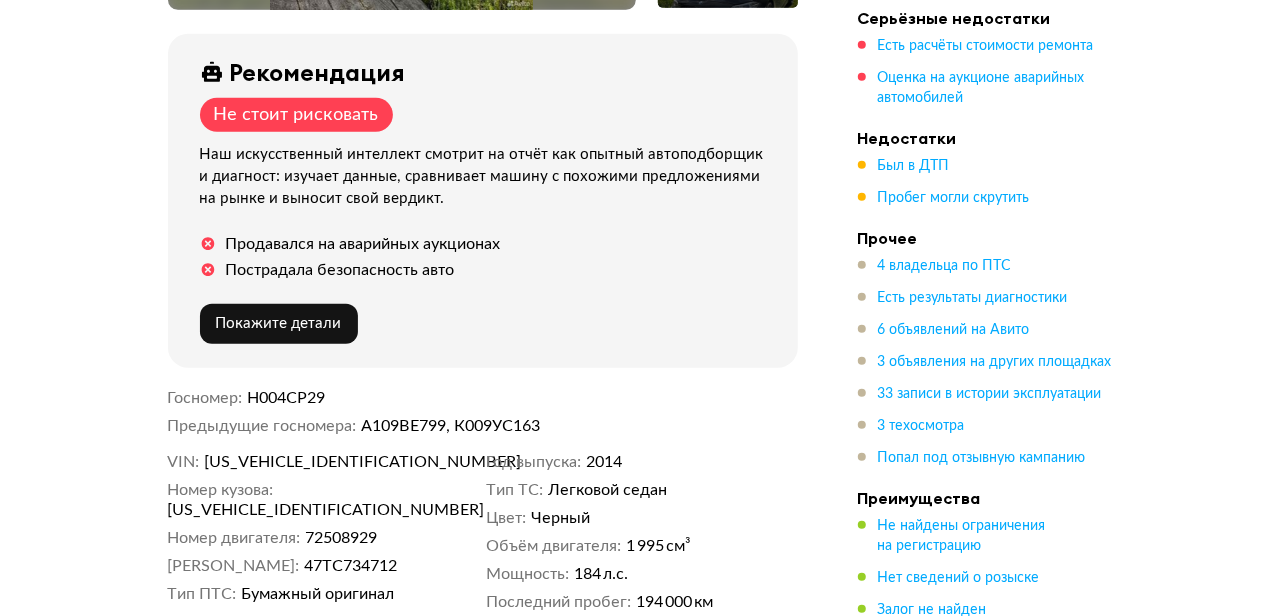 scroll, scrollTop: 723, scrollLeft: 0, axis: vertical 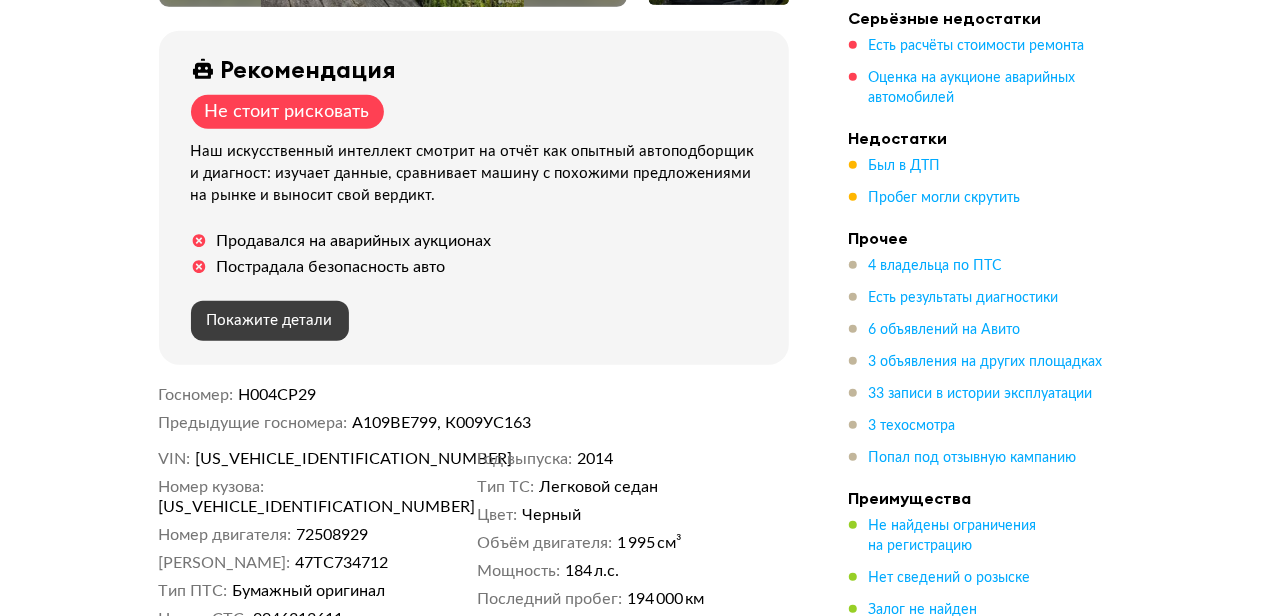 click on "Покажите детали" at bounding box center (270, 320) 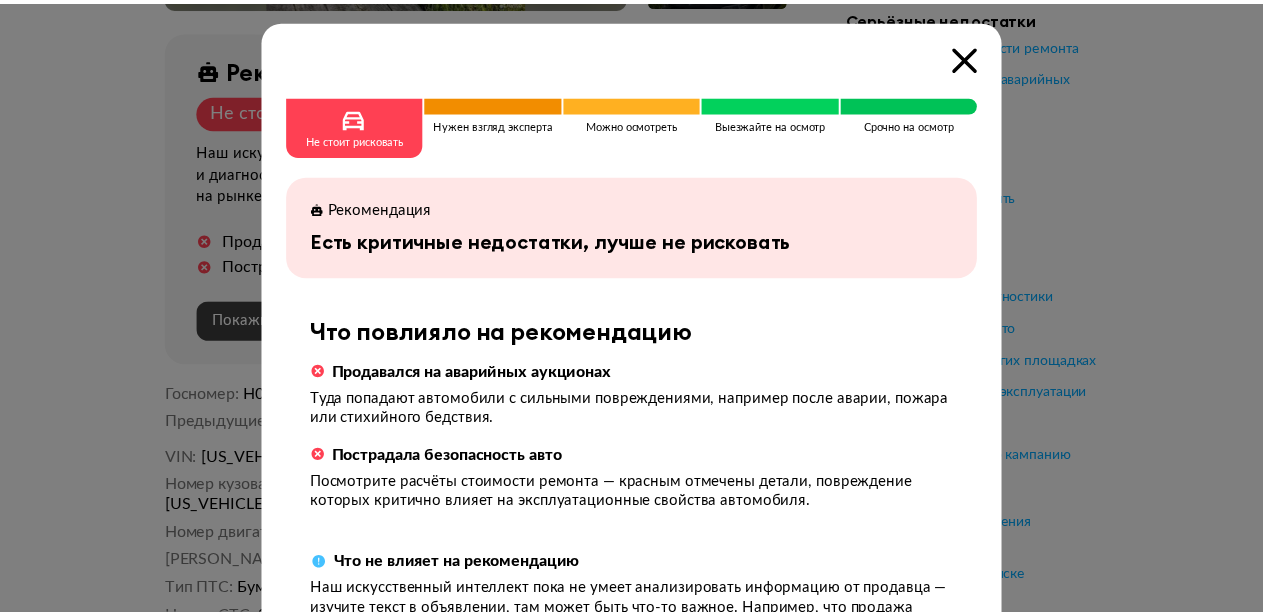 scroll, scrollTop: 0, scrollLeft: 0, axis: both 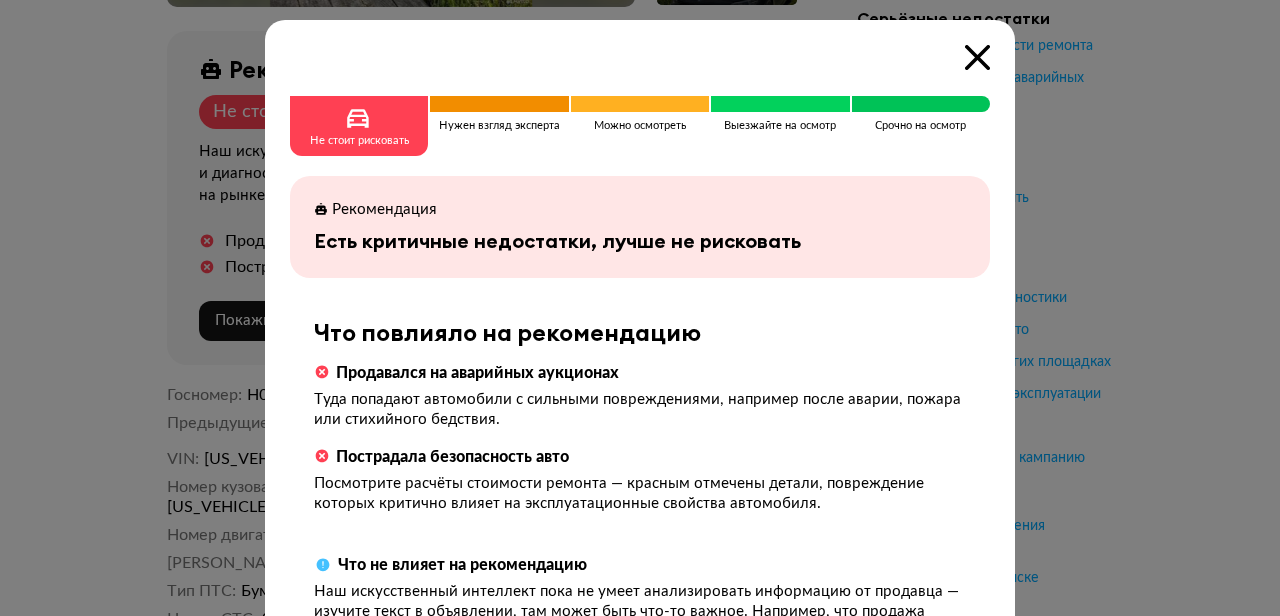 click on "Не стоит рисковать Нужен взгляд эксперта Можно осмотреть Выезжайте на осмотр Срочно на осмотр Рекомендация Есть критичные недостатки, лучше не рисковать Что повлияло на рекомендацию Продавался на аварийных аукционах Туда попадают автомобили с сильными повреждениями, например после аварии, пожара или стихийного бедствия. Пострадала безопасность авто Посмотрите расчёты стоимости ремонта — красным отмечены детали, повреждение которых критично влияет на эксплуатационные свойства автомобиля. Что не влияет на рекомендацию" at bounding box center [640, 361] 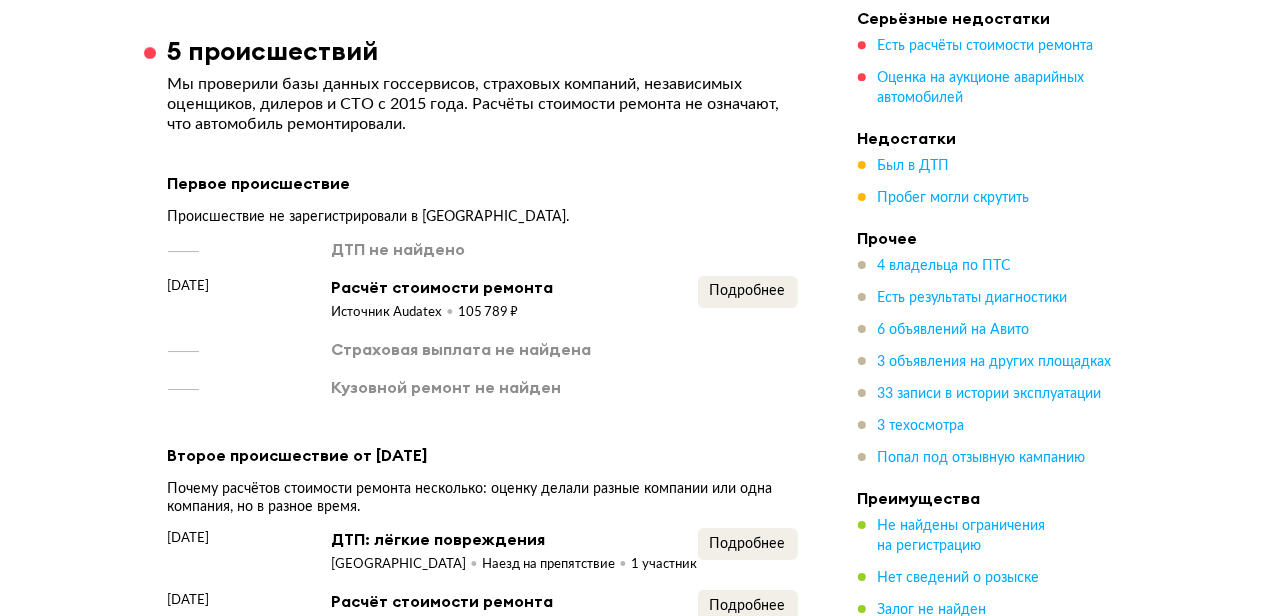 scroll, scrollTop: 3243, scrollLeft: 0, axis: vertical 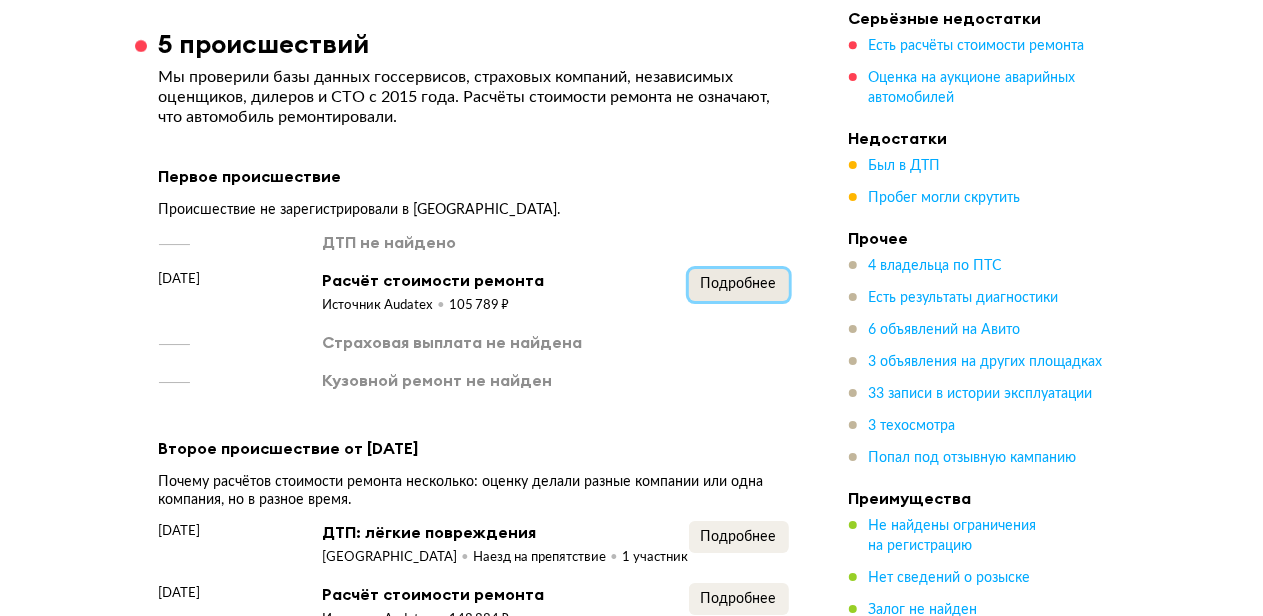 click on "Подробнее" at bounding box center (739, 284) 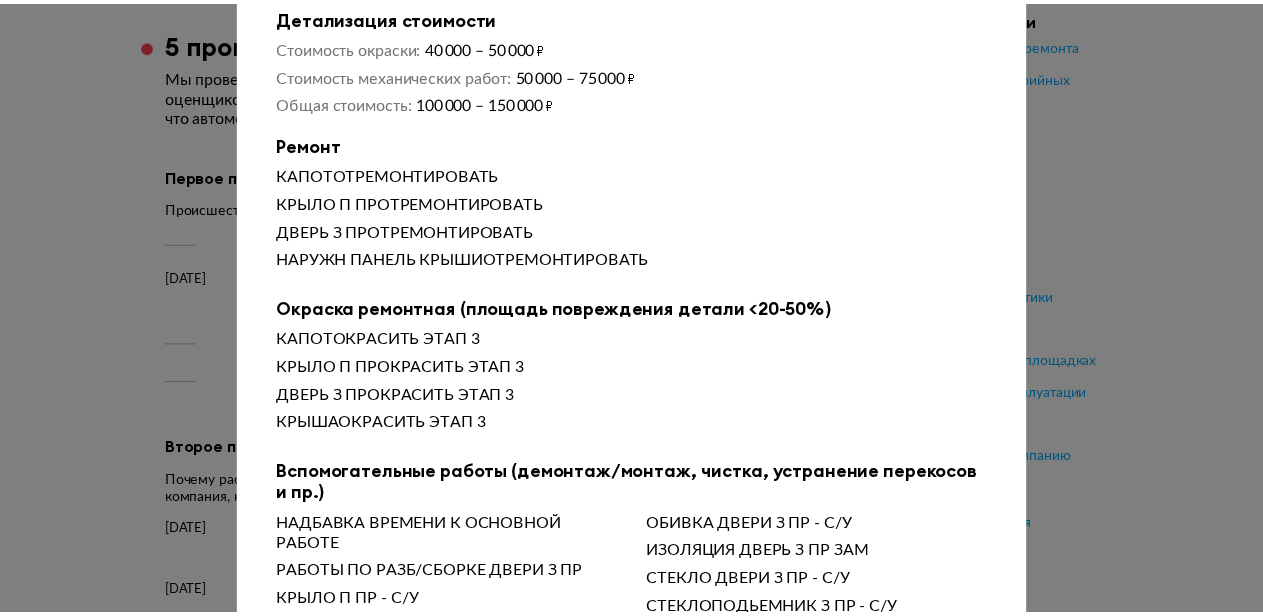 scroll, scrollTop: 0, scrollLeft: 0, axis: both 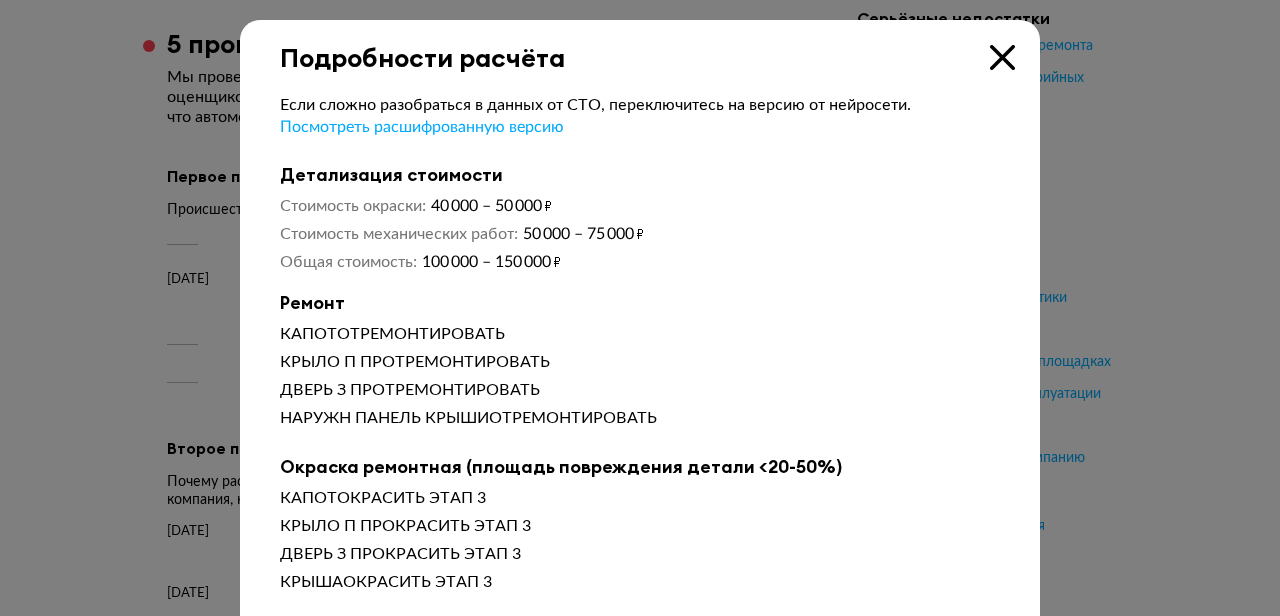 click at bounding box center [1002, 57] 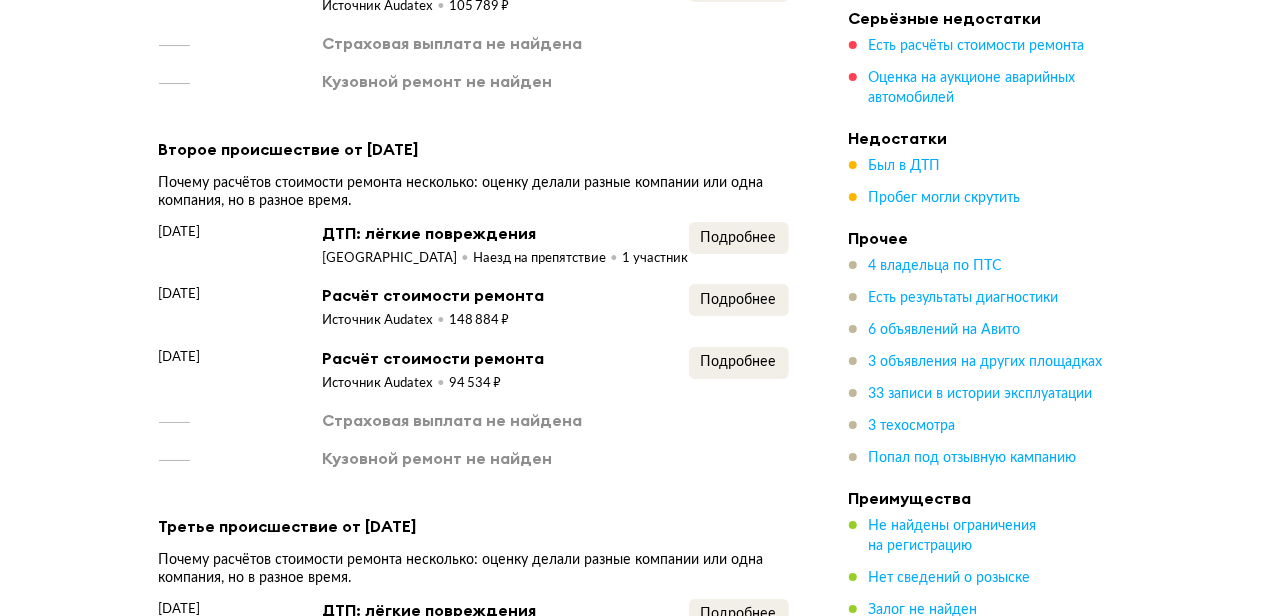 scroll, scrollTop: 3546, scrollLeft: 0, axis: vertical 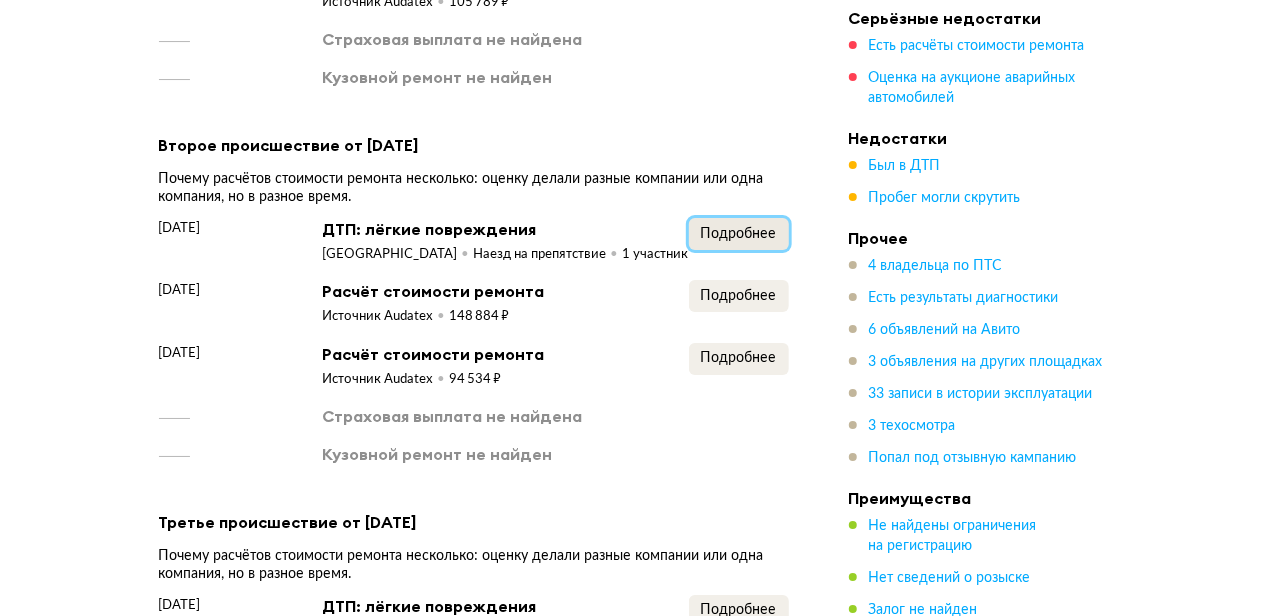 click on "Подробнее" at bounding box center (739, 234) 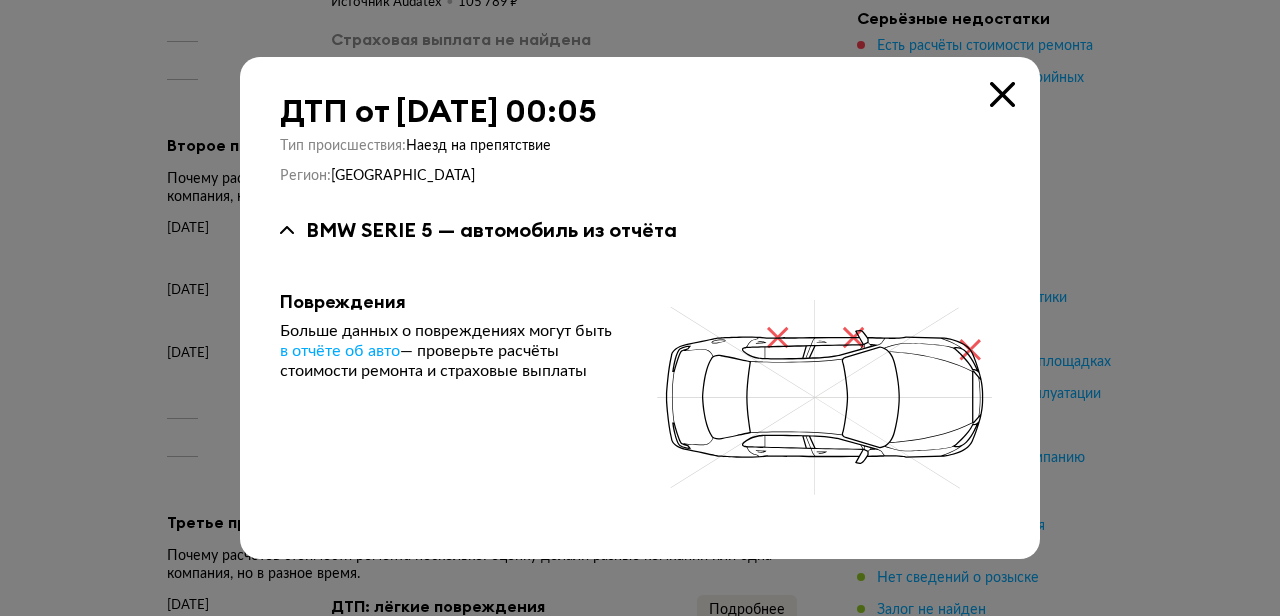 click at bounding box center (1002, 94) 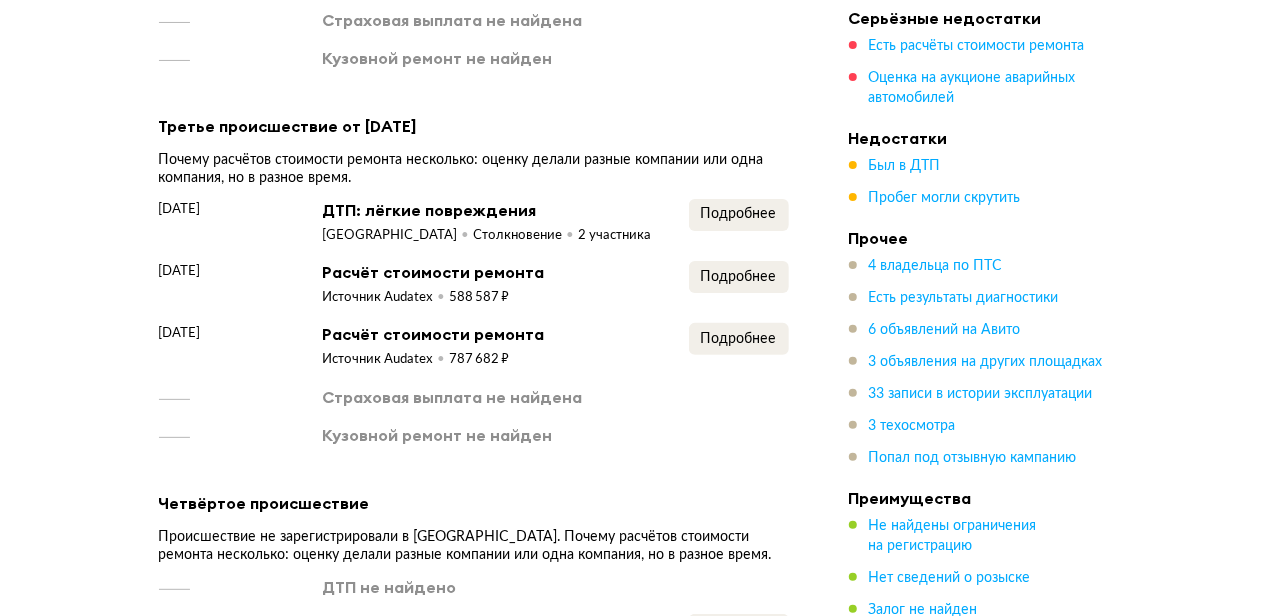 scroll, scrollTop: 3966, scrollLeft: 0, axis: vertical 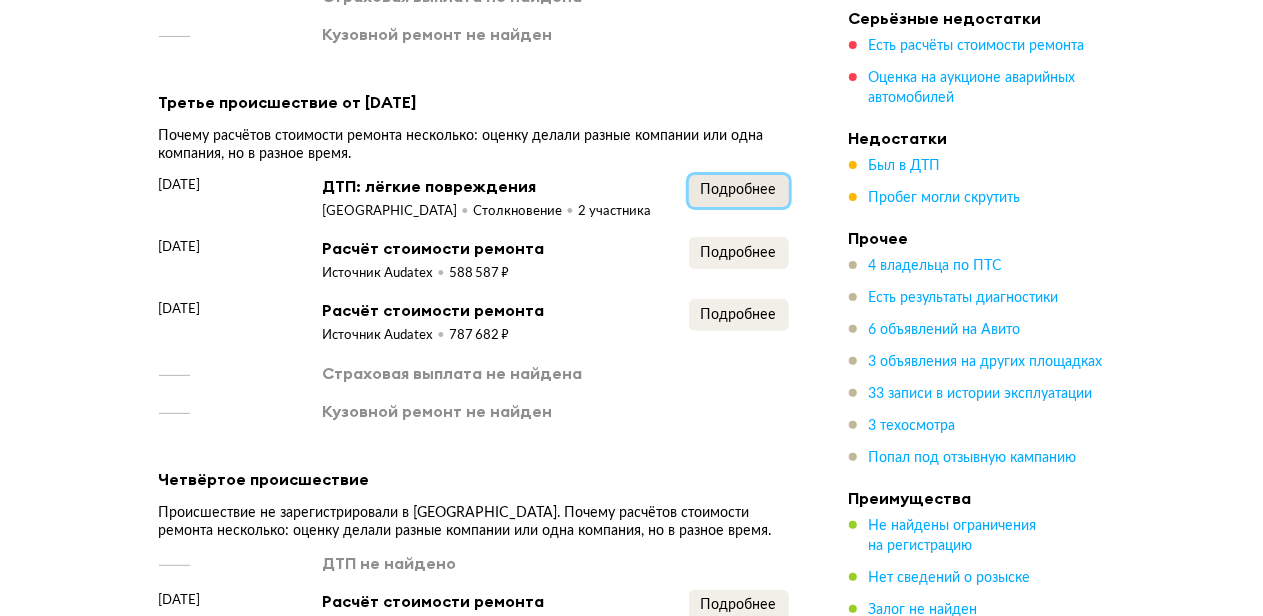 click on "Подробнее" at bounding box center (739, 190) 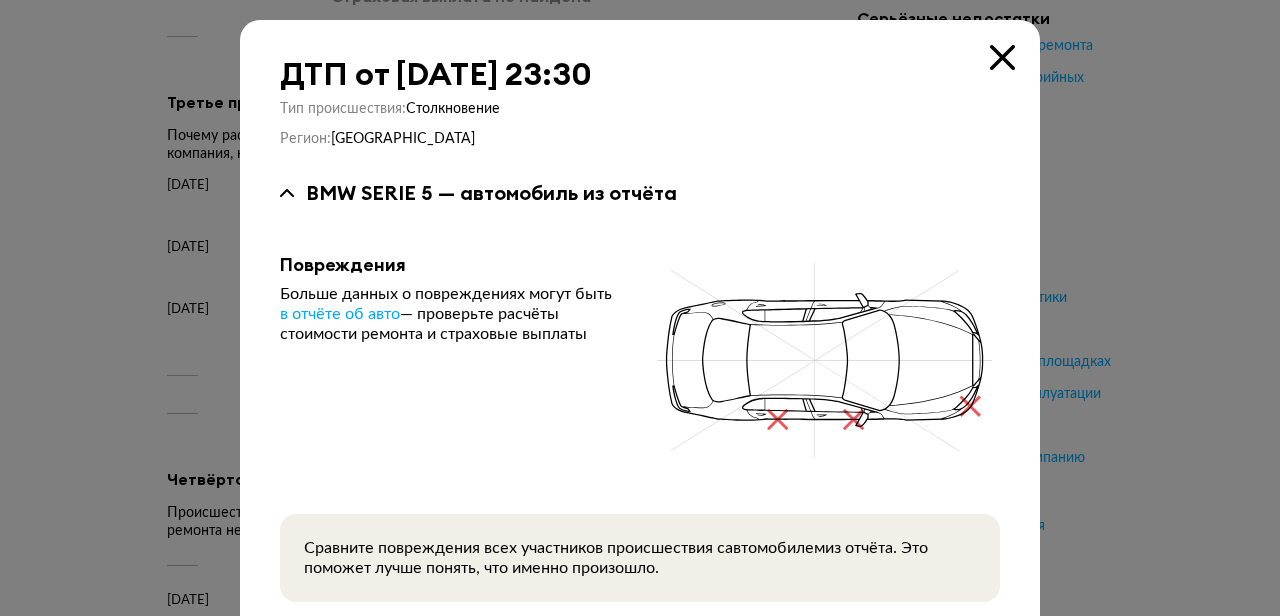 click on "ДТП от 8 ноября 2015 года в 23:30" at bounding box center (640, 74) 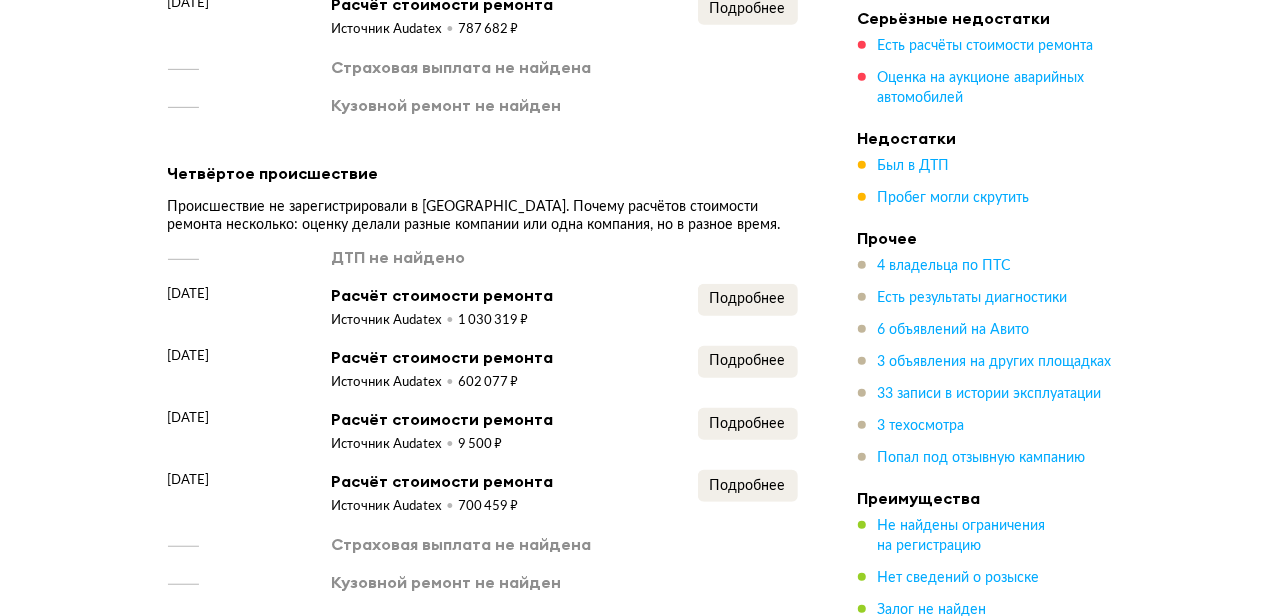 scroll, scrollTop: 4293, scrollLeft: 0, axis: vertical 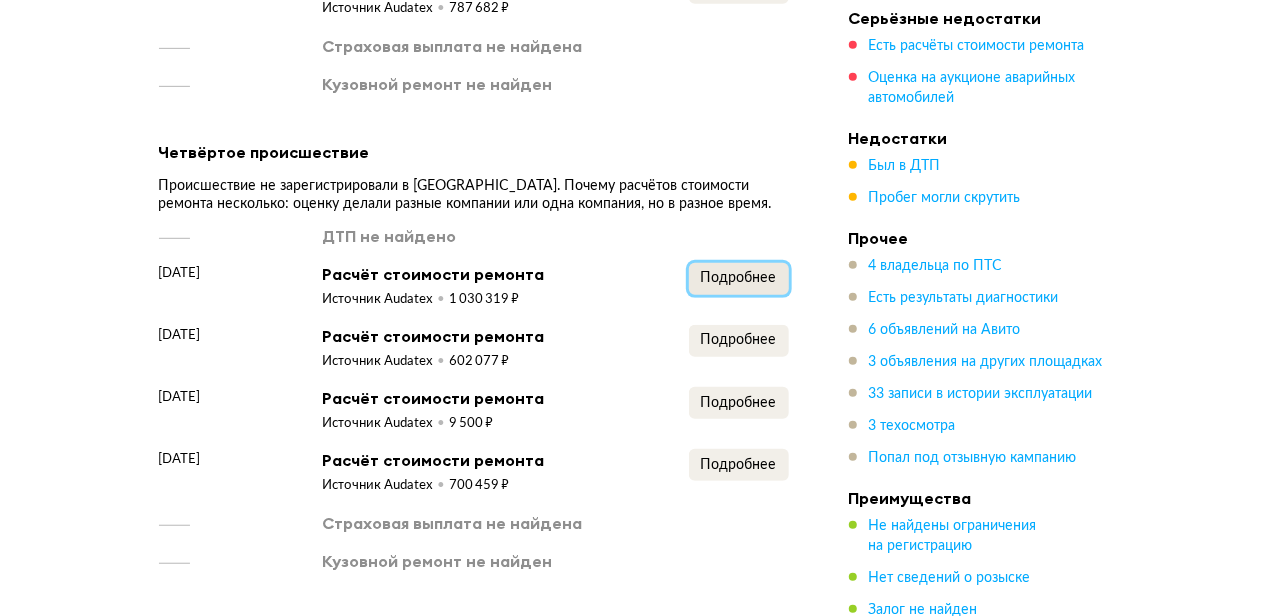 click on "Подробнее" at bounding box center [739, 278] 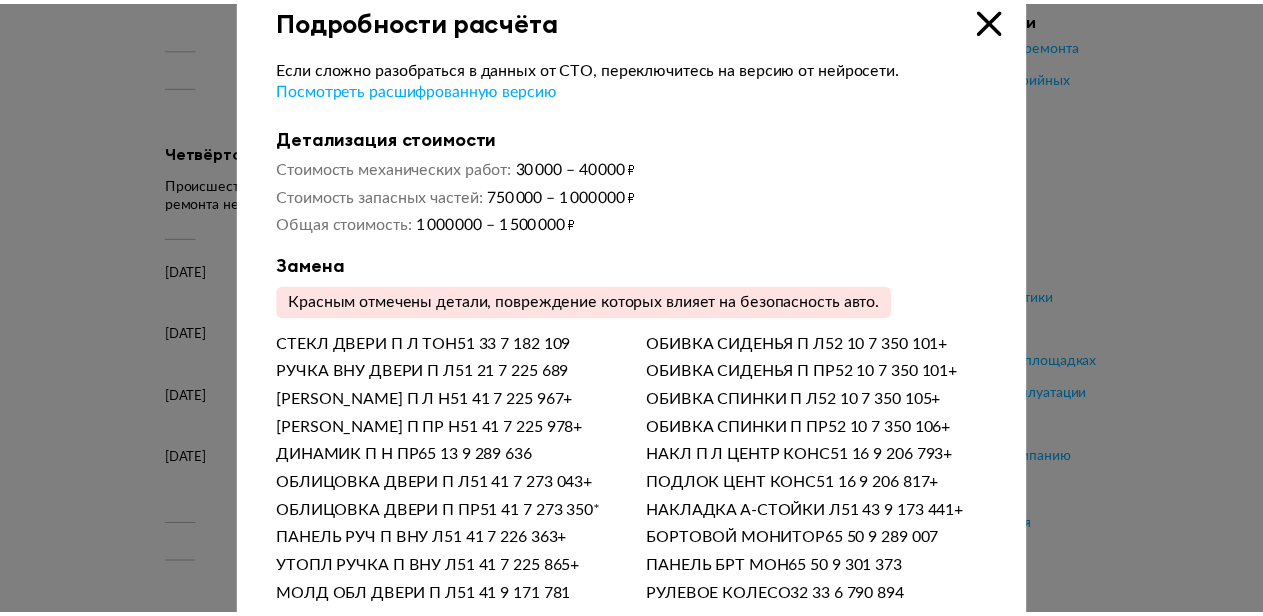 scroll, scrollTop: 0, scrollLeft: 0, axis: both 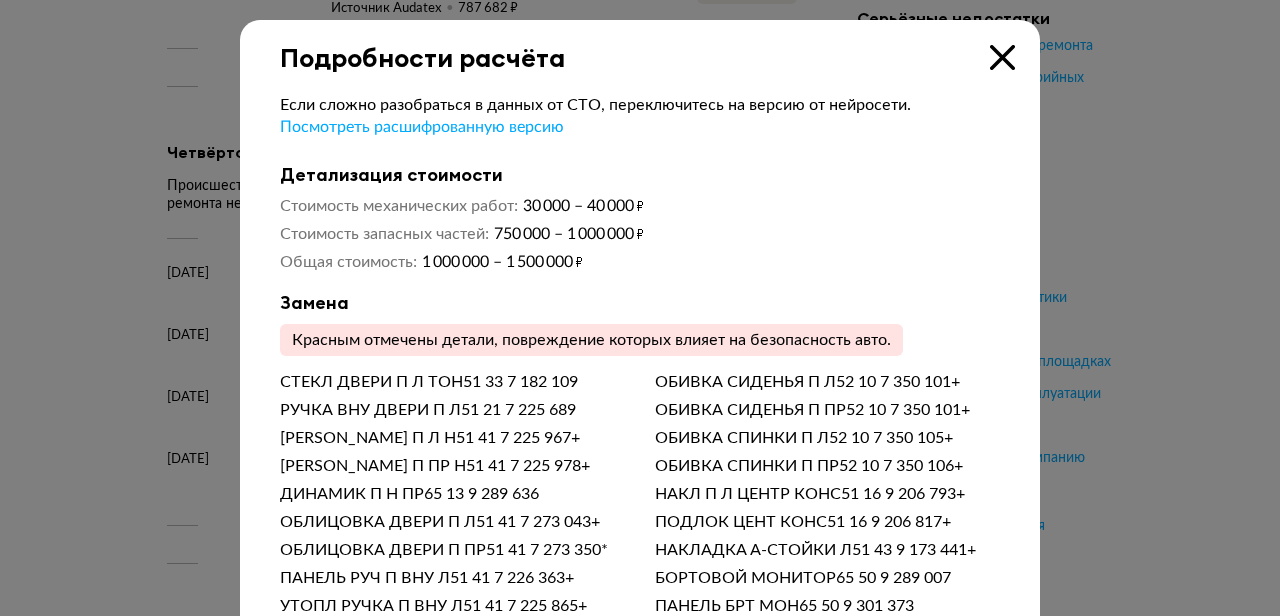 click at bounding box center (1002, 57) 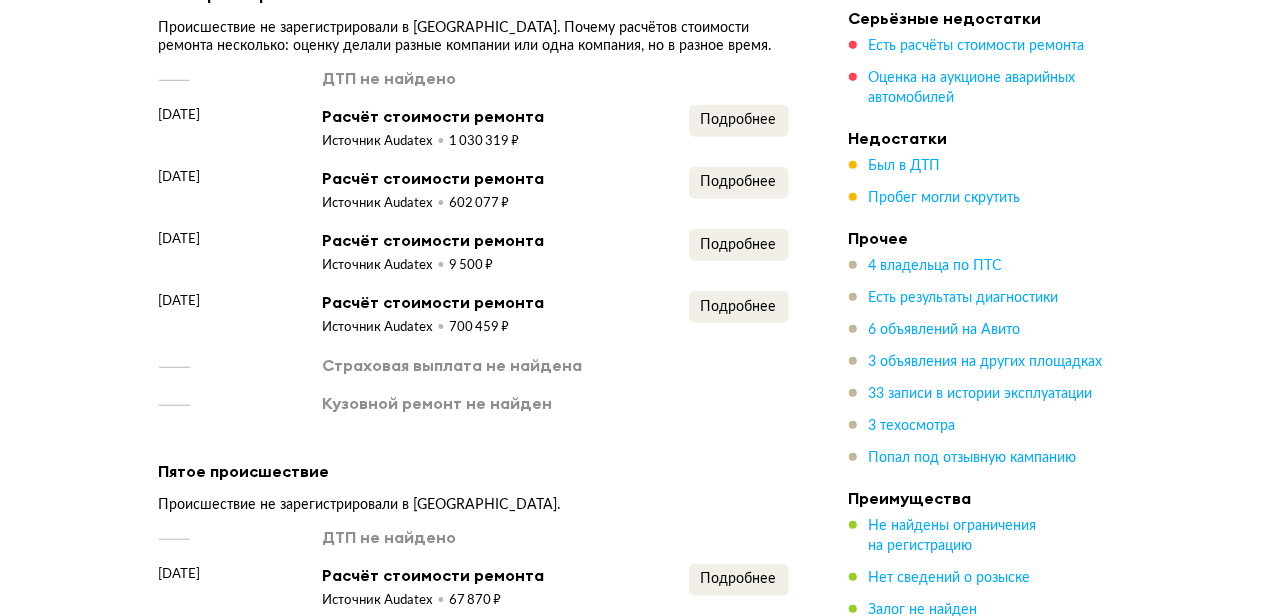 scroll, scrollTop: 4456, scrollLeft: 0, axis: vertical 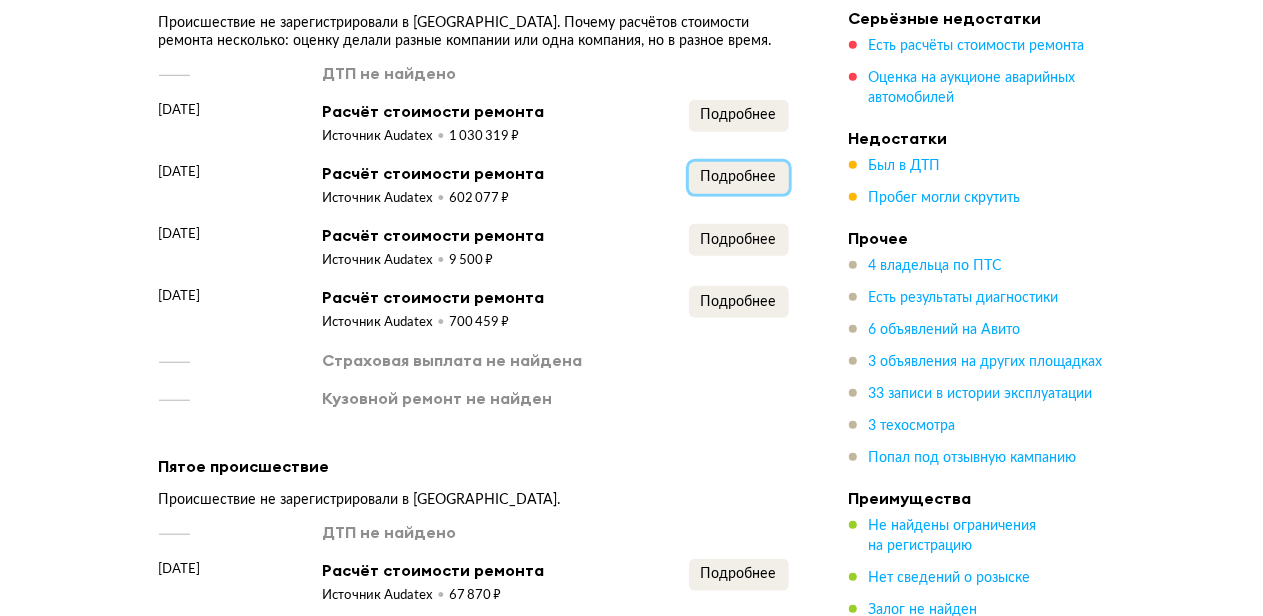 click on "Подробнее" at bounding box center [739, 177] 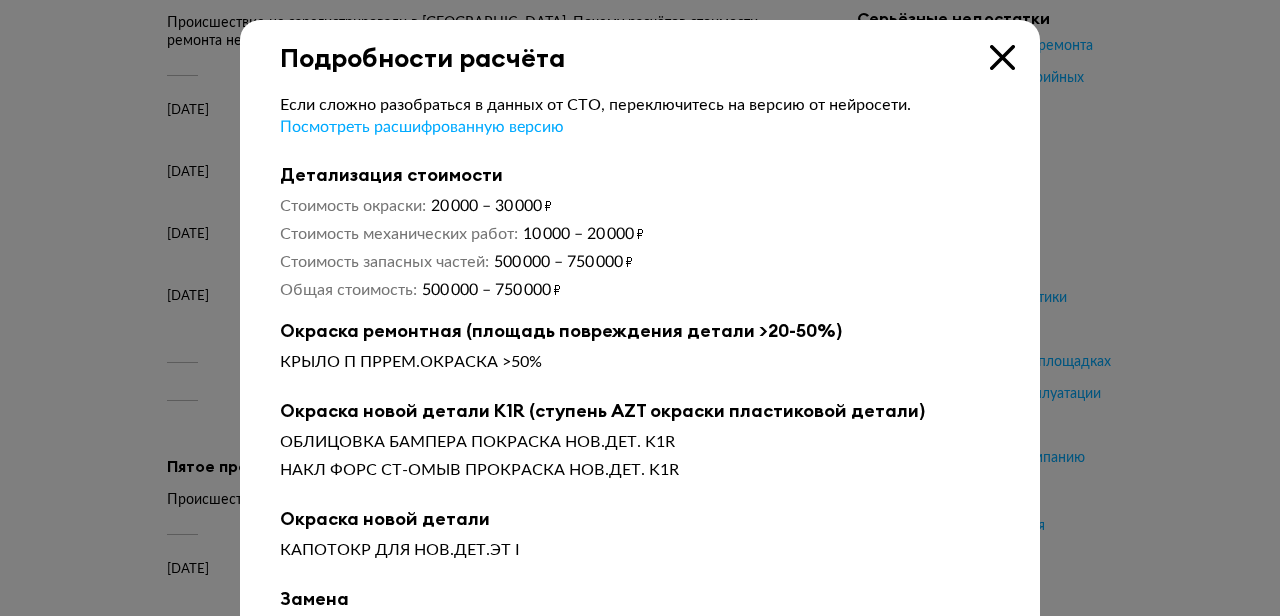 click at bounding box center (1002, 57) 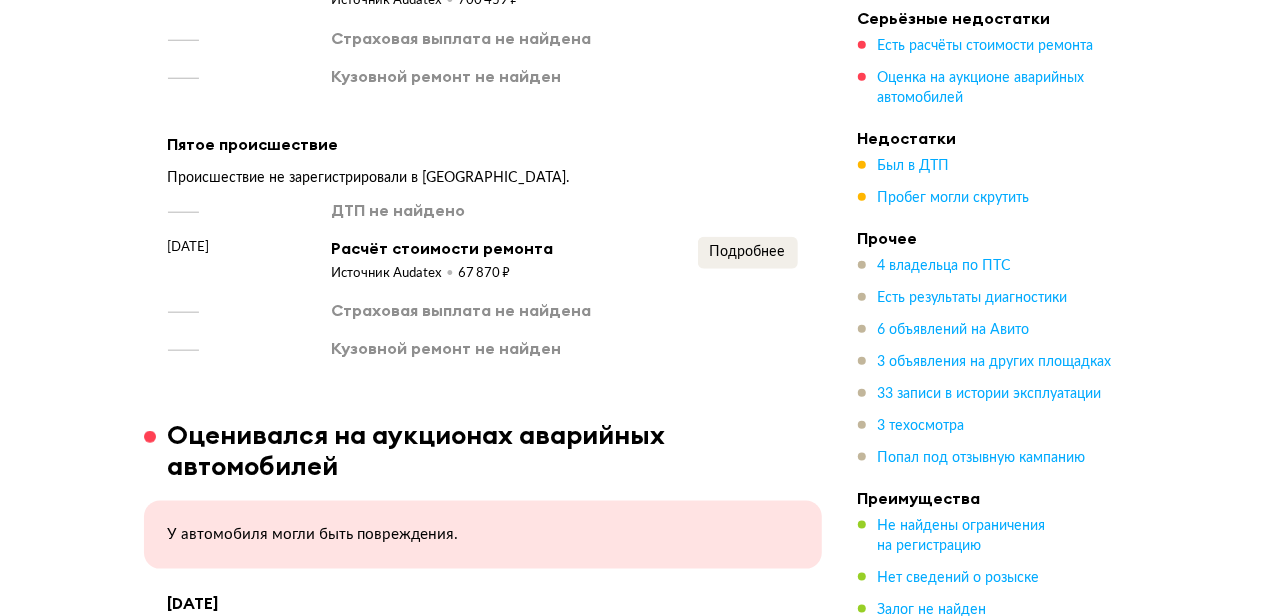 scroll, scrollTop: 4783, scrollLeft: 0, axis: vertical 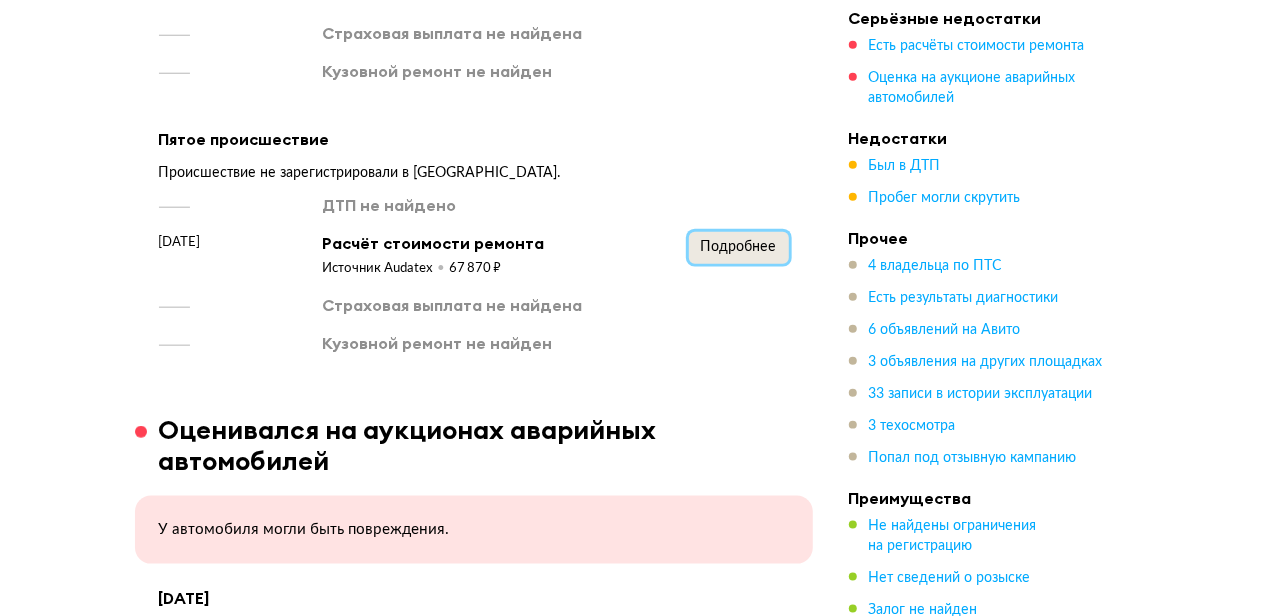 click on "Подробнее" at bounding box center (739, 247) 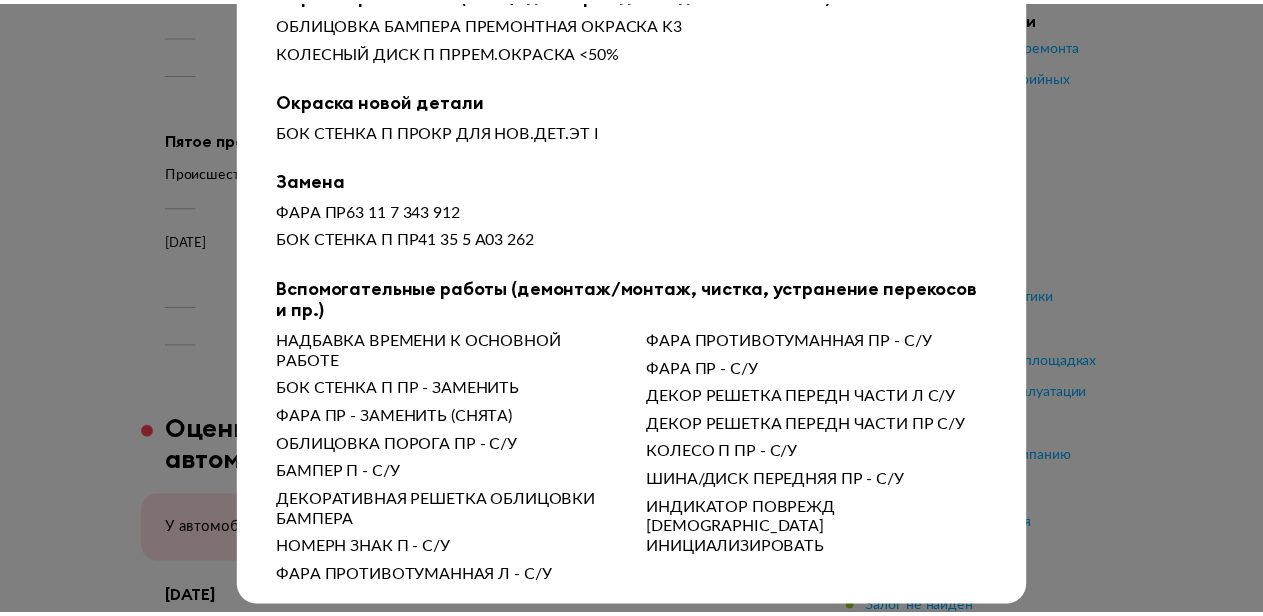 scroll, scrollTop: 0, scrollLeft: 0, axis: both 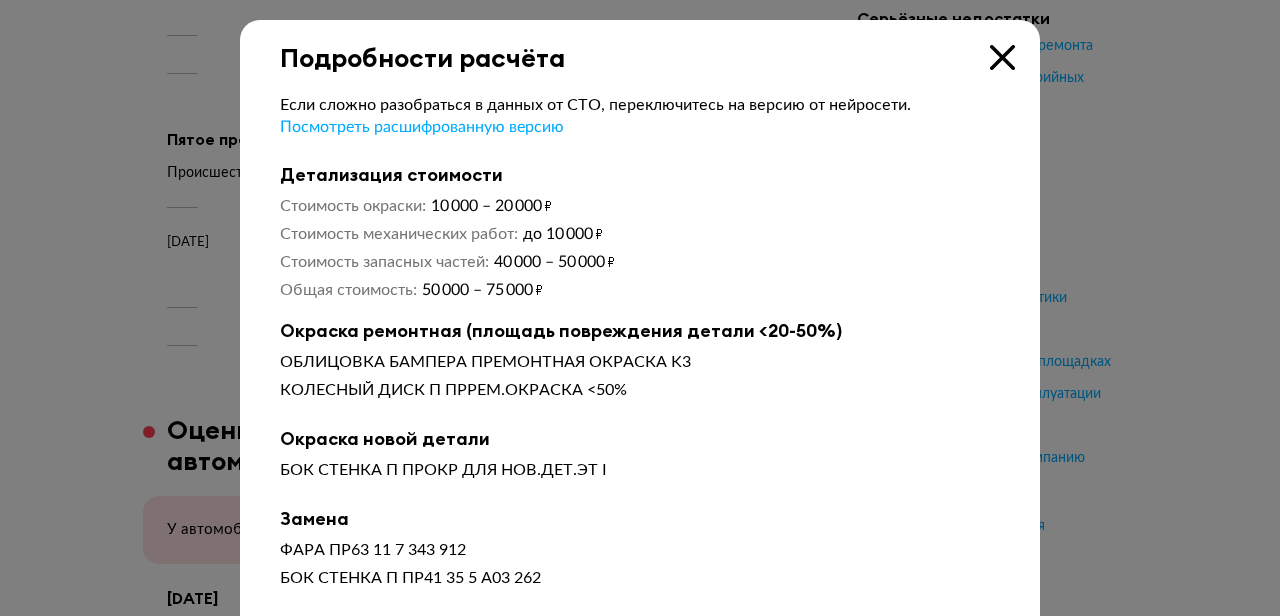 click at bounding box center [1002, 57] 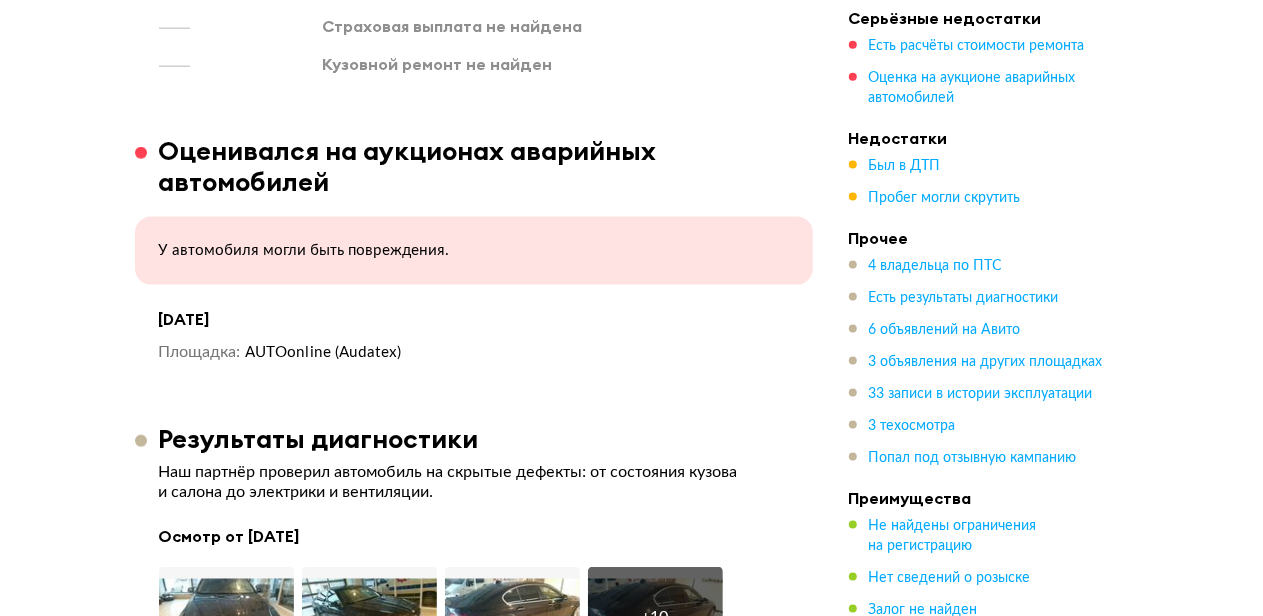 scroll, scrollTop: 5063, scrollLeft: 0, axis: vertical 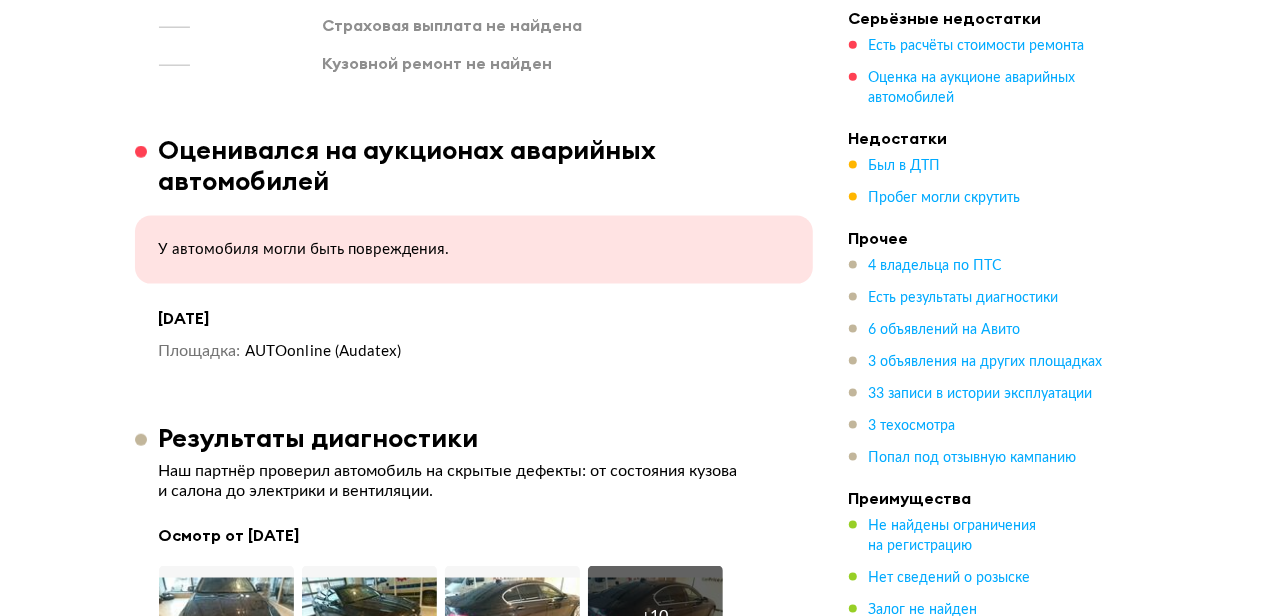 click on "У автомобиля могли быть повреждения." at bounding box center (474, 250) 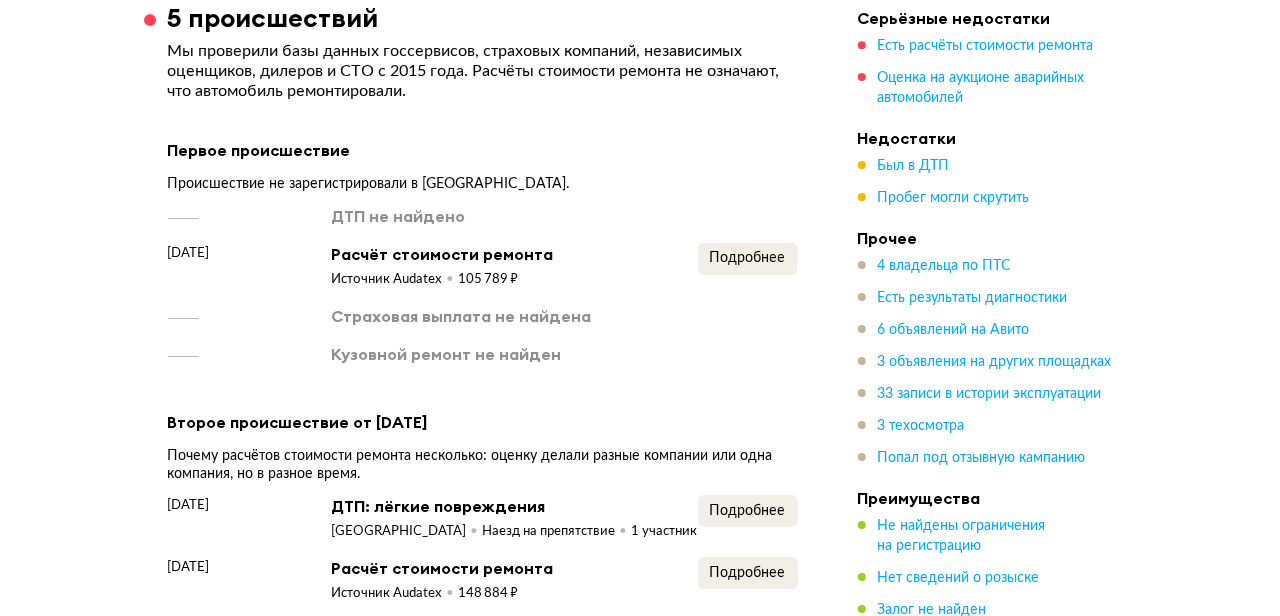 scroll, scrollTop: 3290, scrollLeft: 0, axis: vertical 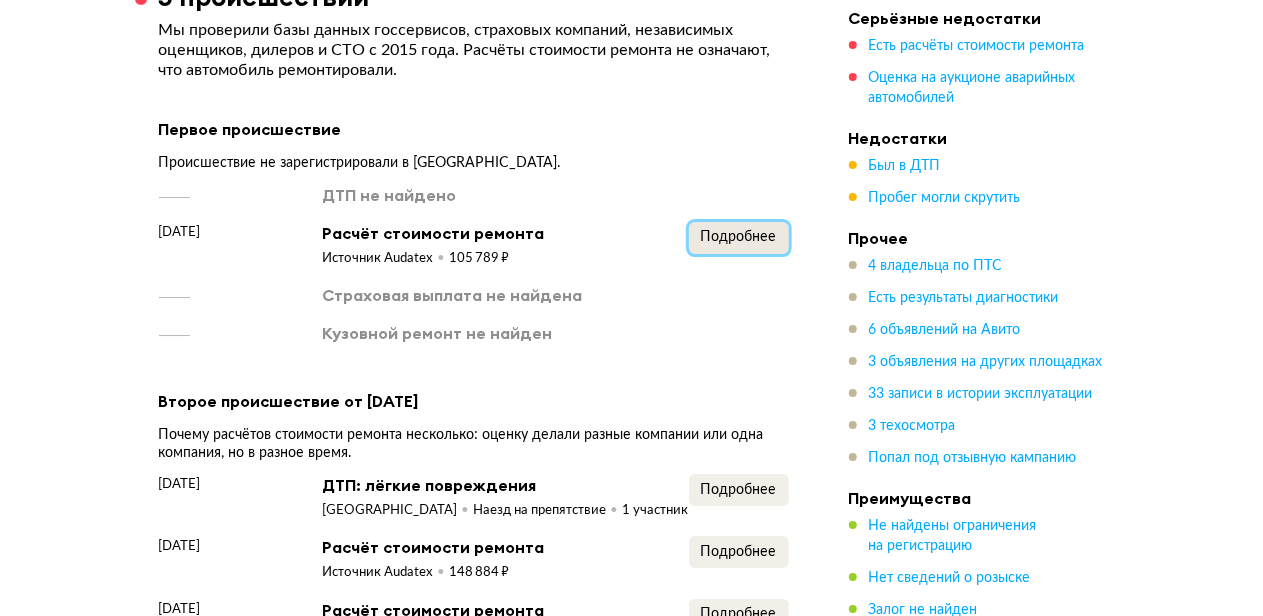 click on "Подробнее" at bounding box center [739, 237] 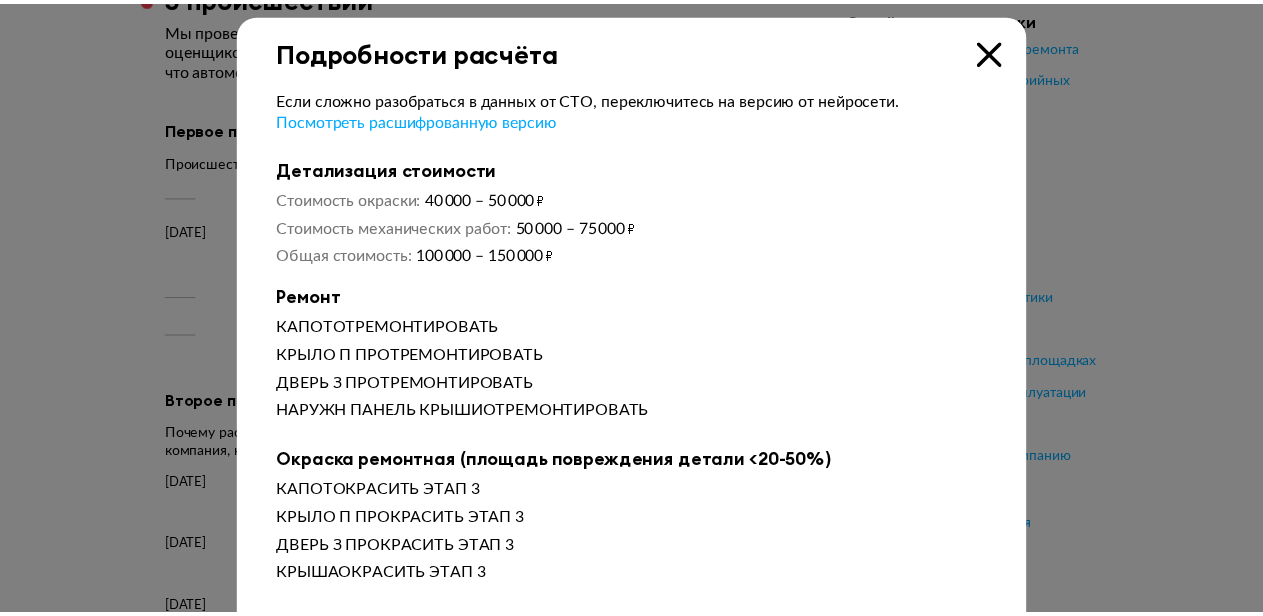 scroll, scrollTop: 0, scrollLeft: 0, axis: both 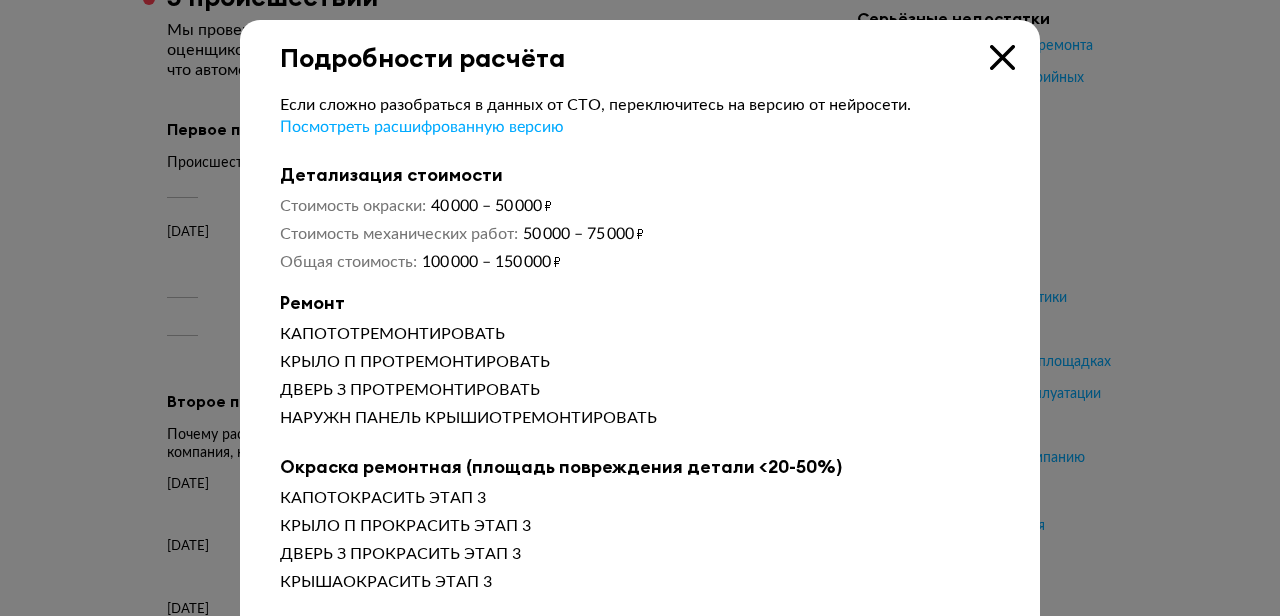 click at bounding box center (1002, 57) 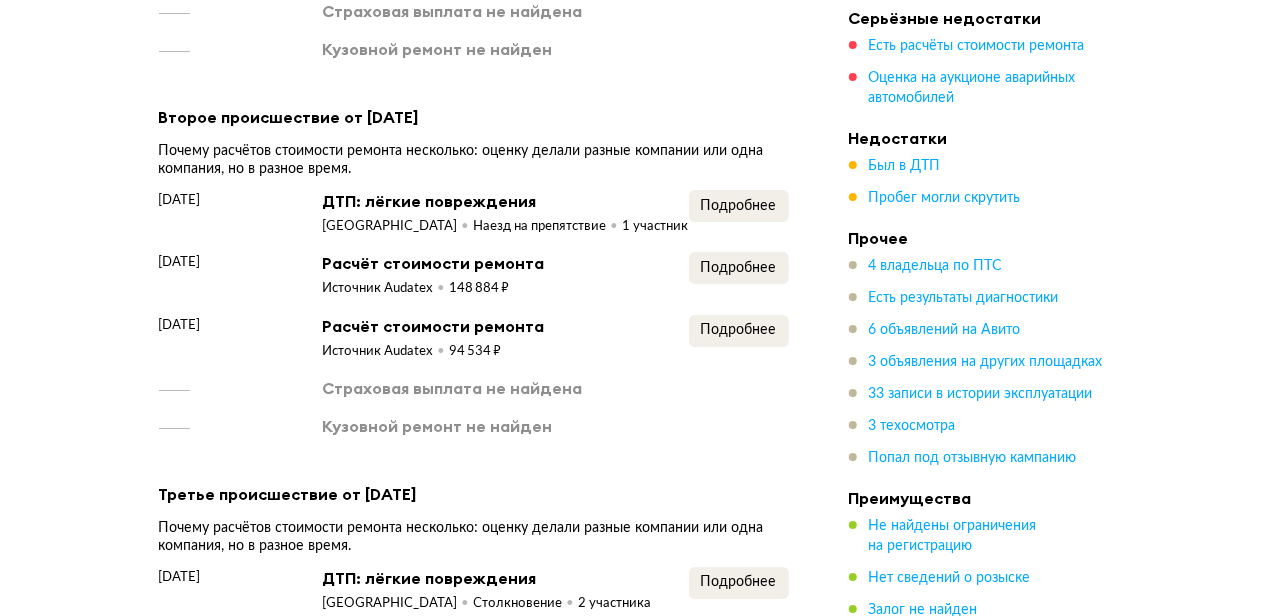 scroll, scrollTop: 3593, scrollLeft: 0, axis: vertical 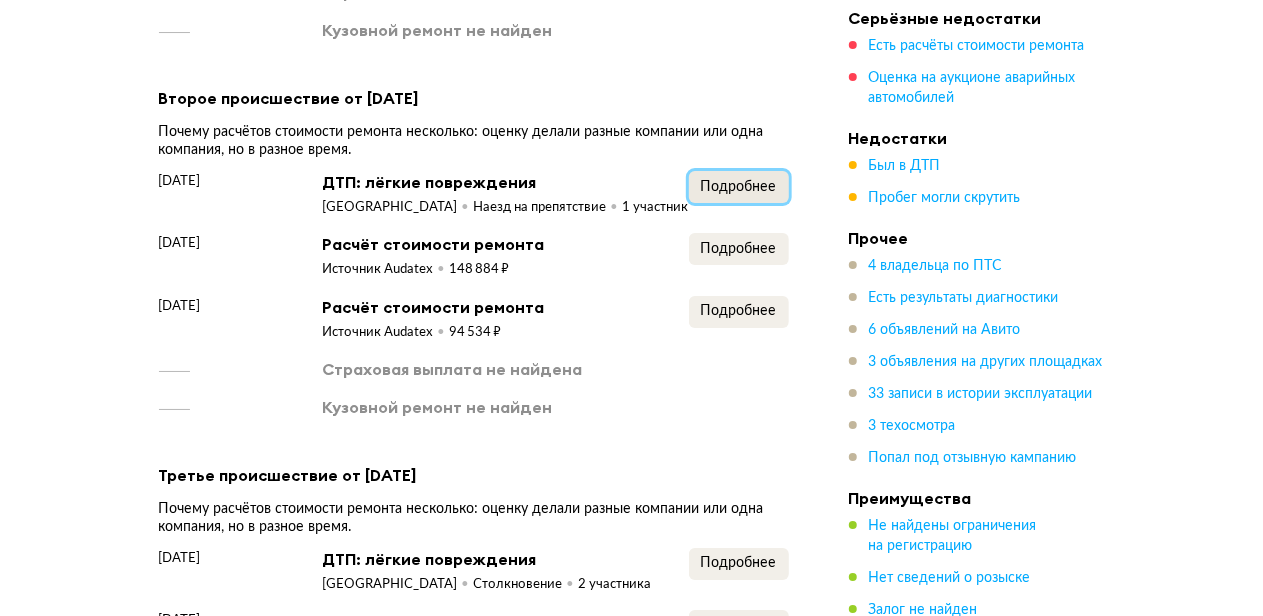 click on "Подробнее" at bounding box center (739, 187) 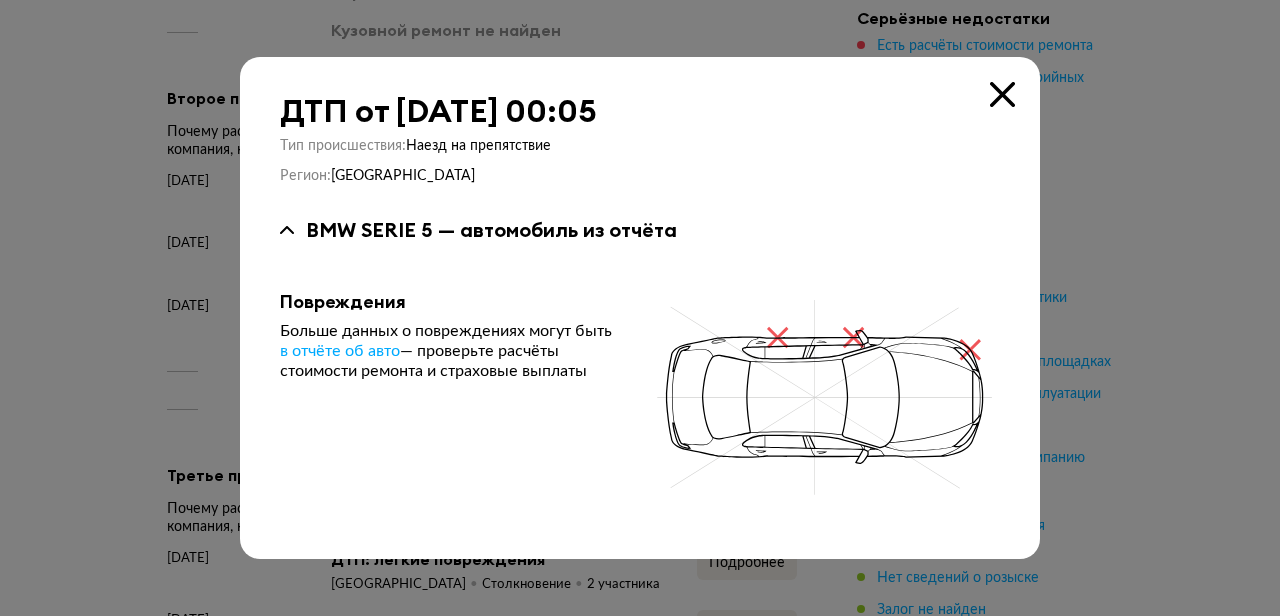 click at bounding box center [1002, 94] 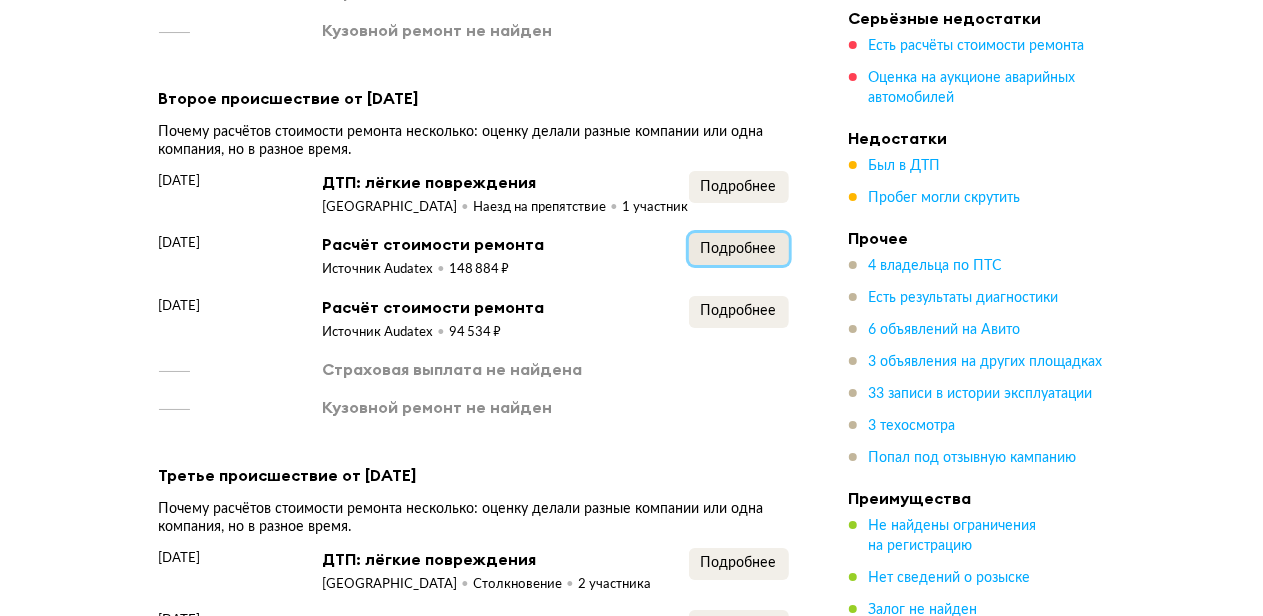 click on "Подробнее" at bounding box center [739, 249] 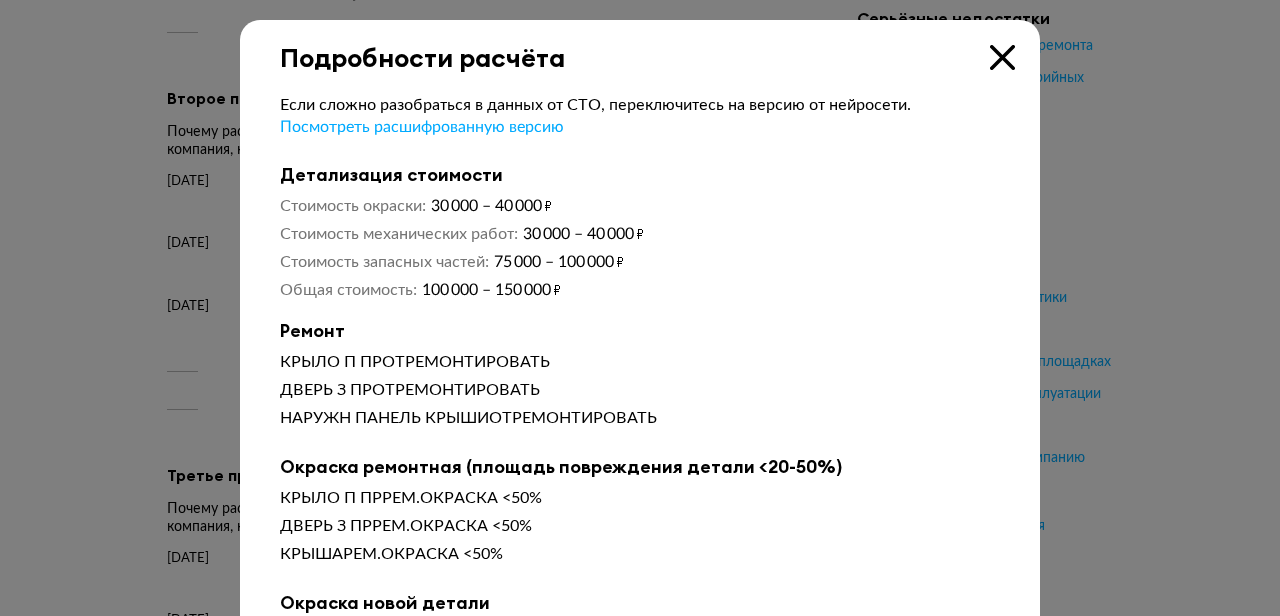 click at bounding box center (1002, 57) 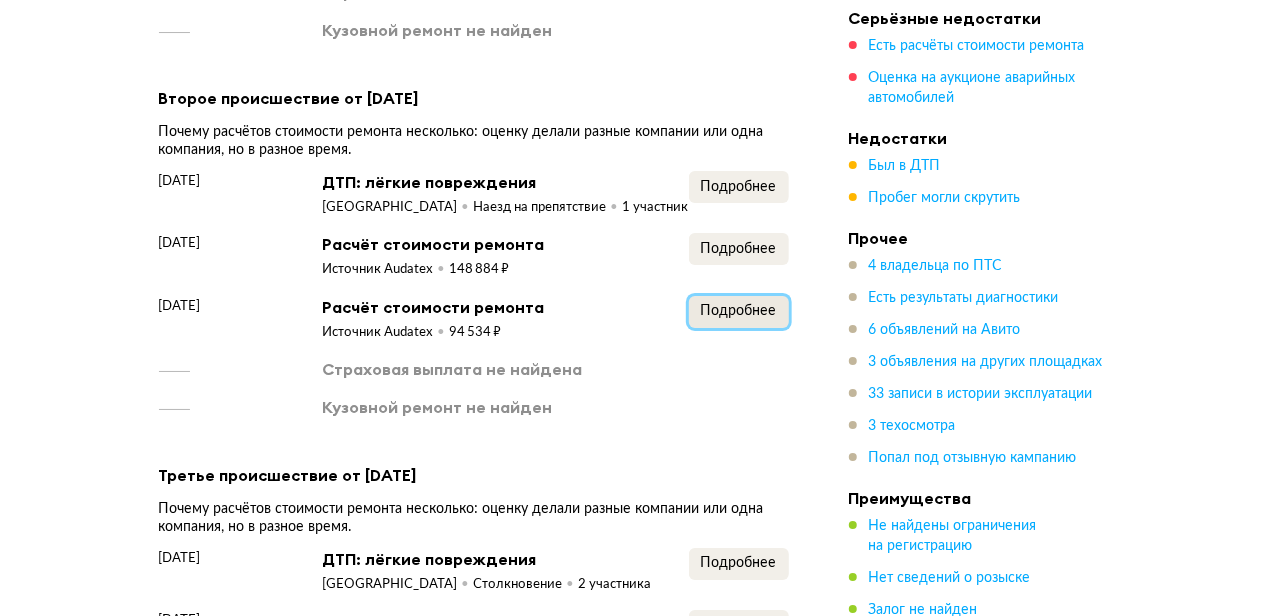 click on "Подробнее" at bounding box center (739, 311) 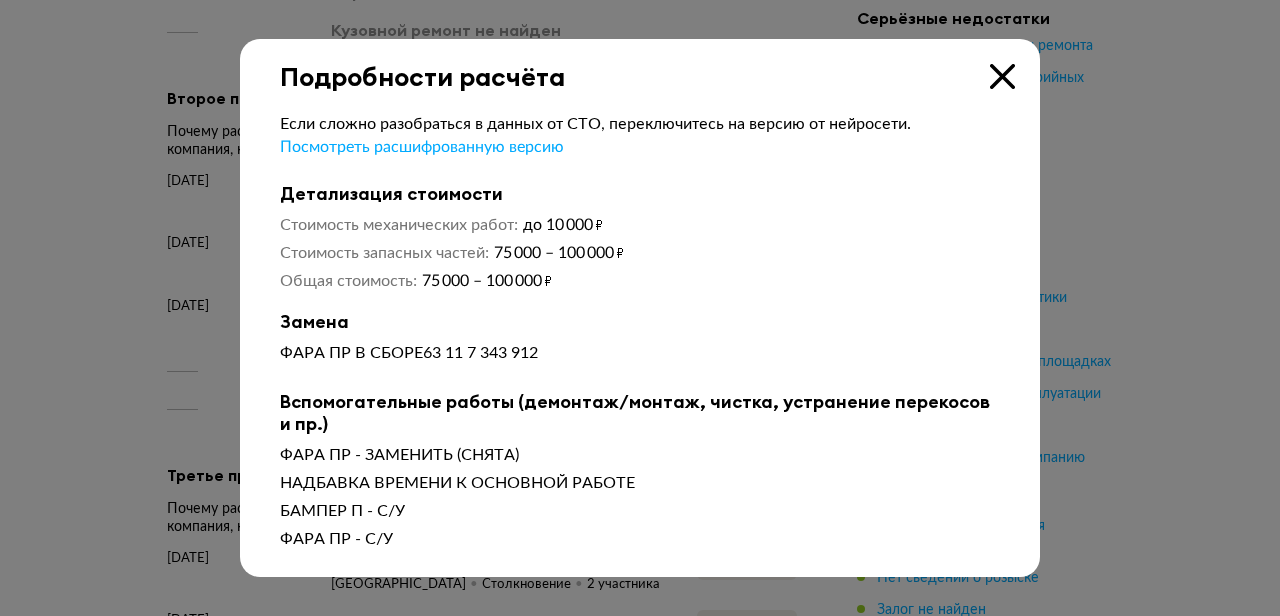 click at bounding box center (1002, 76) 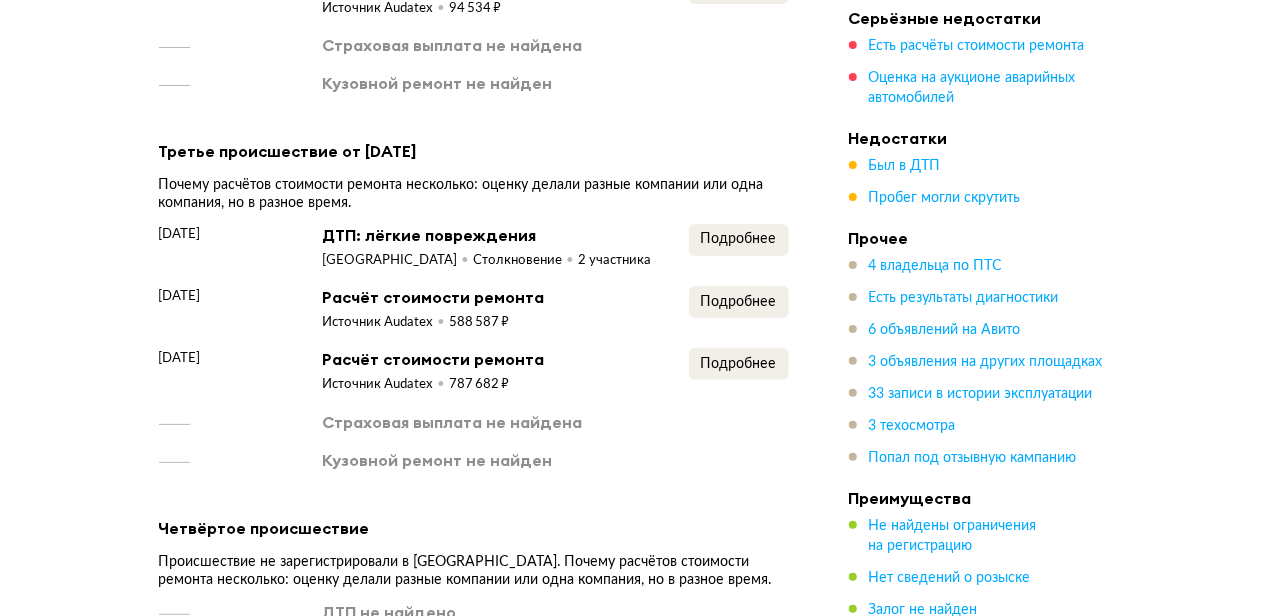 scroll, scrollTop: 3920, scrollLeft: 0, axis: vertical 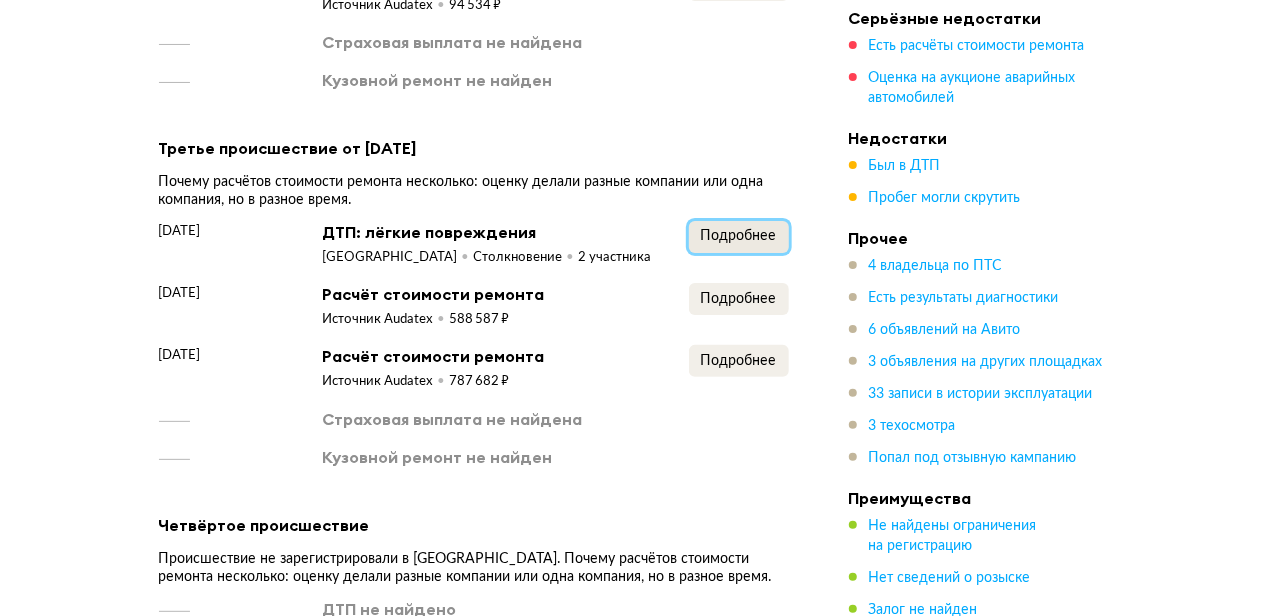 click on "Подробнее" at bounding box center (739, 236) 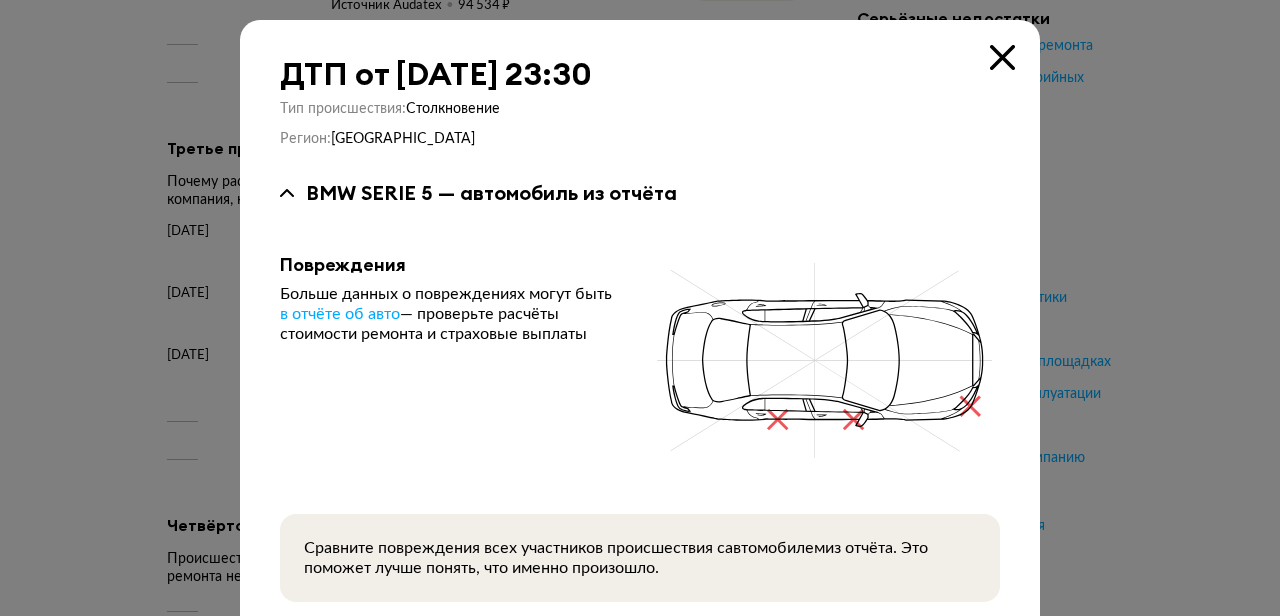 click at bounding box center (1002, 57) 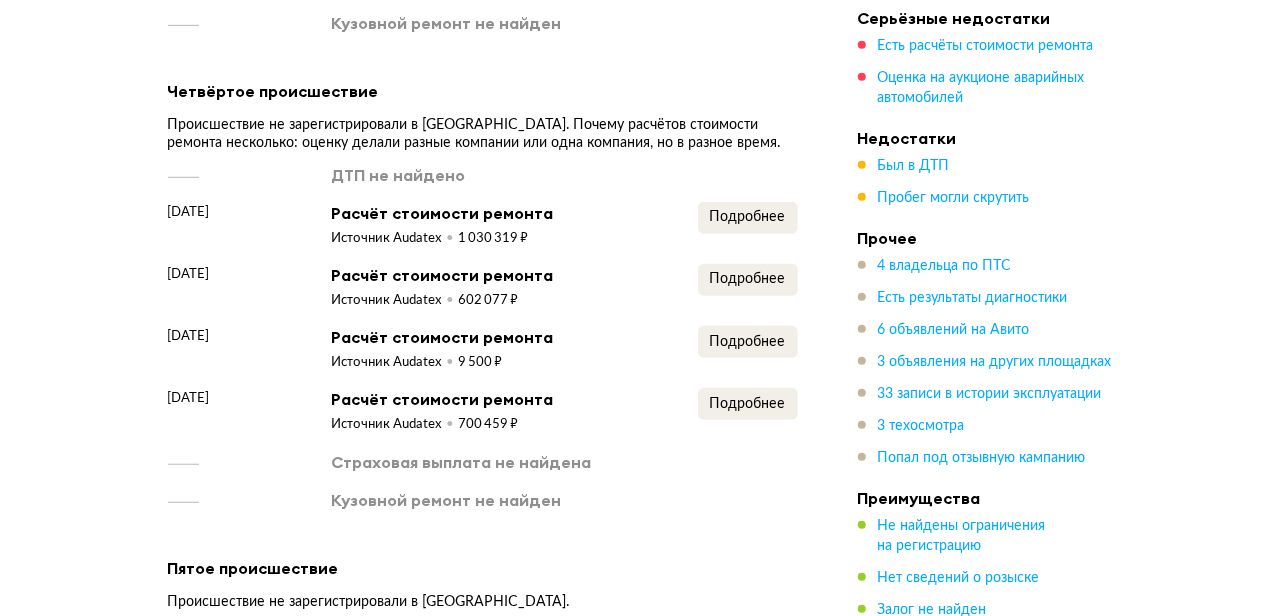 scroll, scrollTop: 4363, scrollLeft: 0, axis: vertical 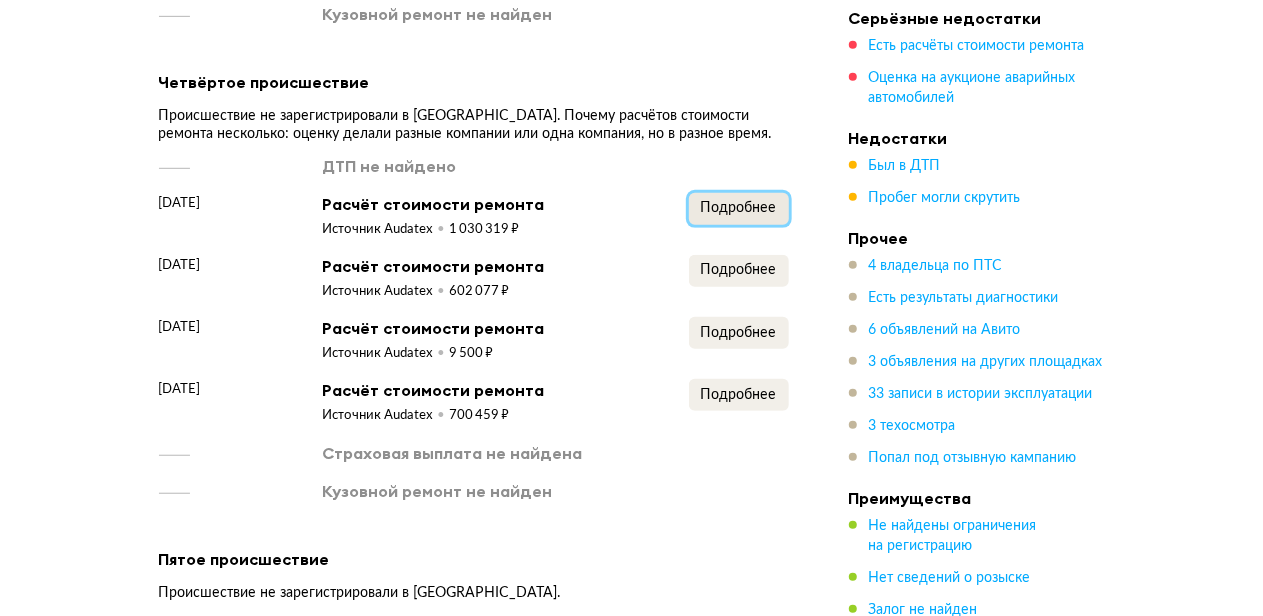 click on "Подробнее" at bounding box center [739, 208] 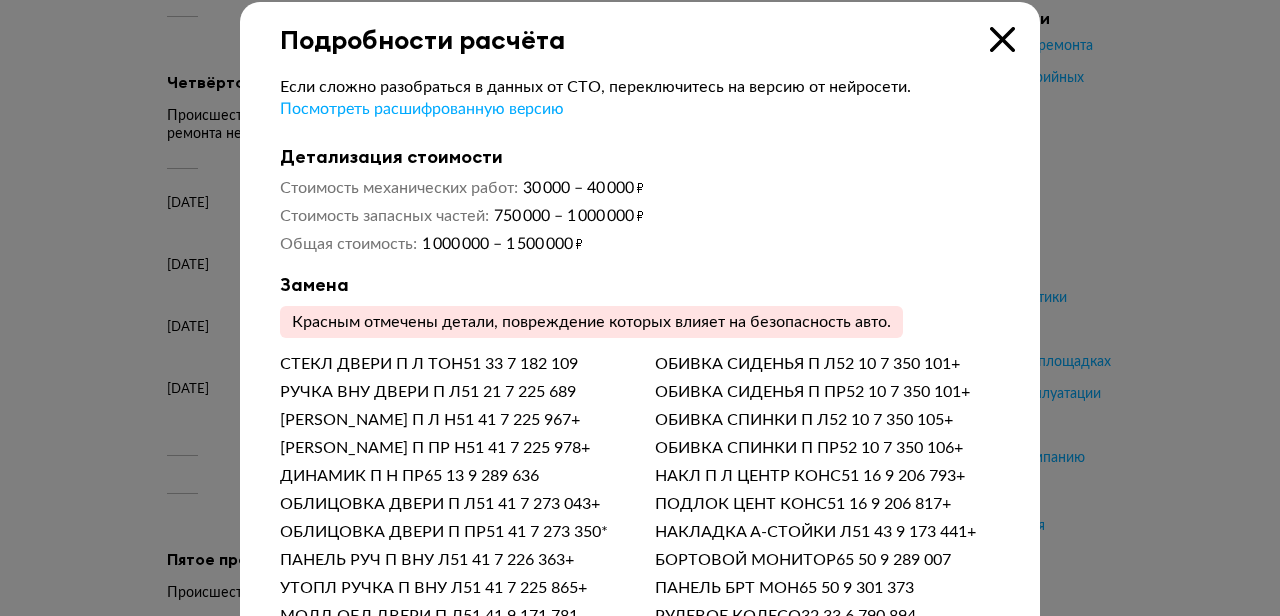 scroll, scrollTop: 23, scrollLeft: 0, axis: vertical 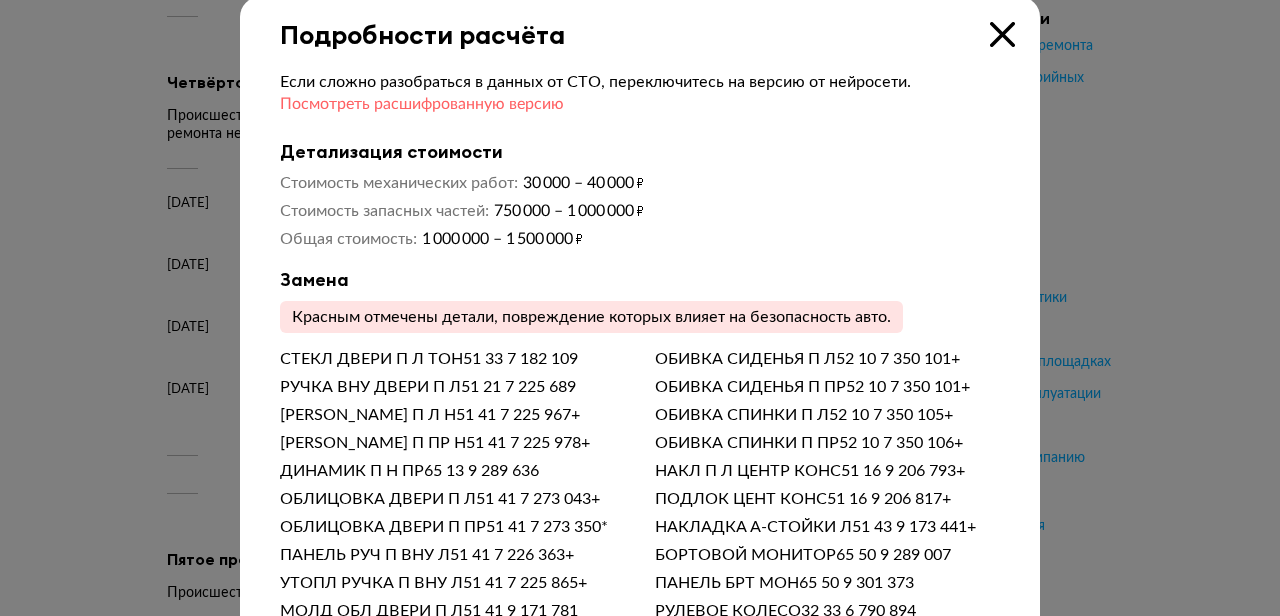 click on "Посмотреть расшифрованную версию" at bounding box center (422, 104) 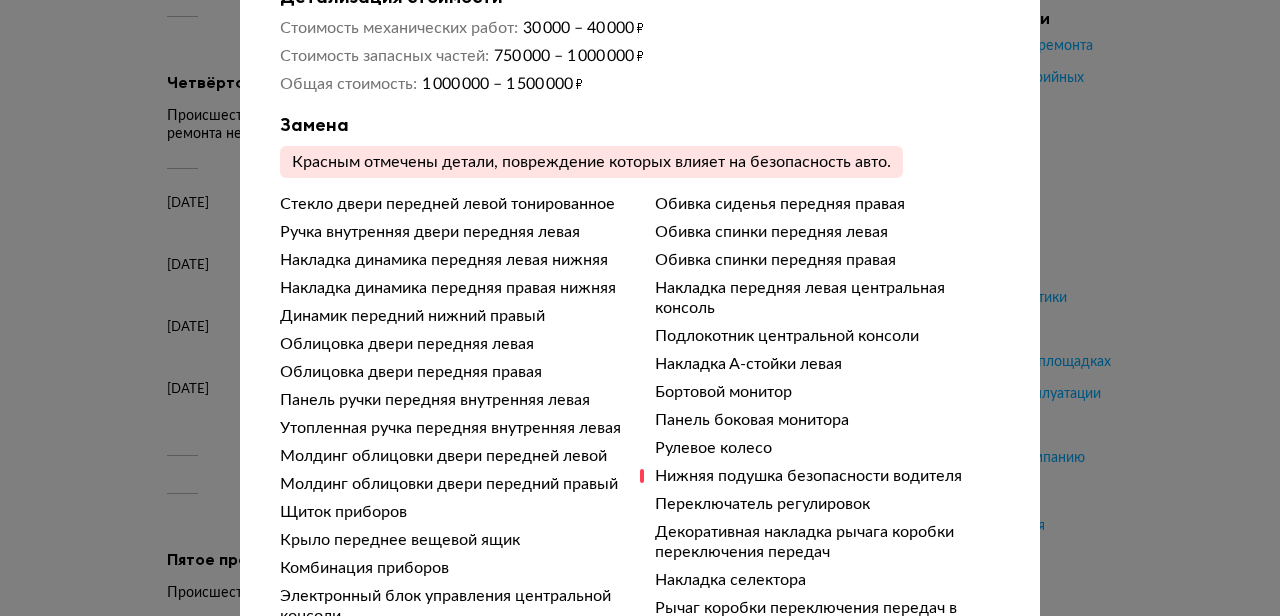 scroll, scrollTop: 152, scrollLeft: 0, axis: vertical 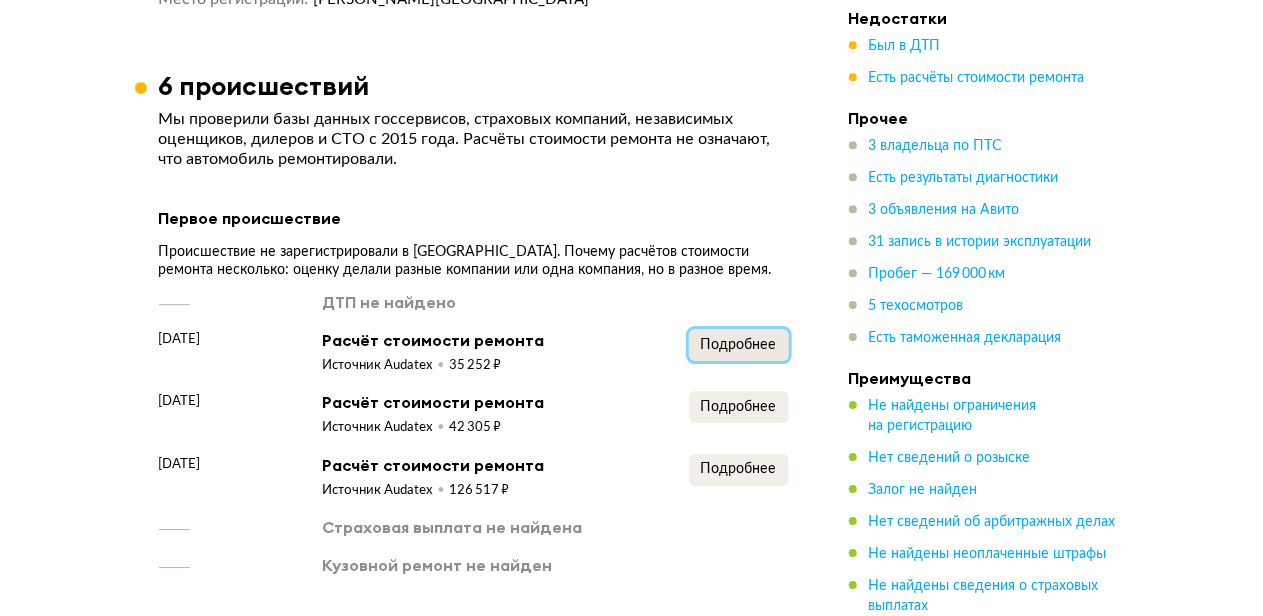 click on "Подробнее" at bounding box center (739, 345) 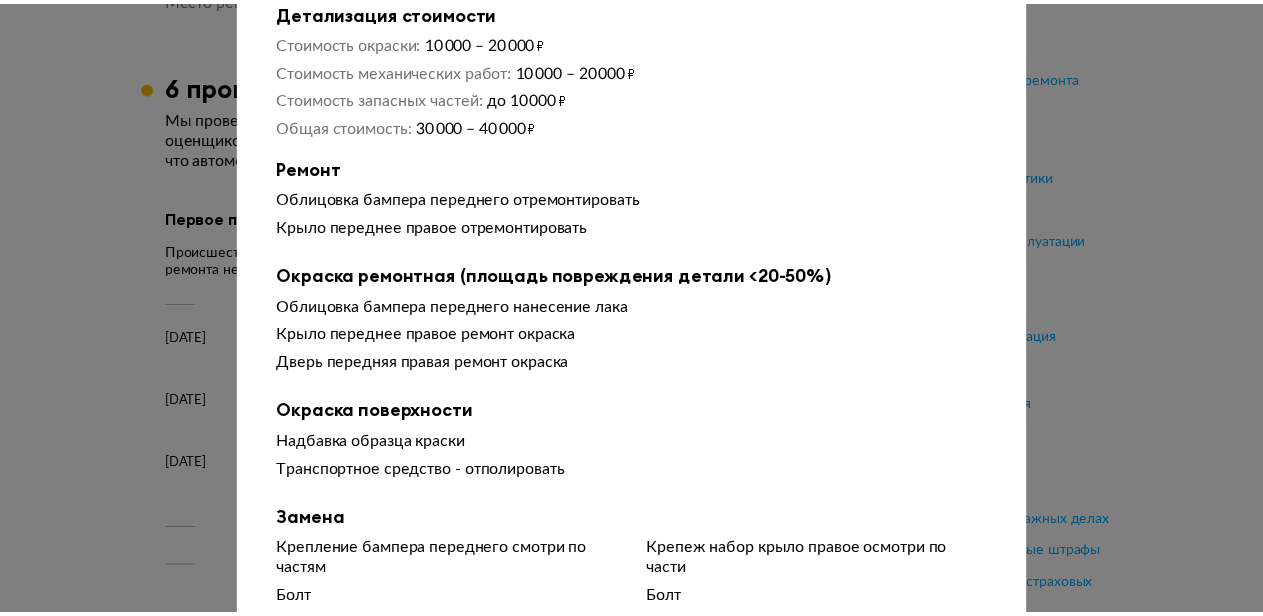 scroll, scrollTop: 0, scrollLeft: 0, axis: both 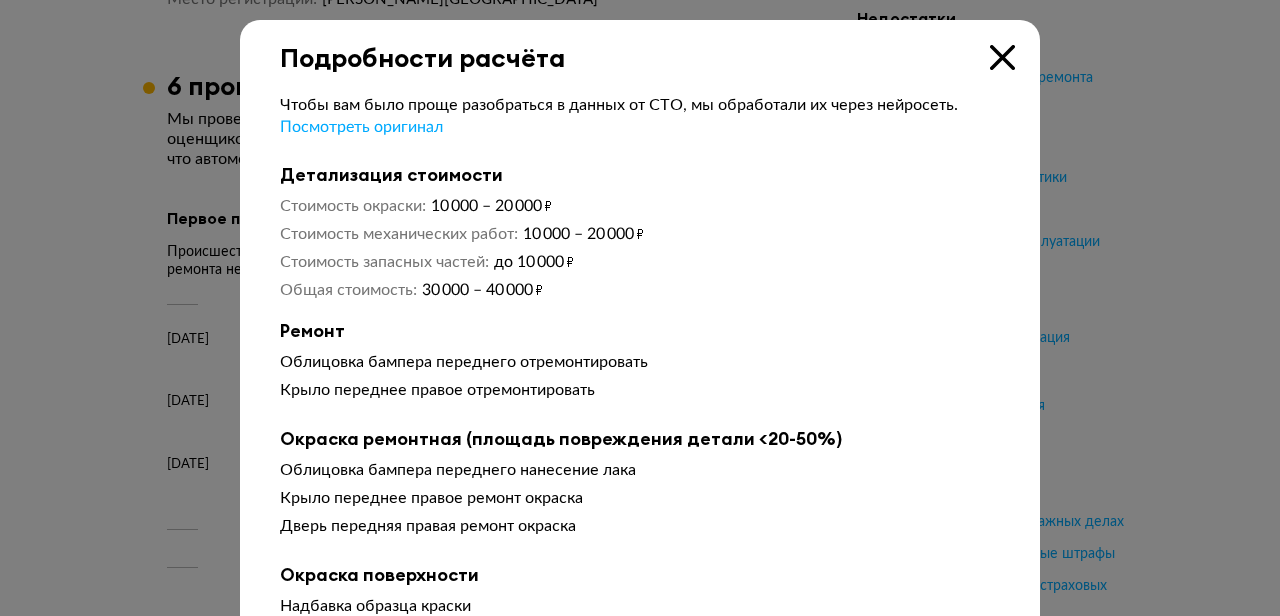 click at bounding box center [1002, 57] 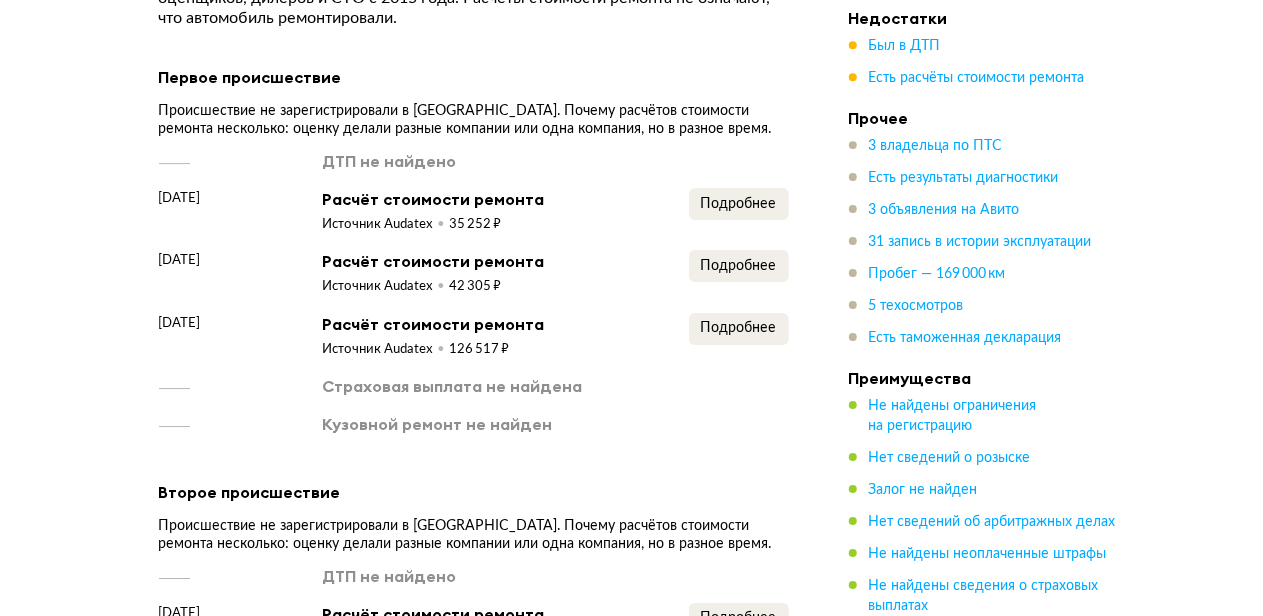 scroll, scrollTop: 3196, scrollLeft: 0, axis: vertical 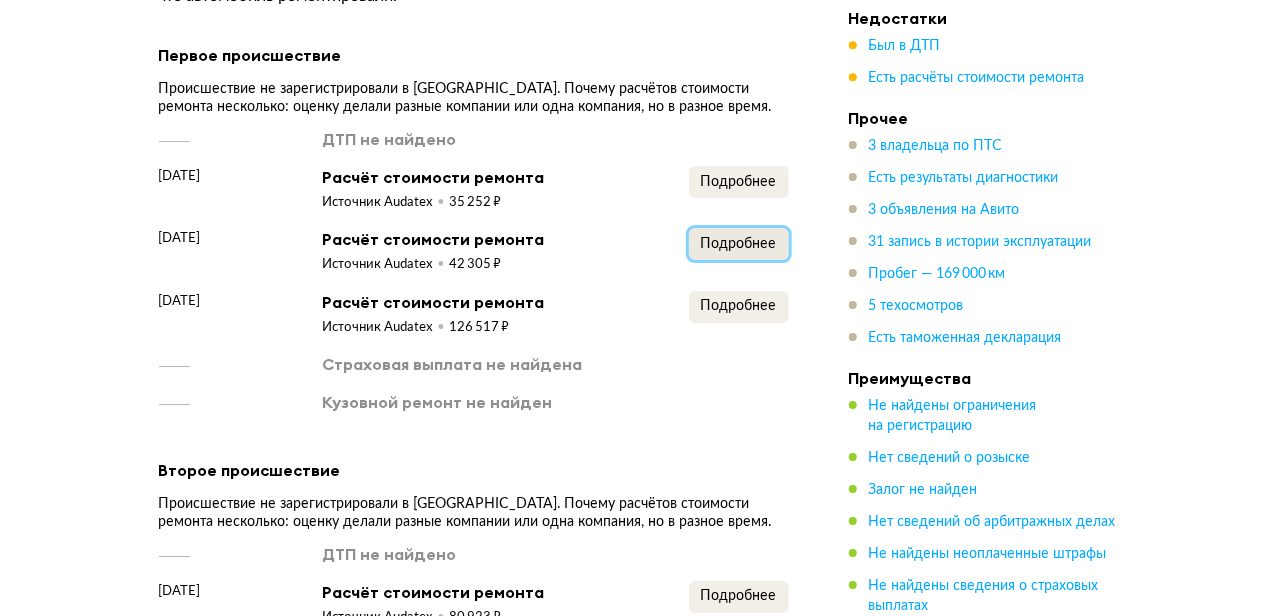 click on "Подробнее" at bounding box center [739, 244] 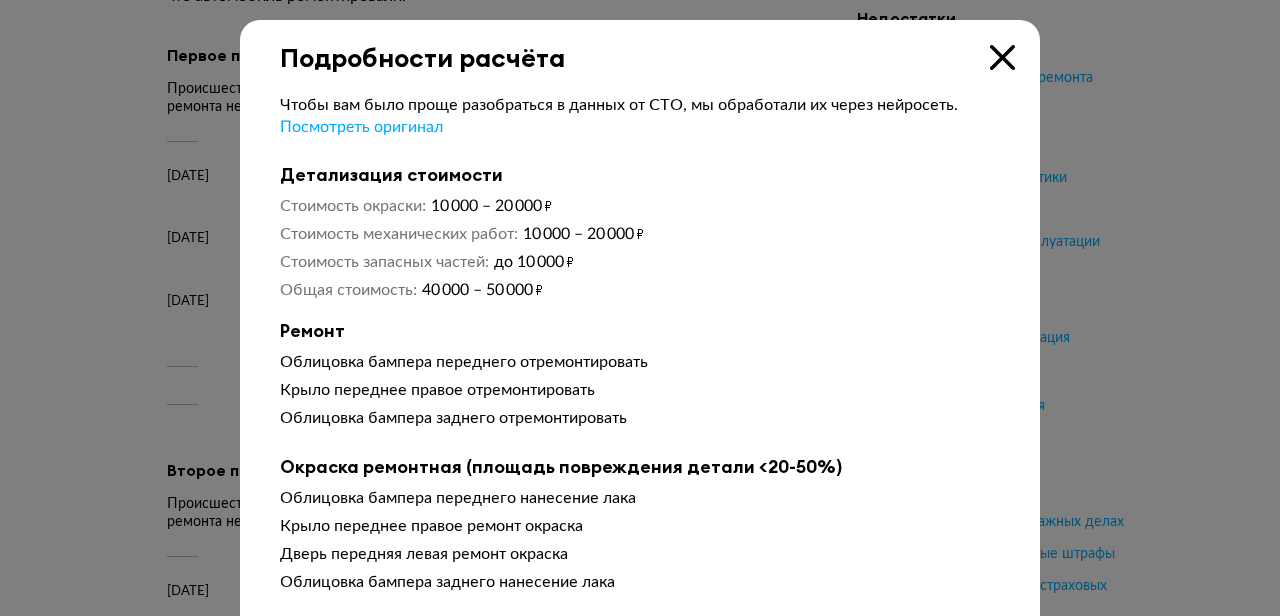 click at bounding box center (1002, 57) 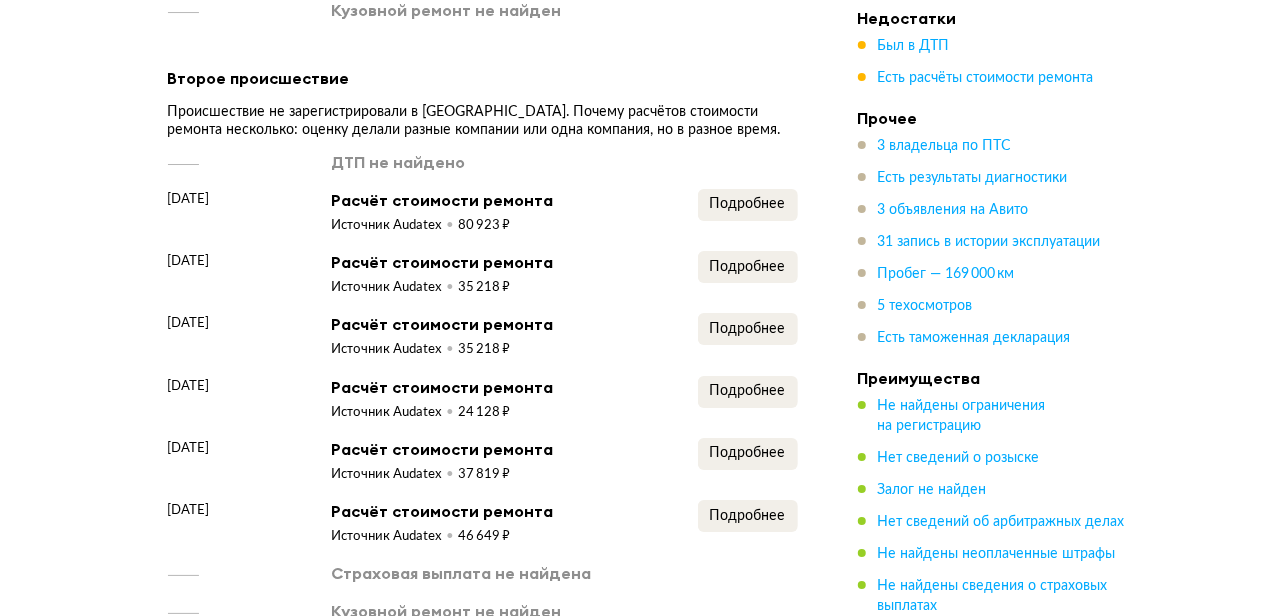 scroll, scrollTop: 3616, scrollLeft: 0, axis: vertical 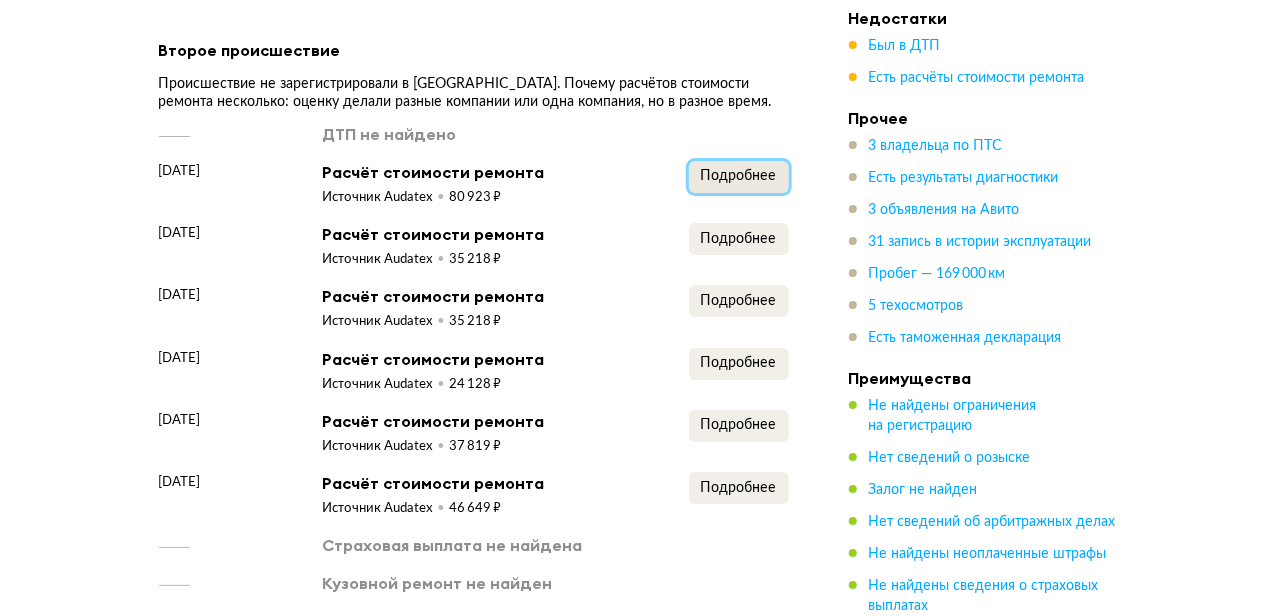 click on "Подробнее" at bounding box center [739, 176] 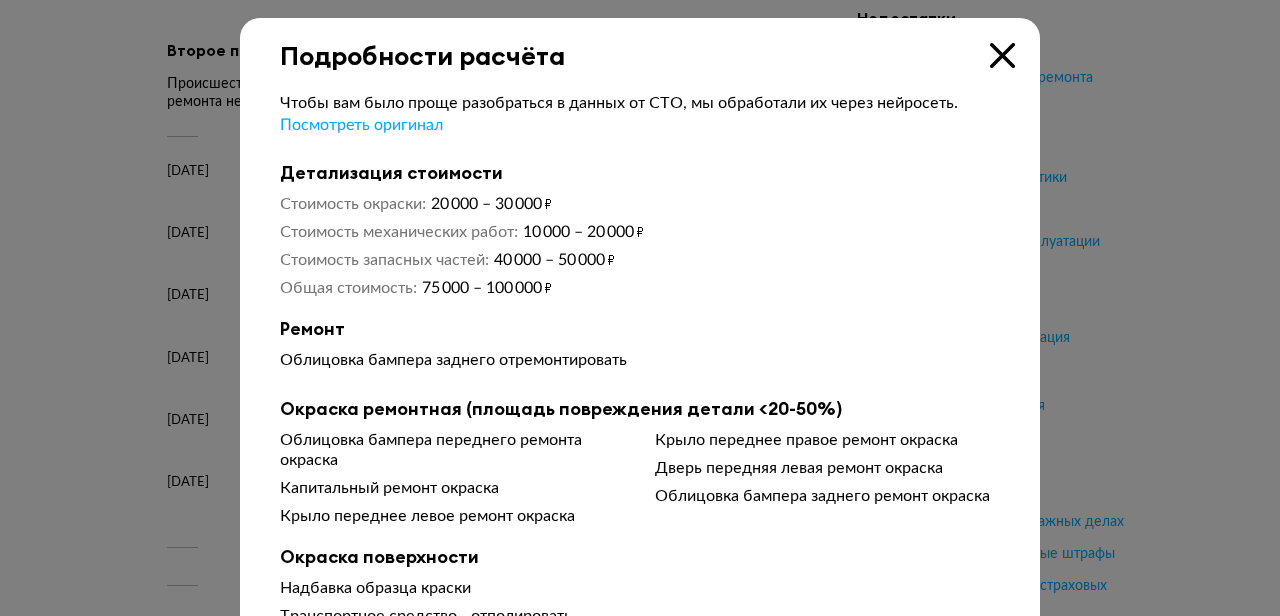 scroll, scrollTop: 0, scrollLeft: 0, axis: both 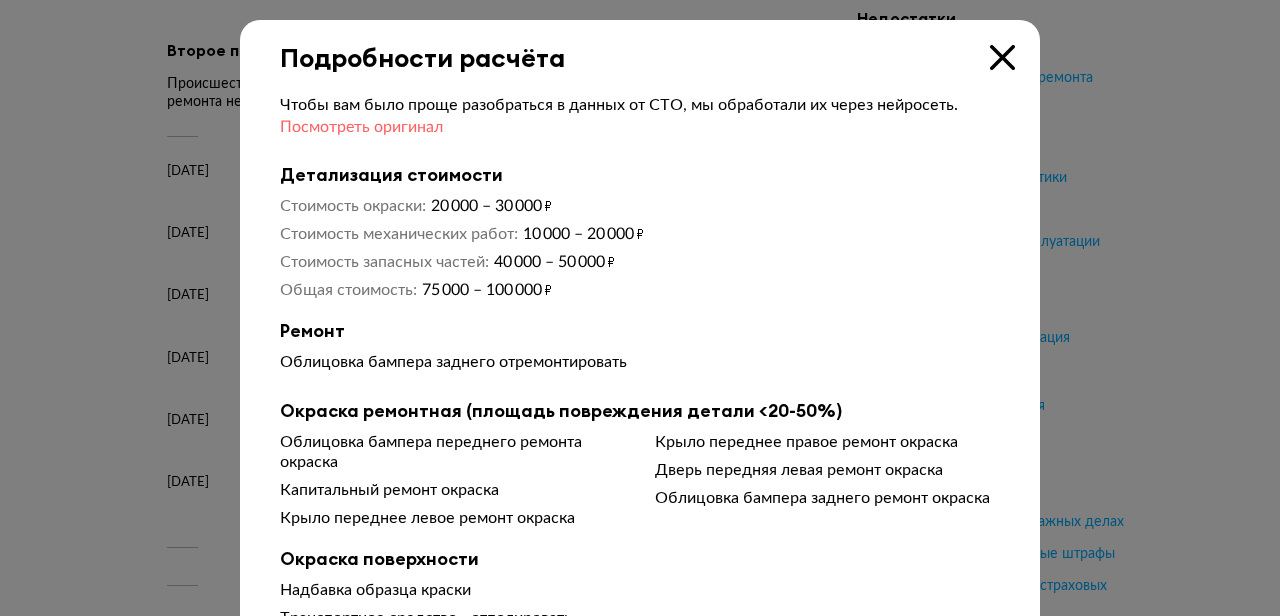 click on "Посмотреть оригинал" at bounding box center [361, 127] 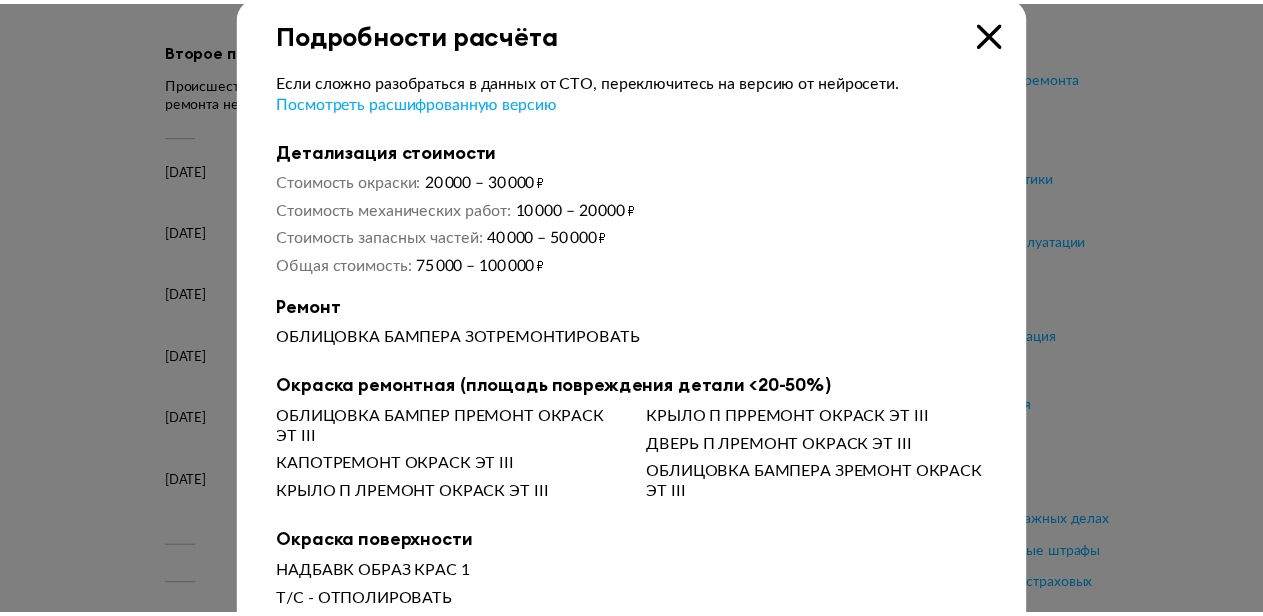 scroll, scrollTop: 0, scrollLeft: 0, axis: both 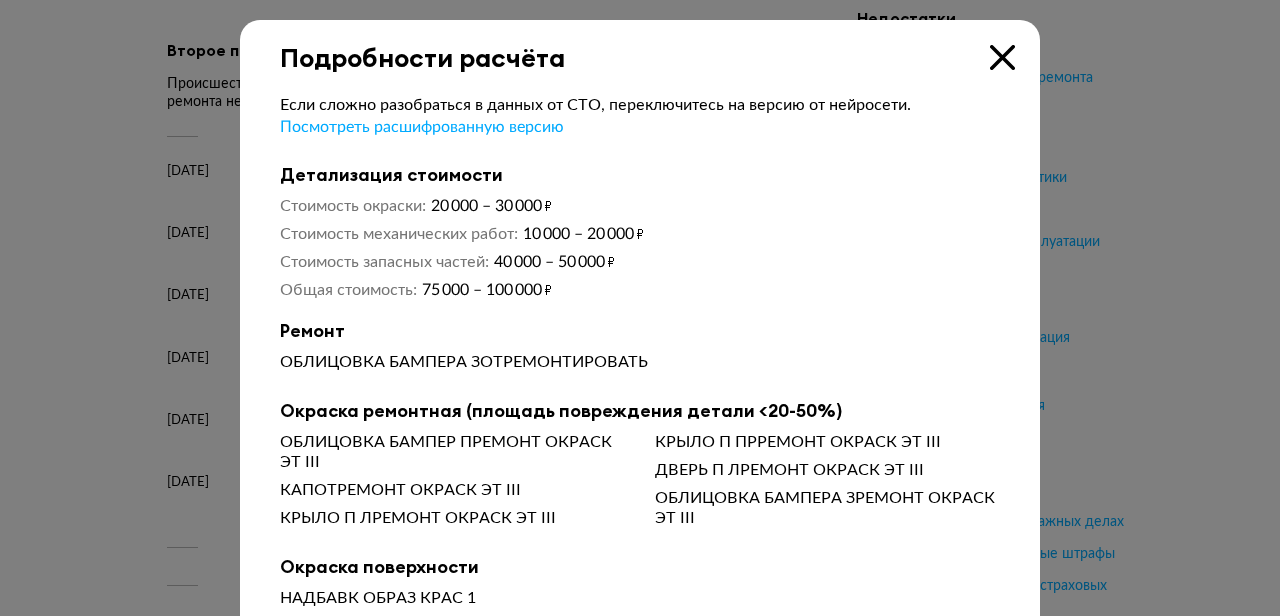 click at bounding box center (1002, 57) 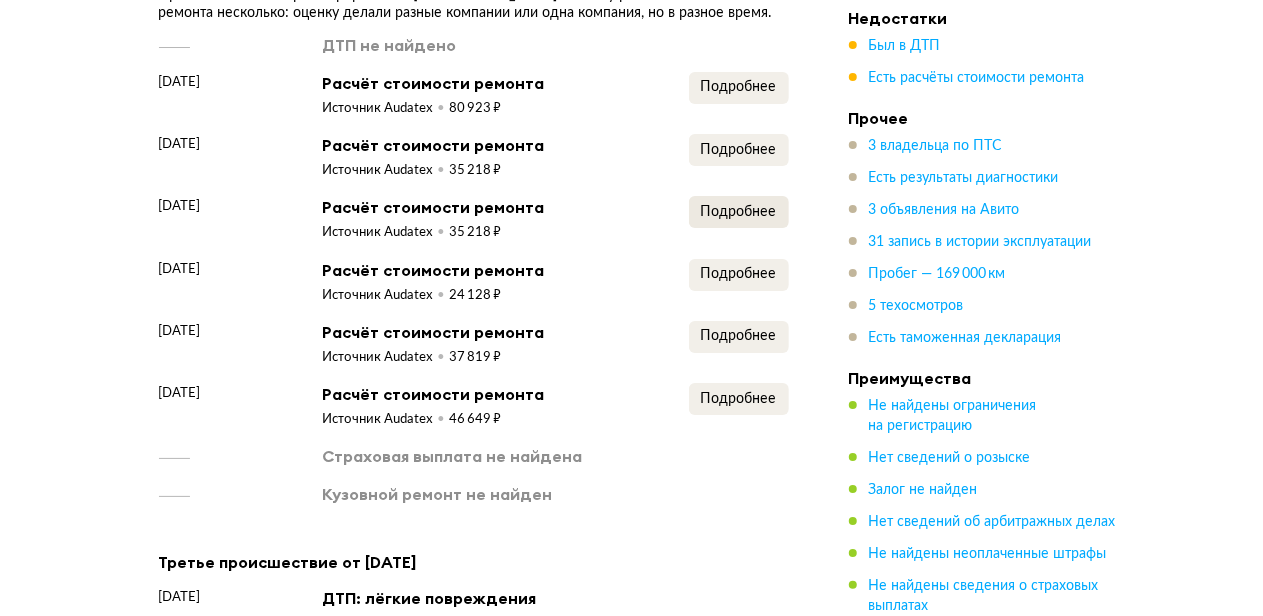 scroll, scrollTop: 3710, scrollLeft: 0, axis: vertical 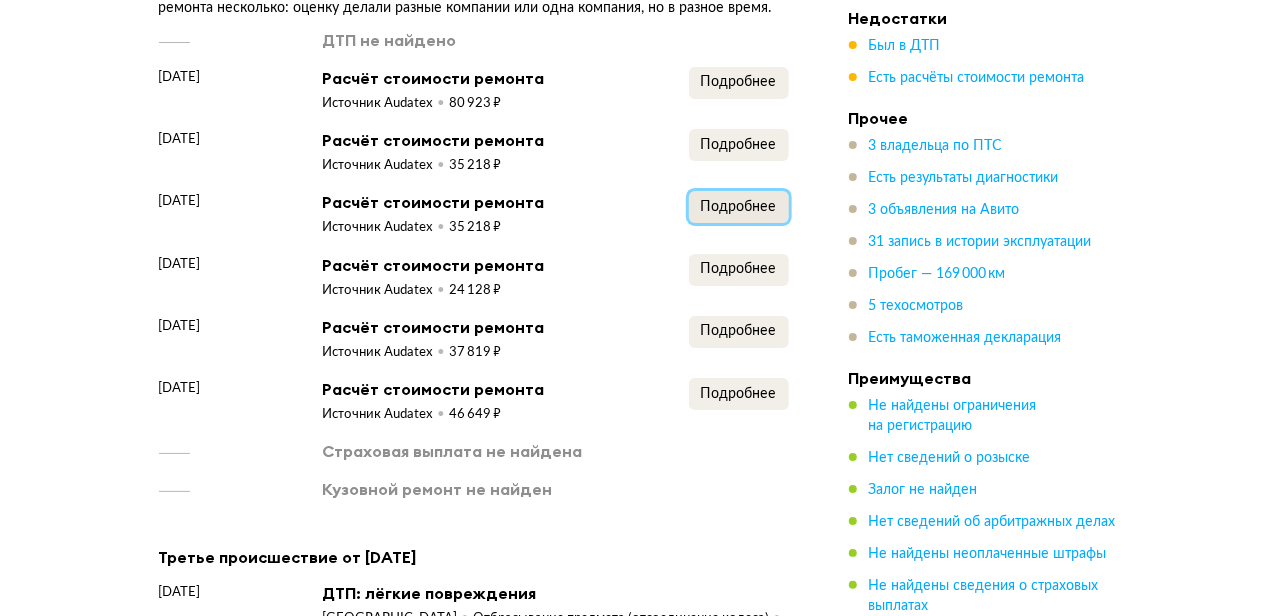 click on "Подробнее" at bounding box center (739, 207) 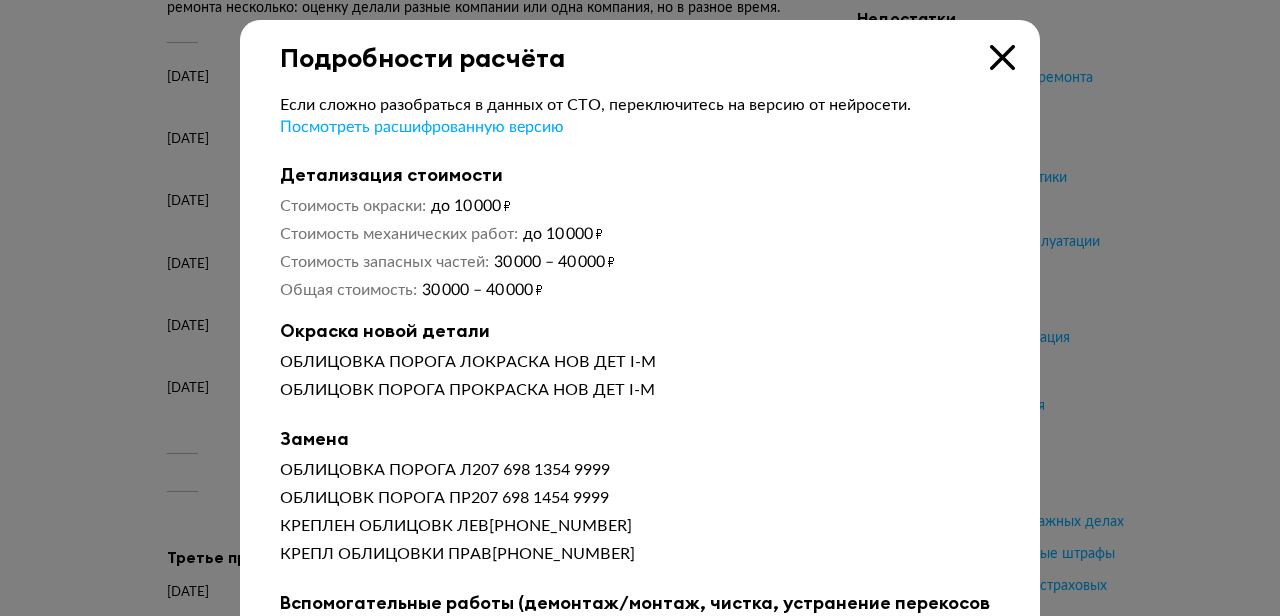 click at bounding box center (1002, 57) 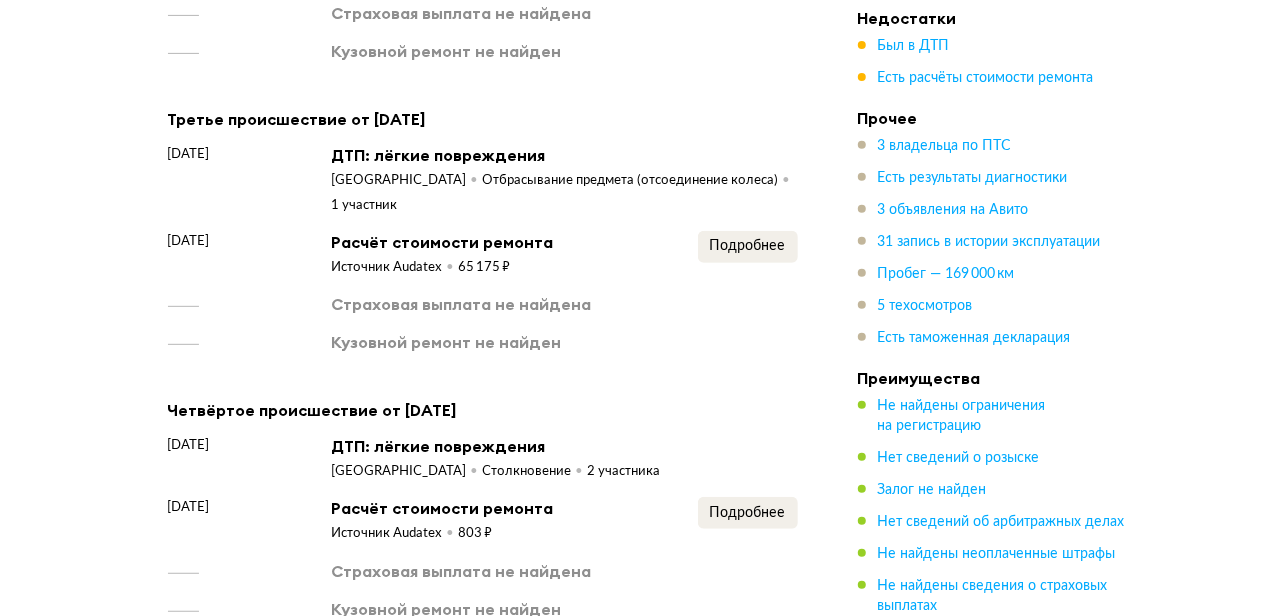 scroll, scrollTop: 4153, scrollLeft: 0, axis: vertical 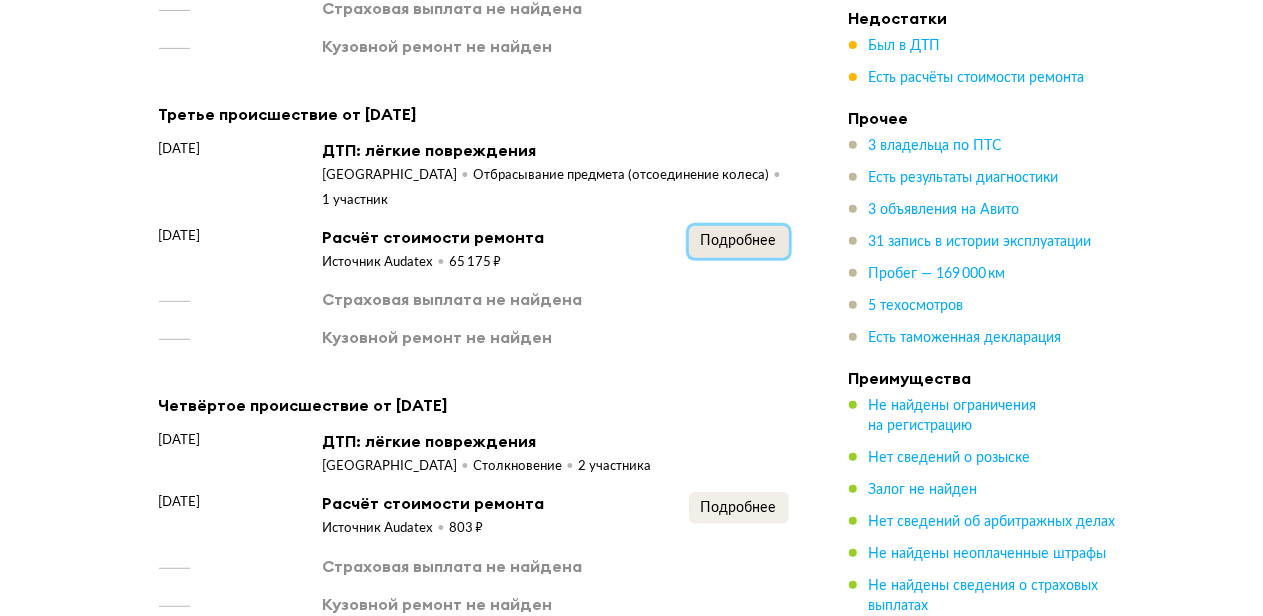 click on "Подробнее" at bounding box center [739, 241] 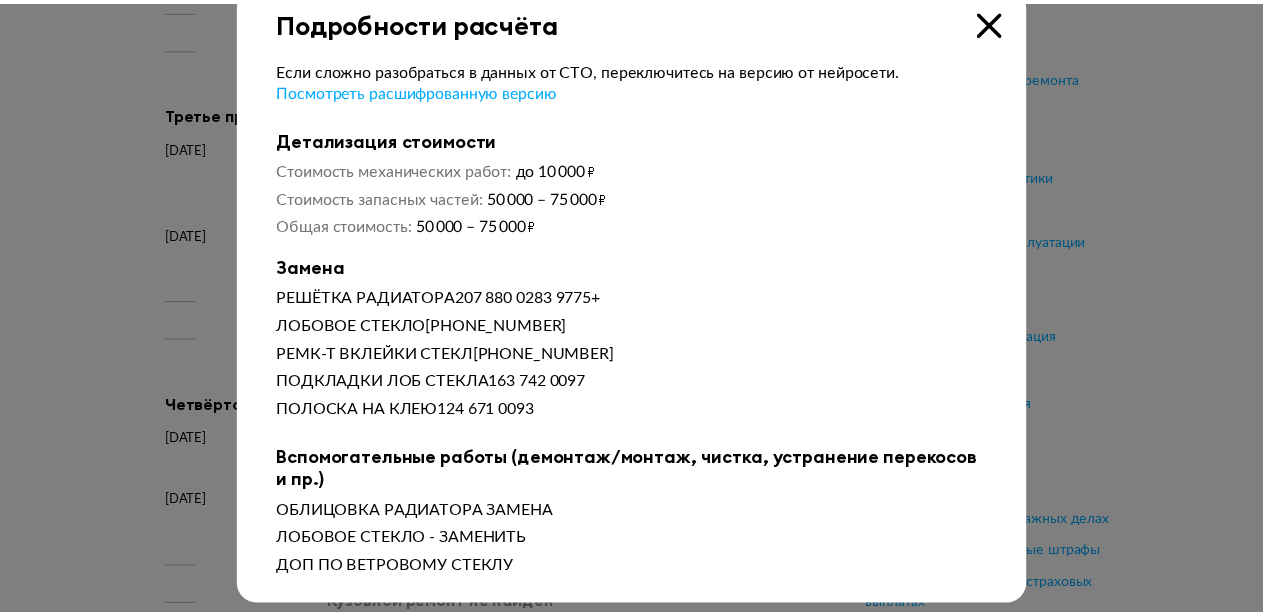 scroll, scrollTop: 50, scrollLeft: 0, axis: vertical 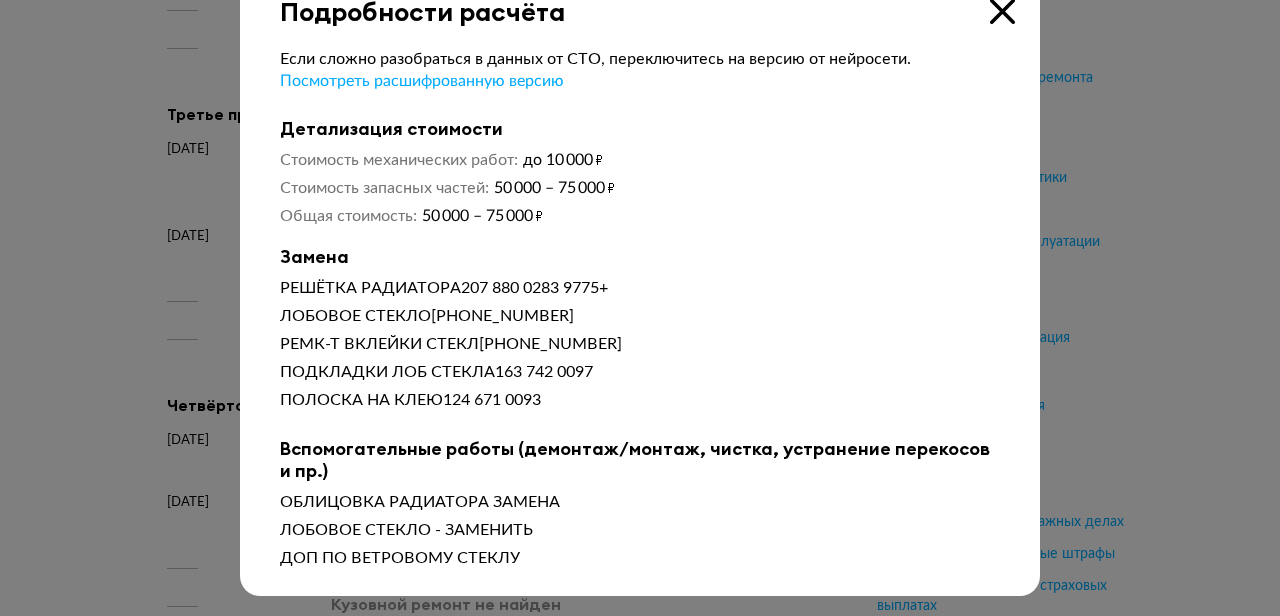 click at bounding box center (1002, 11) 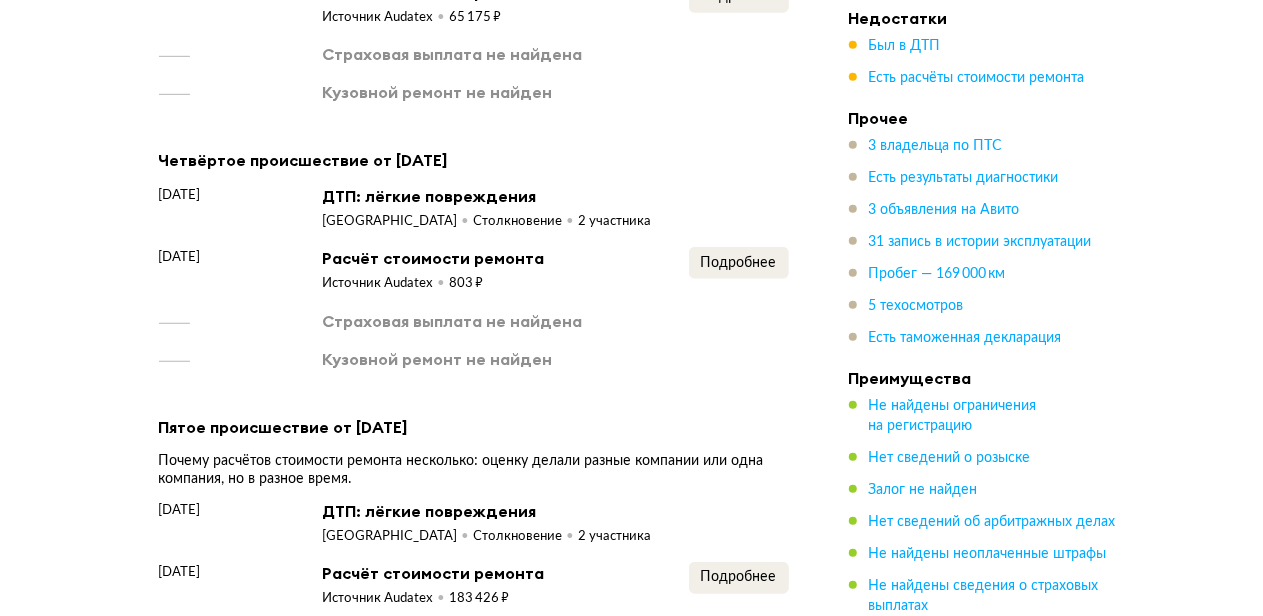 scroll, scrollTop: 4410, scrollLeft: 0, axis: vertical 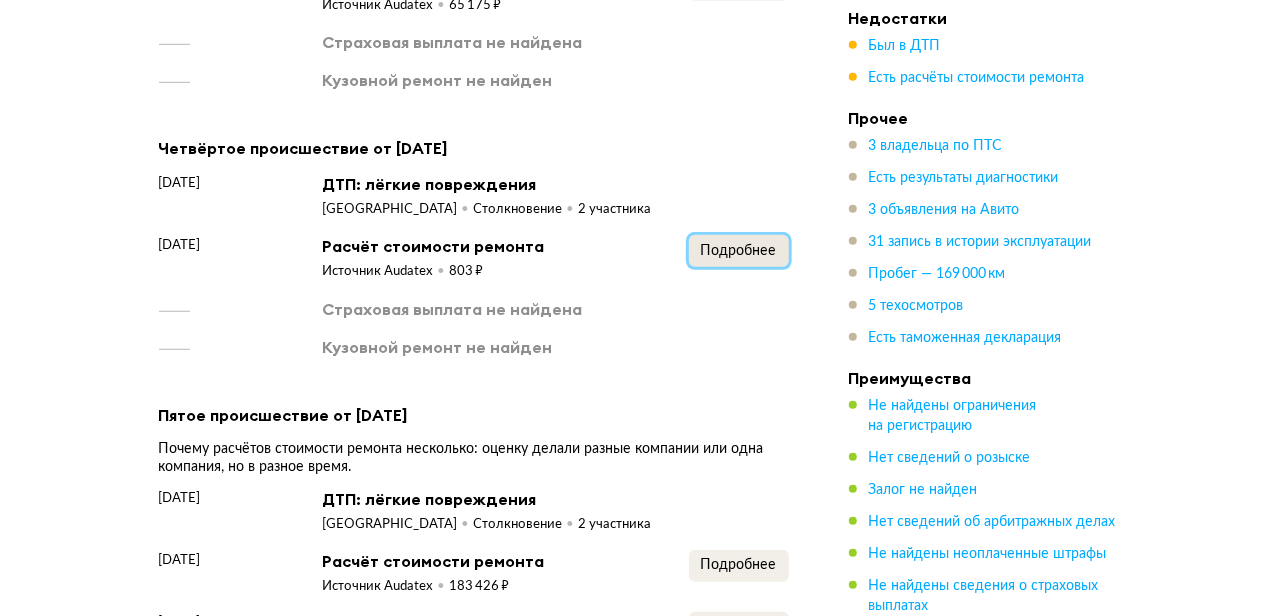 click on "Подробнее" at bounding box center [739, 251] 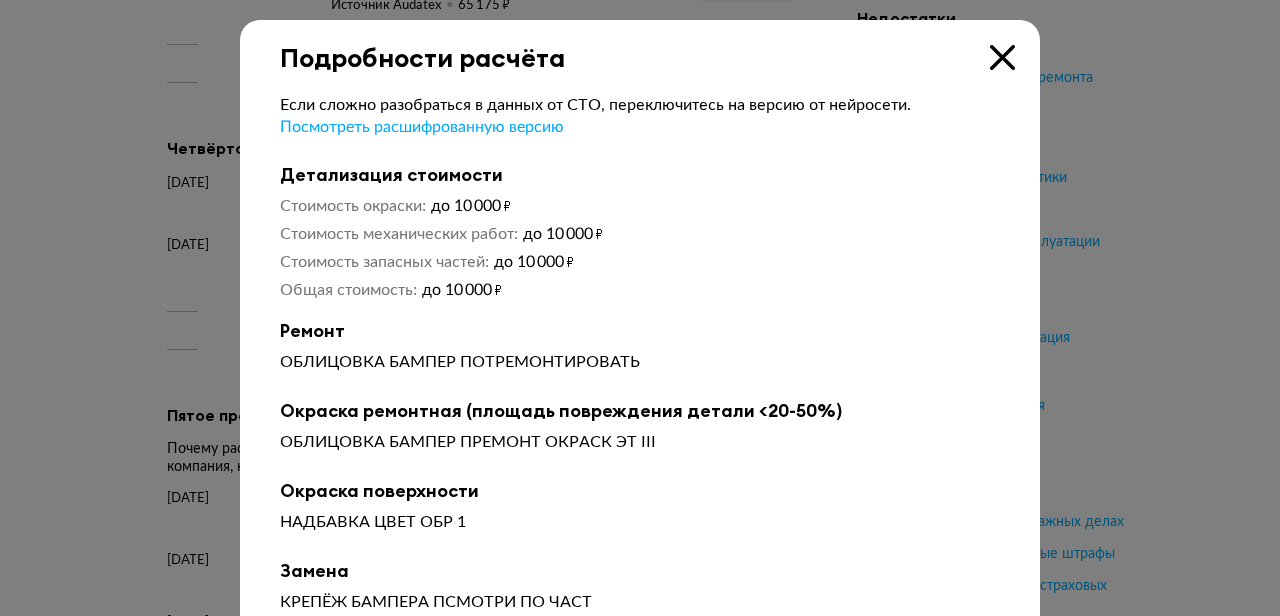 click at bounding box center [1002, 57] 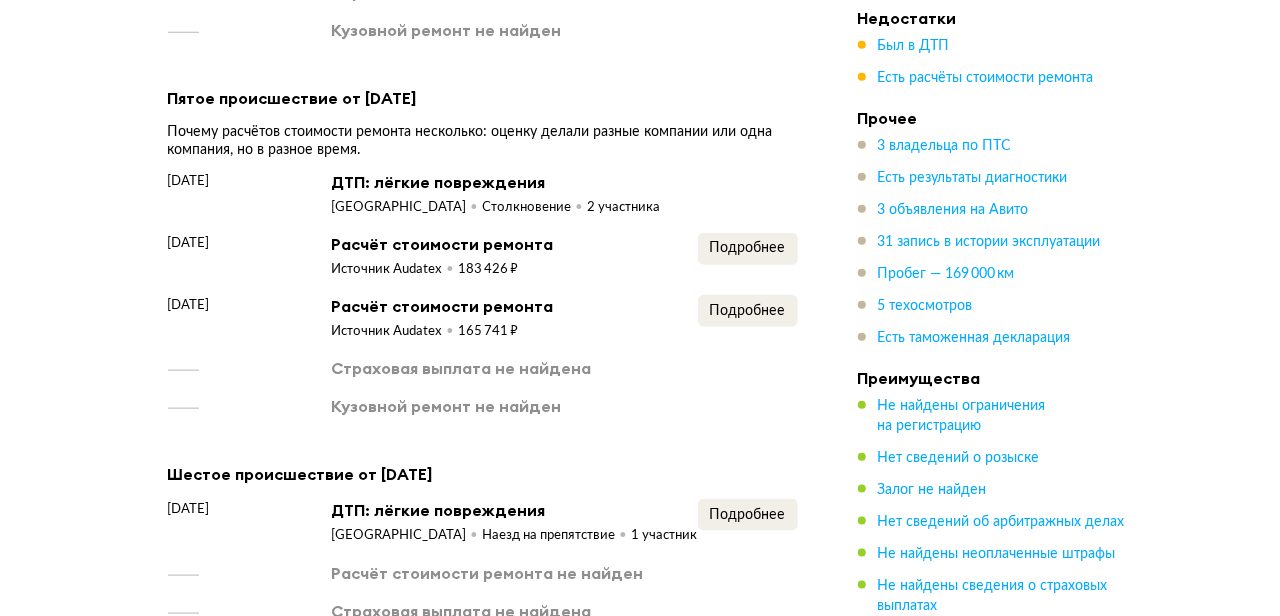 scroll, scrollTop: 4736, scrollLeft: 0, axis: vertical 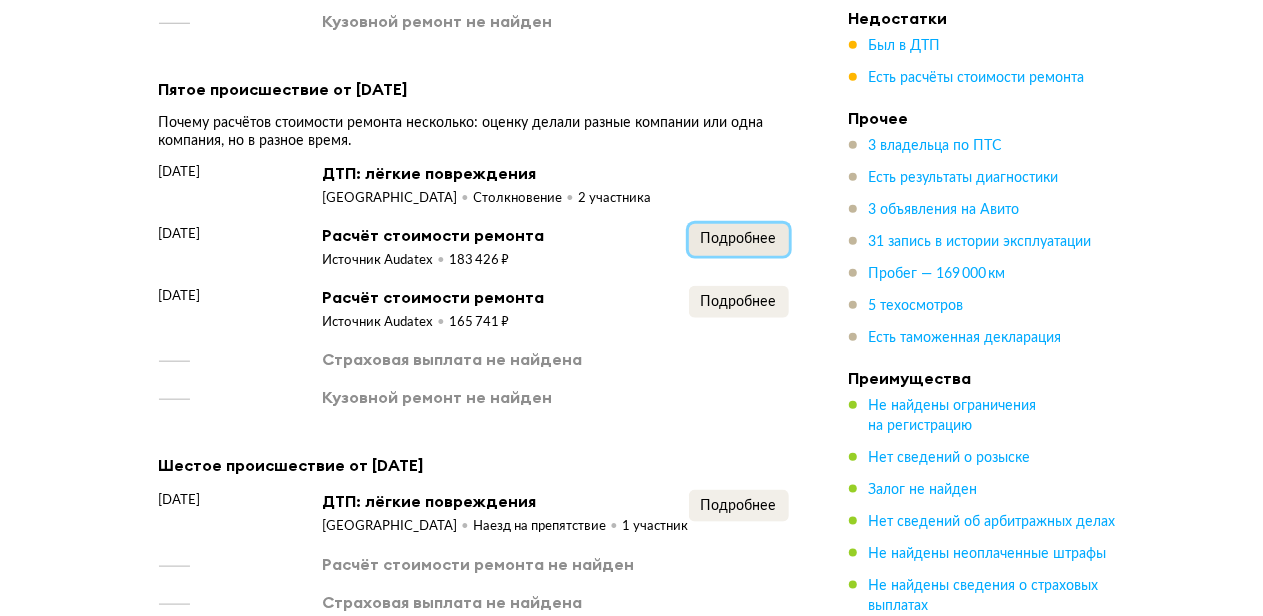 click on "Подробнее" at bounding box center [739, 239] 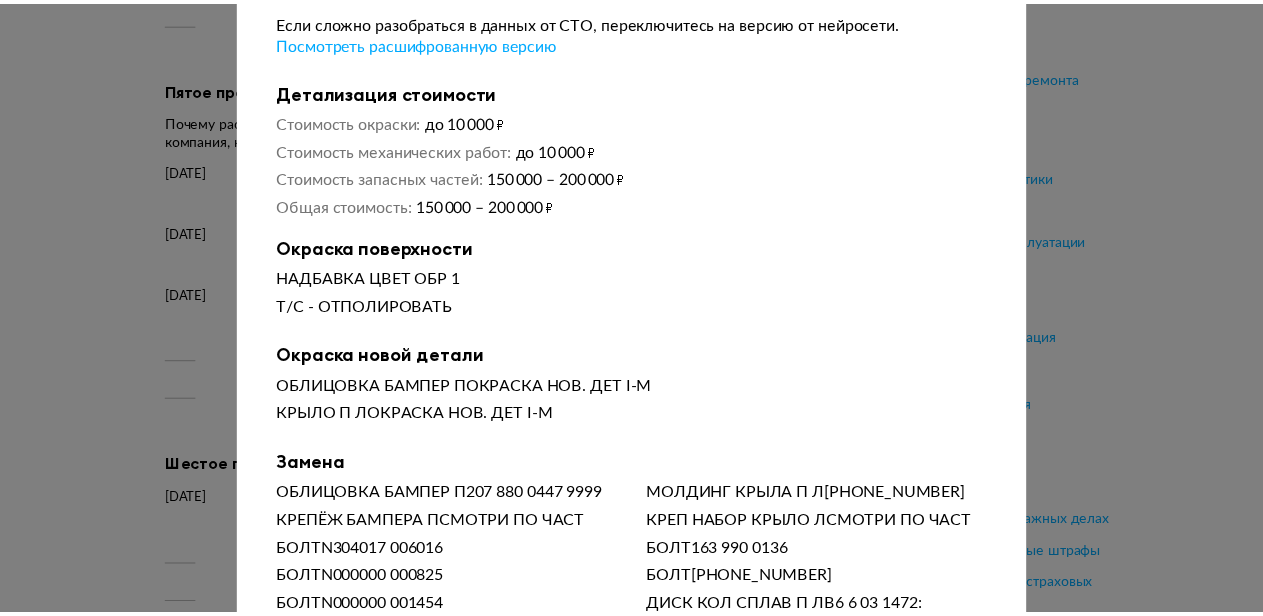 scroll, scrollTop: 0, scrollLeft: 0, axis: both 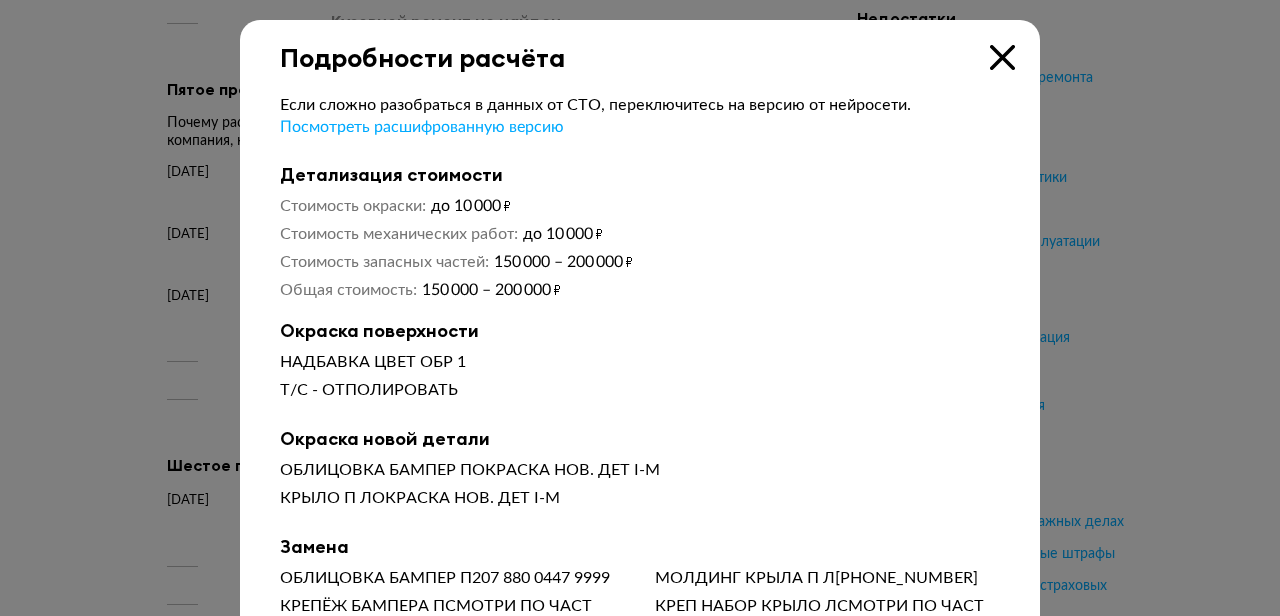 click at bounding box center (1002, 57) 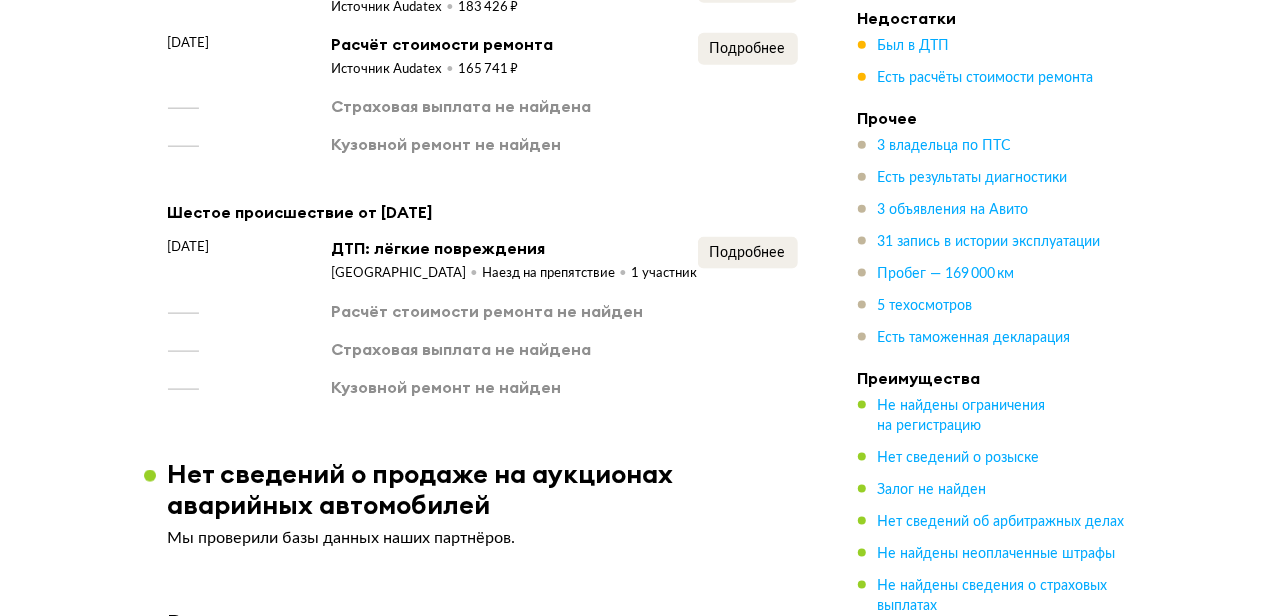 scroll, scrollTop: 5016, scrollLeft: 0, axis: vertical 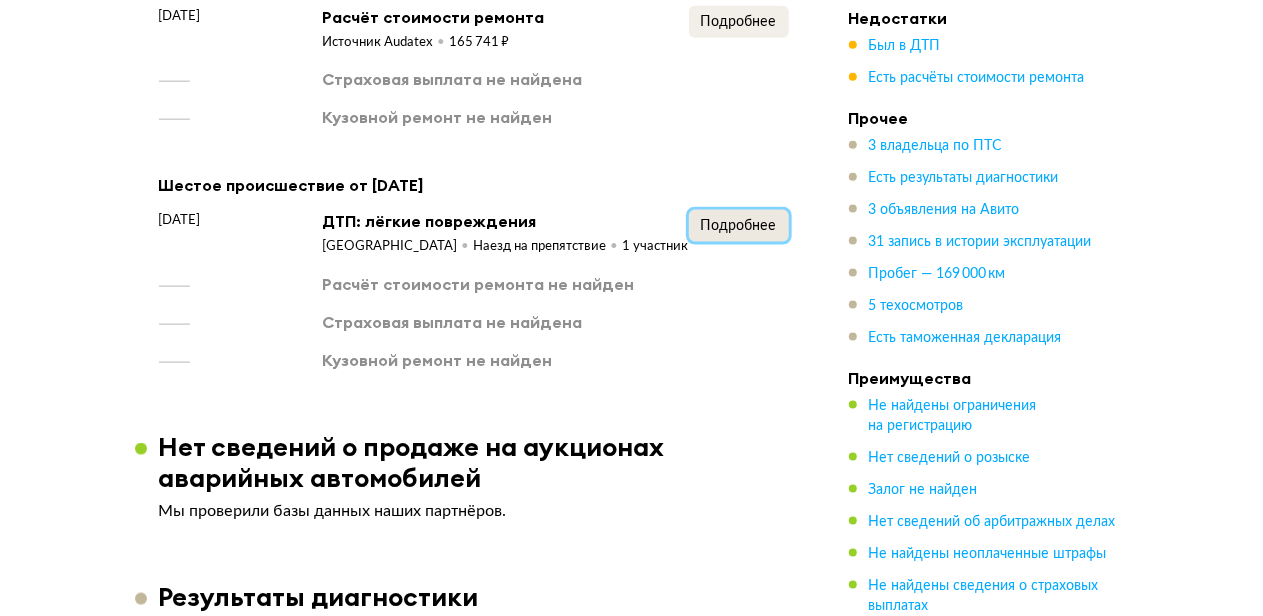 click on "Подробнее" at bounding box center (739, 226) 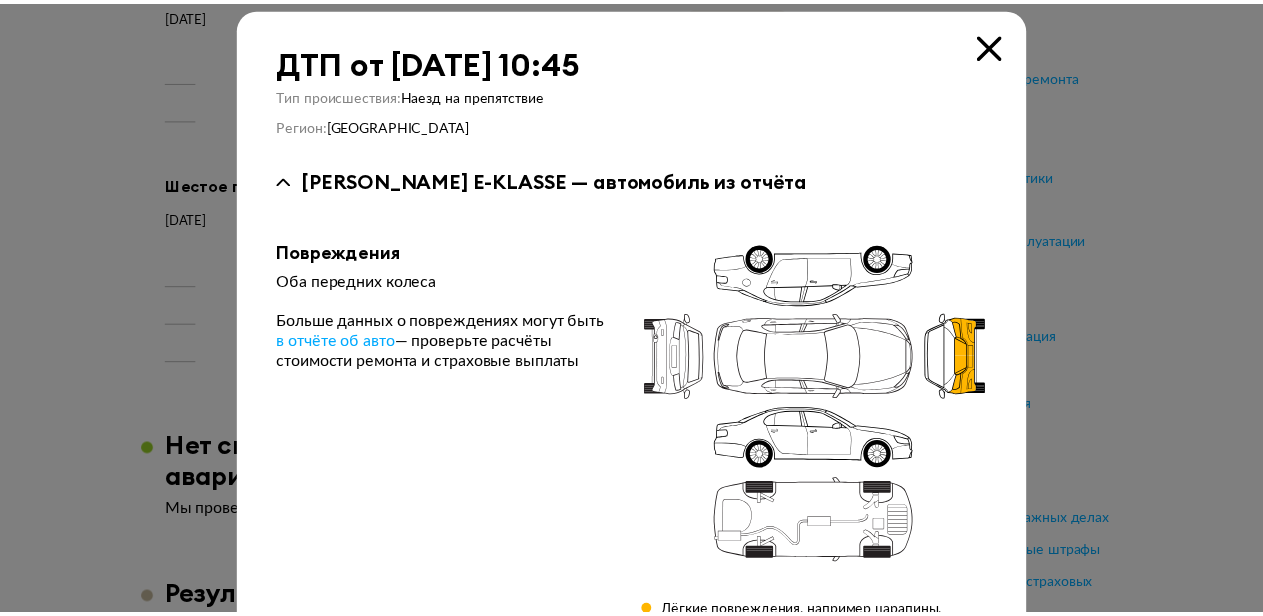 scroll, scrollTop: 0, scrollLeft: 0, axis: both 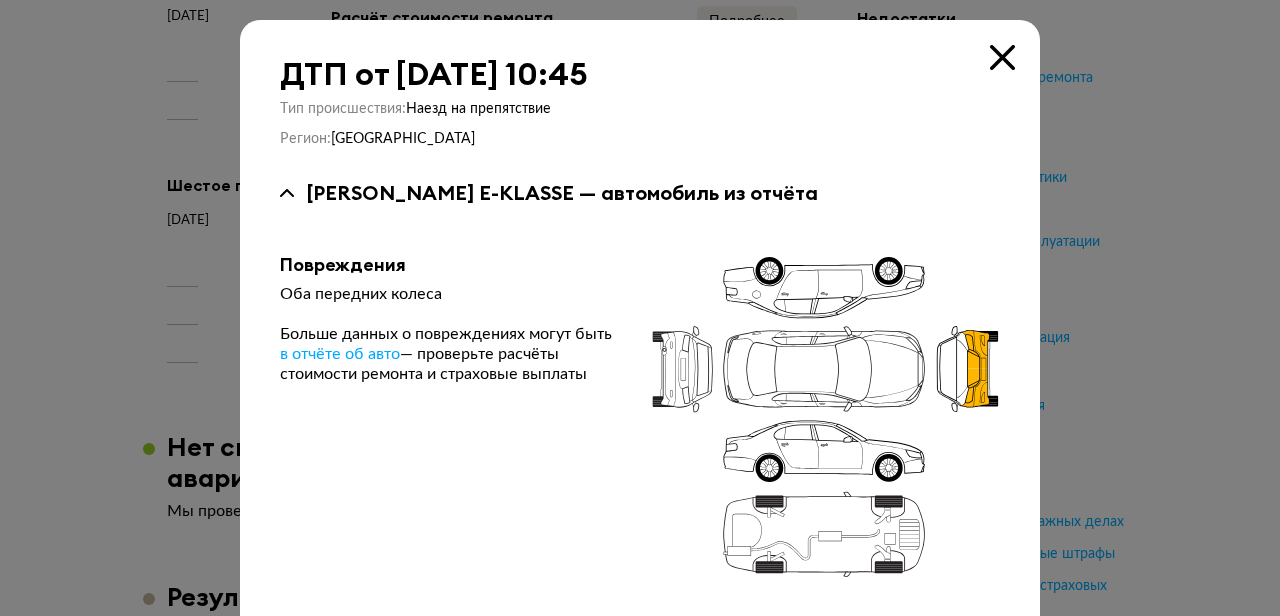 click at bounding box center (1002, 57) 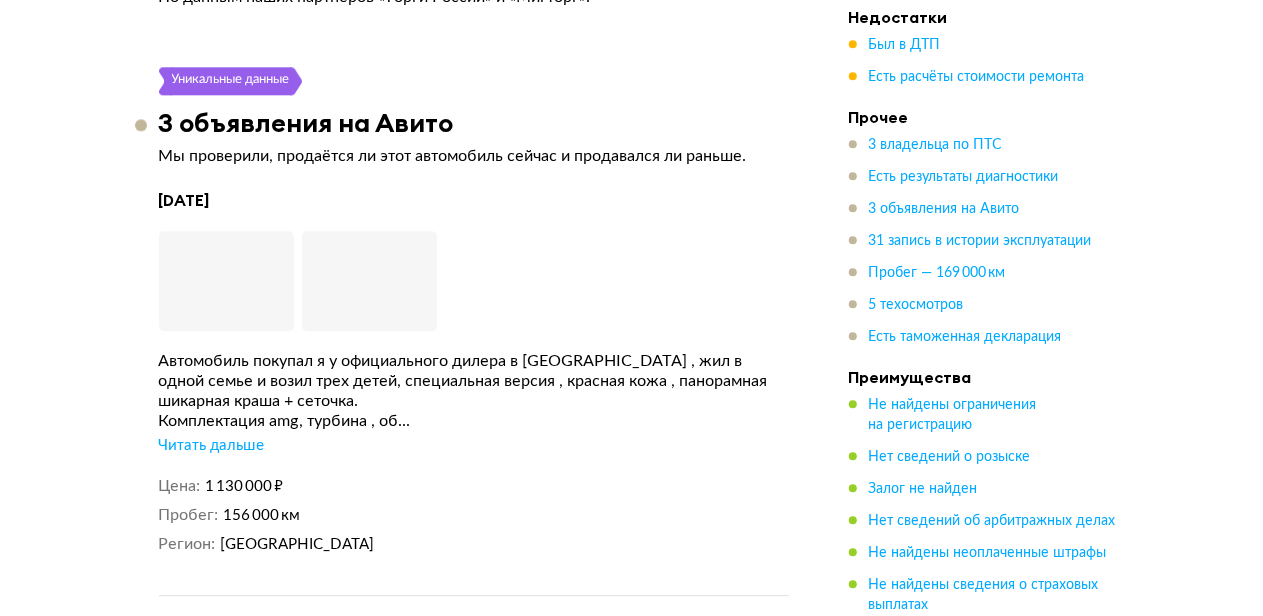 scroll, scrollTop: 6346, scrollLeft: 0, axis: vertical 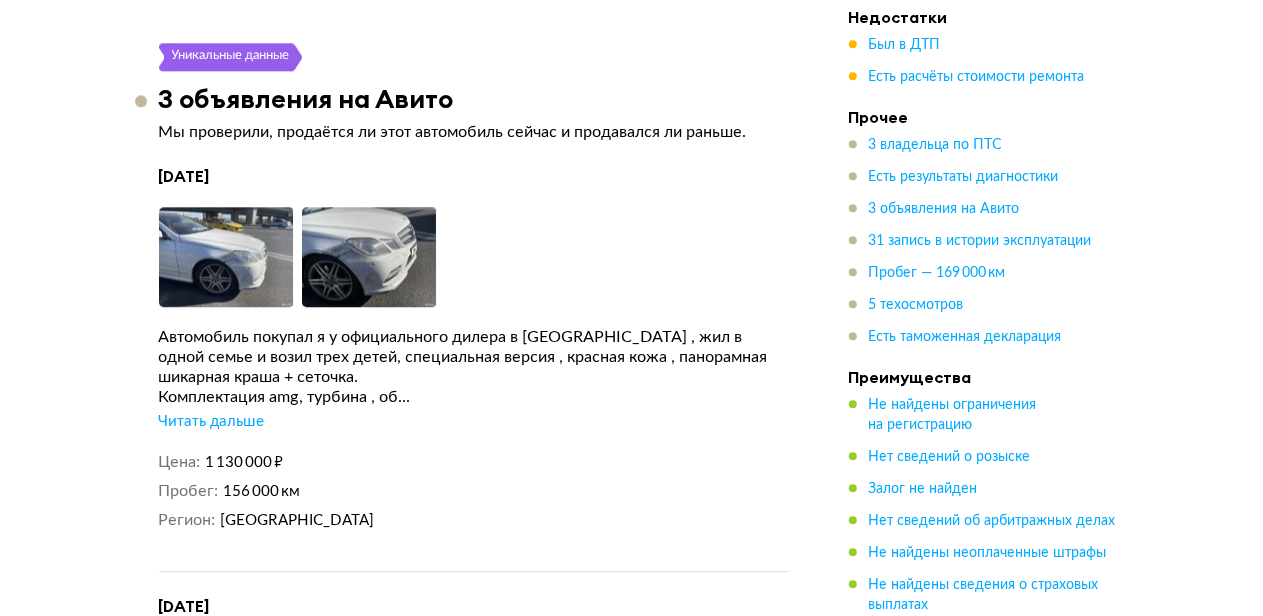 click on "Читать дальше" at bounding box center [212, 422] 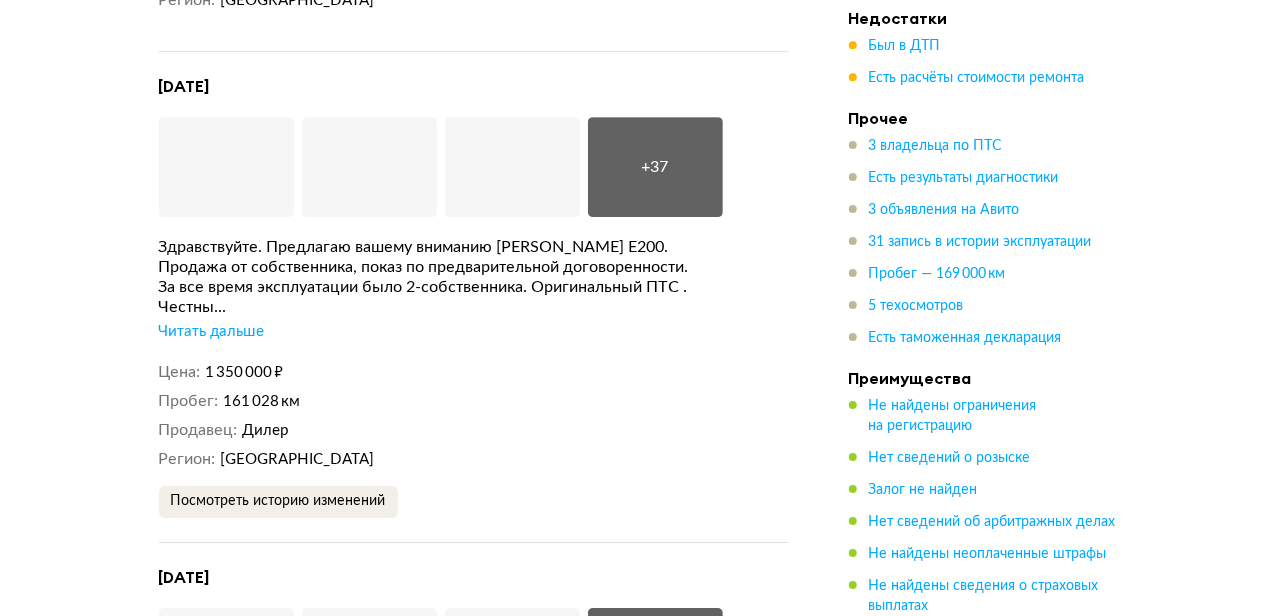 scroll, scrollTop: 6976, scrollLeft: 0, axis: vertical 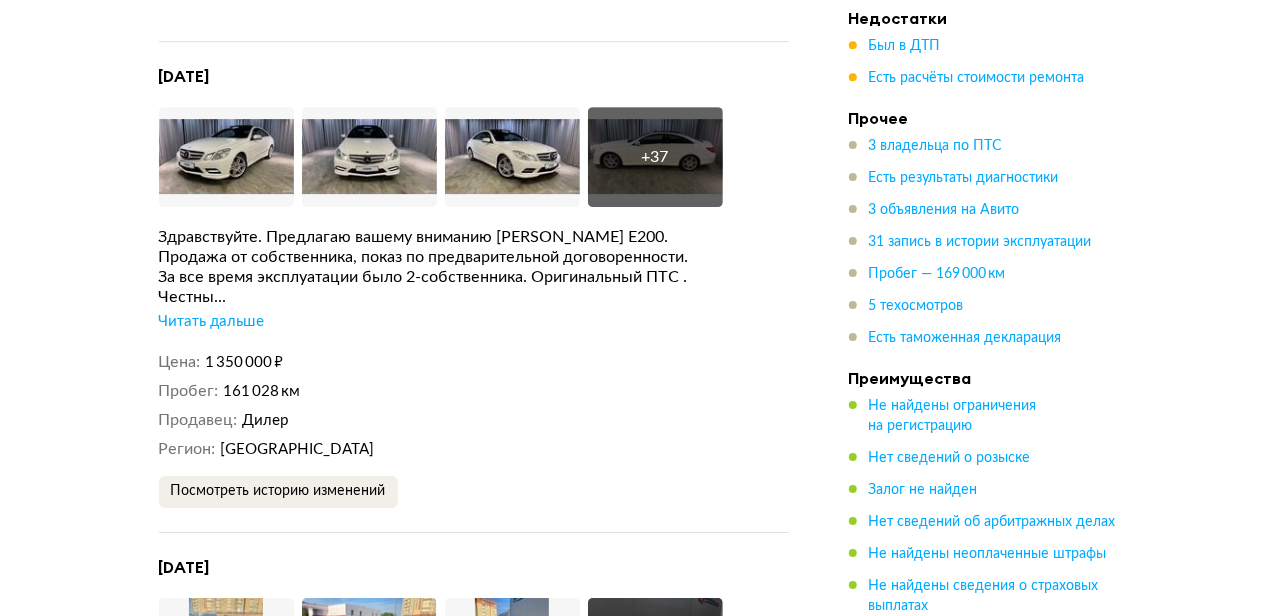 click on "Читать дальше" at bounding box center (212, 322) 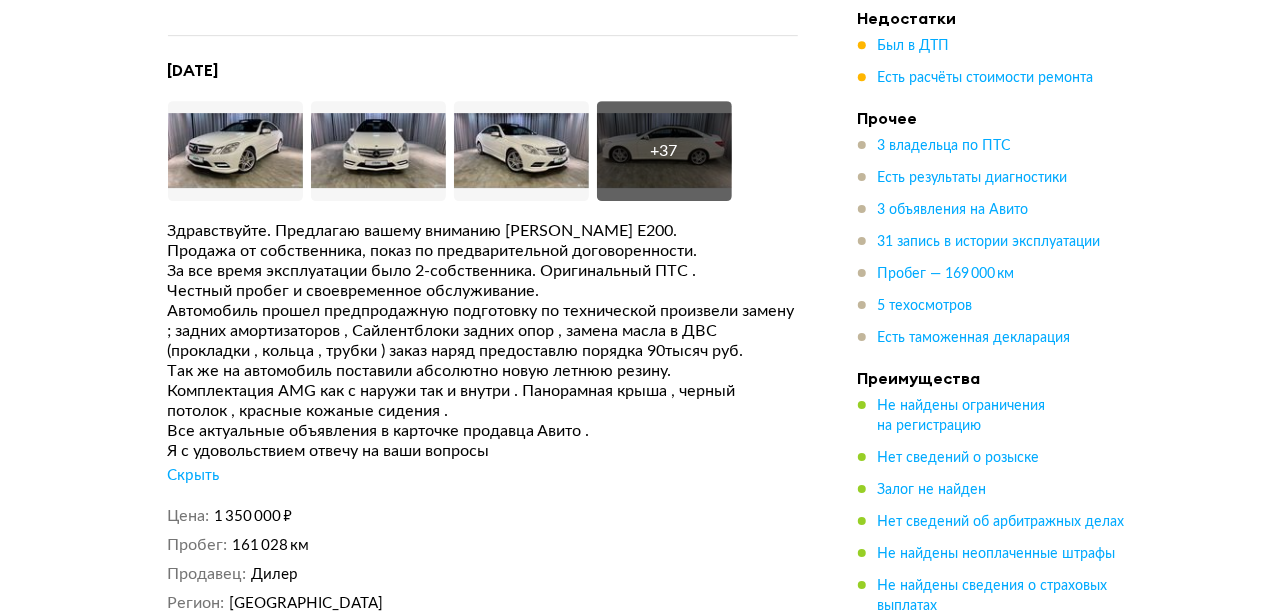 scroll, scrollTop: 6976, scrollLeft: 0, axis: vertical 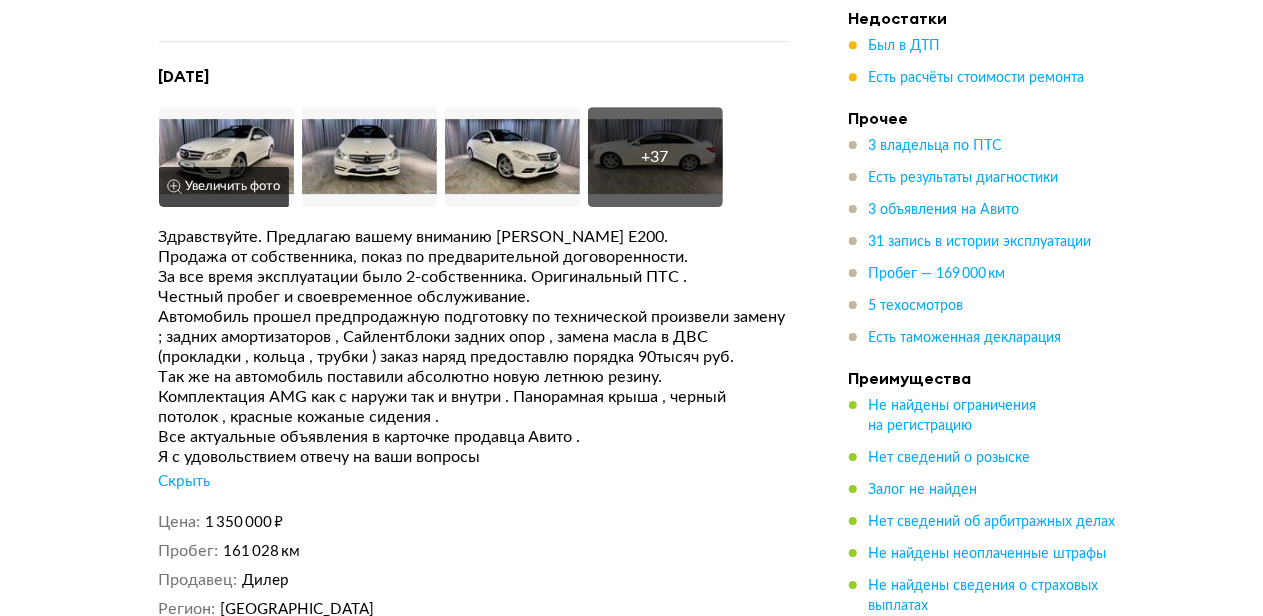 click at bounding box center [226, 157] 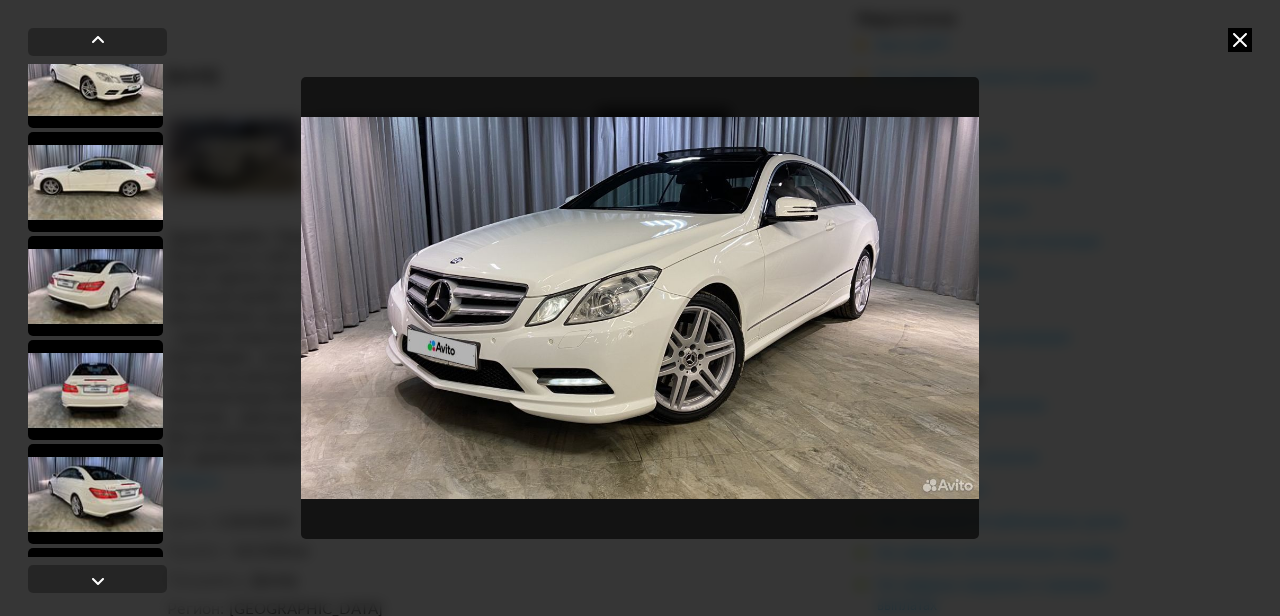 scroll, scrollTop: 256, scrollLeft: 0, axis: vertical 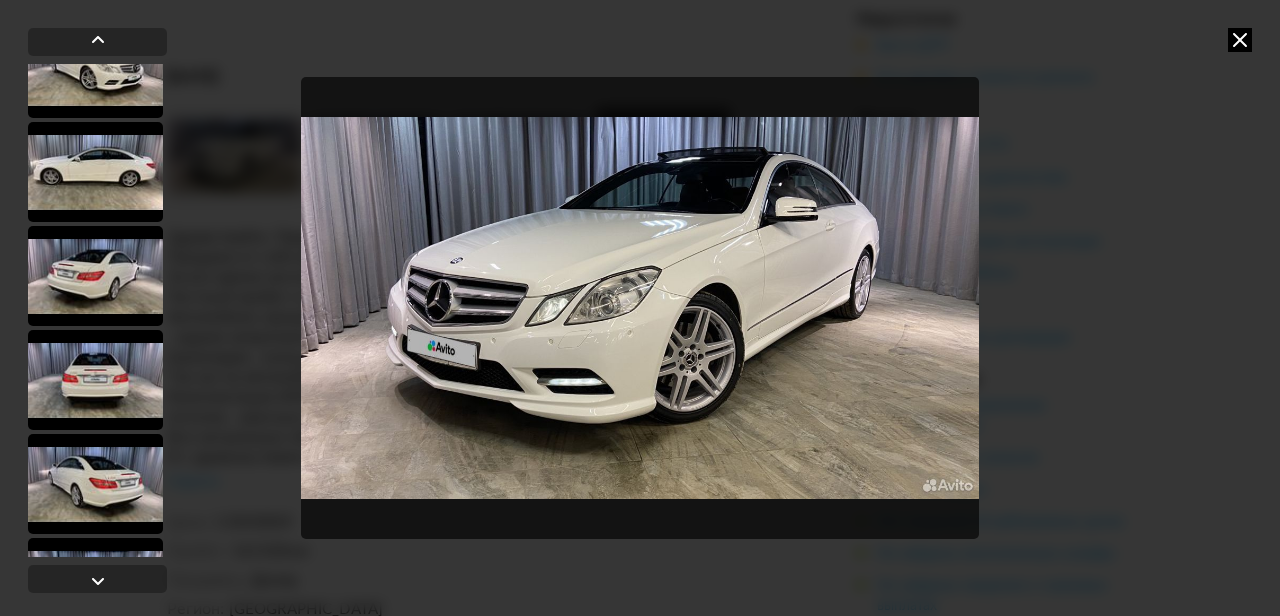 click at bounding box center [95, 276] 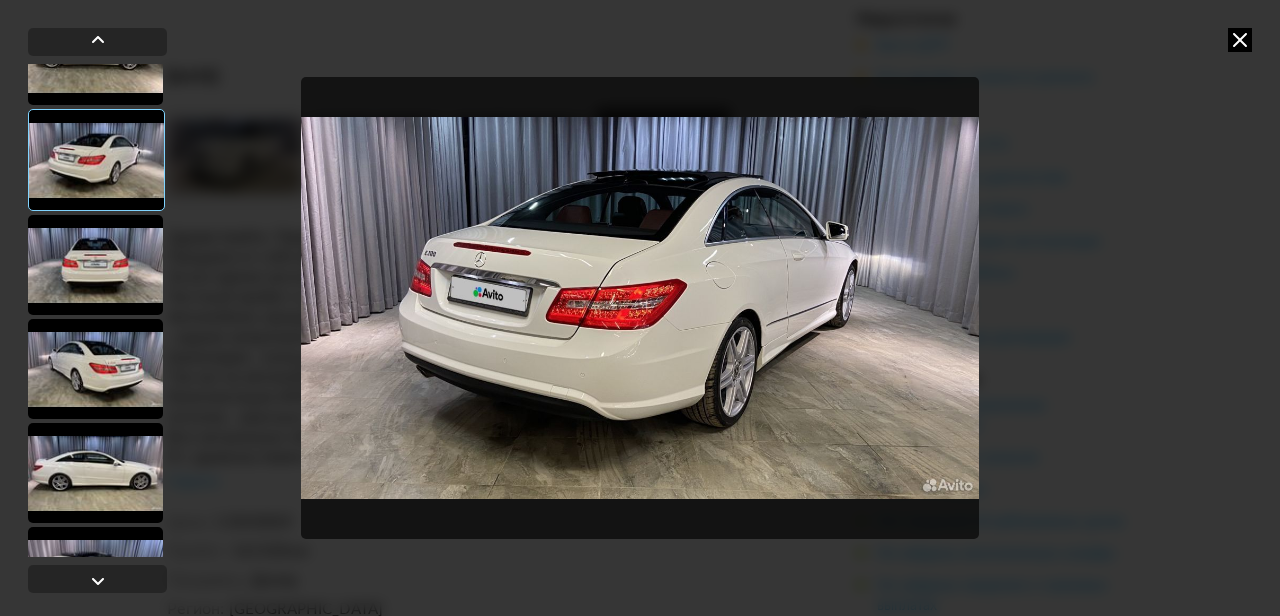 scroll, scrollTop: 372, scrollLeft: 0, axis: vertical 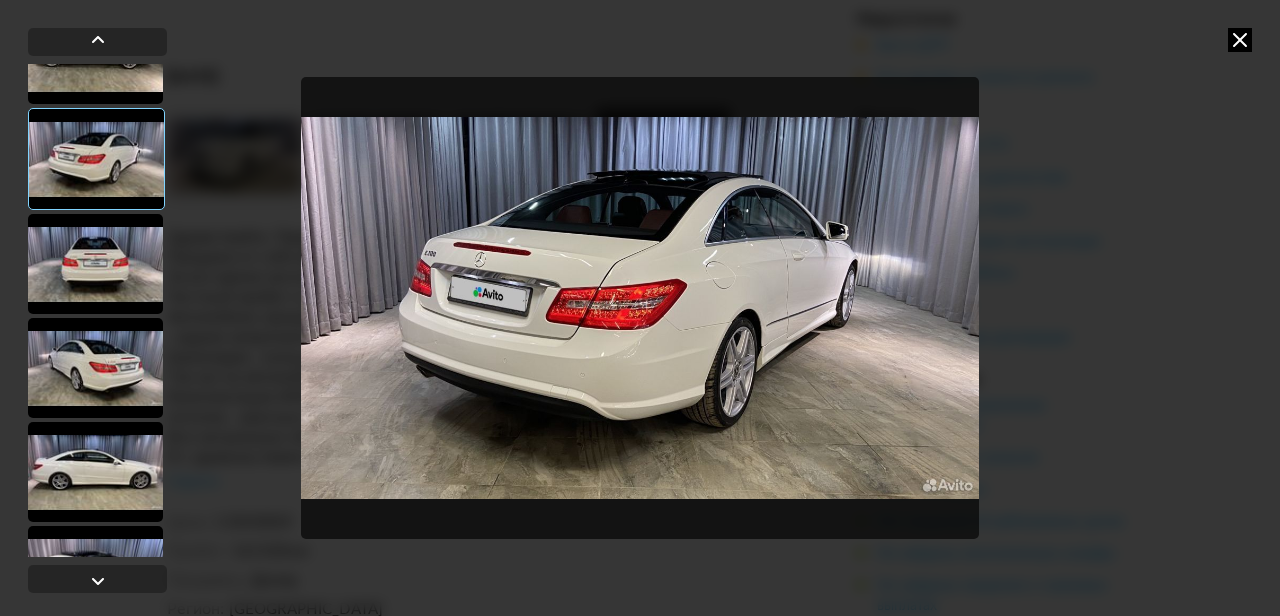 click at bounding box center [95, 264] 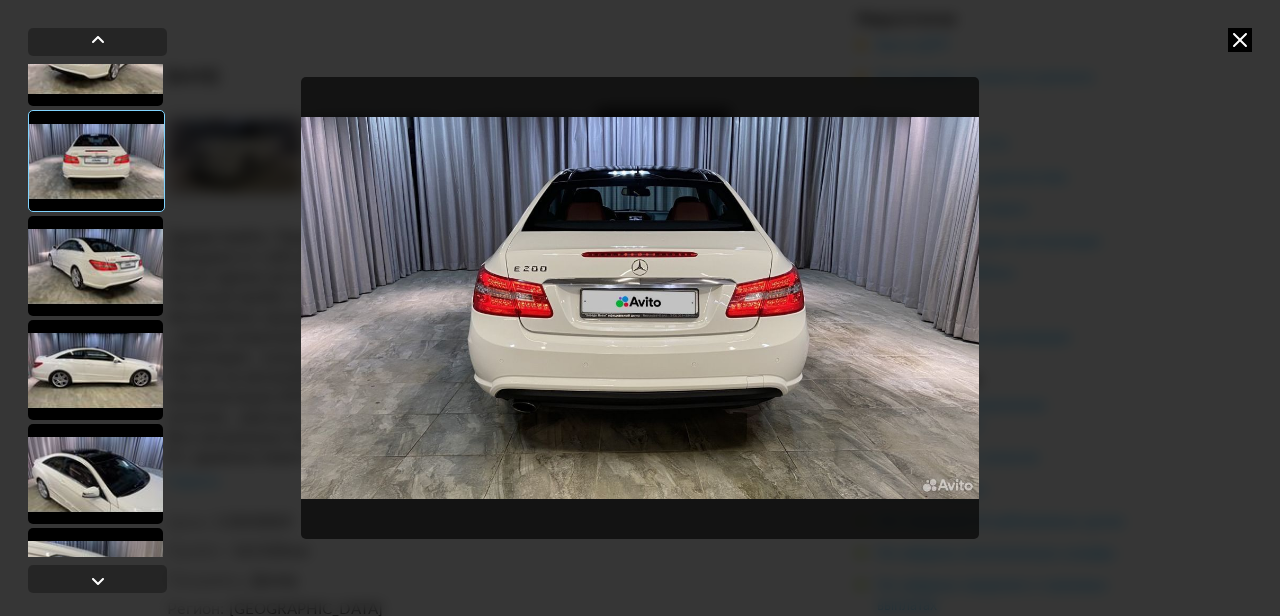 scroll, scrollTop: 488, scrollLeft: 0, axis: vertical 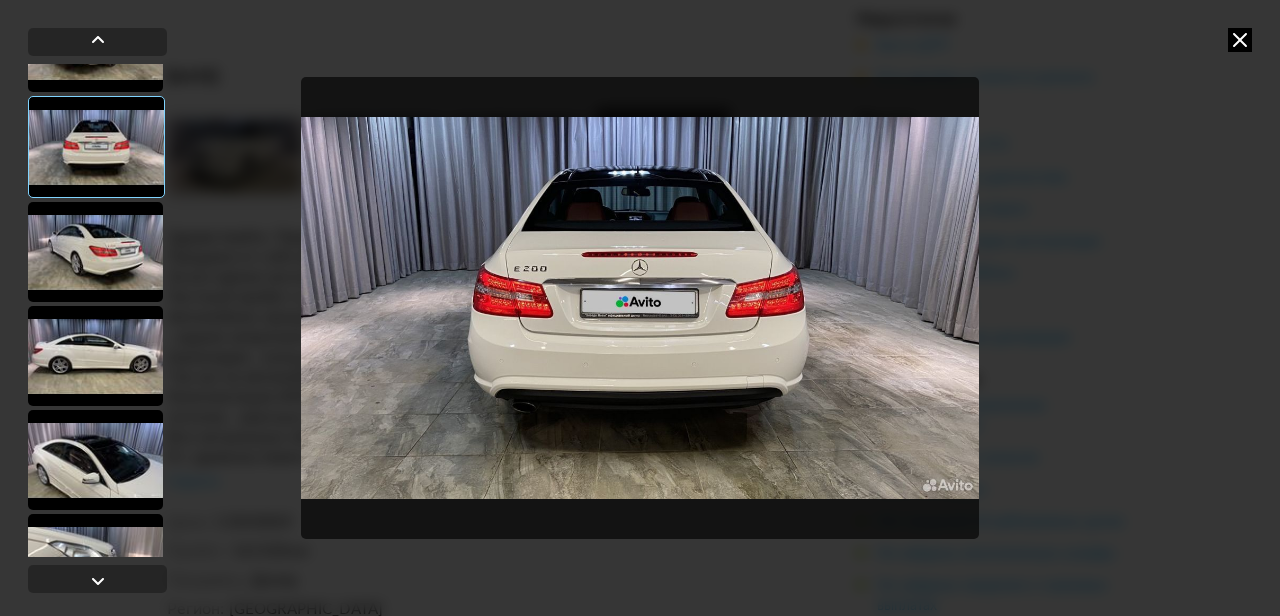 click at bounding box center [95, 252] 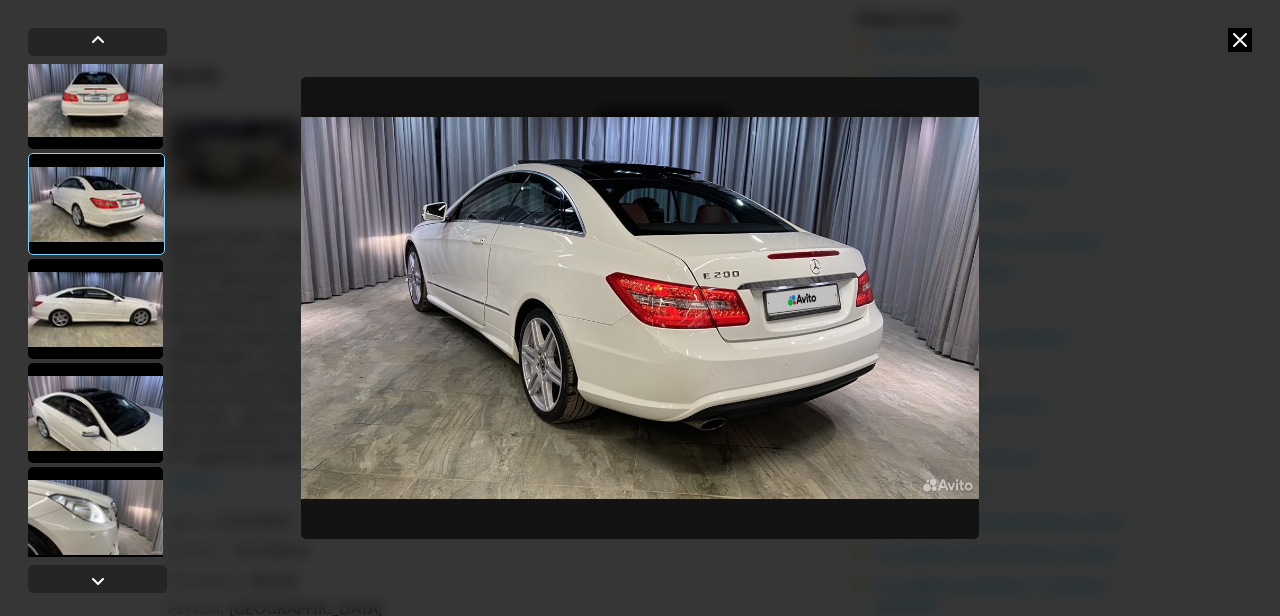 scroll, scrollTop: 558, scrollLeft: 0, axis: vertical 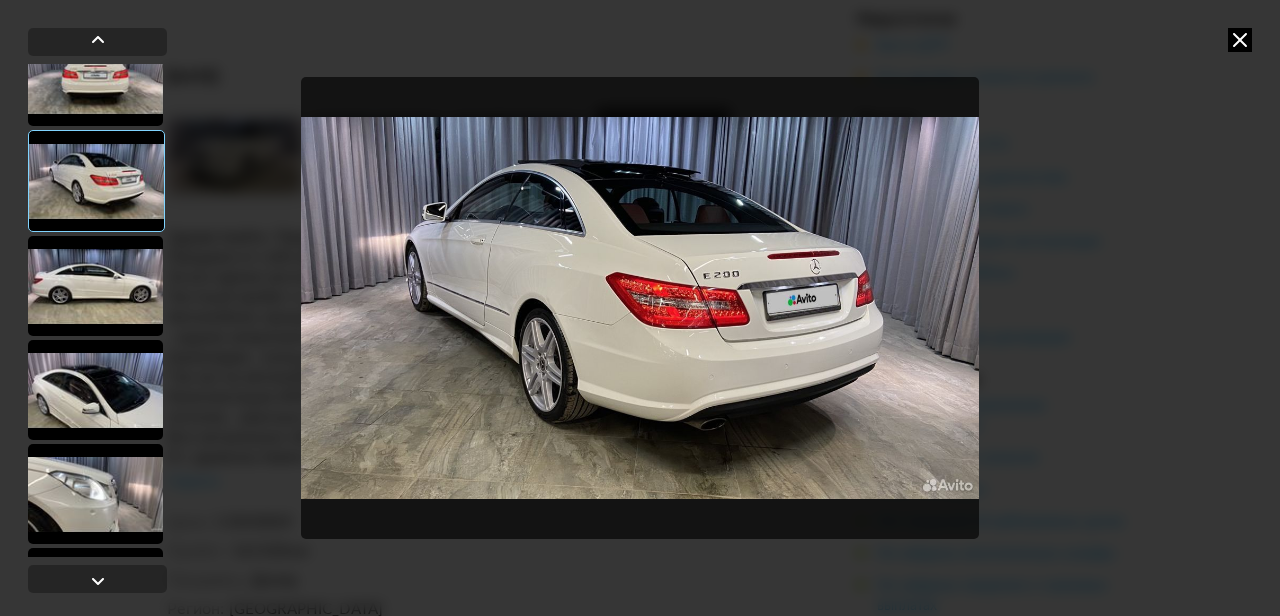 click at bounding box center [95, 286] 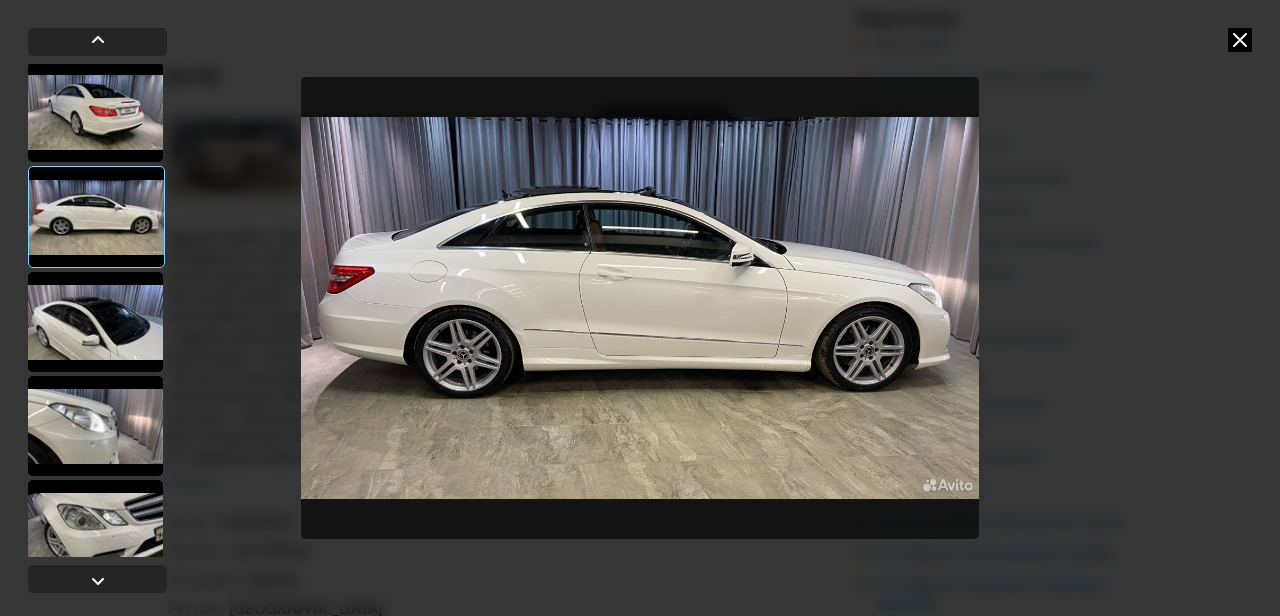 scroll, scrollTop: 628, scrollLeft: 0, axis: vertical 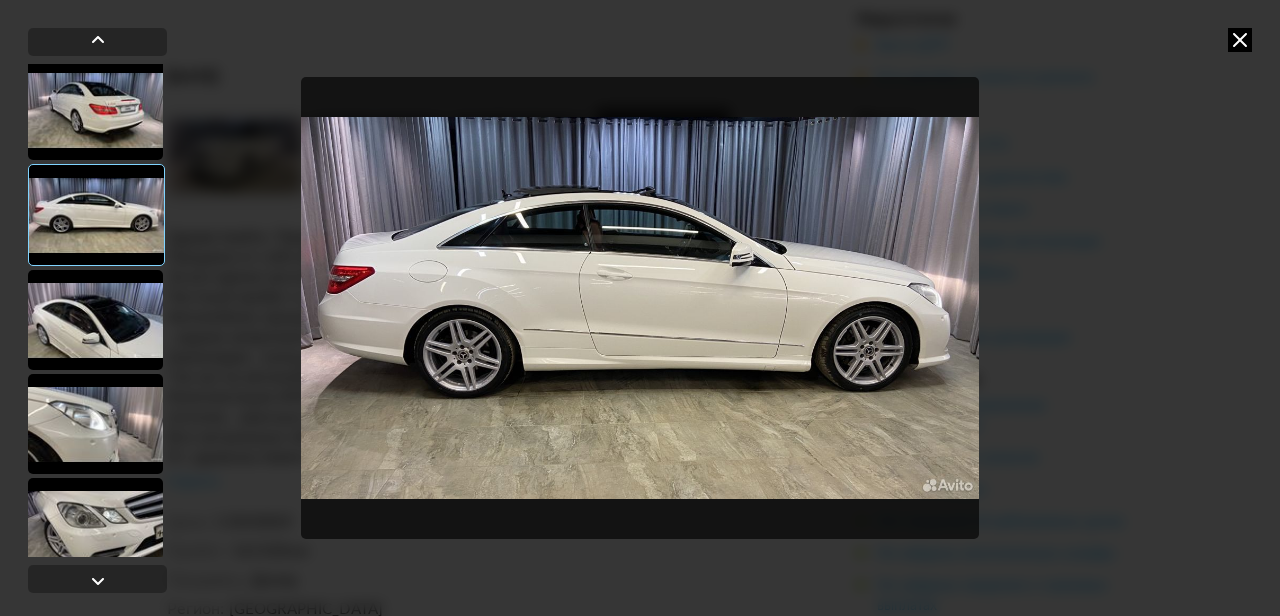 click at bounding box center (95, 320) 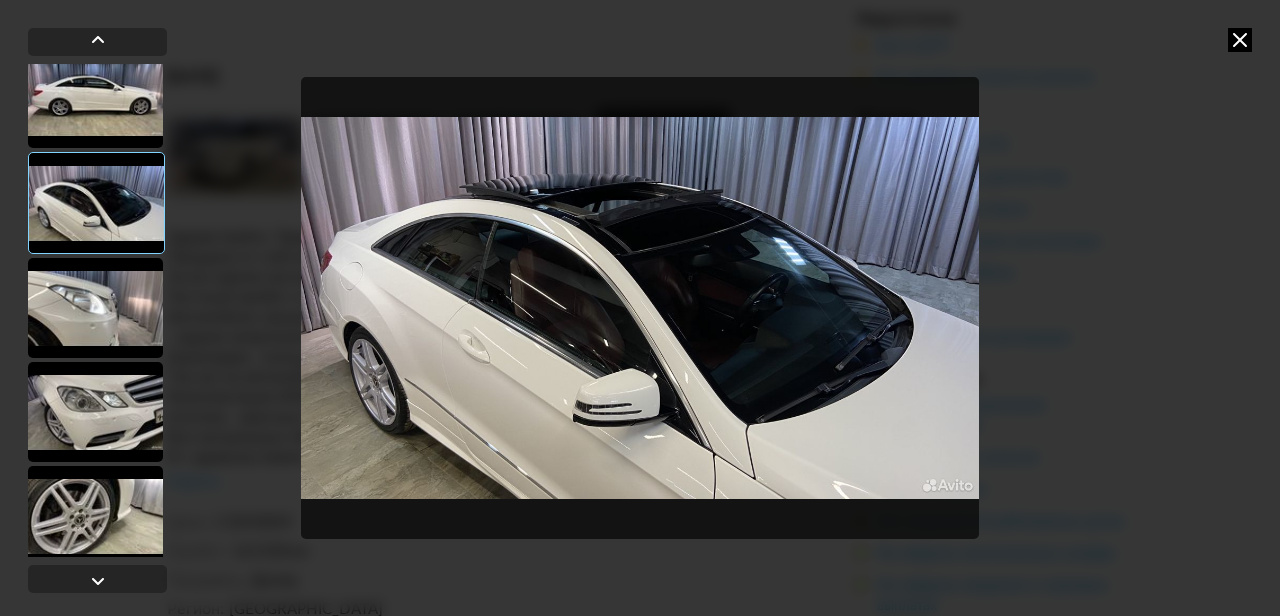 scroll, scrollTop: 745, scrollLeft: 0, axis: vertical 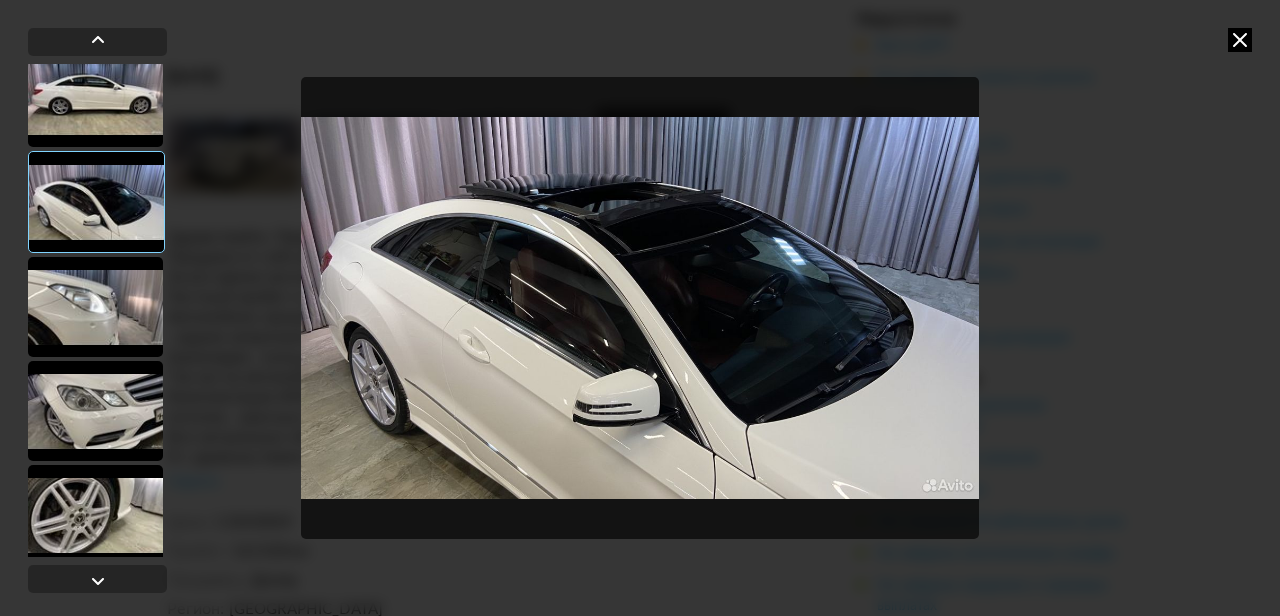 click at bounding box center [95, 307] 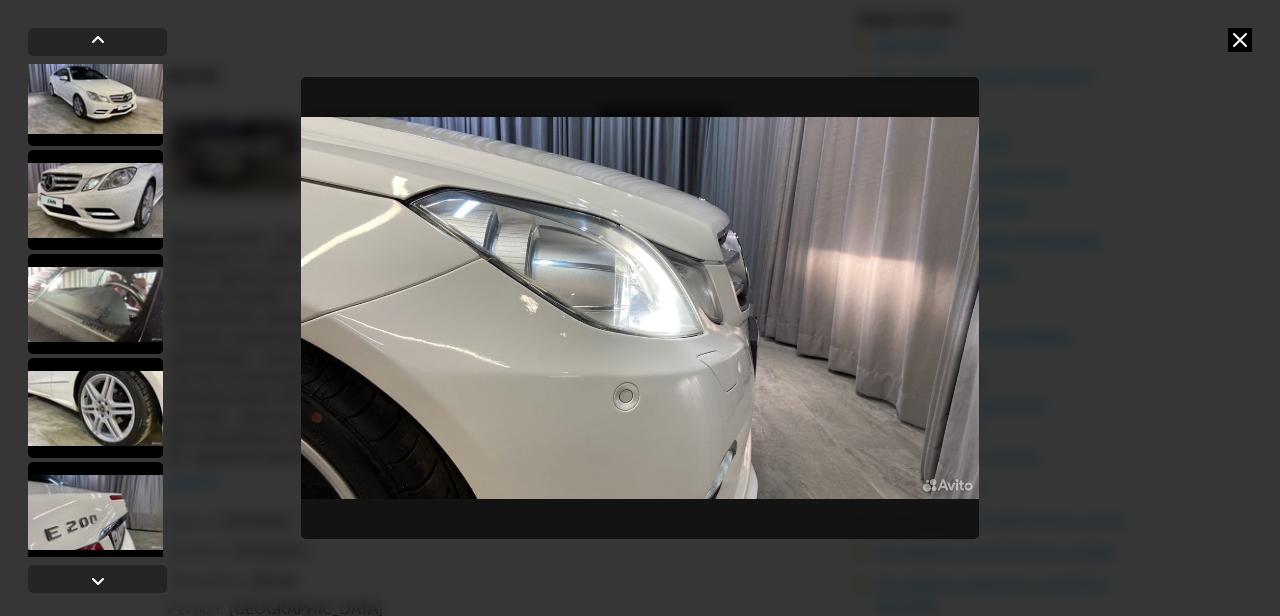 scroll, scrollTop: 1492, scrollLeft: 0, axis: vertical 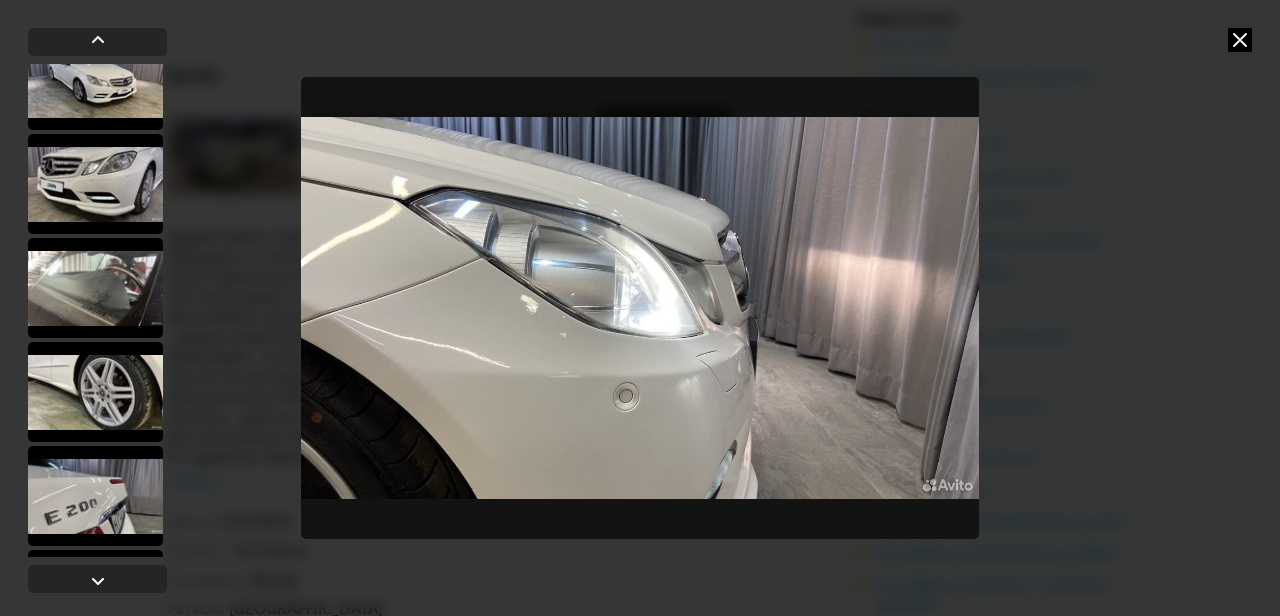 click at bounding box center [95, 288] 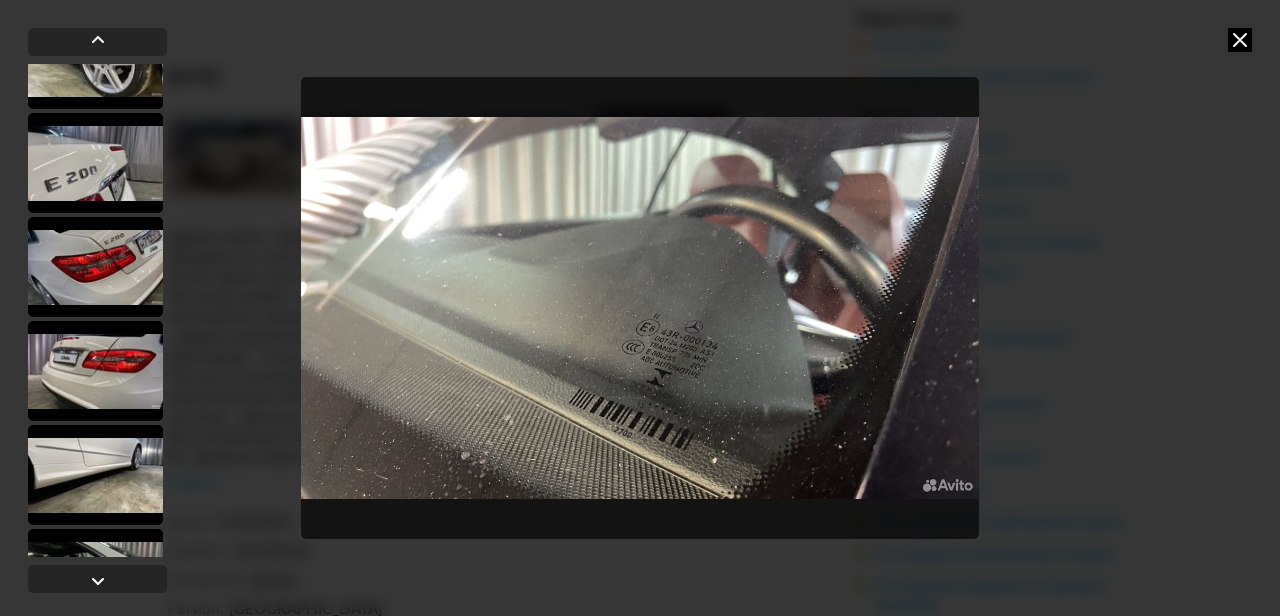 scroll, scrollTop: 1864, scrollLeft: 0, axis: vertical 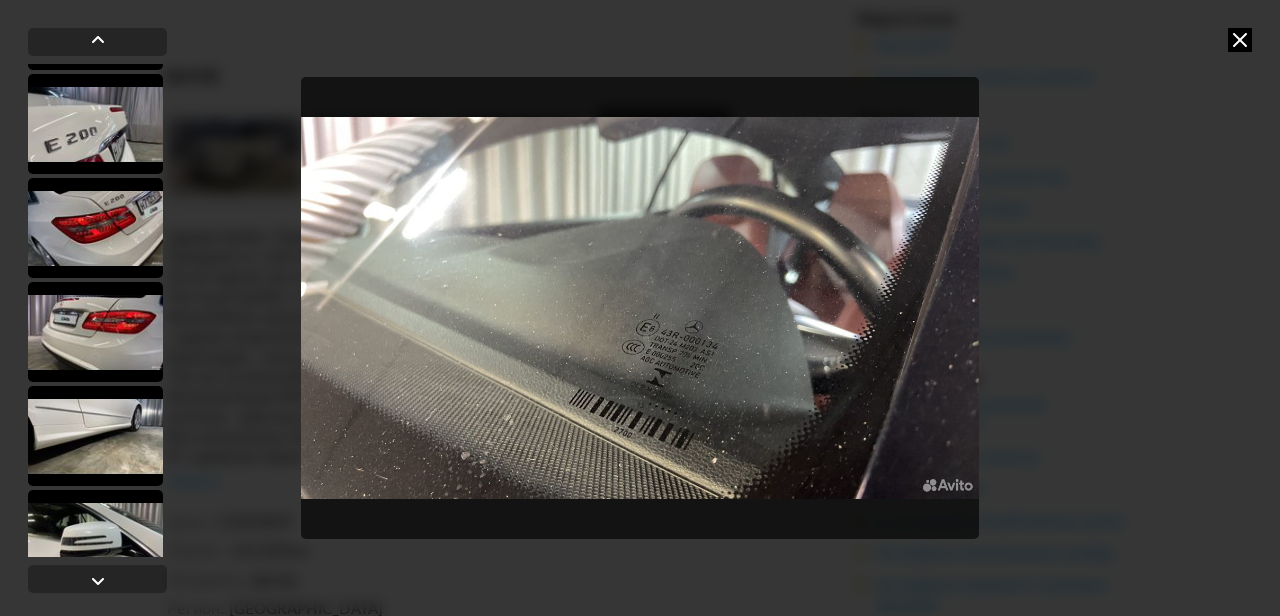 click at bounding box center (95, 332) 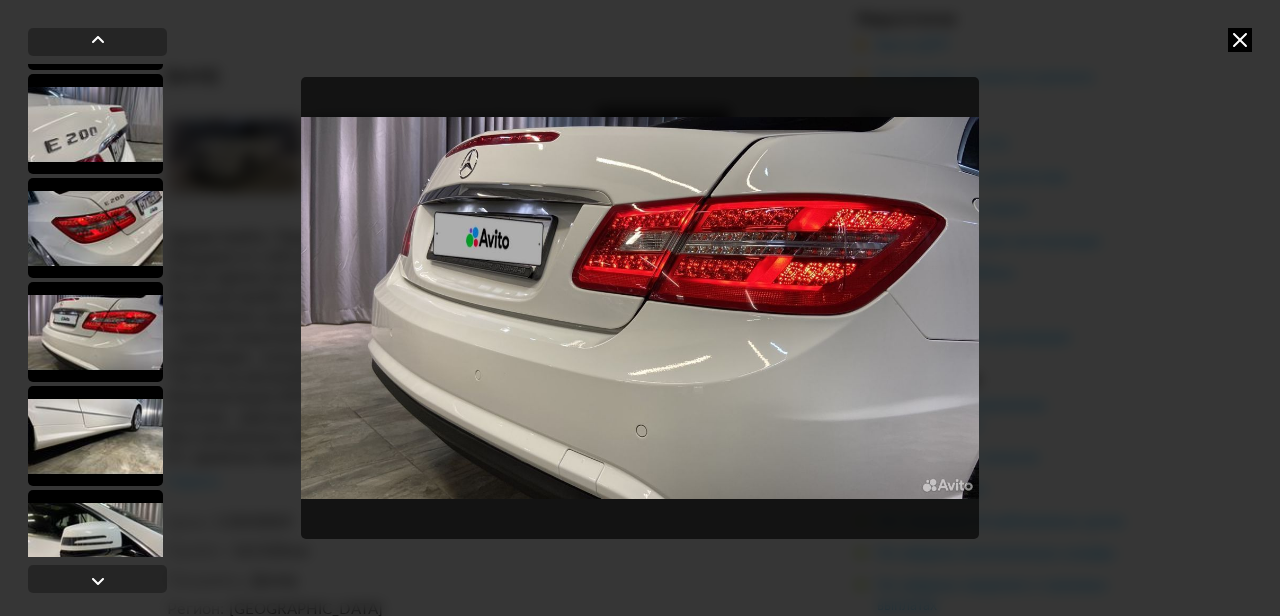 scroll, scrollTop: 1862, scrollLeft: 0, axis: vertical 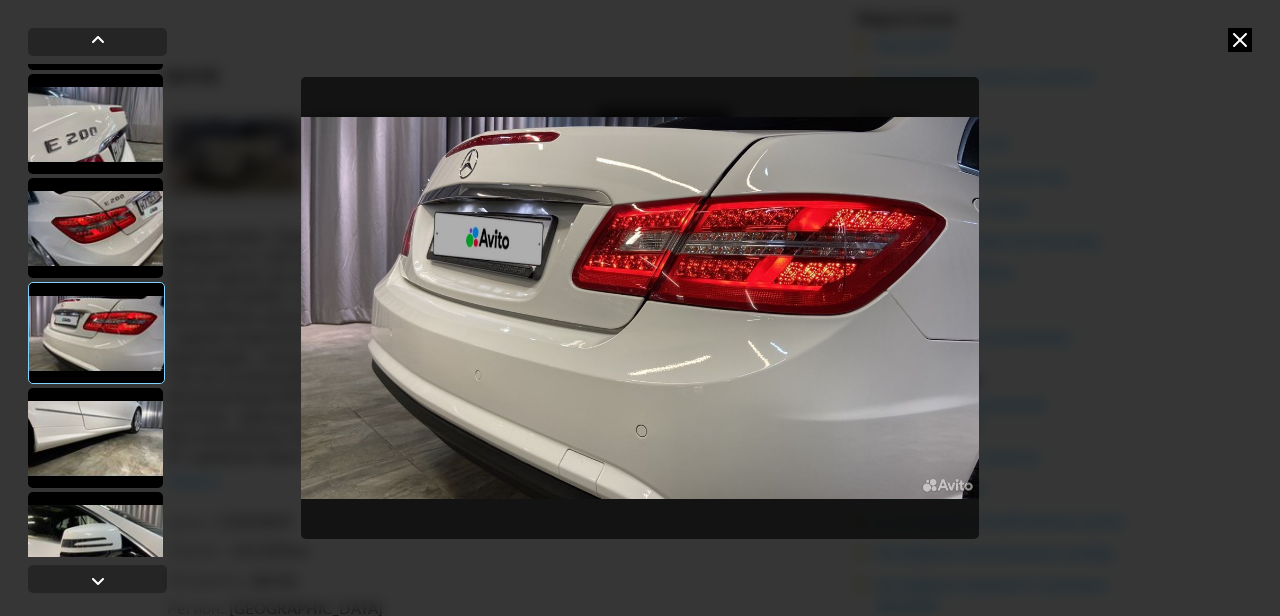 click at bounding box center (640, 308) 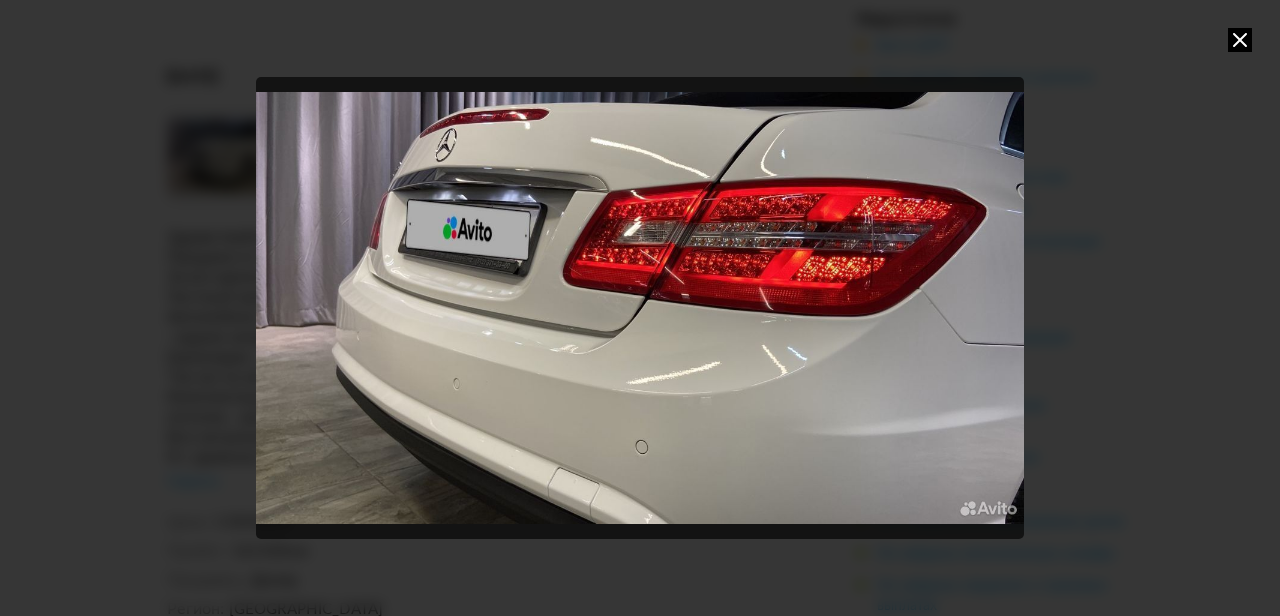 click at bounding box center [640, 308] 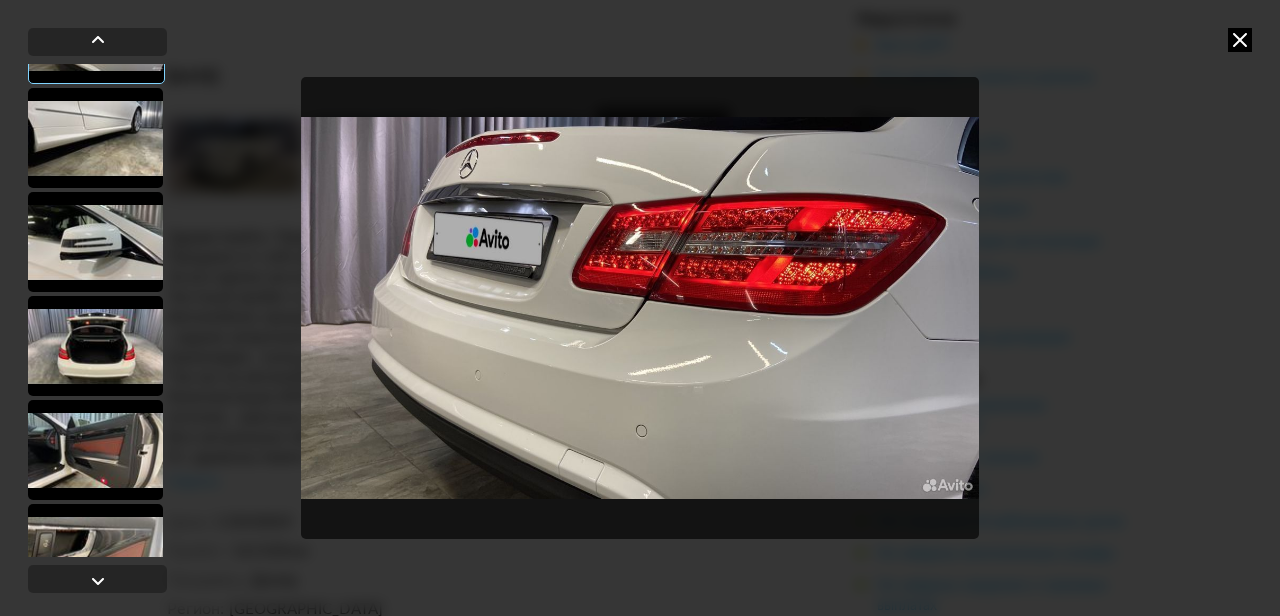 scroll, scrollTop: 2170, scrollLeft: 0, axis: vertical 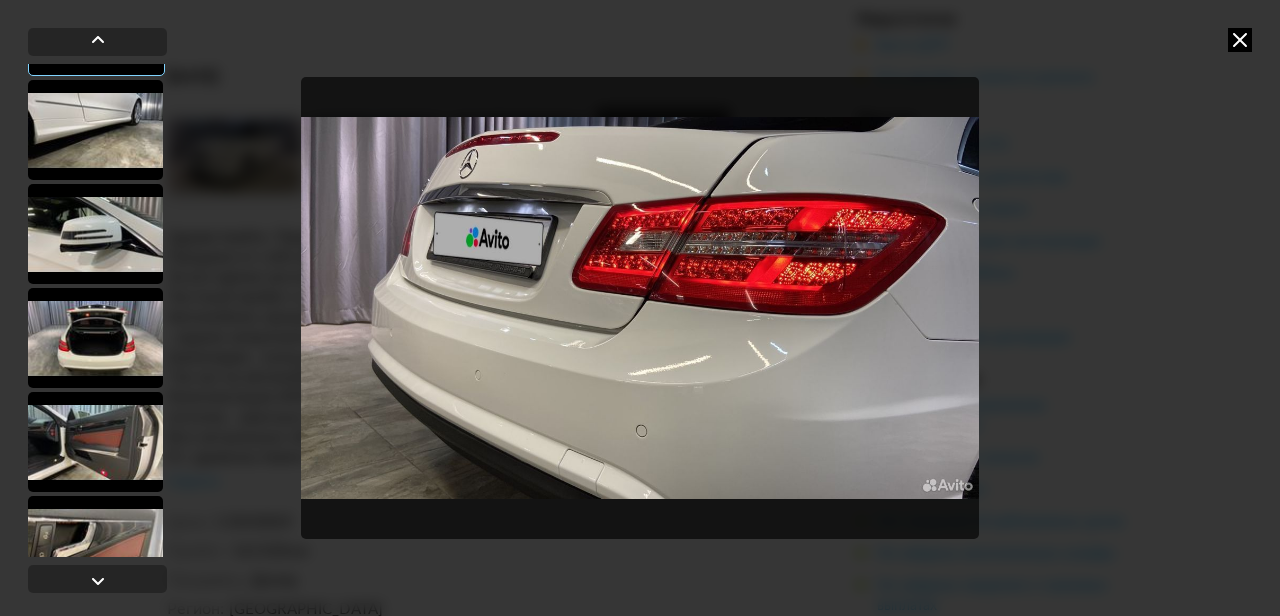click at bounding box center [95, 234] 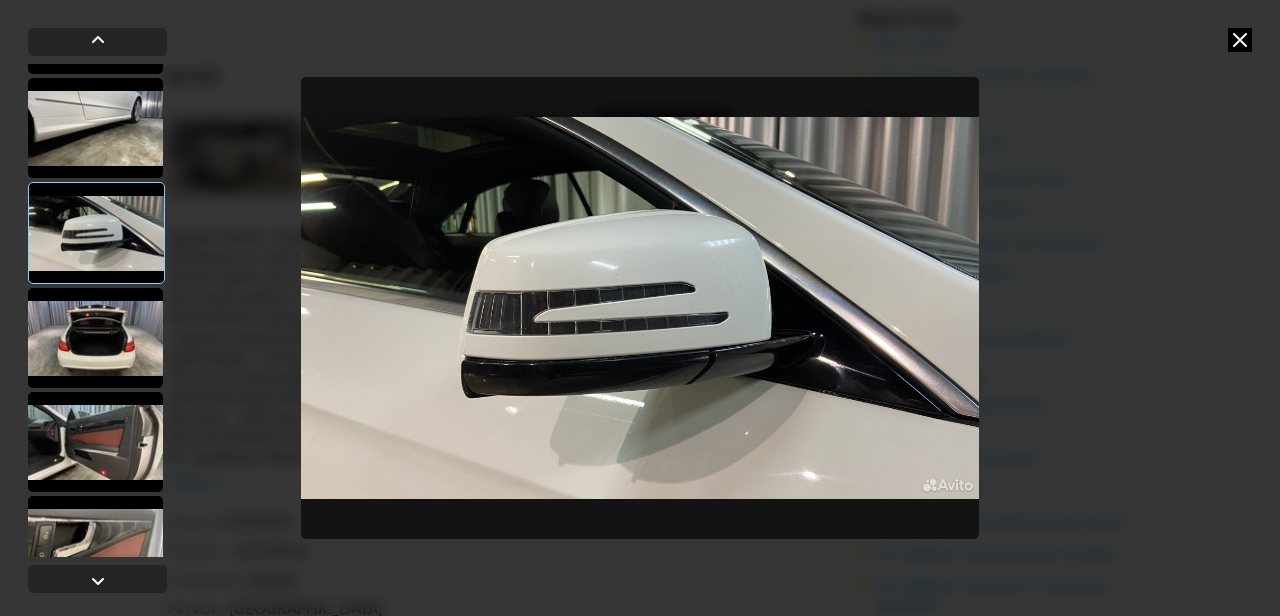 click at bounding box center (95, 338) 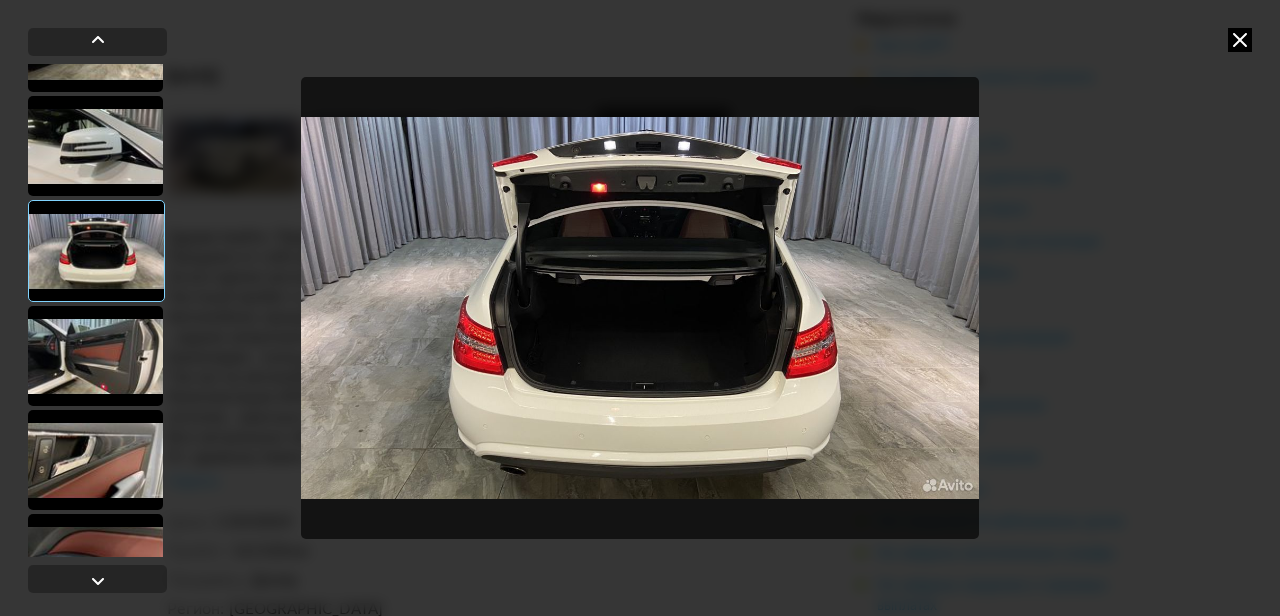 scroll, scrollTop: 2263, scrollLeft: 0, axis: vertical 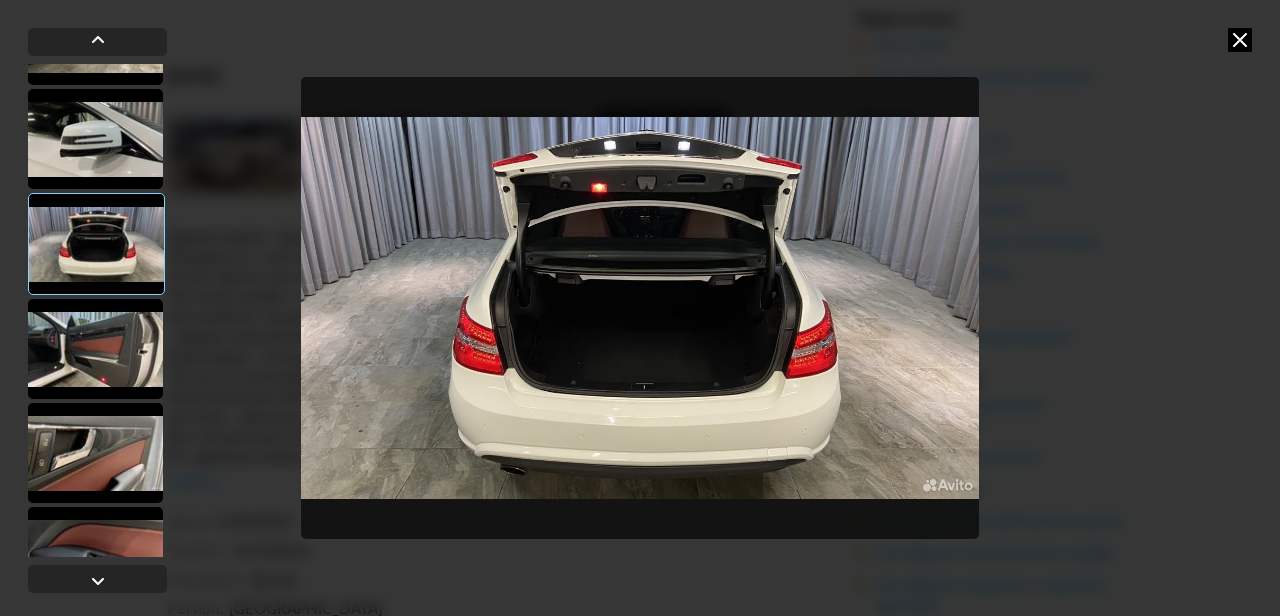 click at bounding box center (95, 349) 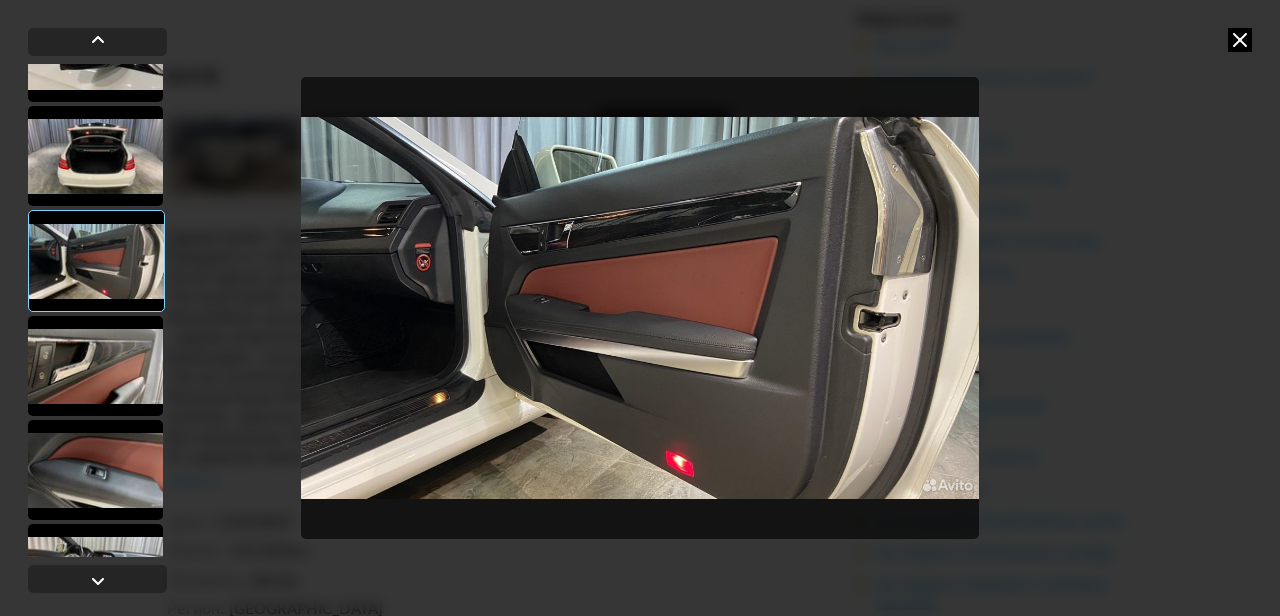 scroll, scrollTop: 2356, scrollLeft: 0, axis: vertical 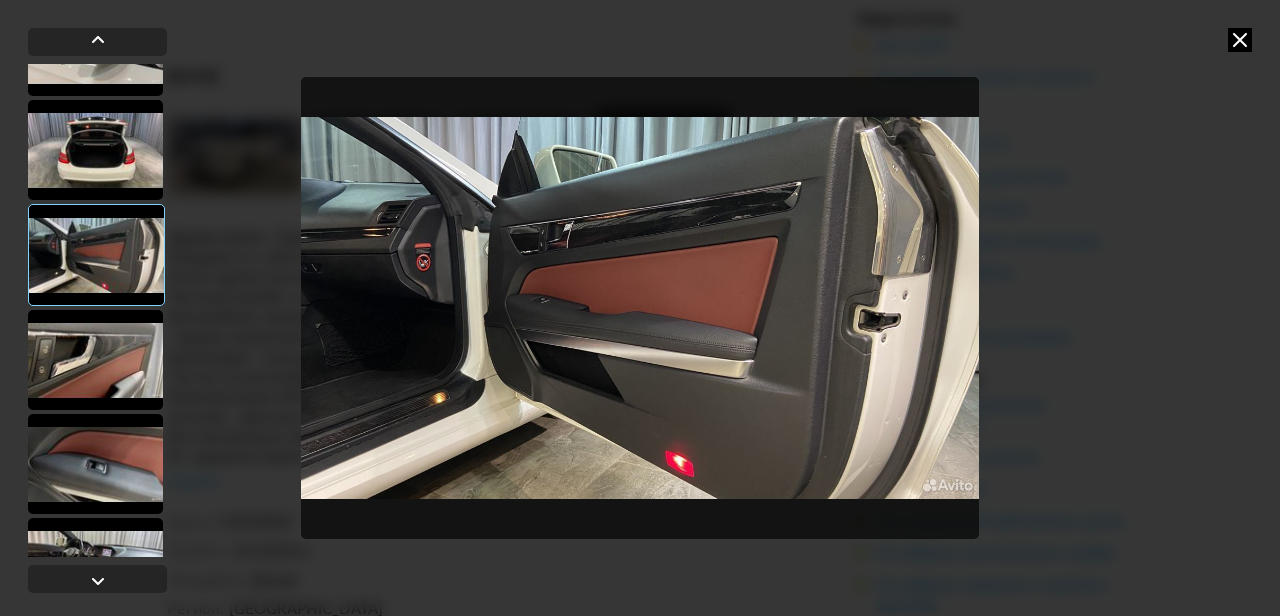 click at bounding box center (95, 360) 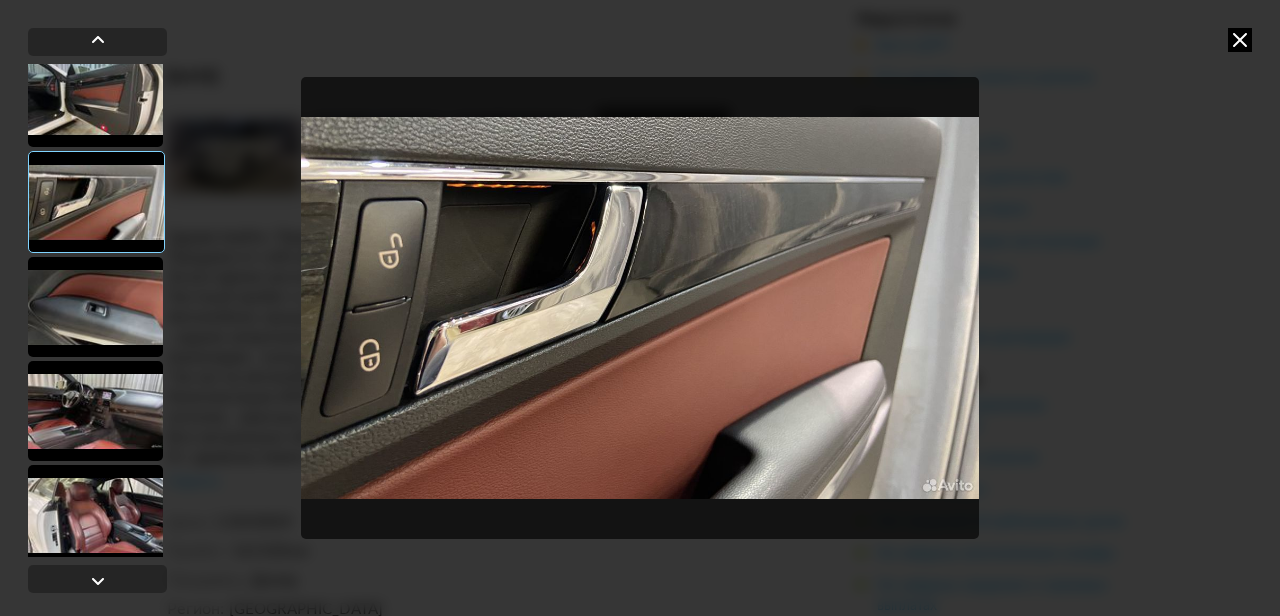 scroll, scrollTop: 2520, scrollLeft: 0, axis: vertical 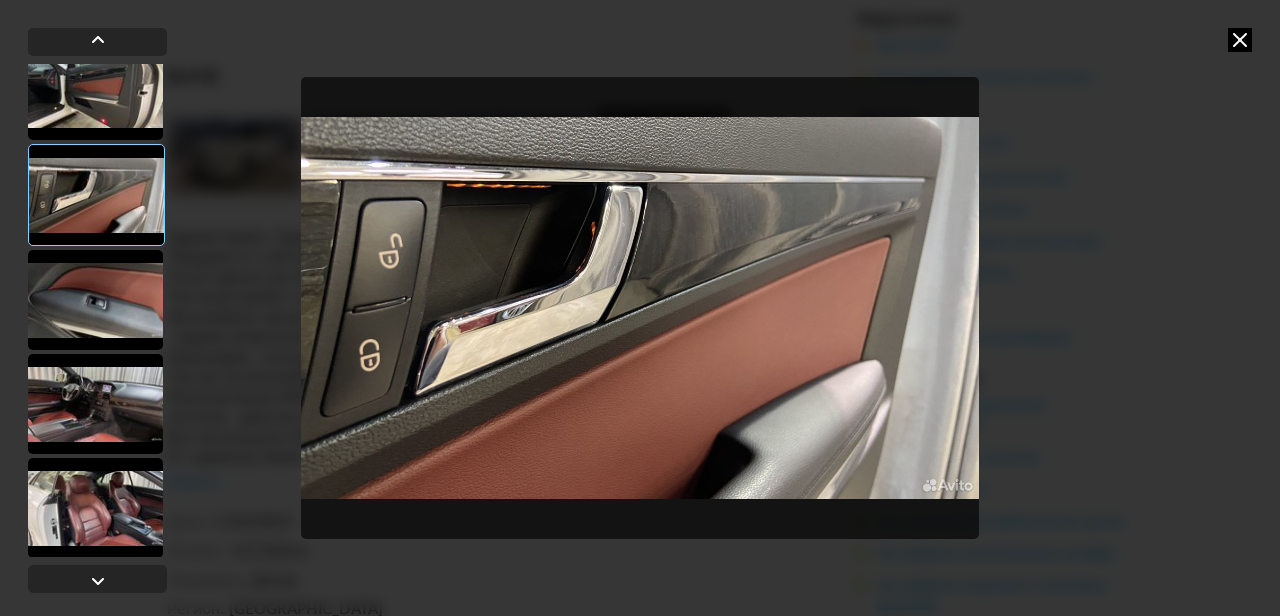 click at bounding box center [95, 300] 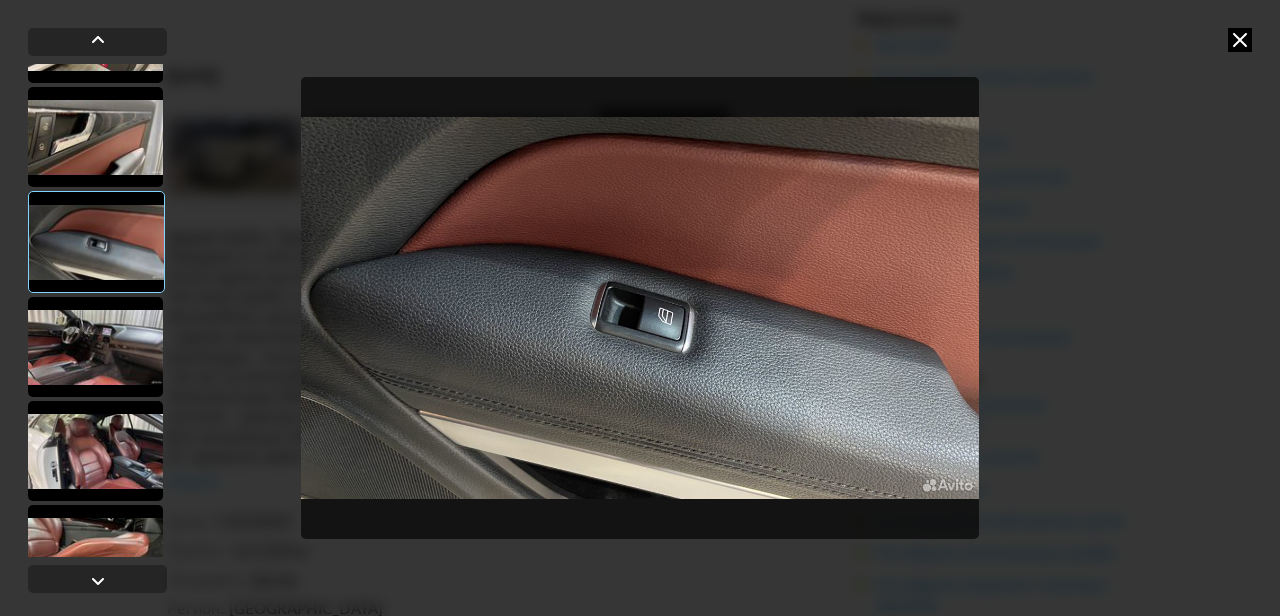 scroll, scrollTop: 2590, scrollLeft: 0, axis: vertical 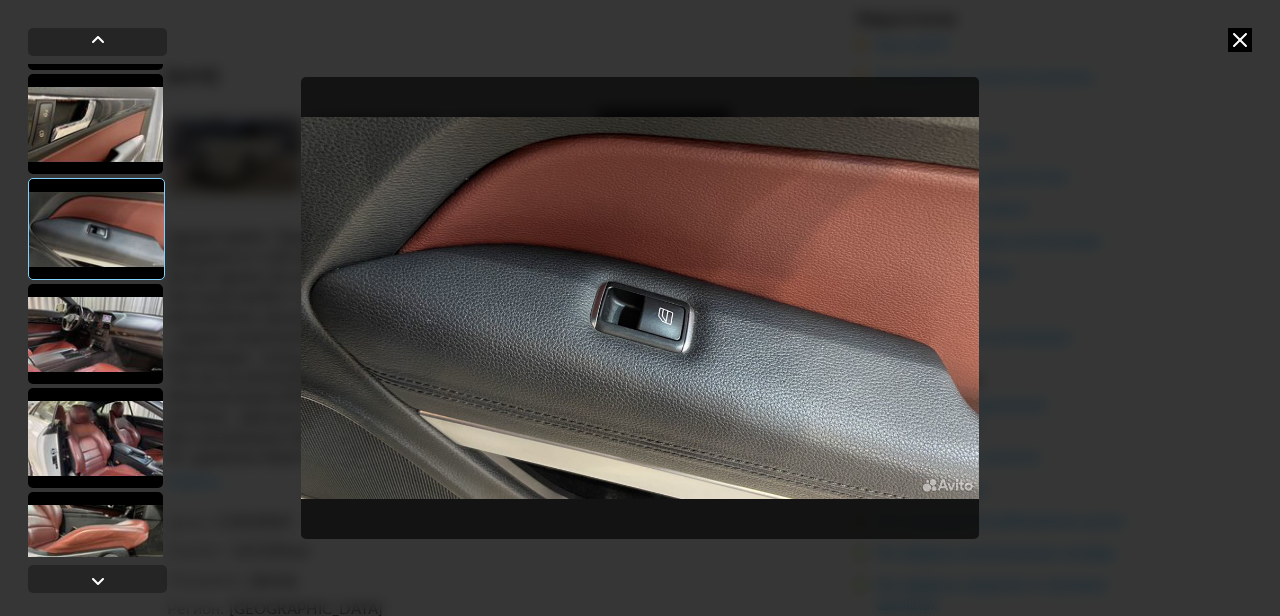 click at bounding box center [95, 334] 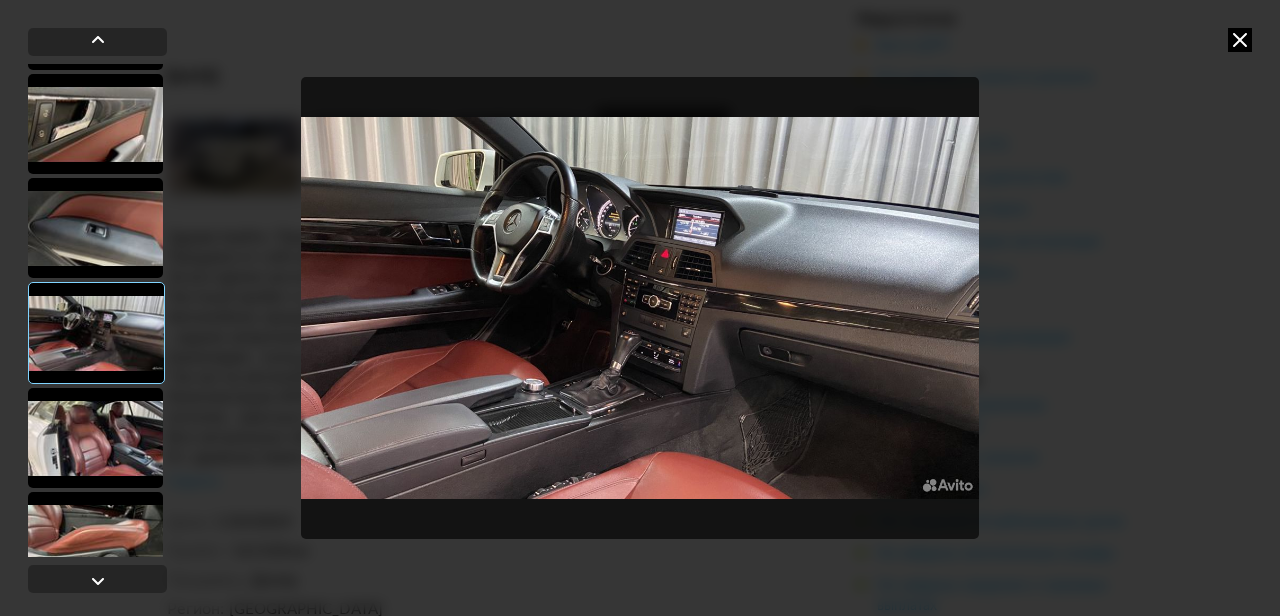 click at bounding box center [640, 308] 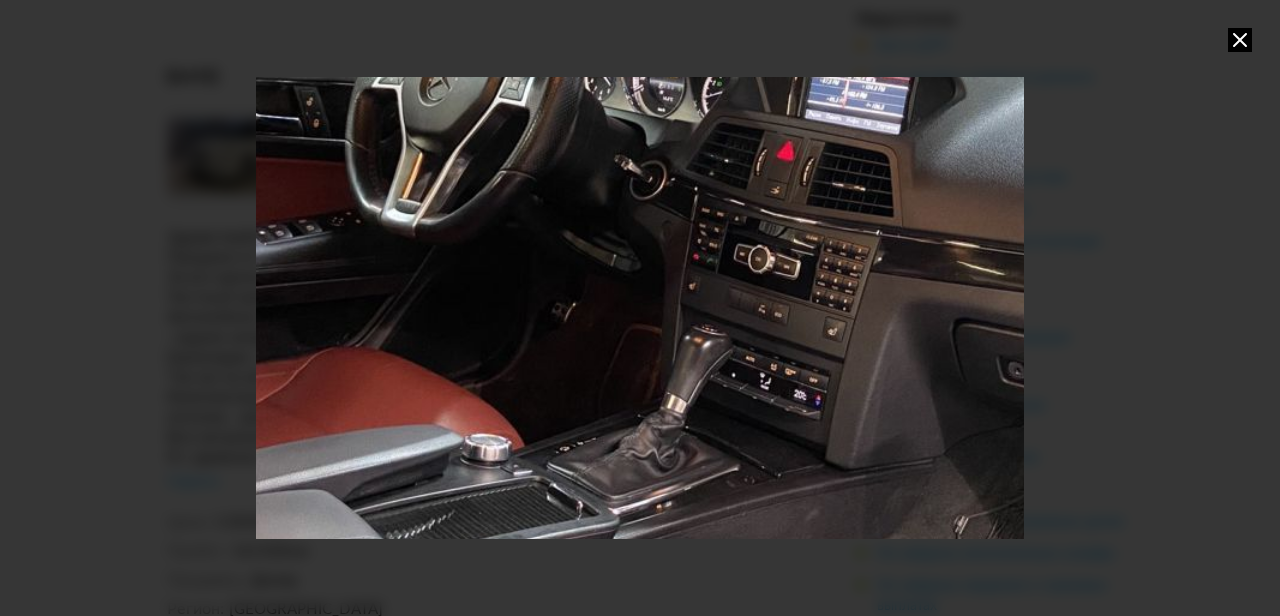 drag, startPoint x: 517, startPoint y: 333, endPoint x: 606, endPoint y: 298, distance: 95.63472 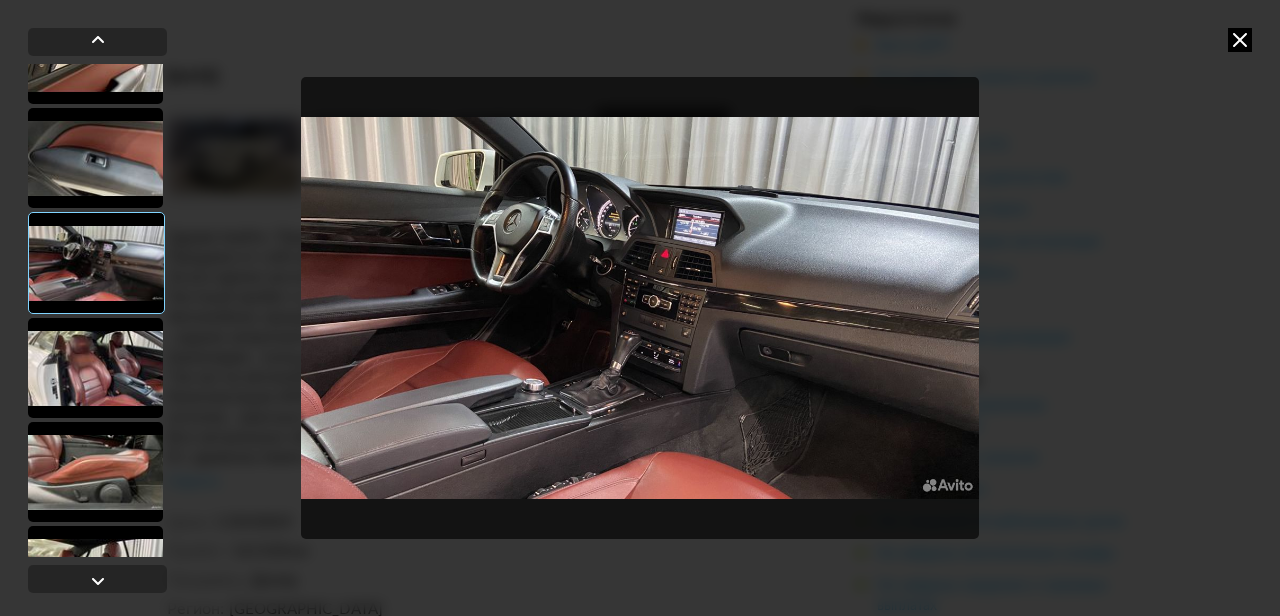 scroll, scrollTop: 2636, scrollLeft: 0, axis: vertical 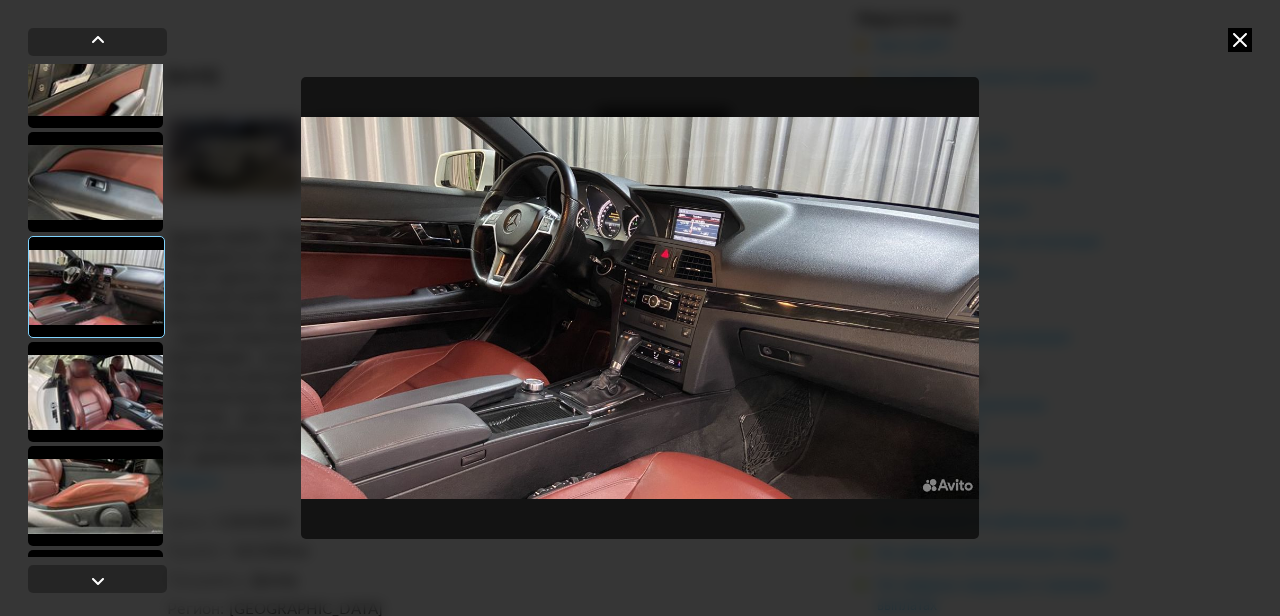 click at bounding box center [95, 392] 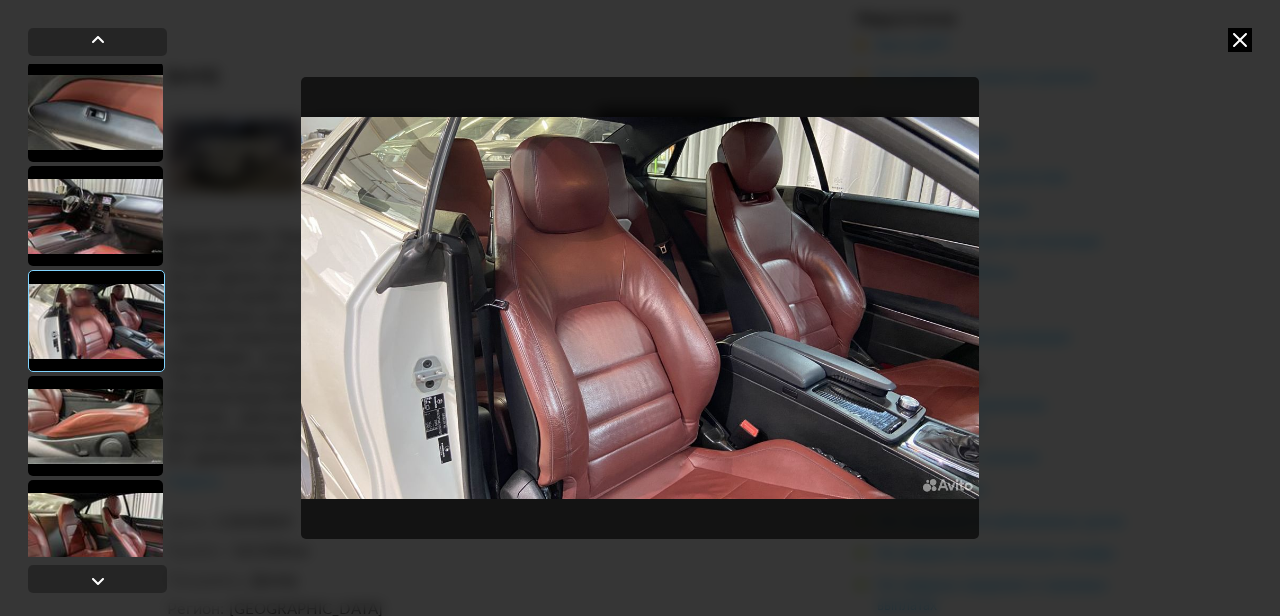 scroll, scrollTop: 2730, scrollLeft: 0, axis: vertical 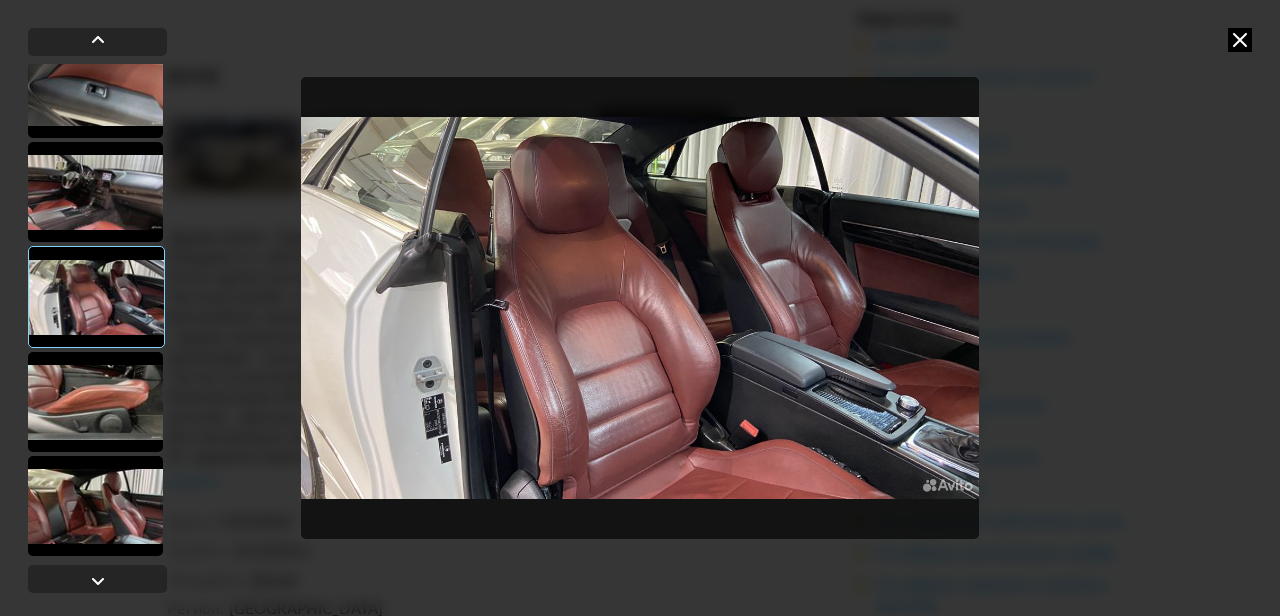 click at bounding box center (95, 402) 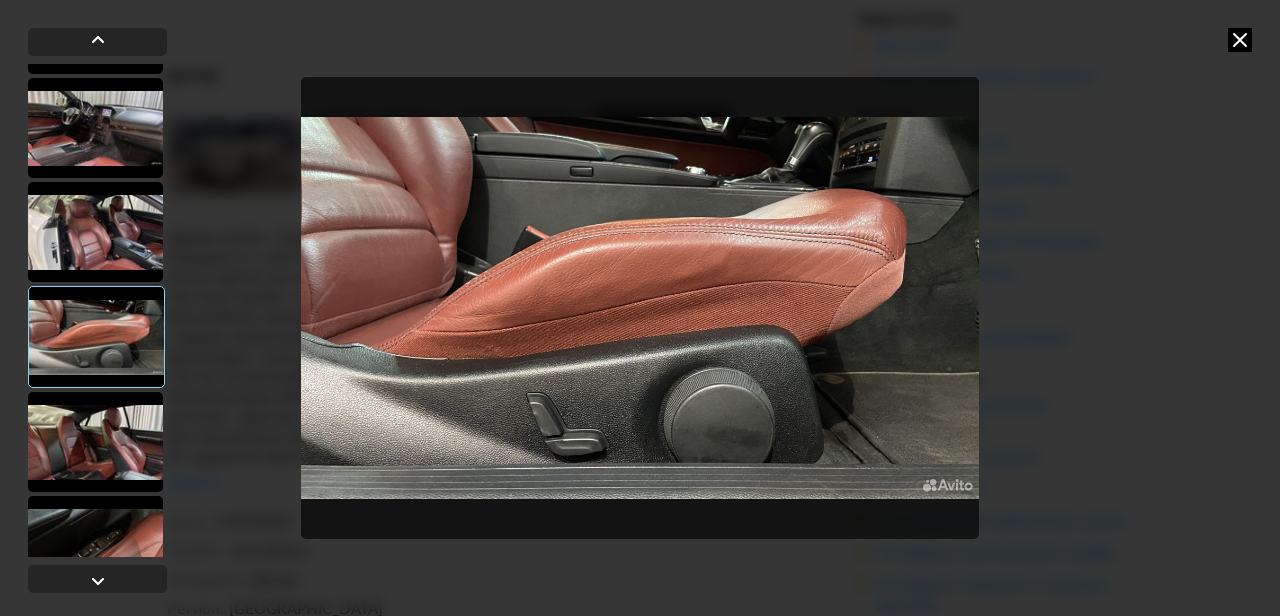 scroll, scrollTop: 2823, scrollLeft: 0, axis: vertical 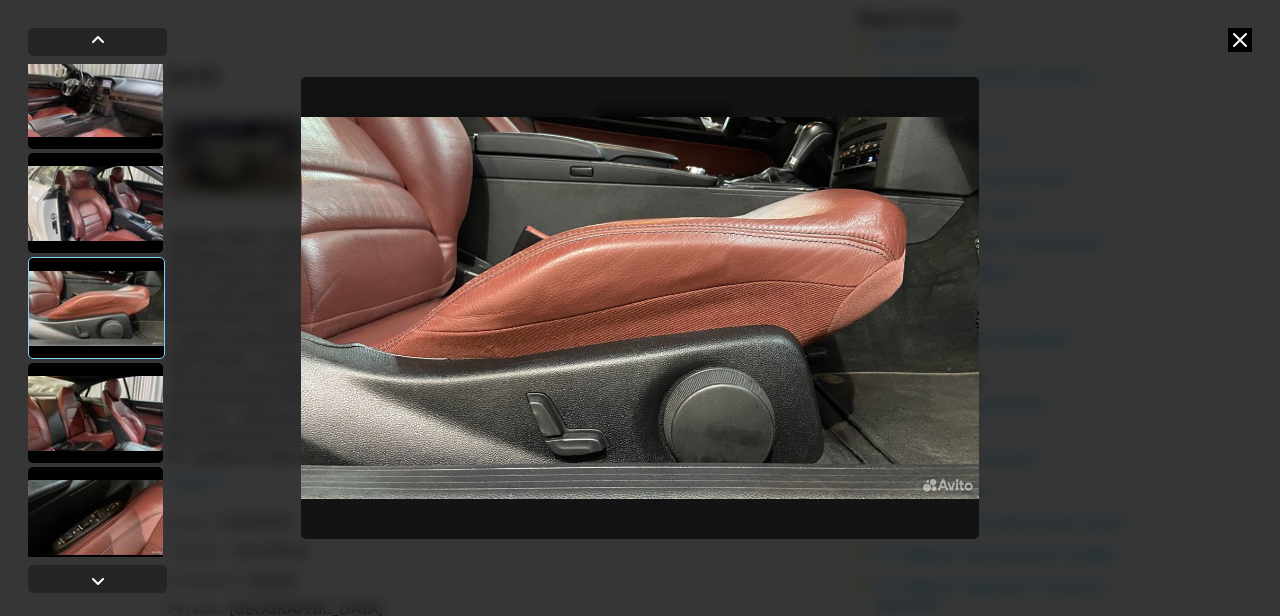 click at bounding box center (95, 413) 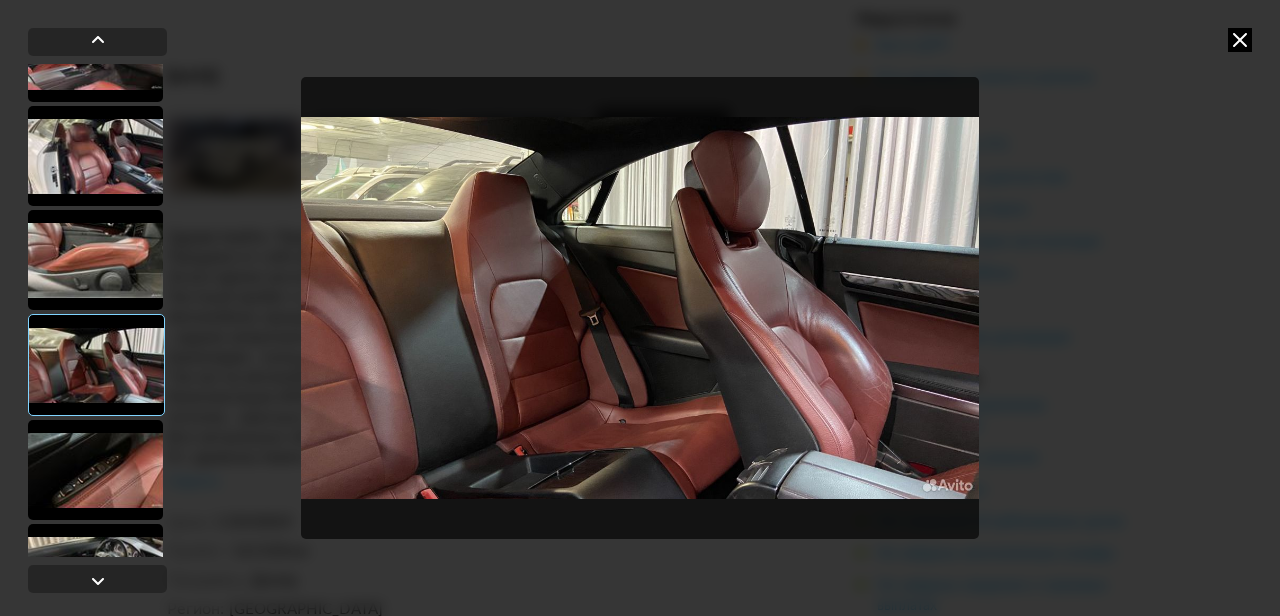 scroll, scrollTop: 2893, scrollLeft: 0, axis: vertical 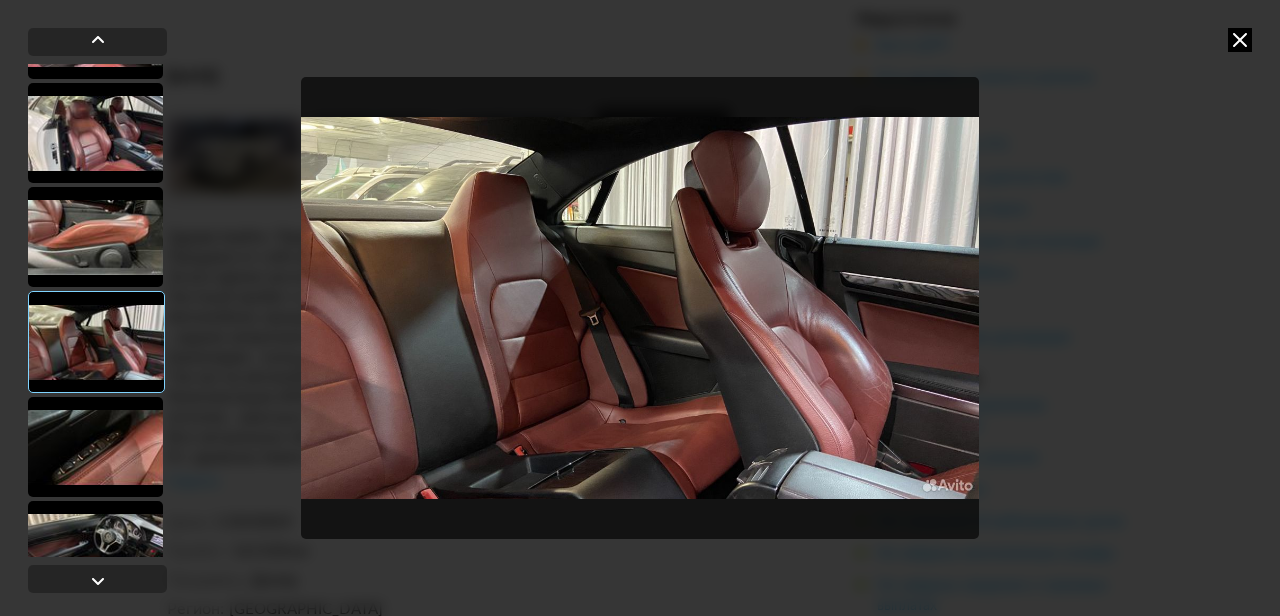 click at bounding box center [95, 447] 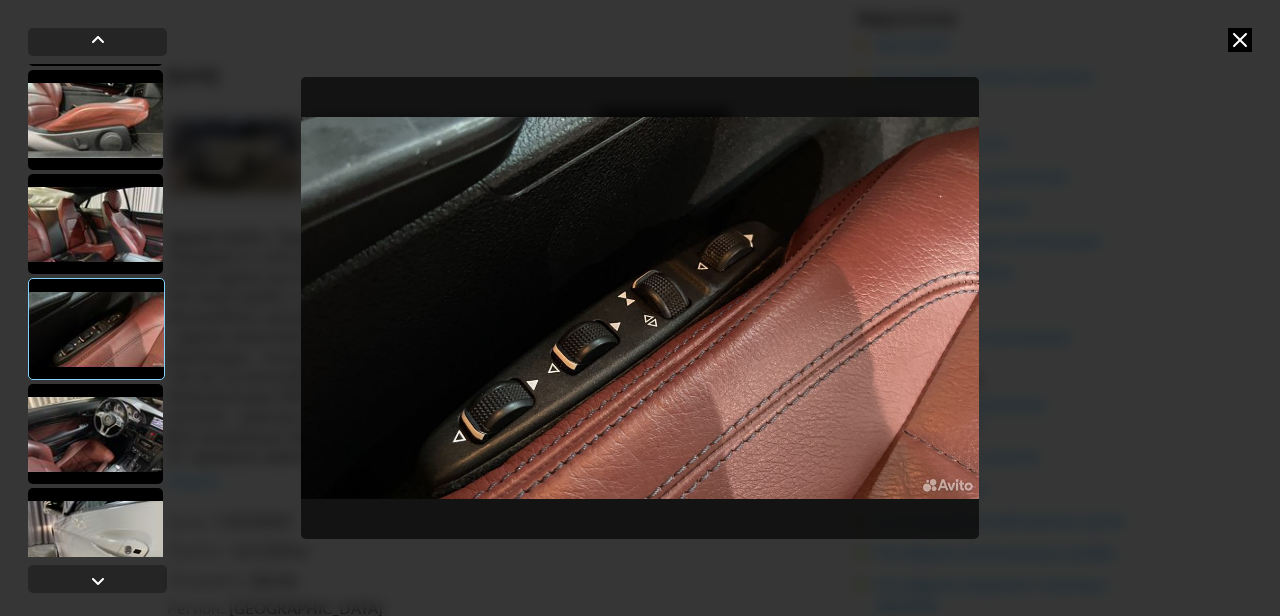 scroll, scrollTop: 3033, scrollLeft: 0, axis: vertical 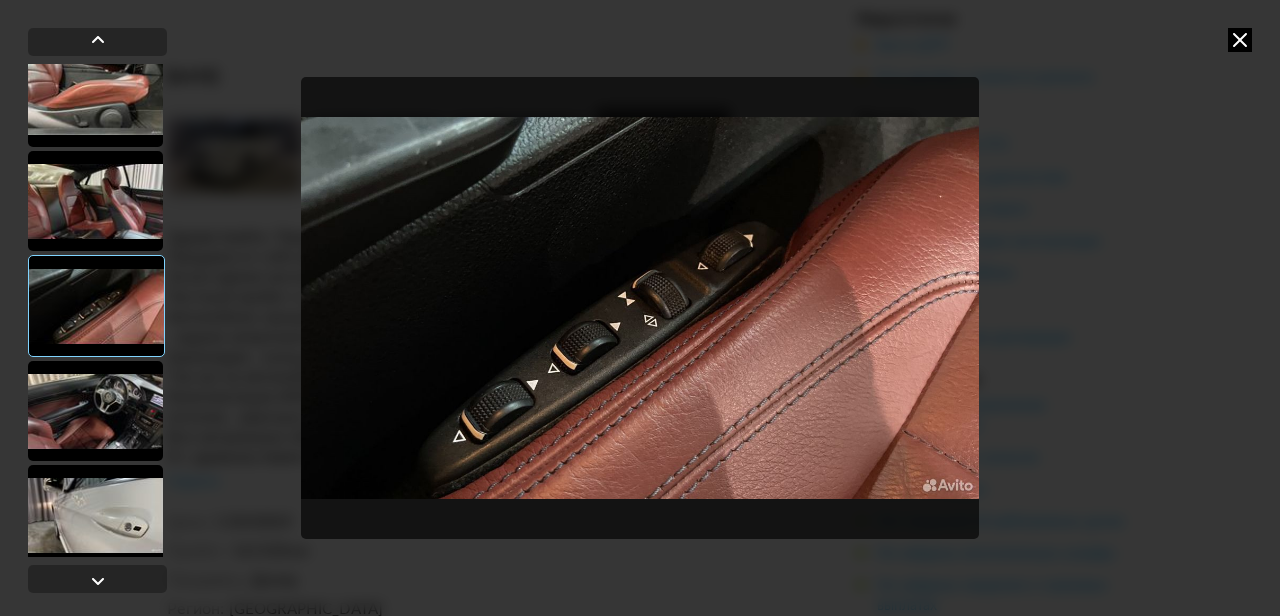 click at bounding box center (95, 411) 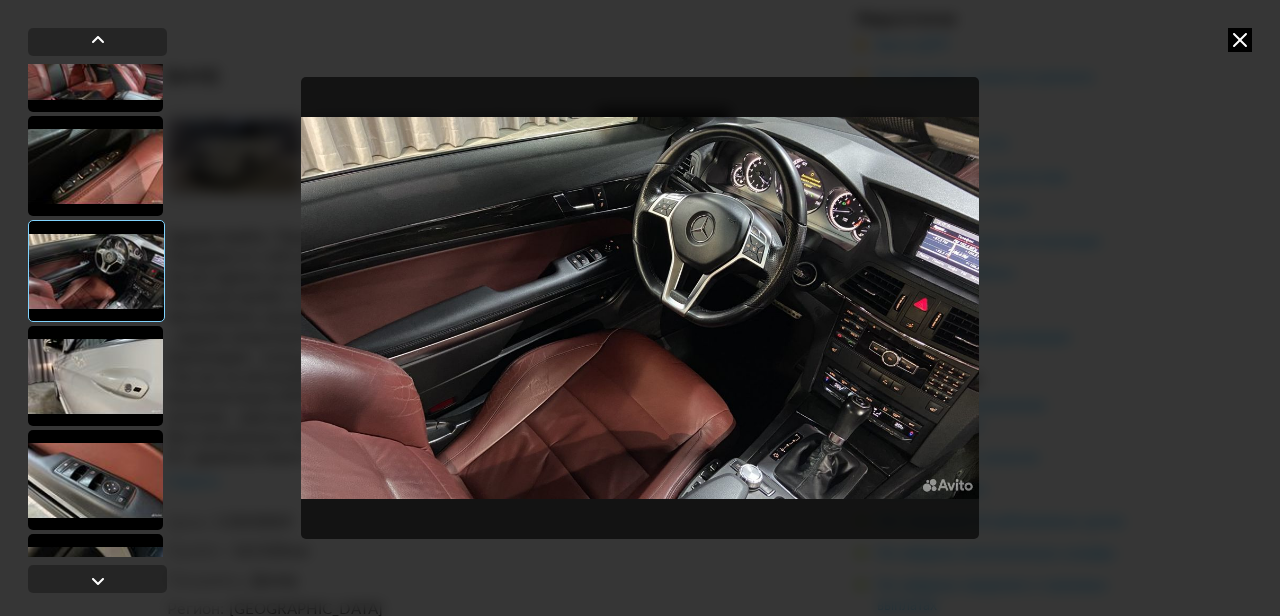scroll, scrollTop: 3173, scrollLeft: 0, axis: vertical 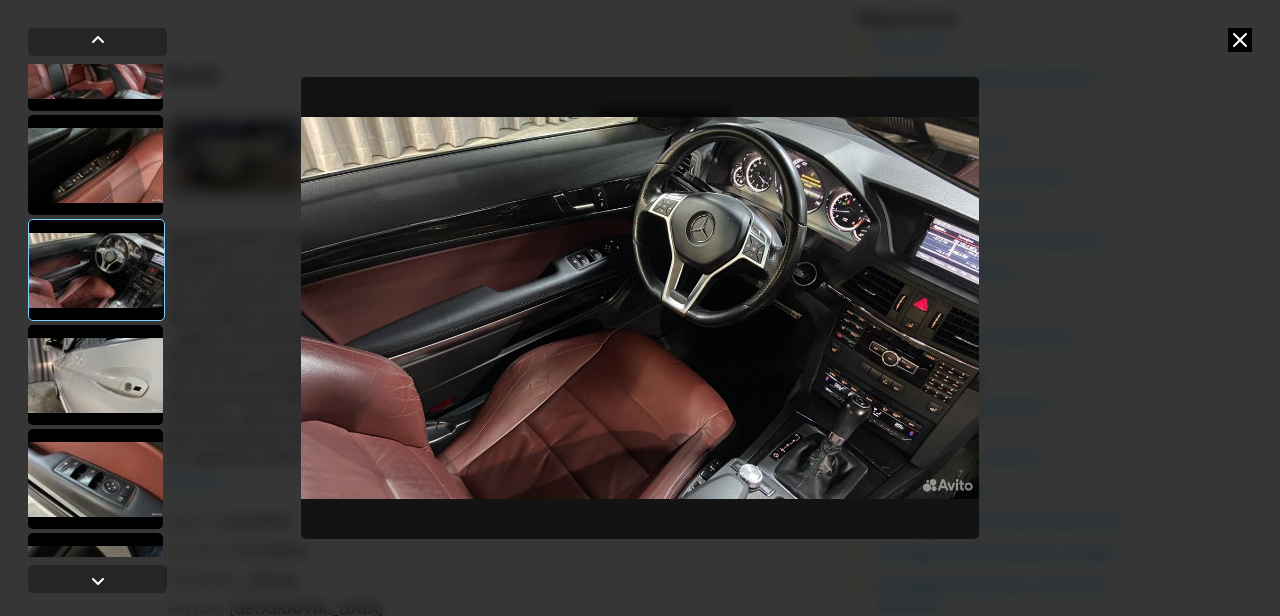 click at bounding box center [95, 375] 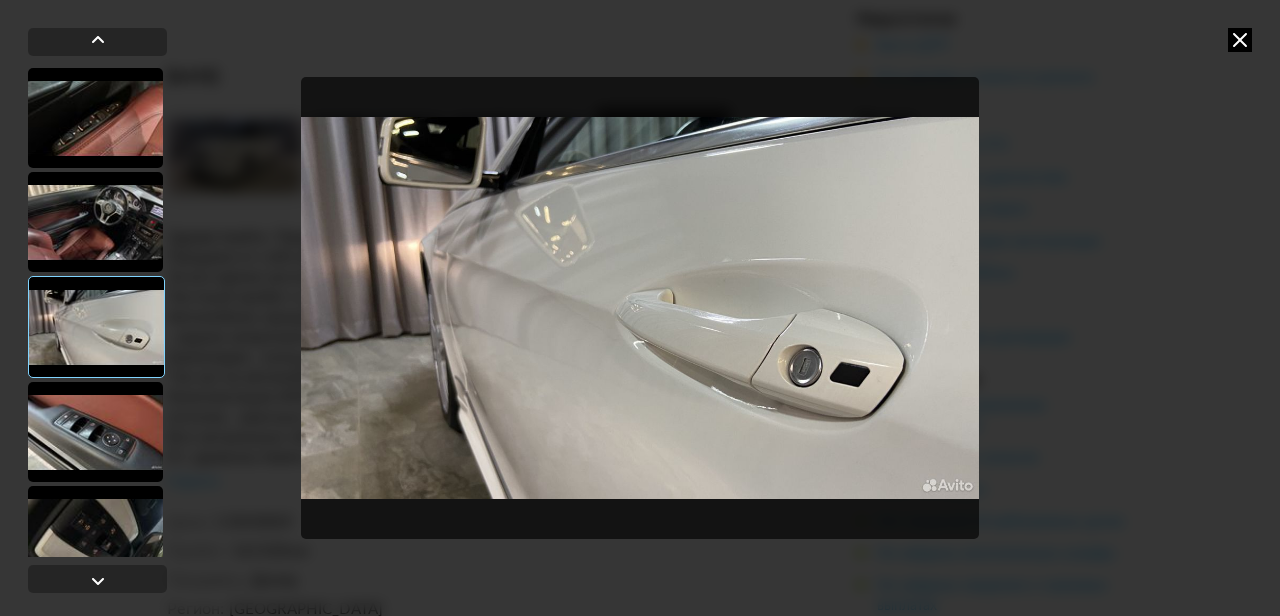 scroll, scrollTop: 3243, scrollLeft: 0, axis: vertical 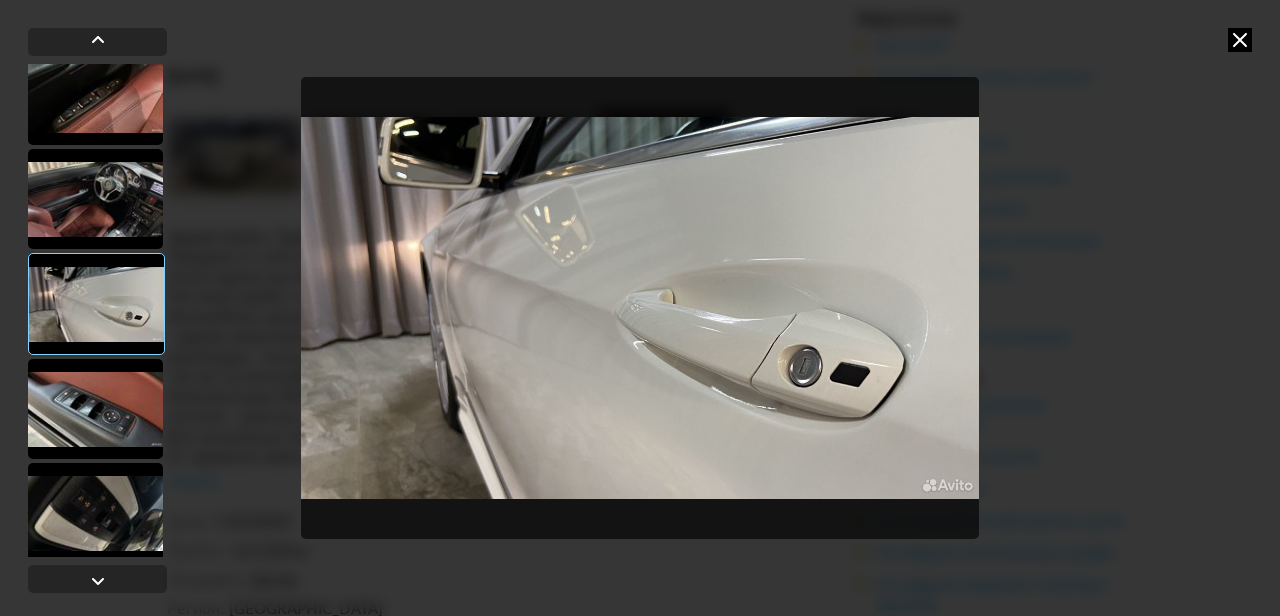 click at bounding box center (95, 409) 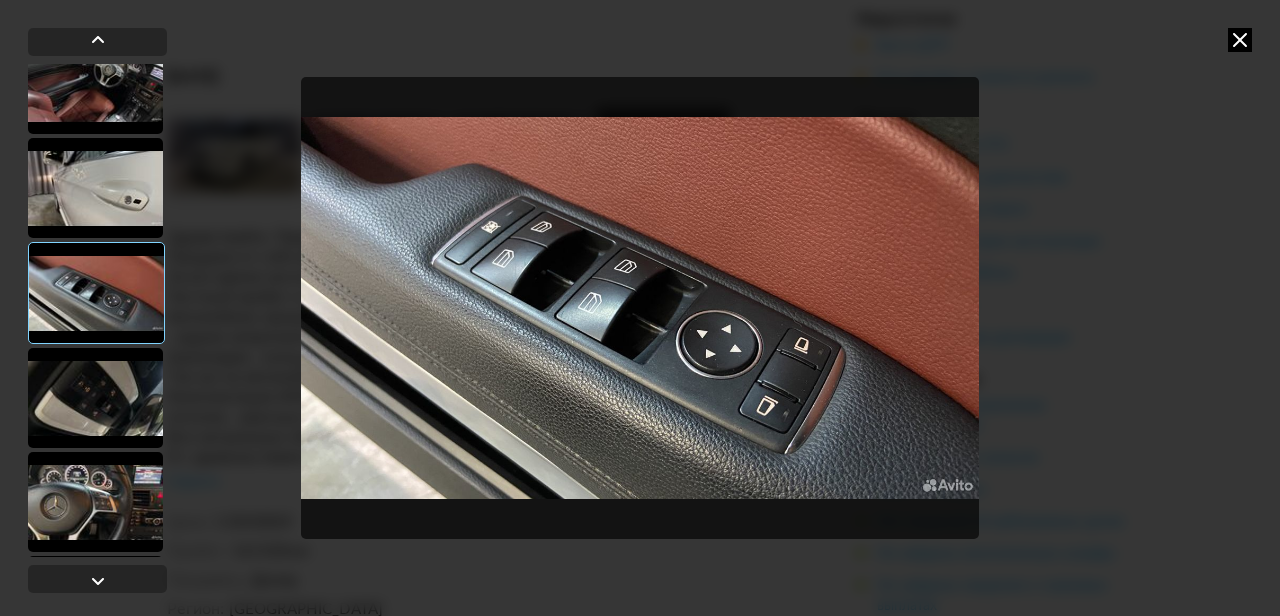 scroll, scrollTop: 3360, scrollLeft: 0, axis: vertical 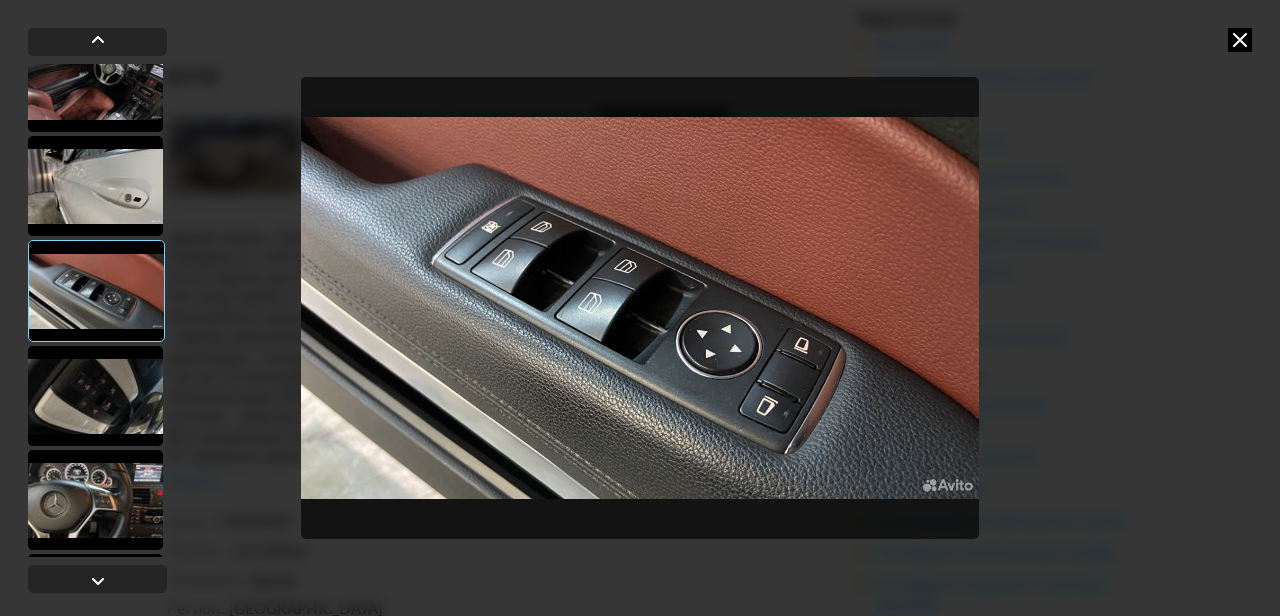 click at bounding box center [95, 396] 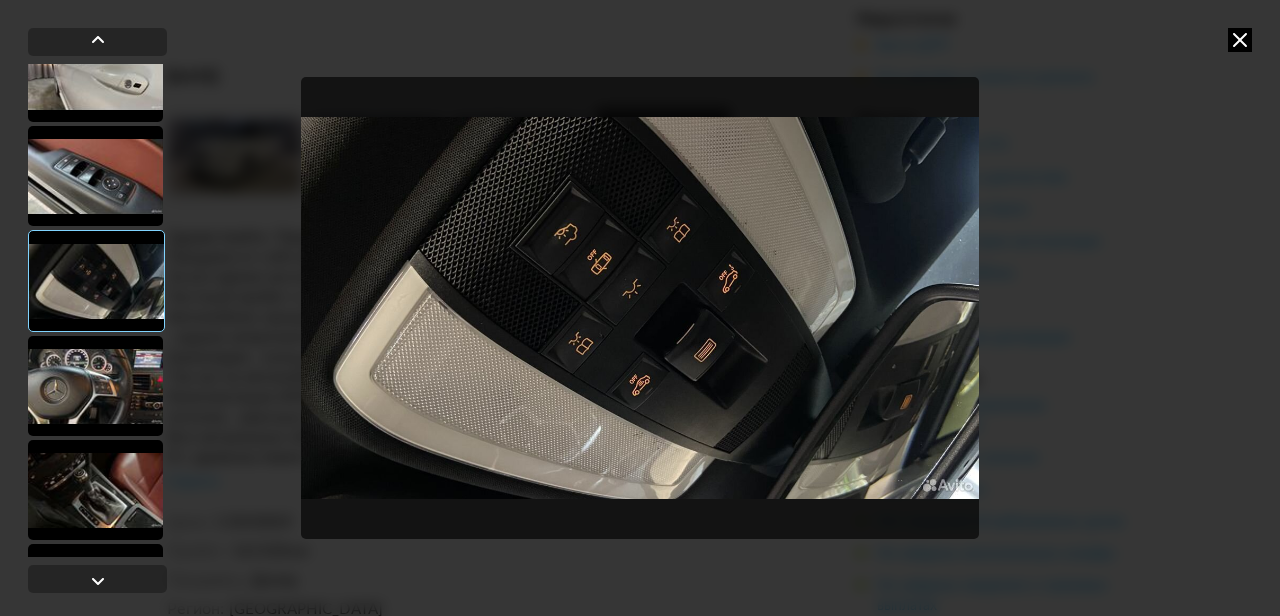 scroll, scrollTop: 3476, scrollLeft: 0, axis: vertical 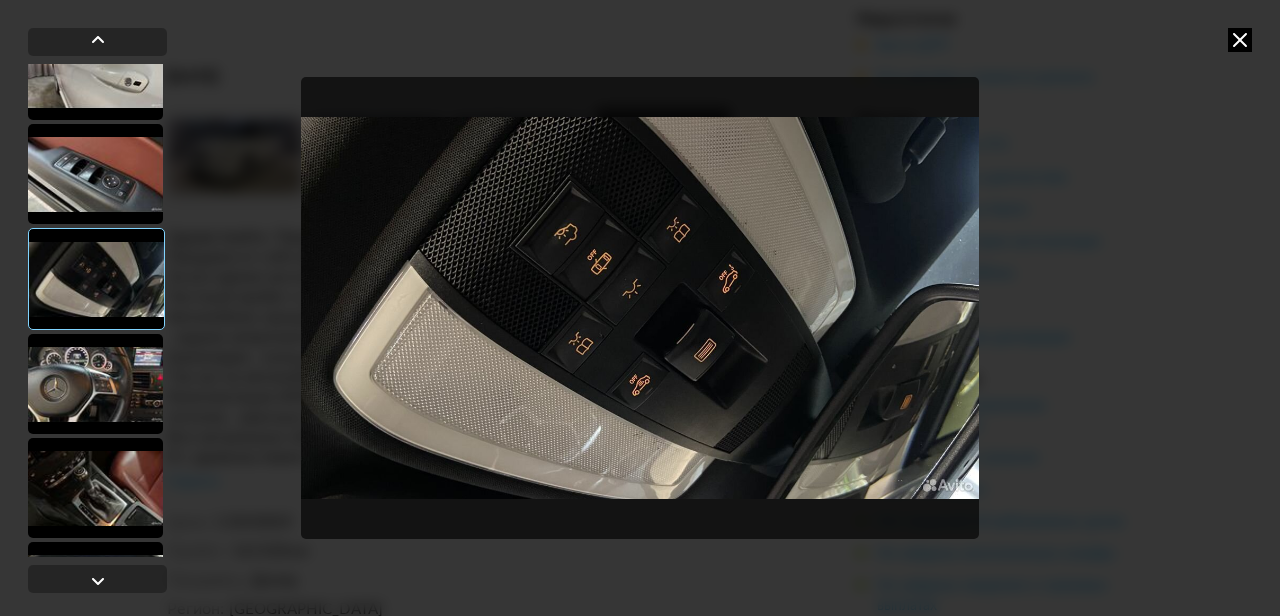 click at bounding box center (95, 384) 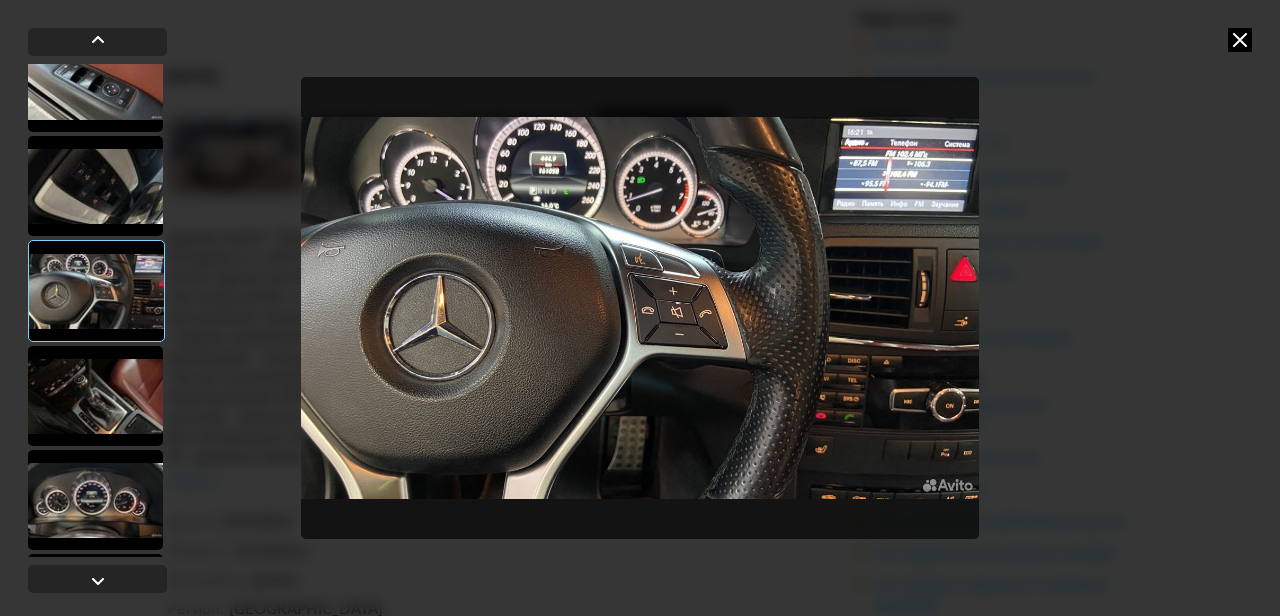 scroll, scrollTop: 3570, scrollLeft: 0, axis: vertical 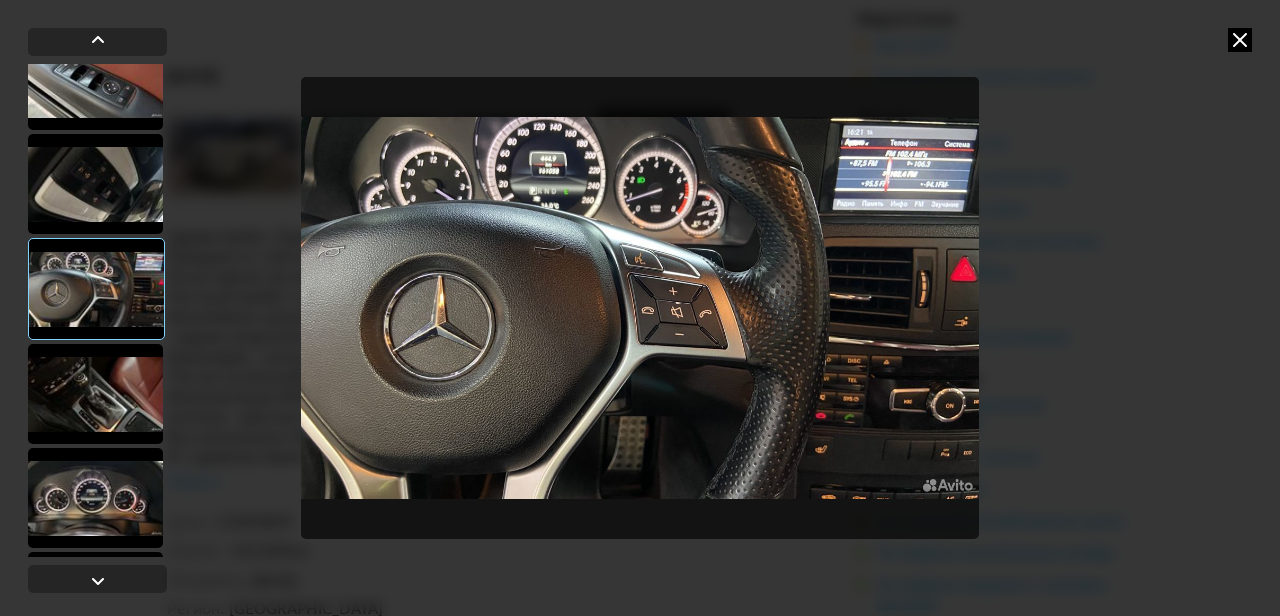 click at bounding box center (95, 394) 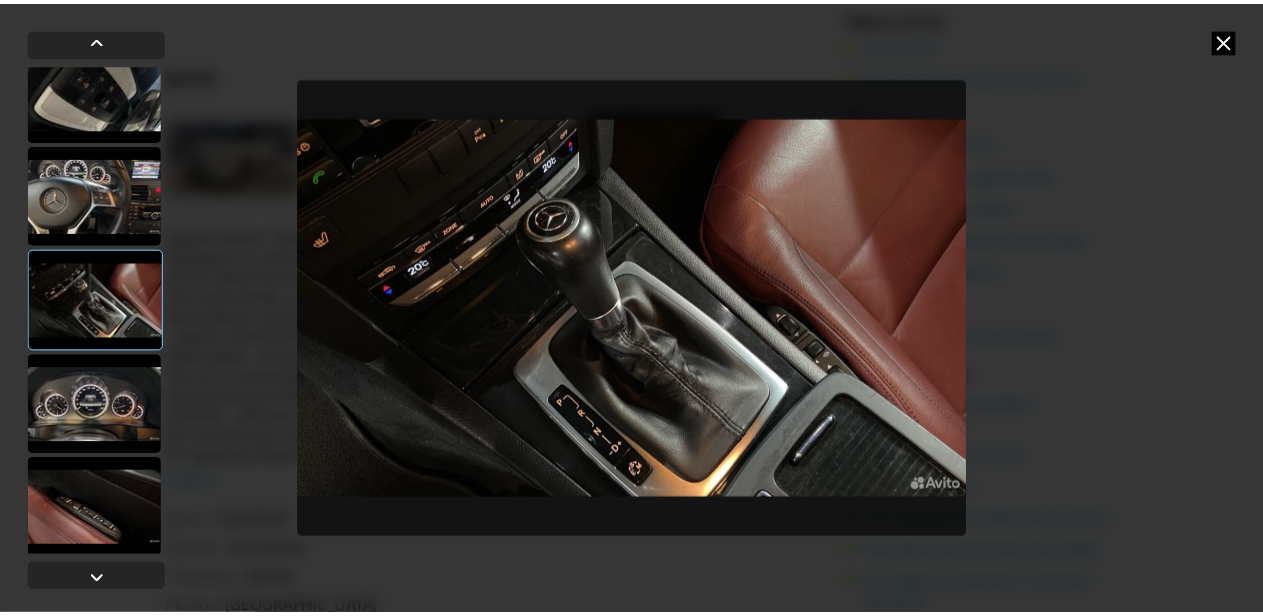 scroll, scrollTop: 3668, scrollLeft: 0, axis: vertical 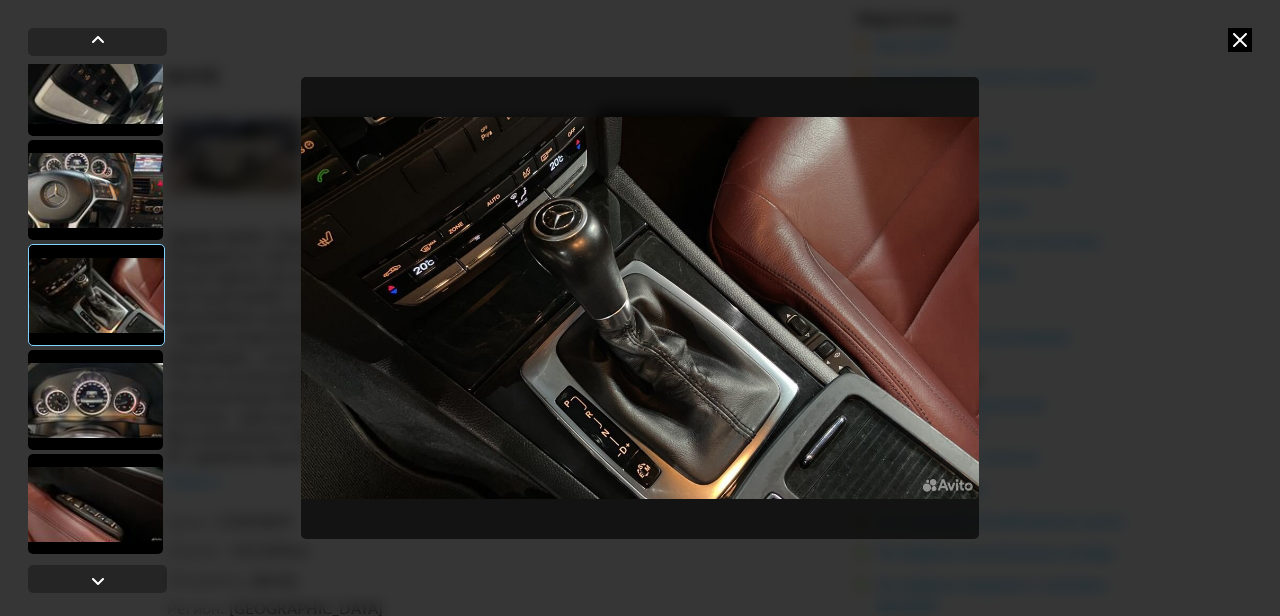 click at bounding box center [95, 400] 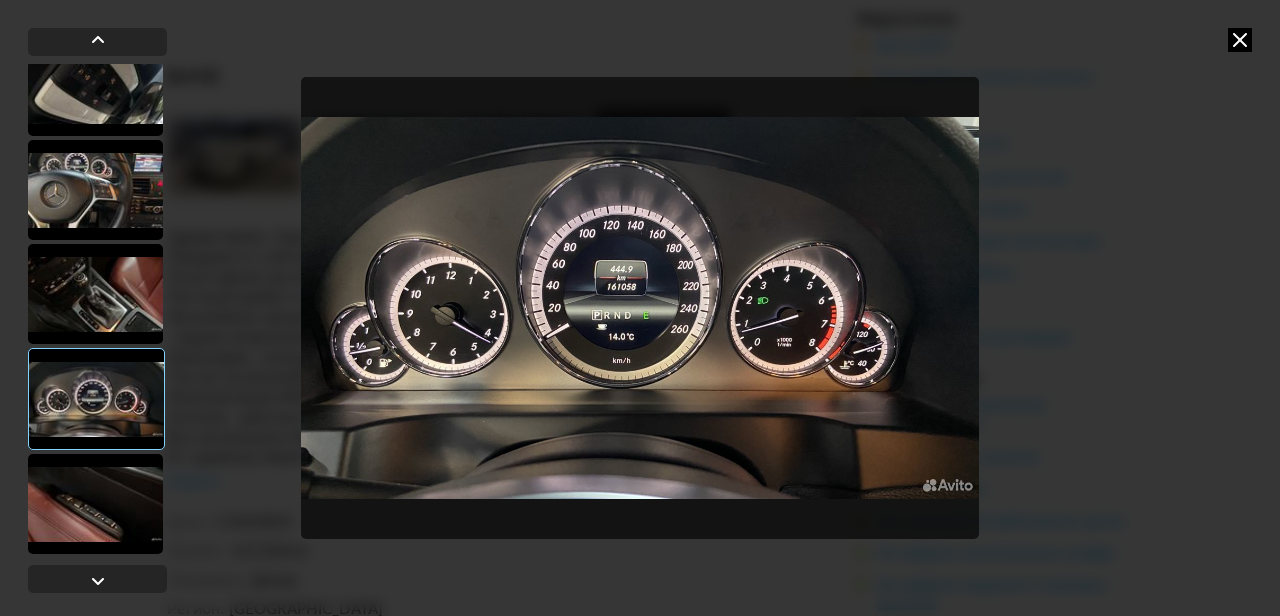 click at bounding box center (95, 504) 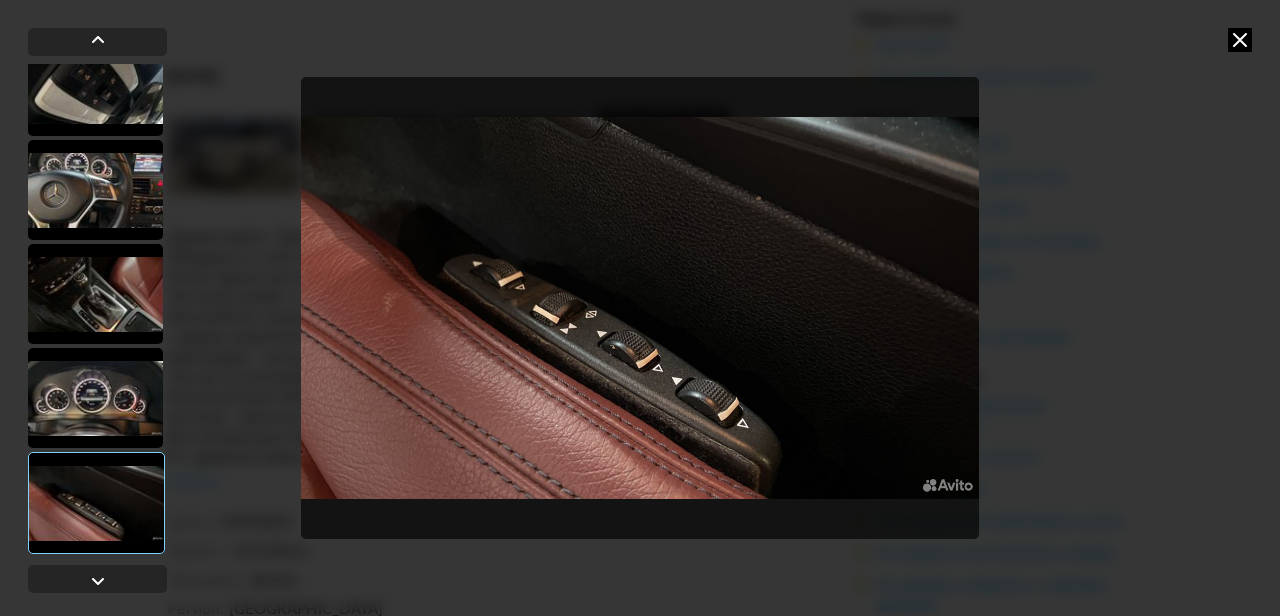 click at bounding box center (640, 308) 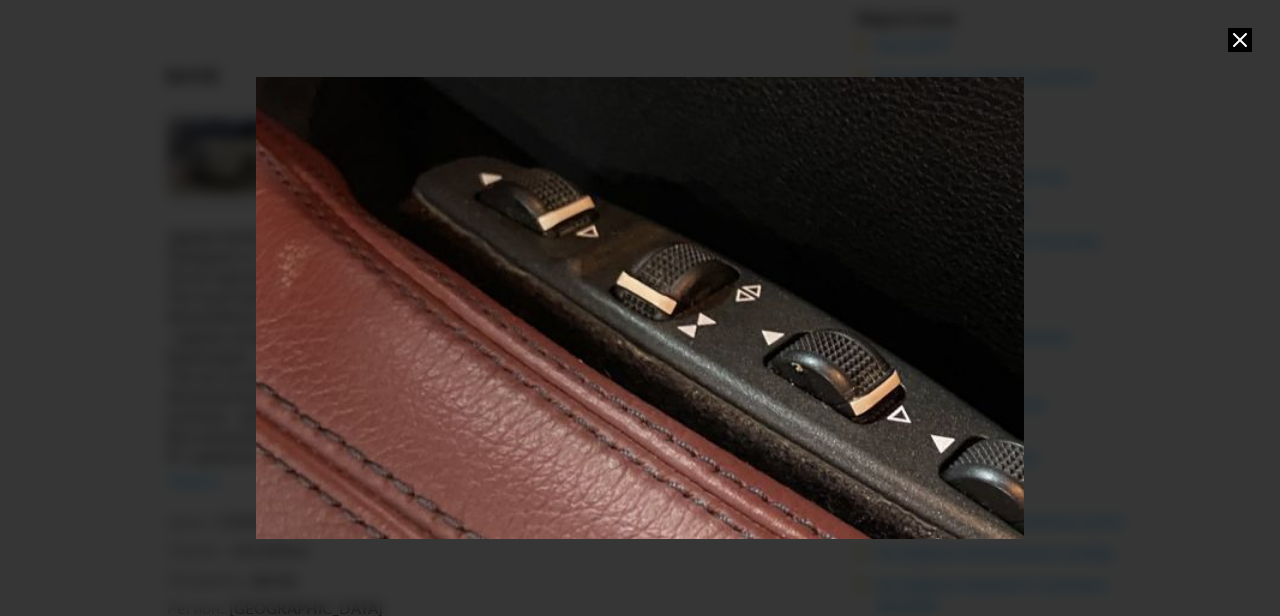 drag, startPoint x: 545, startPoint y: 453, endPoint x: 764, endPoint y: 424, distance: 220.91174 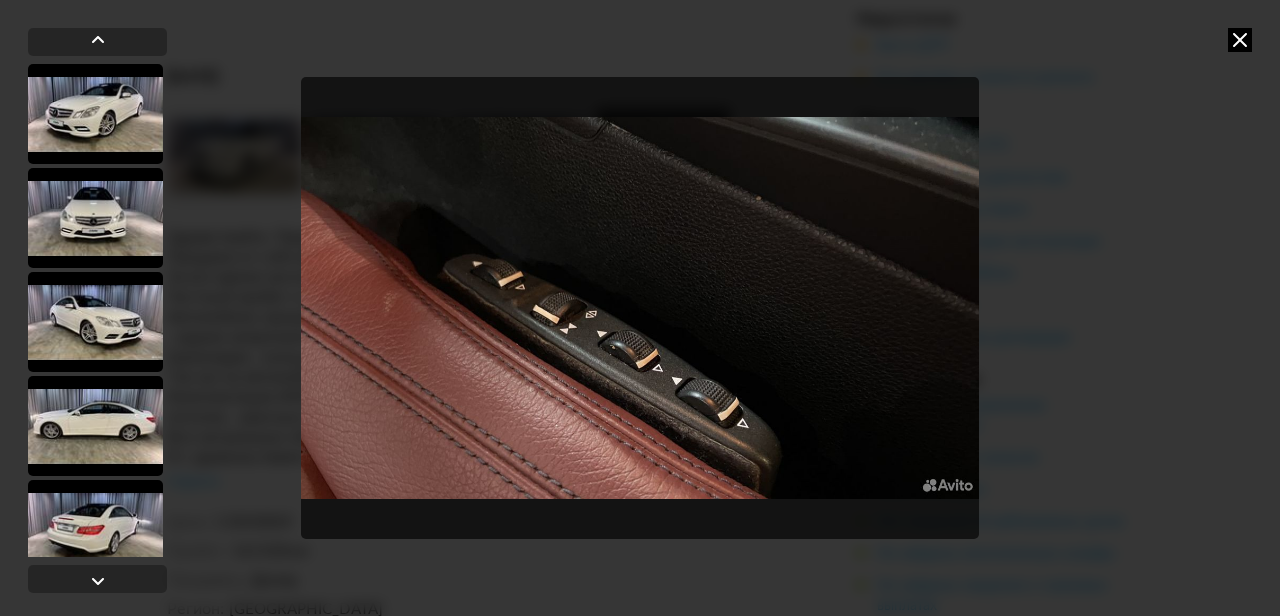 click at bounding box center (1240, 40) 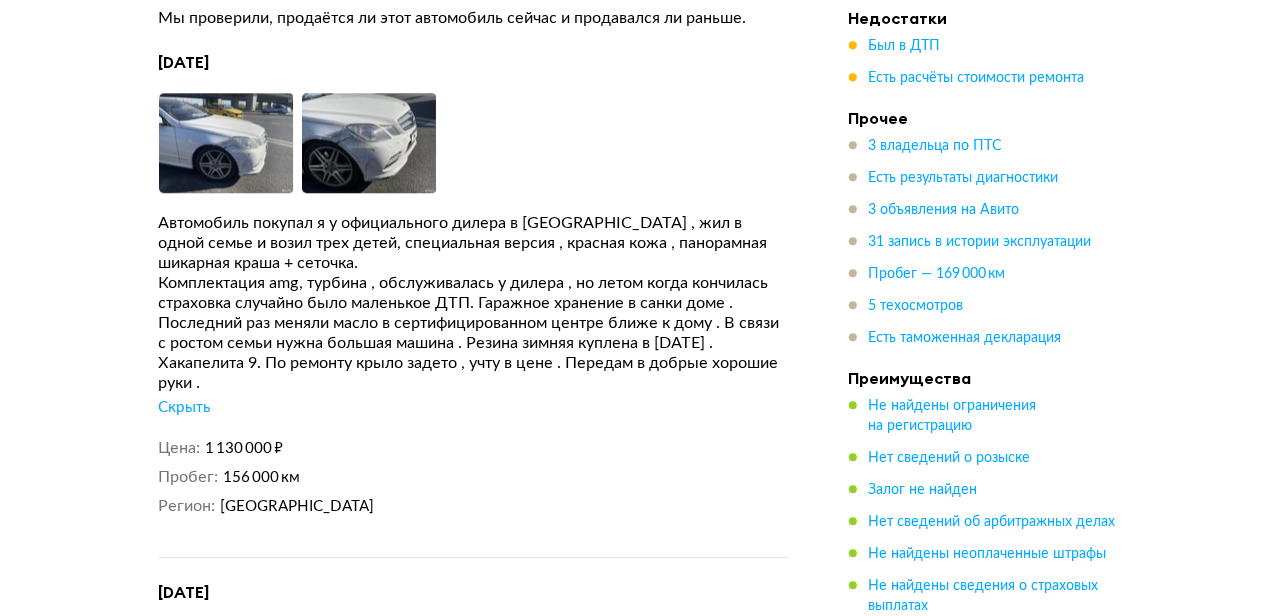 scroll, scrollTop: 6416, scrollLeft: 0, axis: vertical 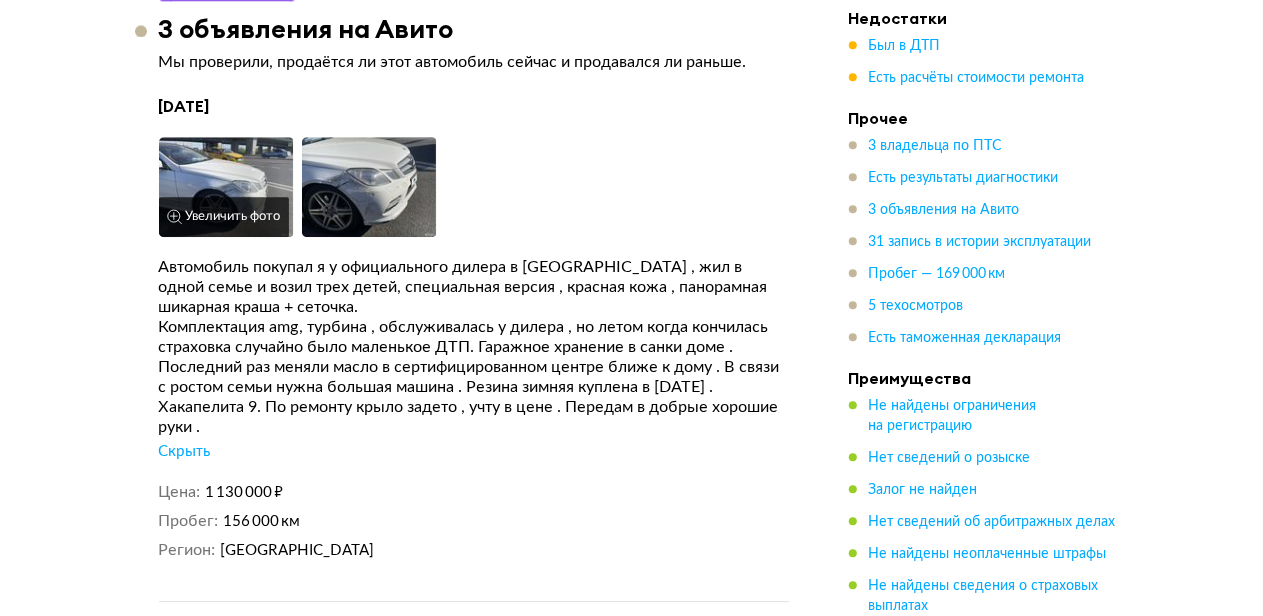 click at bounding box center (226, 187) 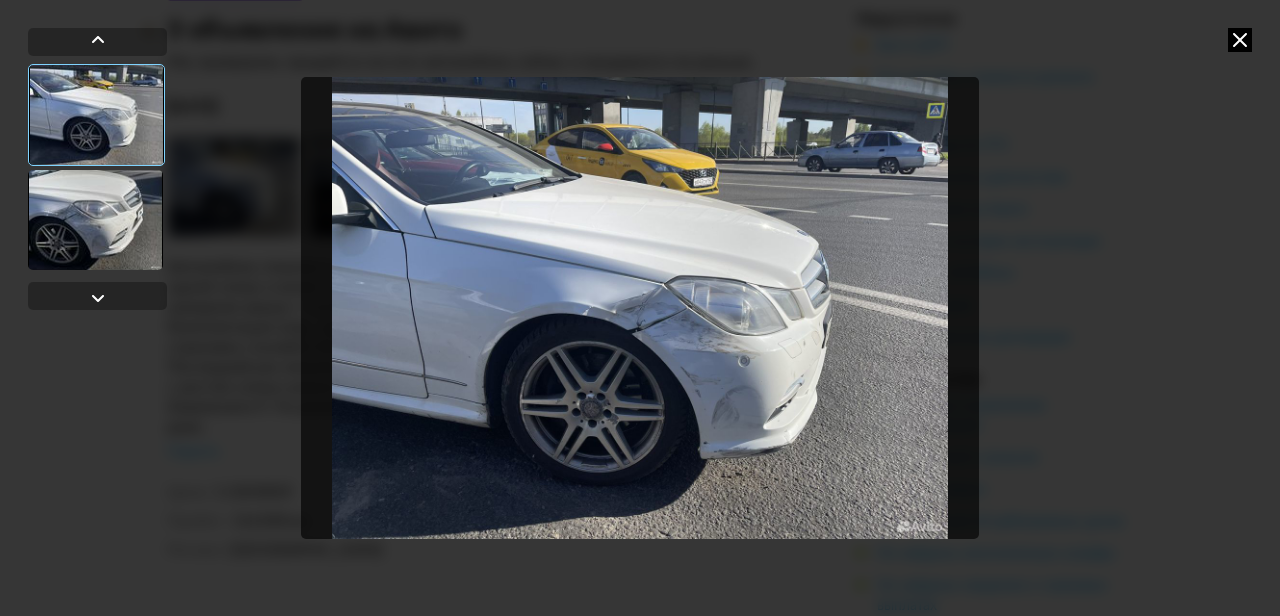 click at bounding box center (95, 220) 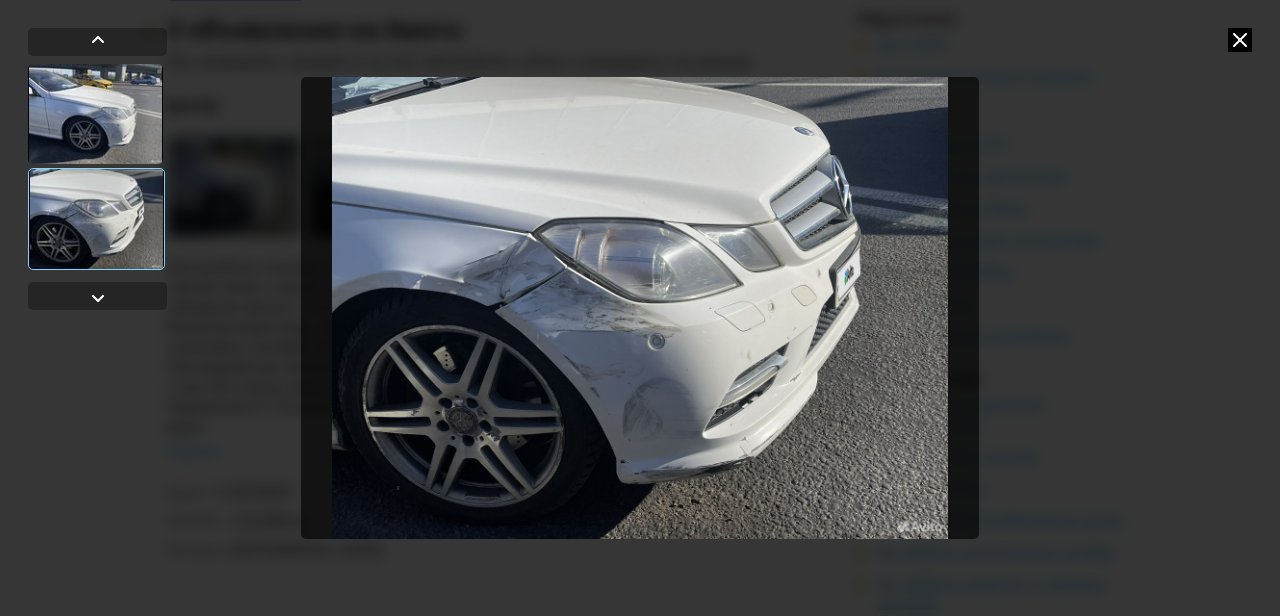 click at bounding box center [1240, 40] 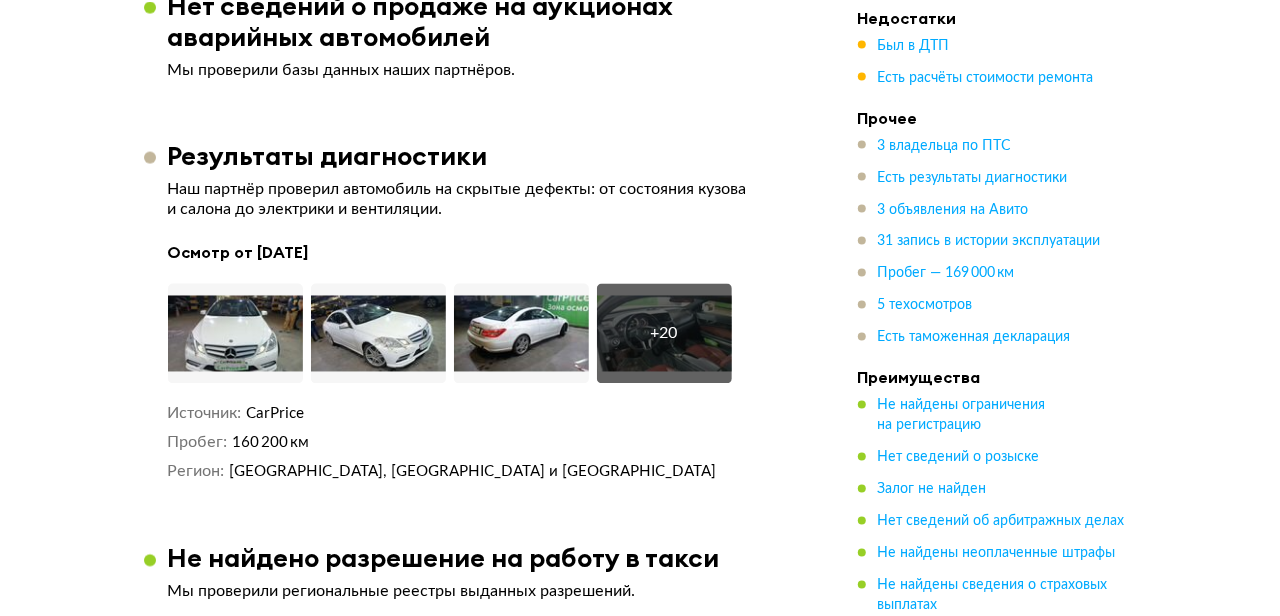 scroll, scrollTop: 5460, scrollLeft: 0, axis: vertical 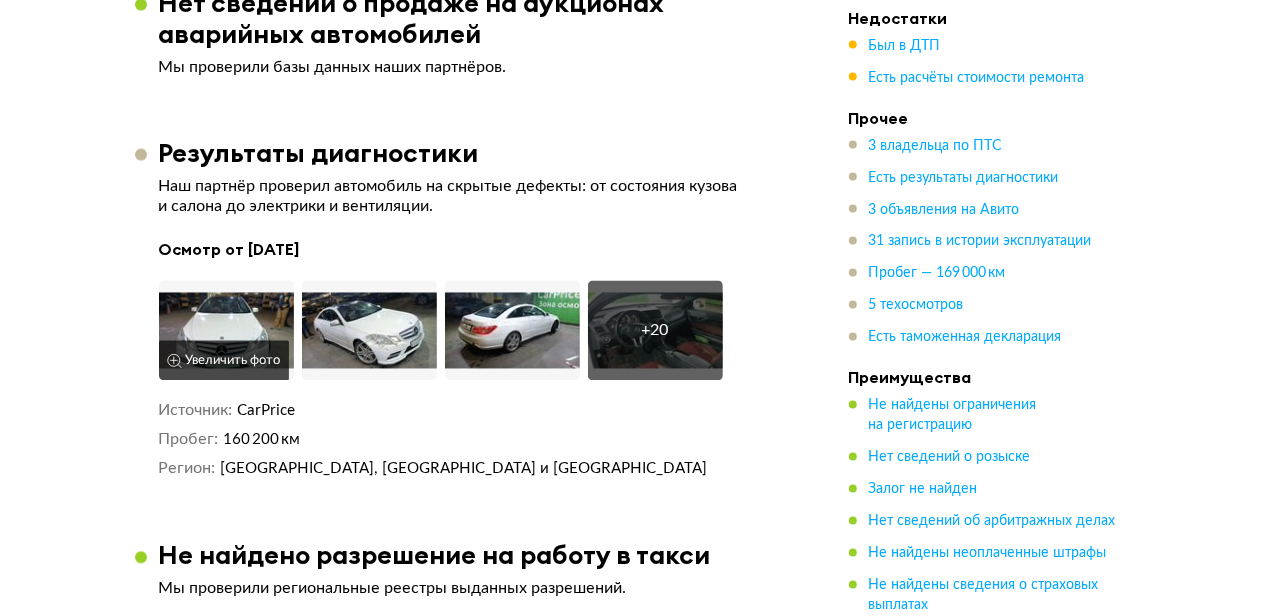 click at bounding box center (226, 331) 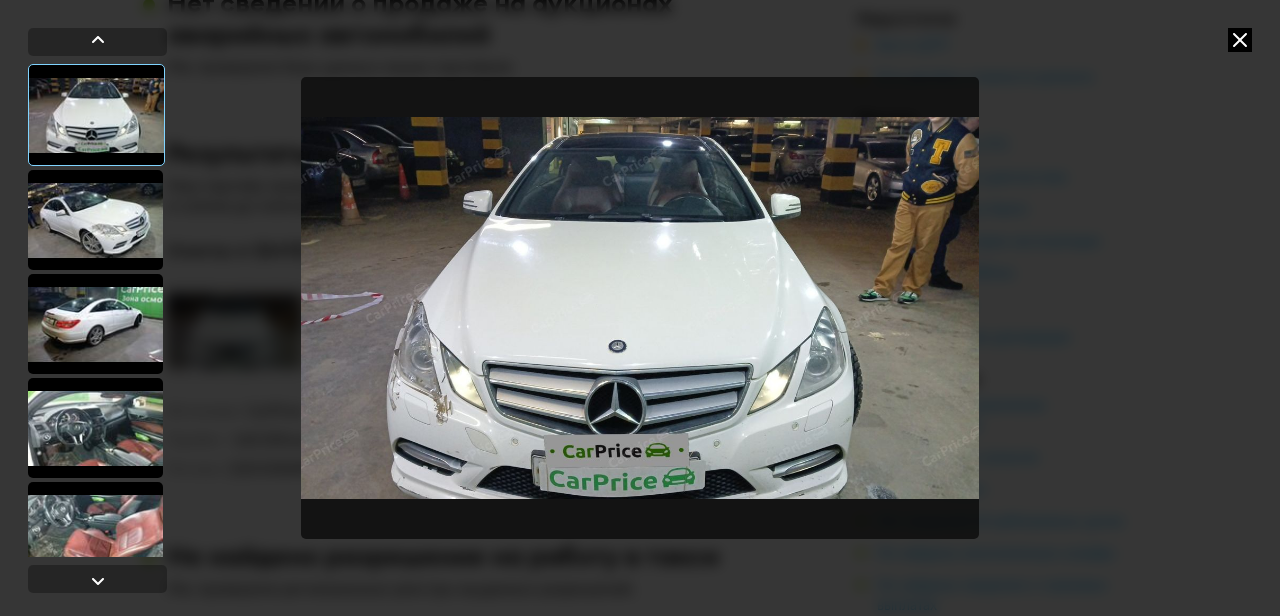 click at bounding box center (95, 220) 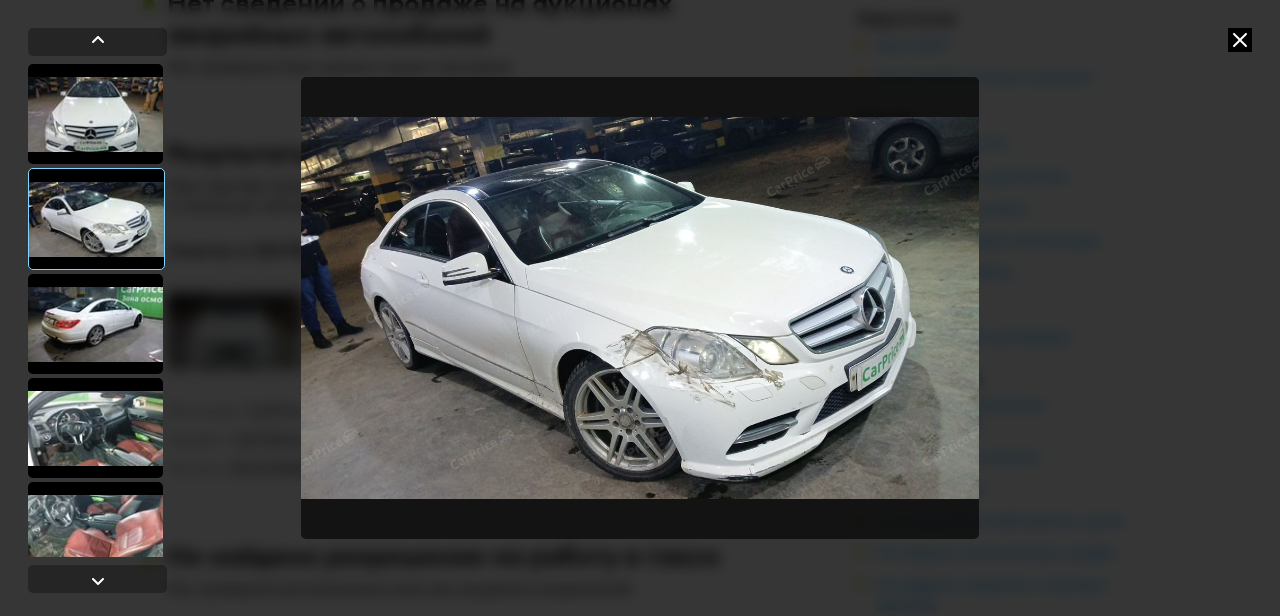 click at bounding box center (95, 324) 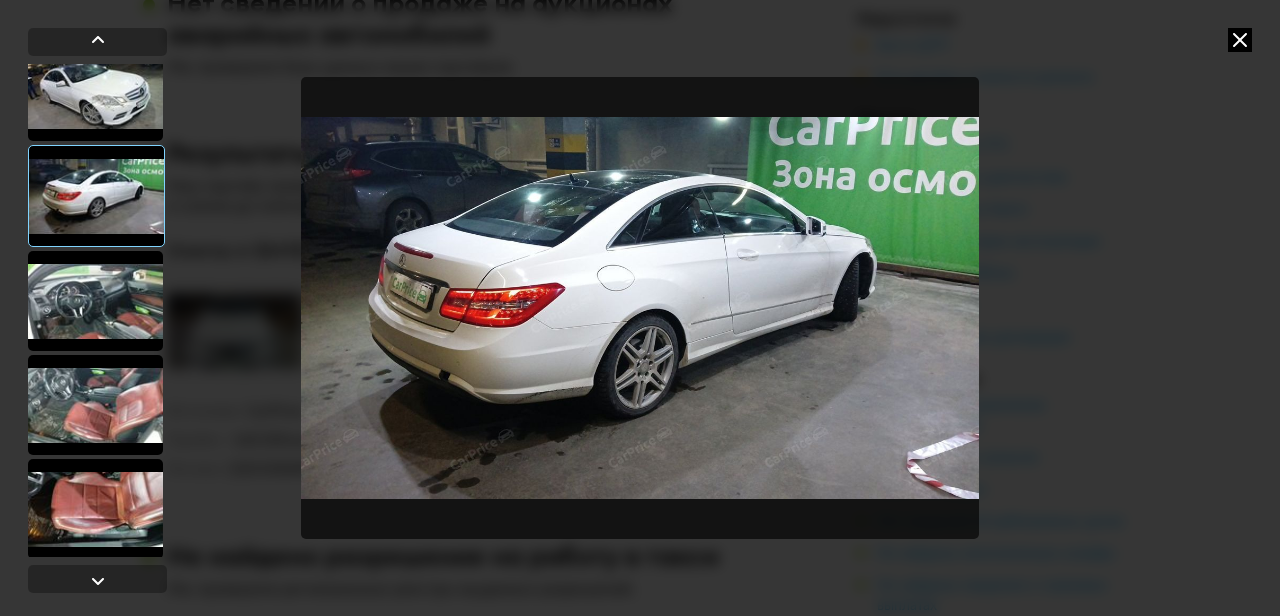 scroll, scrollTop: 140, scrollLeft: 0, axis: vertical 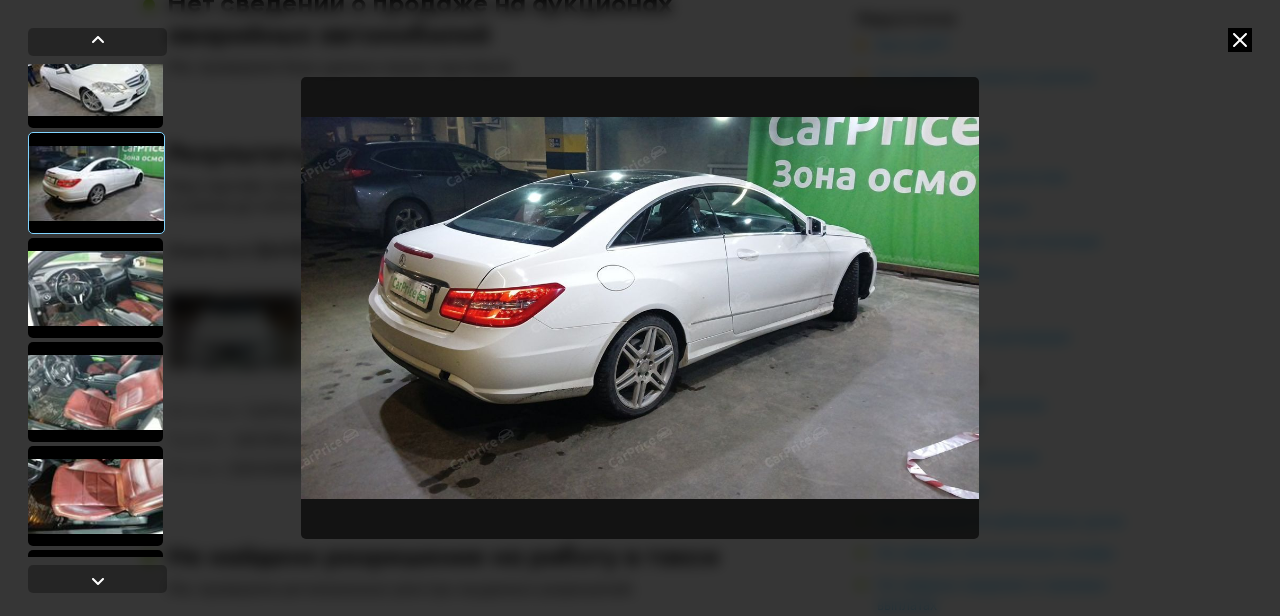 click at bounding box center [95, 288] 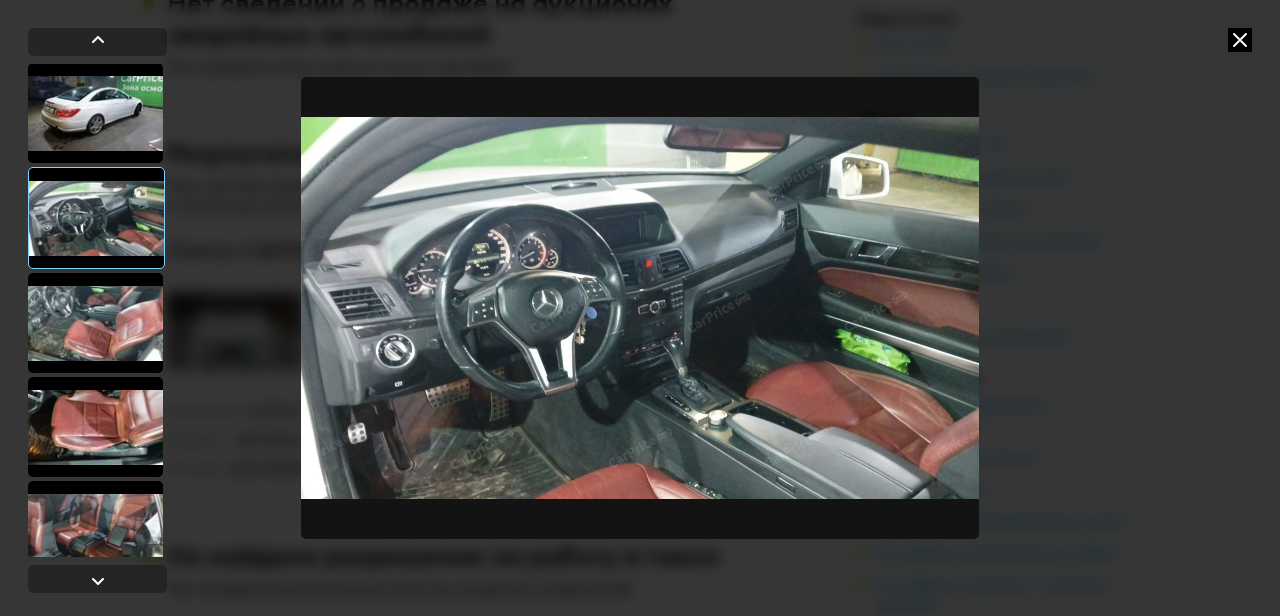 scroll, scrollTop: 210, scrollLeft: 0, axis: vertical 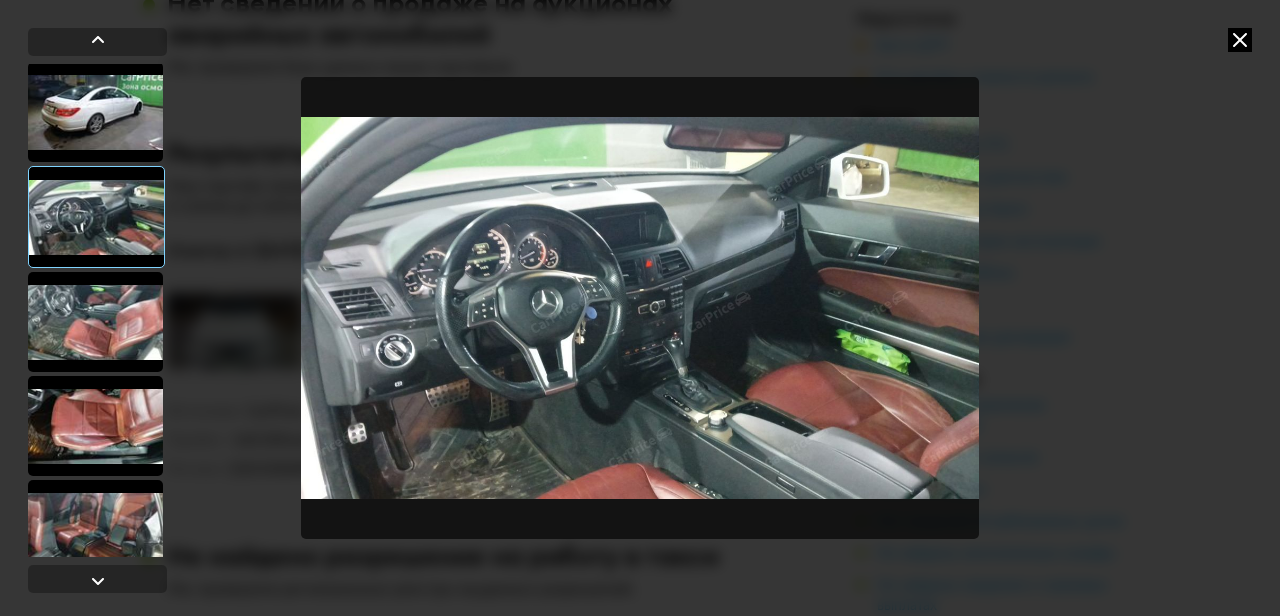 click at bounding box center (95, 322) 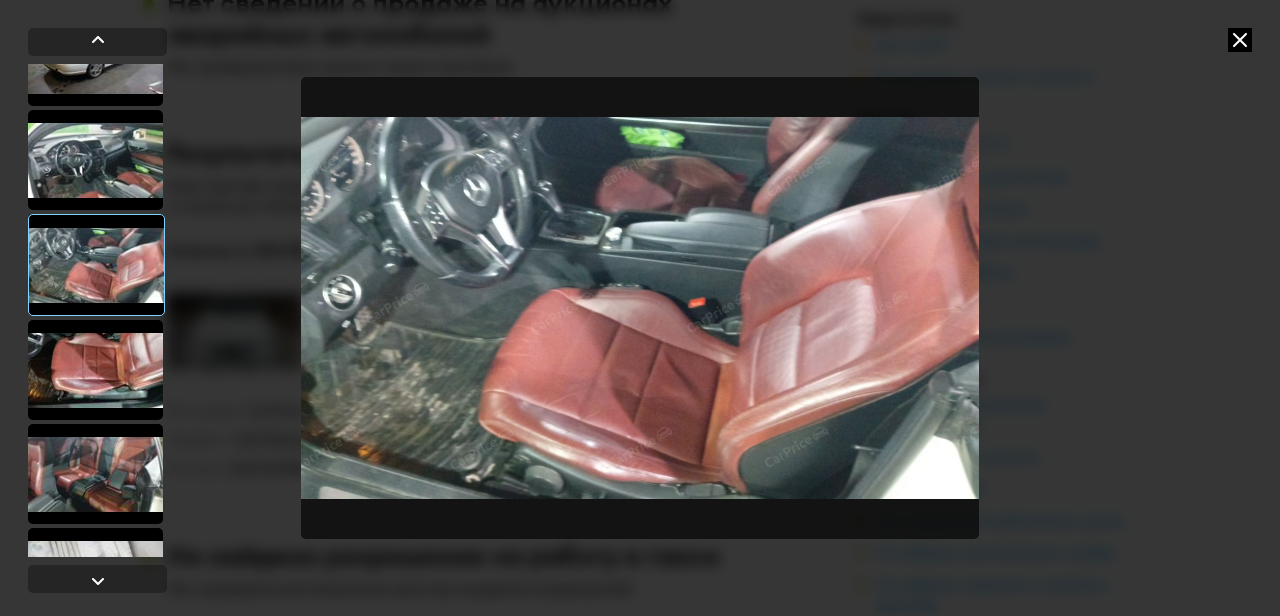 scroll, scrollTop: 280, scrollLeft: 0, axis: vertical 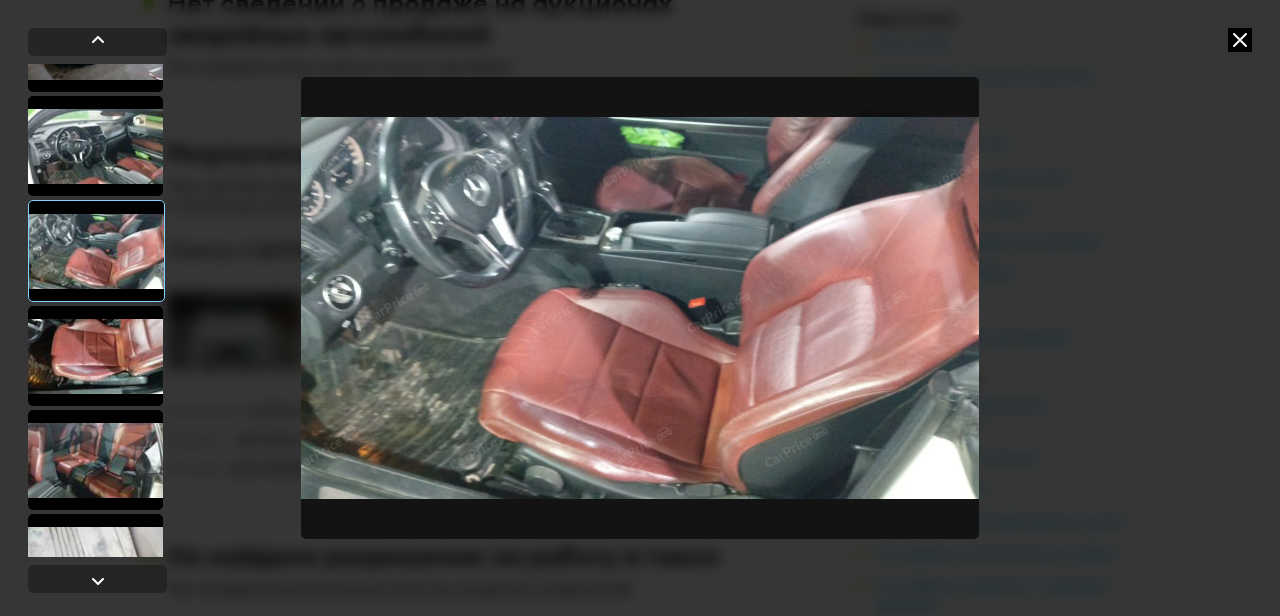 click at bounding box center (95, 356) 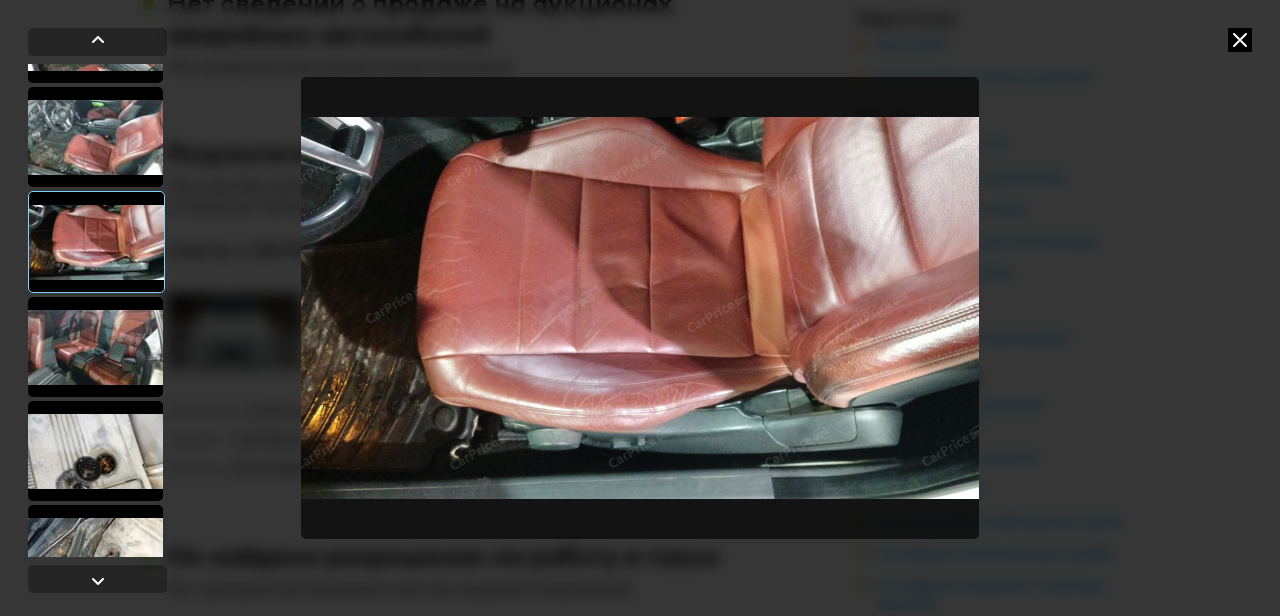 scroll, scrollTop: 396, scrollLeft: 0, axis: vertical 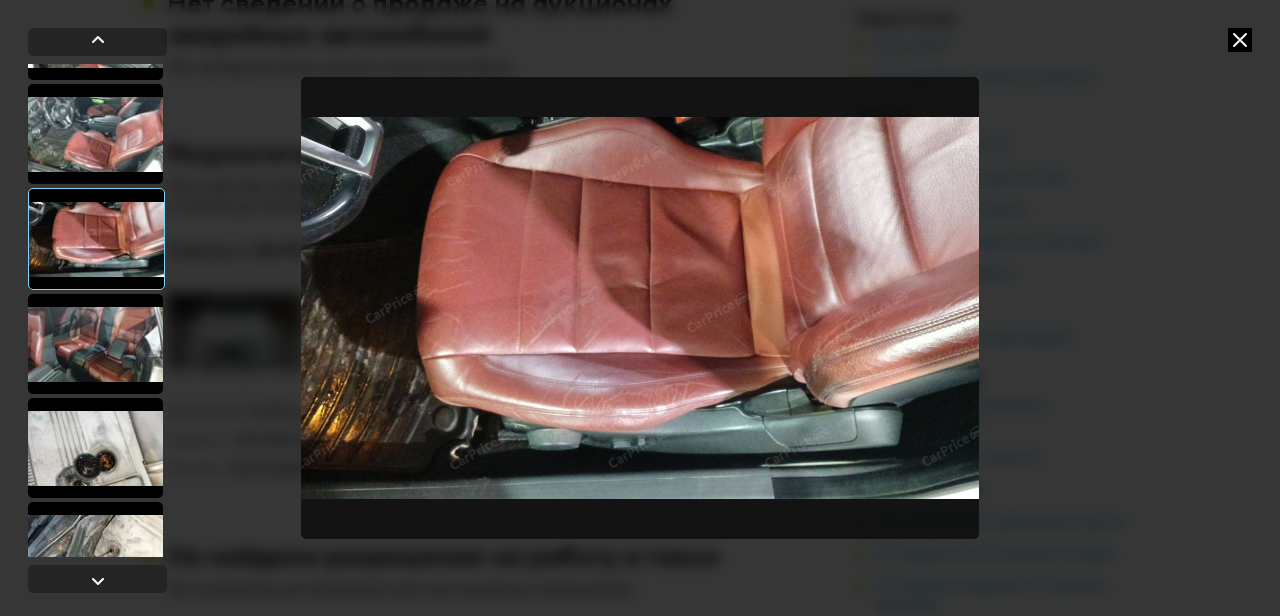 click at bounding box center [95, 344] 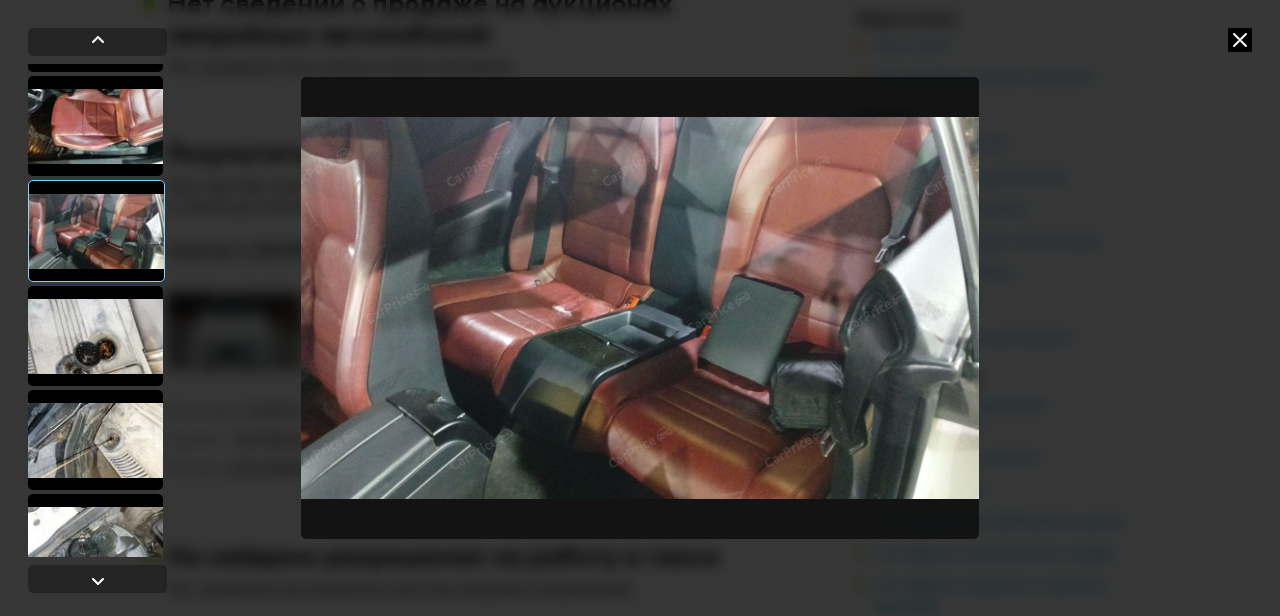 click at bounding box center (95, 336) 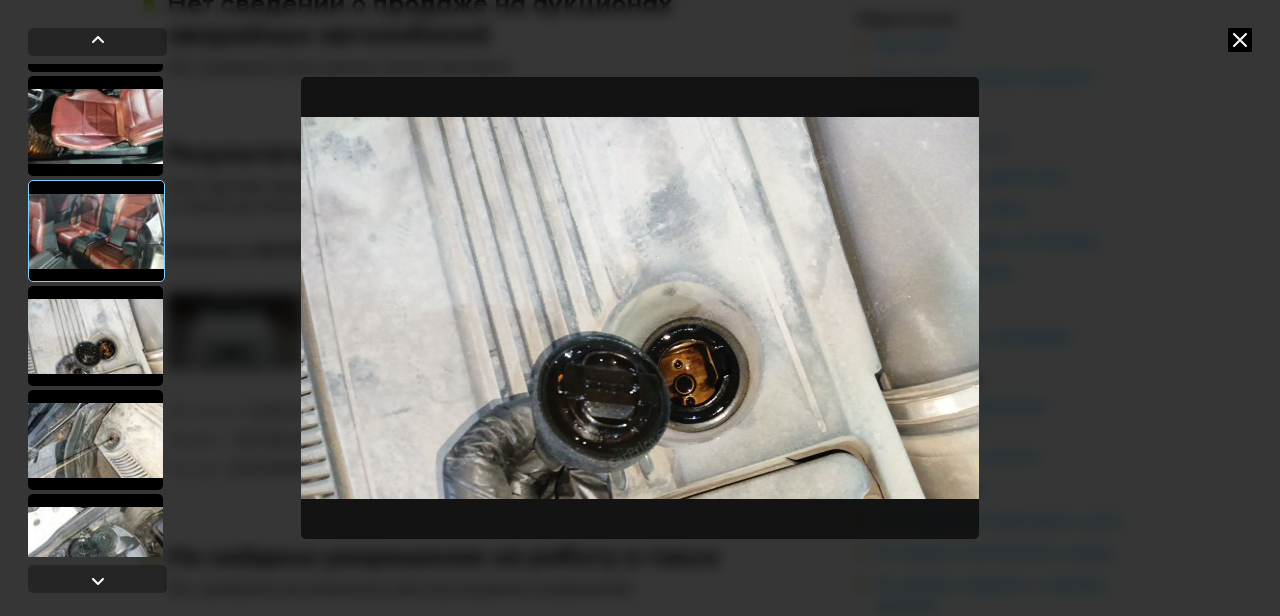 scroll, scrollTop: 513, scrollLeft: 0, axis: vertical 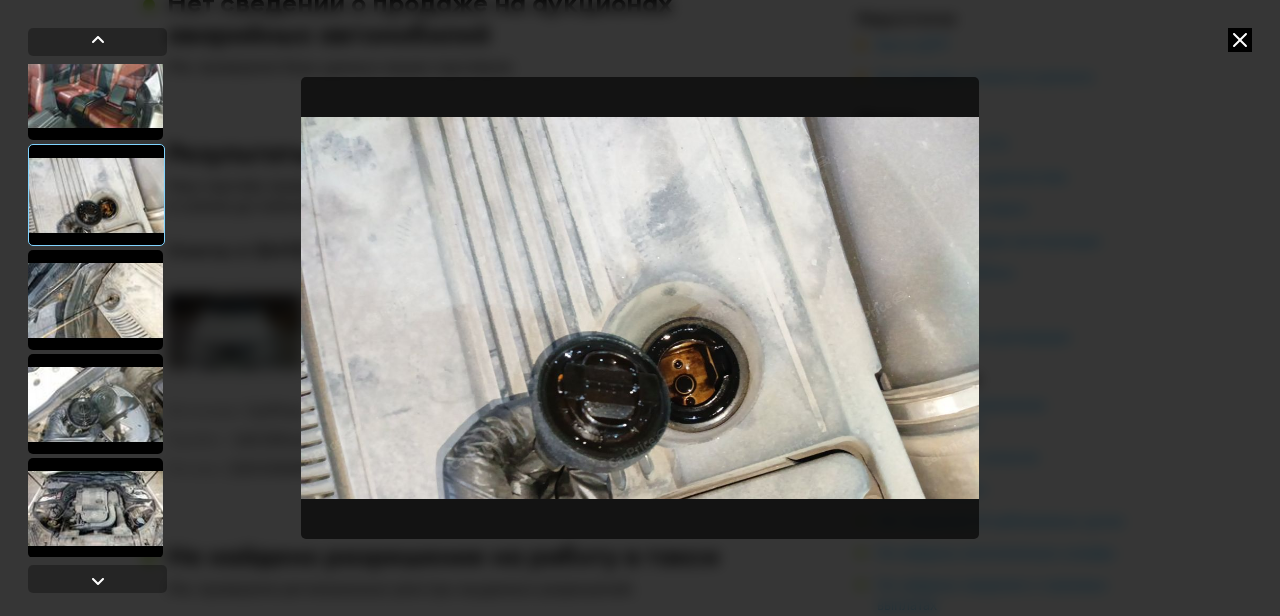 click at bounding box center (95, 300) 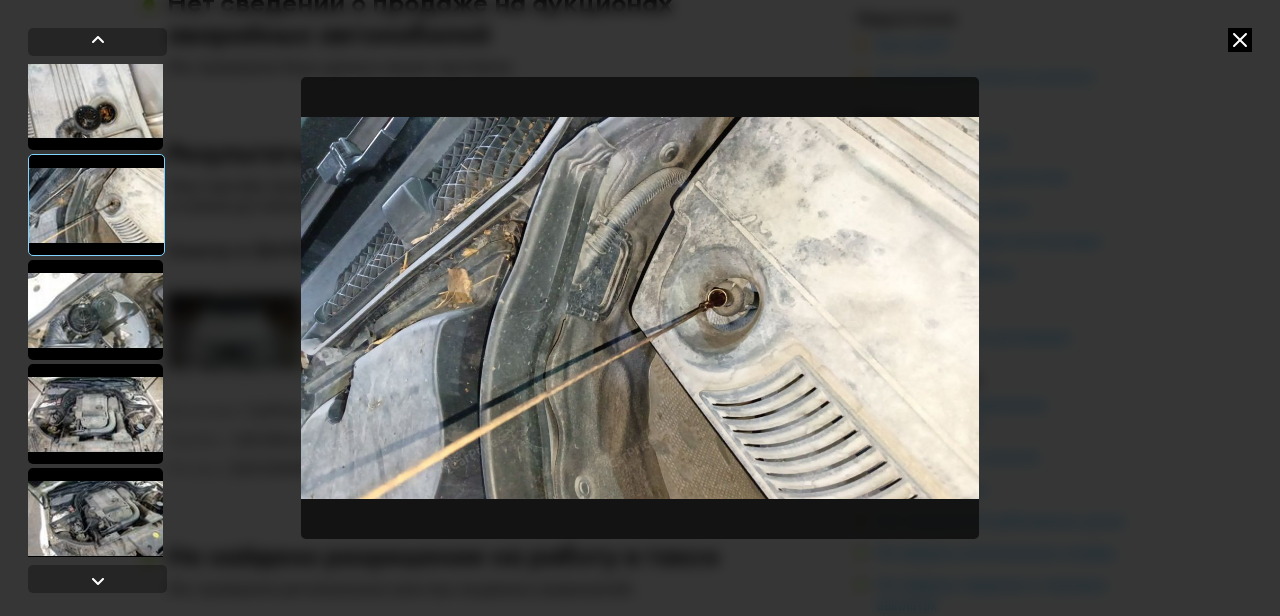 scroll, scrollTop: 746, scrollLeft: 0, axis: vertical 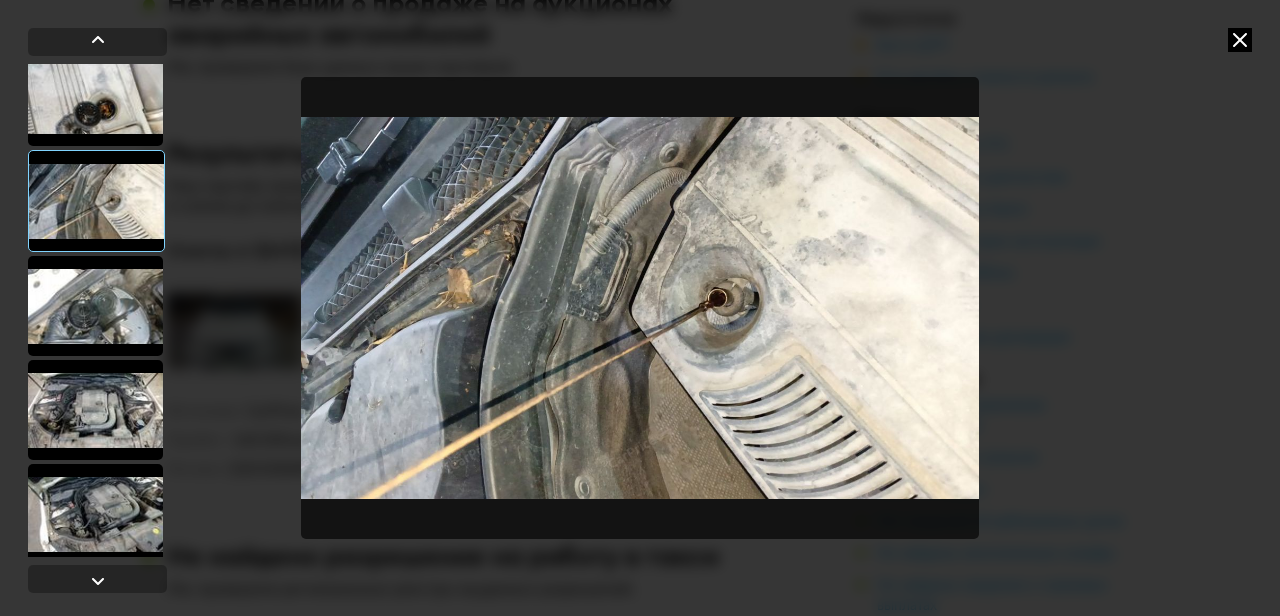 click at bounding box center (95, 306) 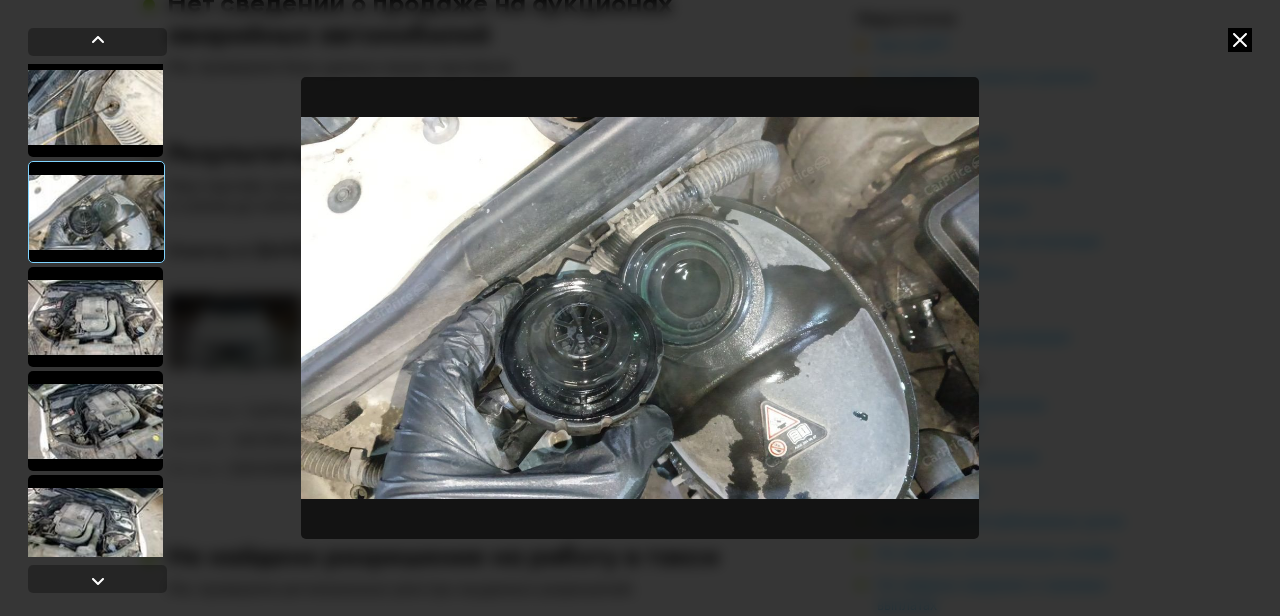 scroll, scrollTop: 840, scrollLeft: 0, axis: vertical 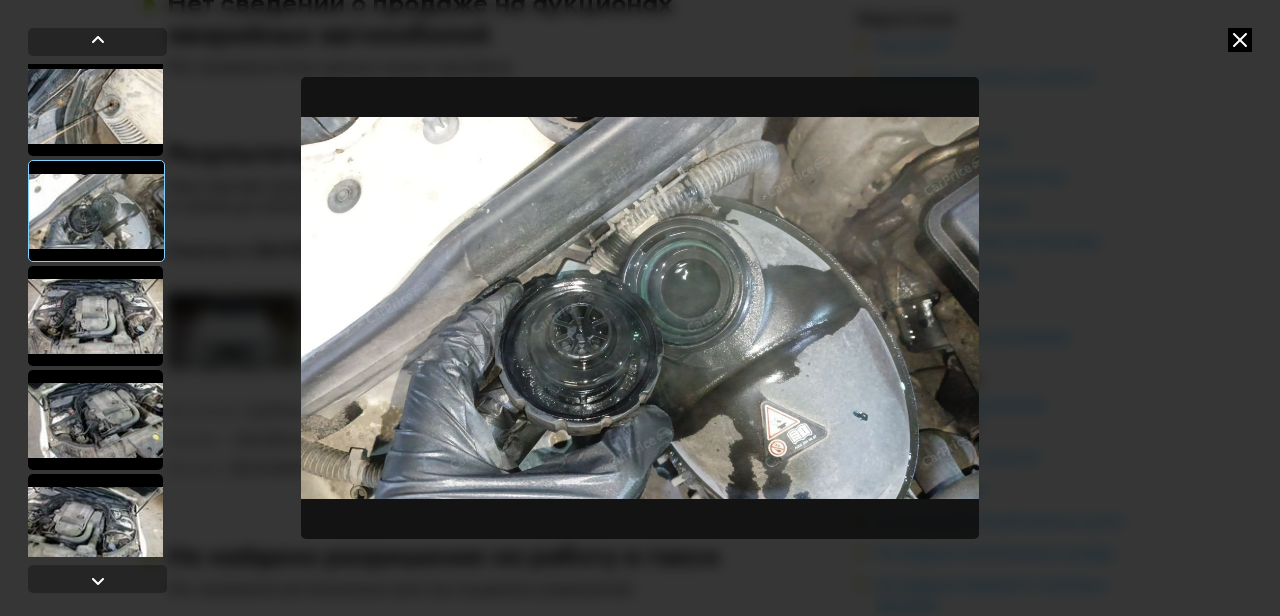 click at bounding box center (95, 316) 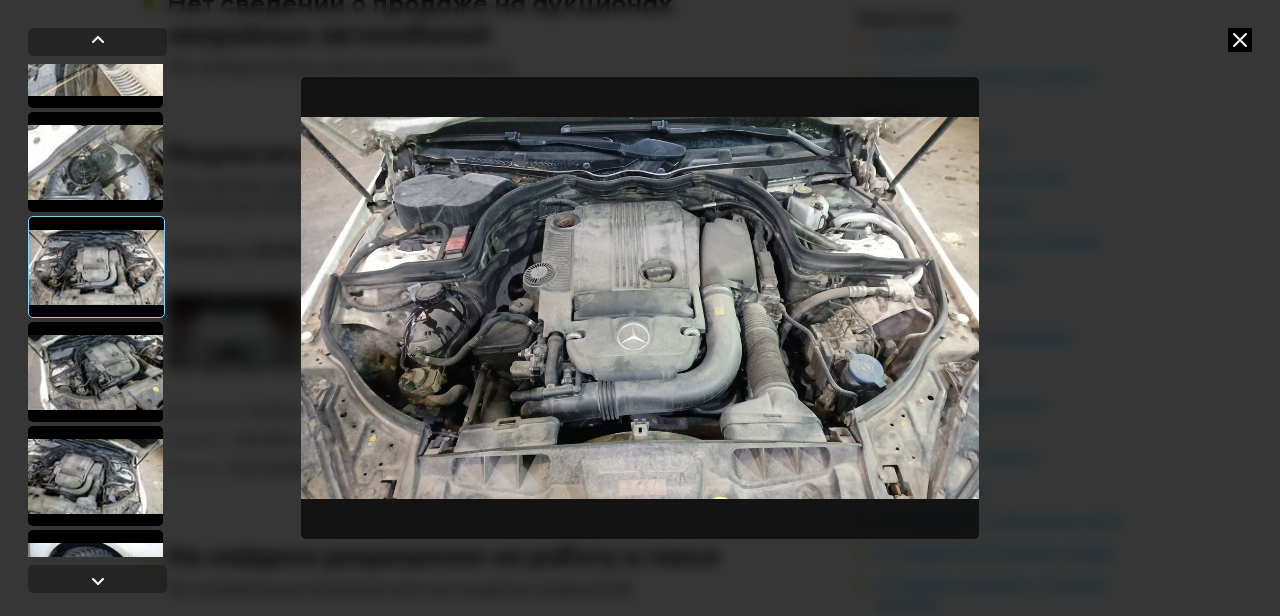 scroll, scrollTop: 910, scrollLeft: 0, axis: vertical 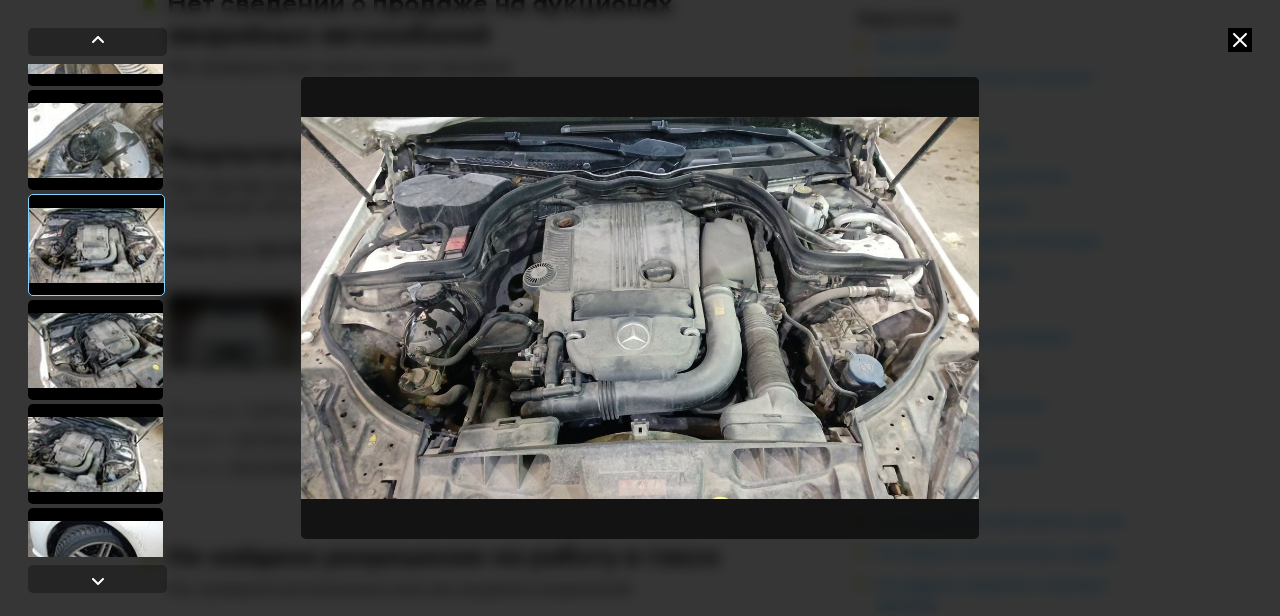 click at bounding box center [95, 350] 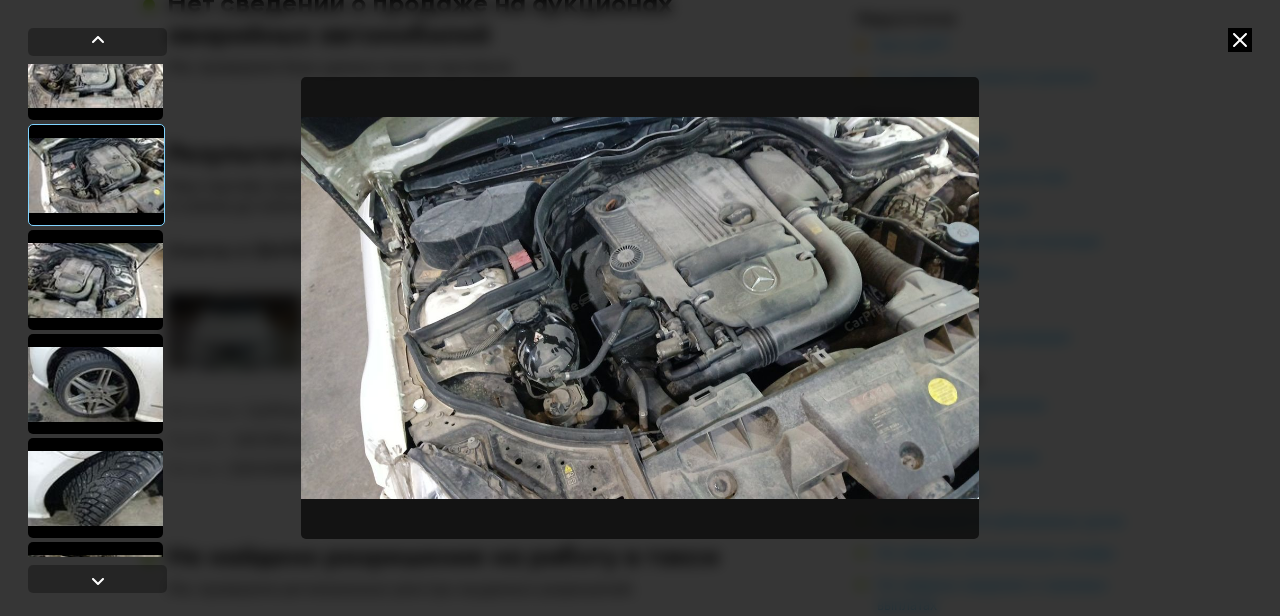 scroll, scrollTop: 1120, scrollLeft: 0, axis: vertical 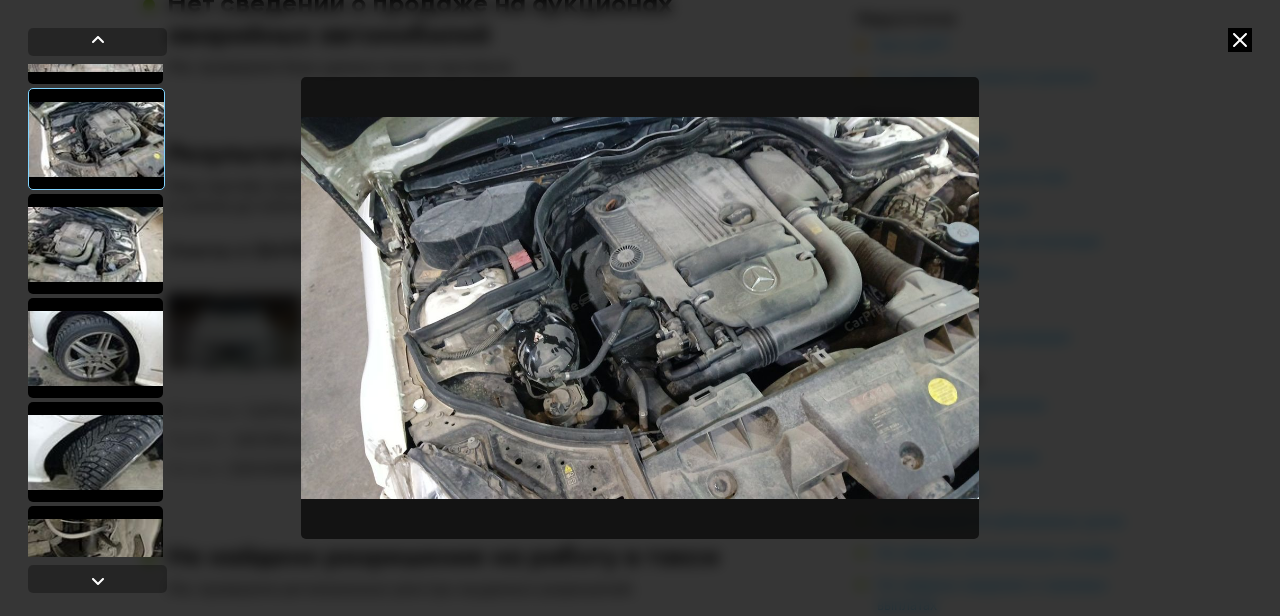 click at bounding box center (95, 348) 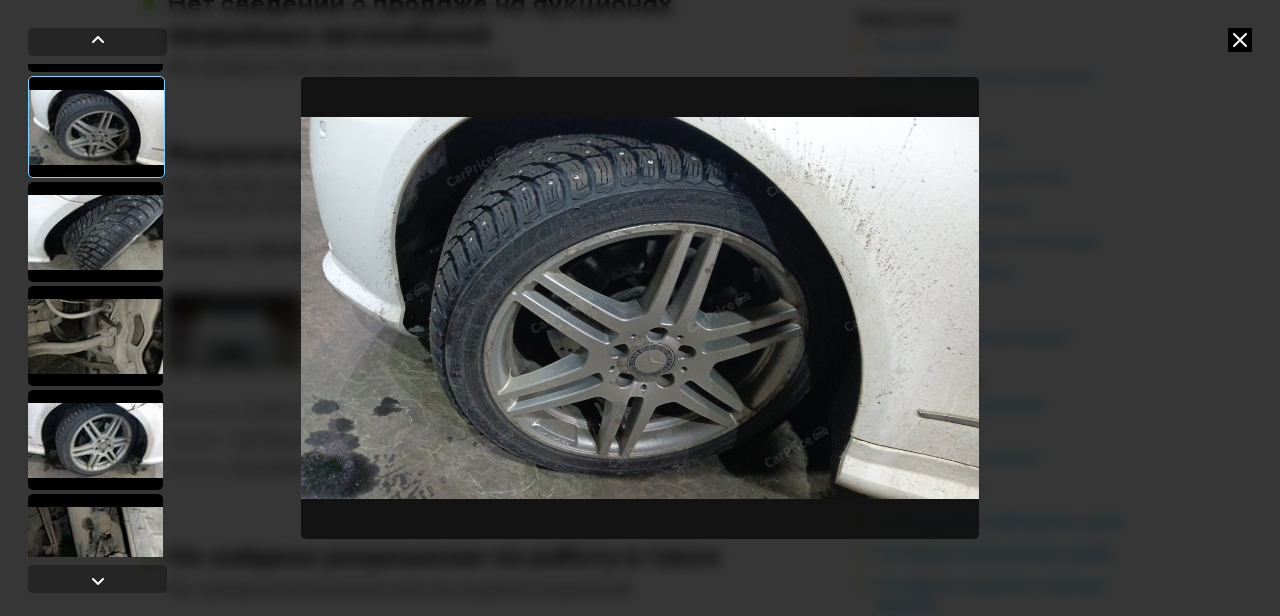 scroll, scrollTop: 1353, scrollLeft: 0, axis: vertical 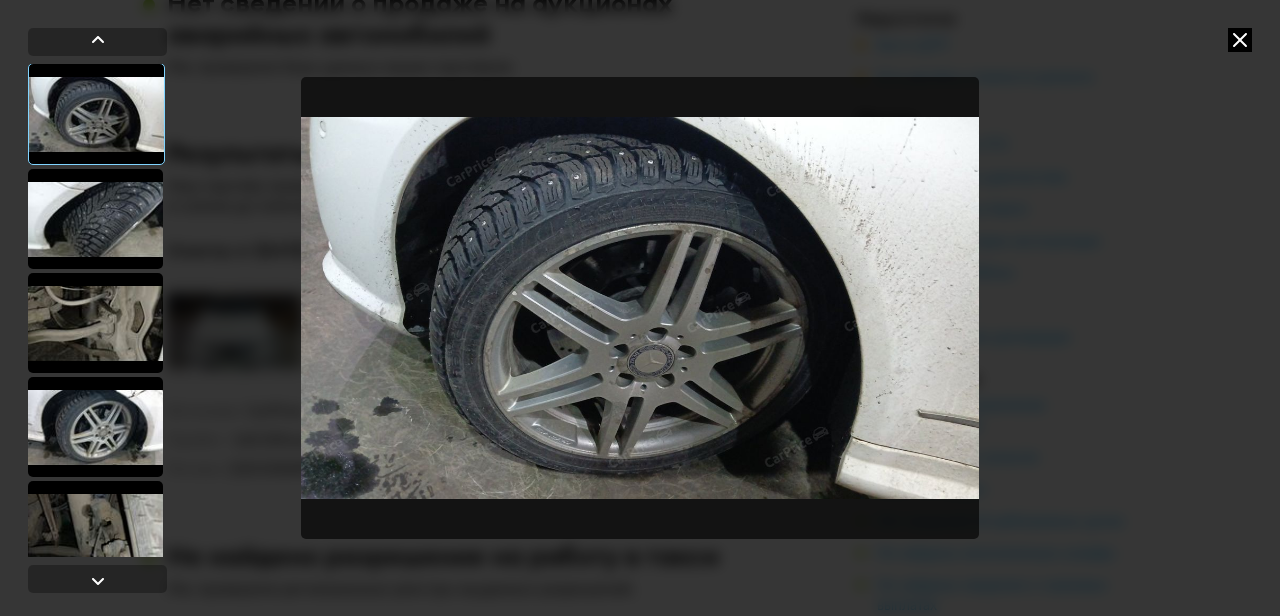 click at bounding box center [95, 323] 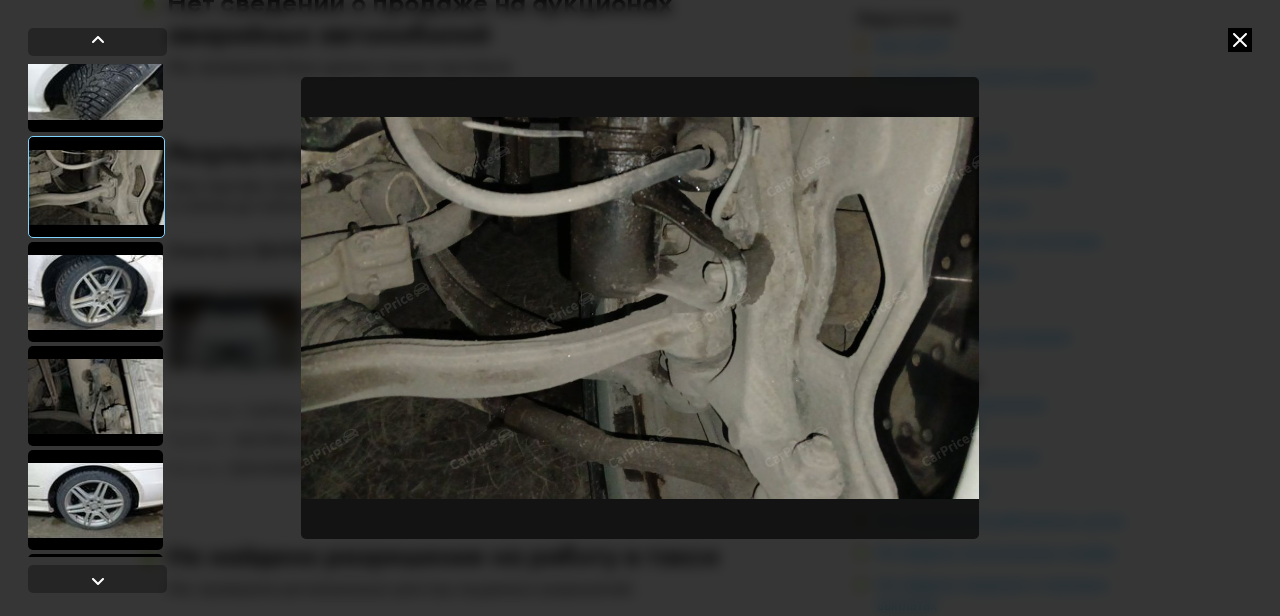 scroll, scrollTop: 1493, scrollLeft: 0, axis: vertical 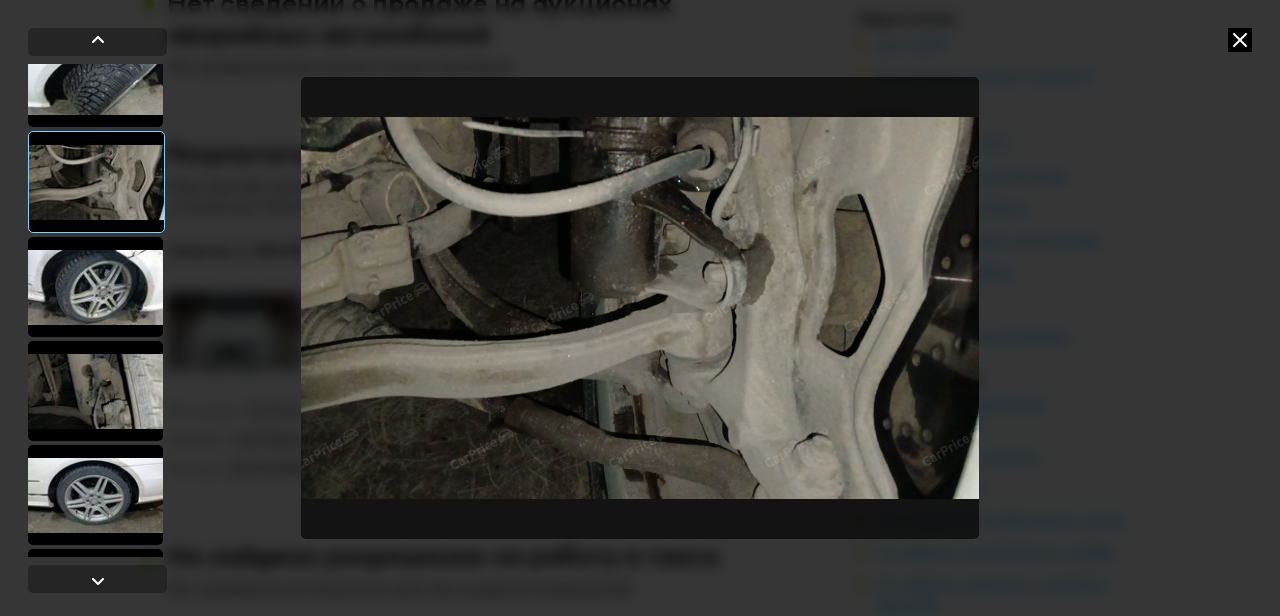 click at bounding box center [95, 287] 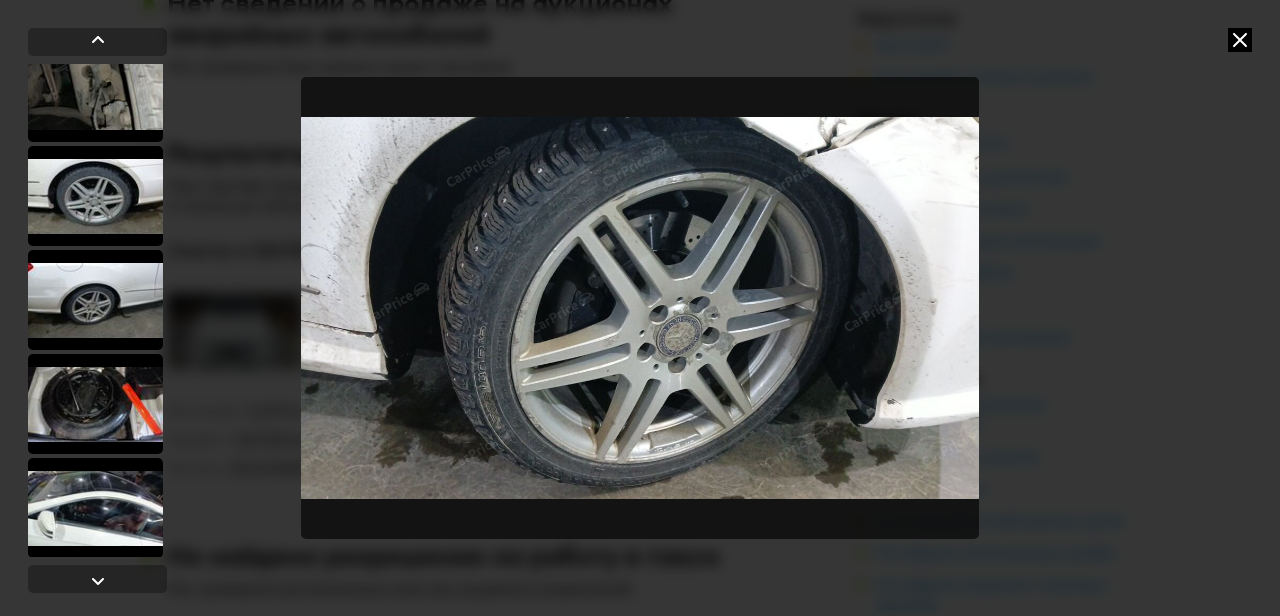 scroll, scrollTop: 1796, scrollLeft: 0, axis: vertical 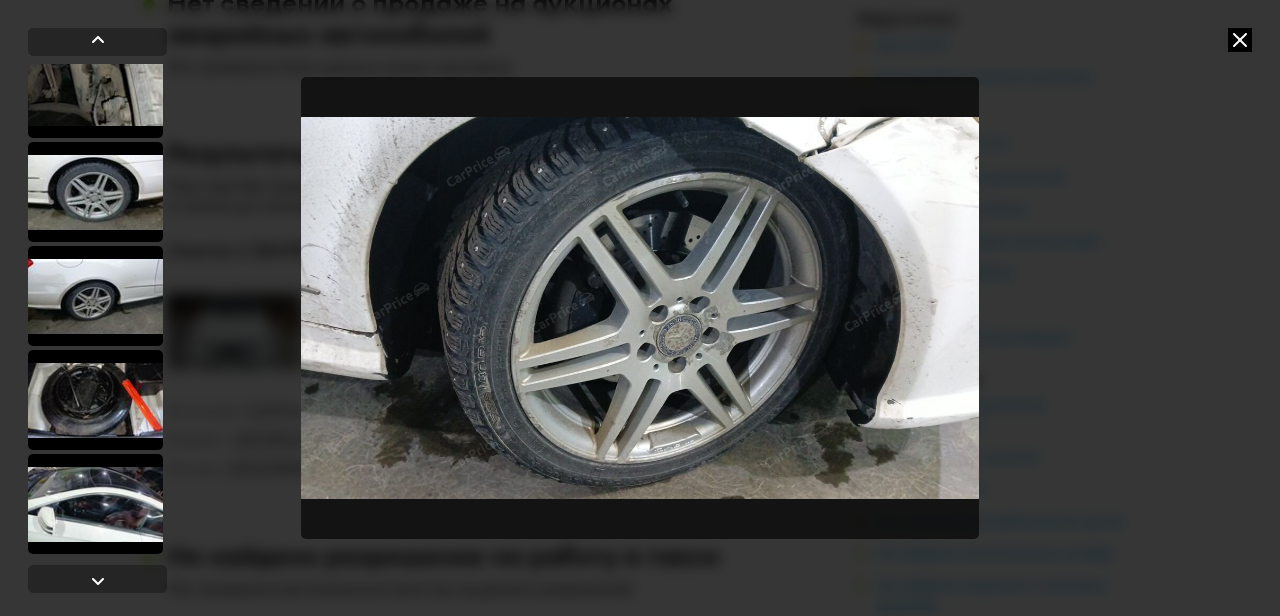 click at bounding box center [95, 296] 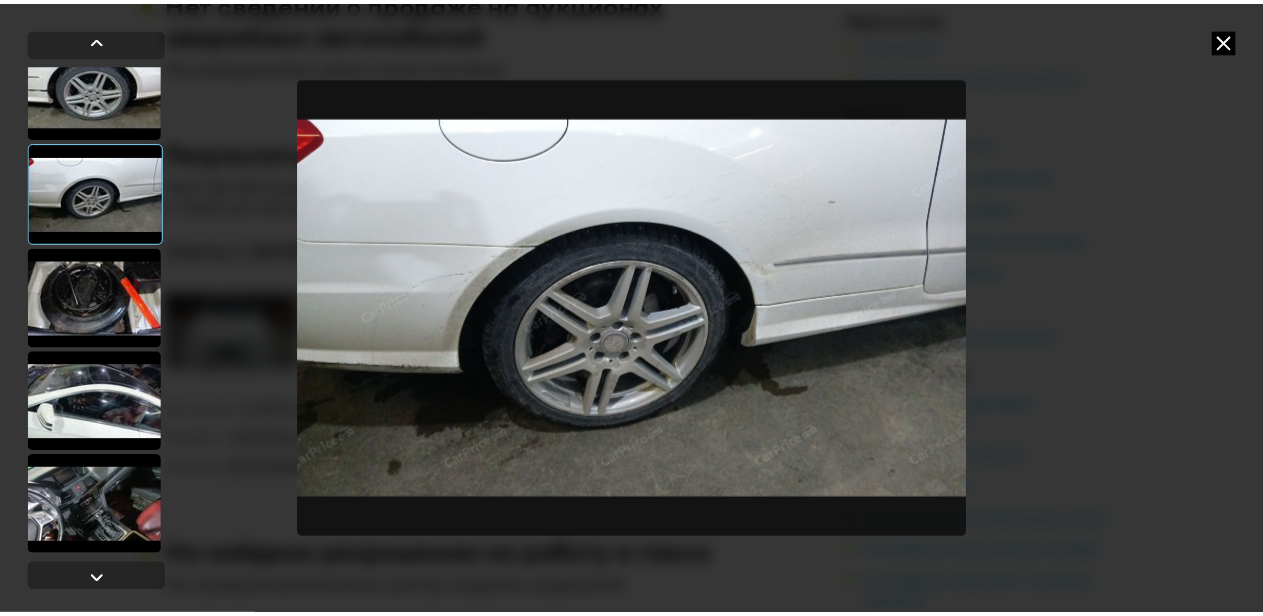 scroll, scrollTop: 1900, scrollLeft: 0, axis: vertical 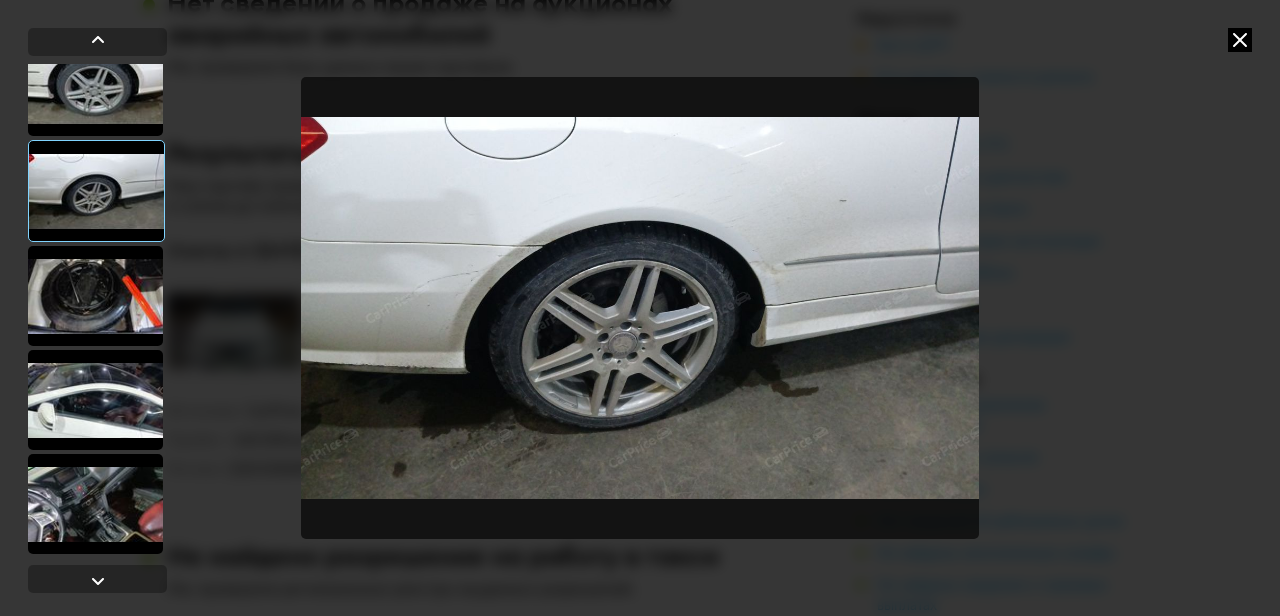 click at bounding box center [95, 504] 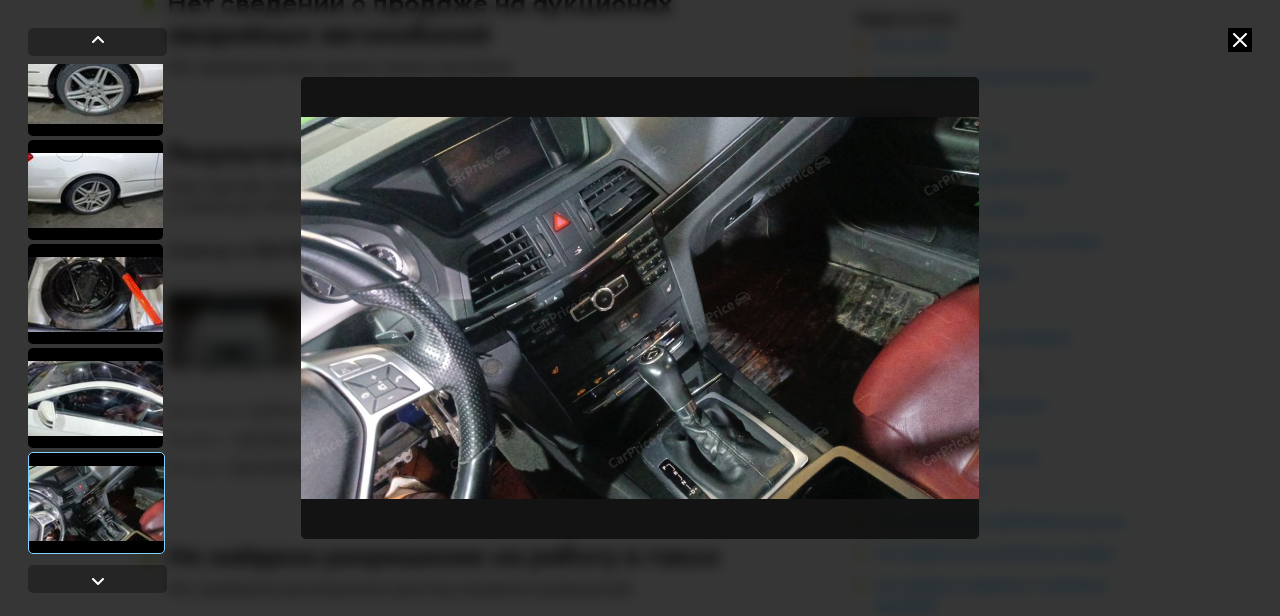 click at bounding box center [1240, 40] 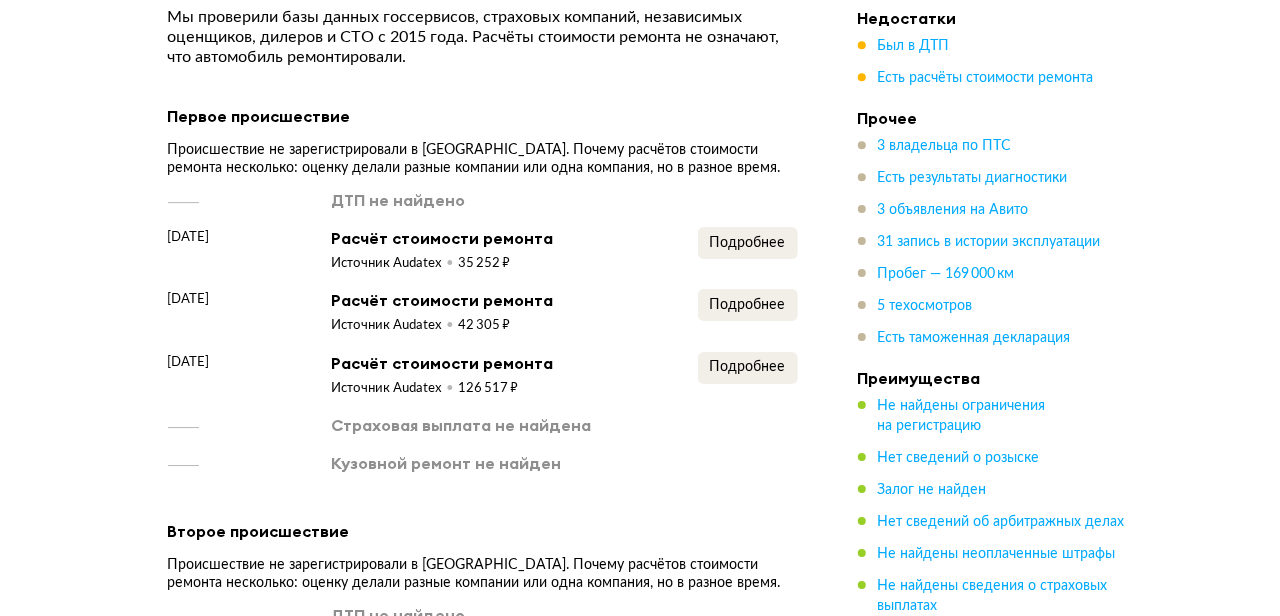 scroll, scrollTop: 3150, scrollLeft: 0, axis: vertical 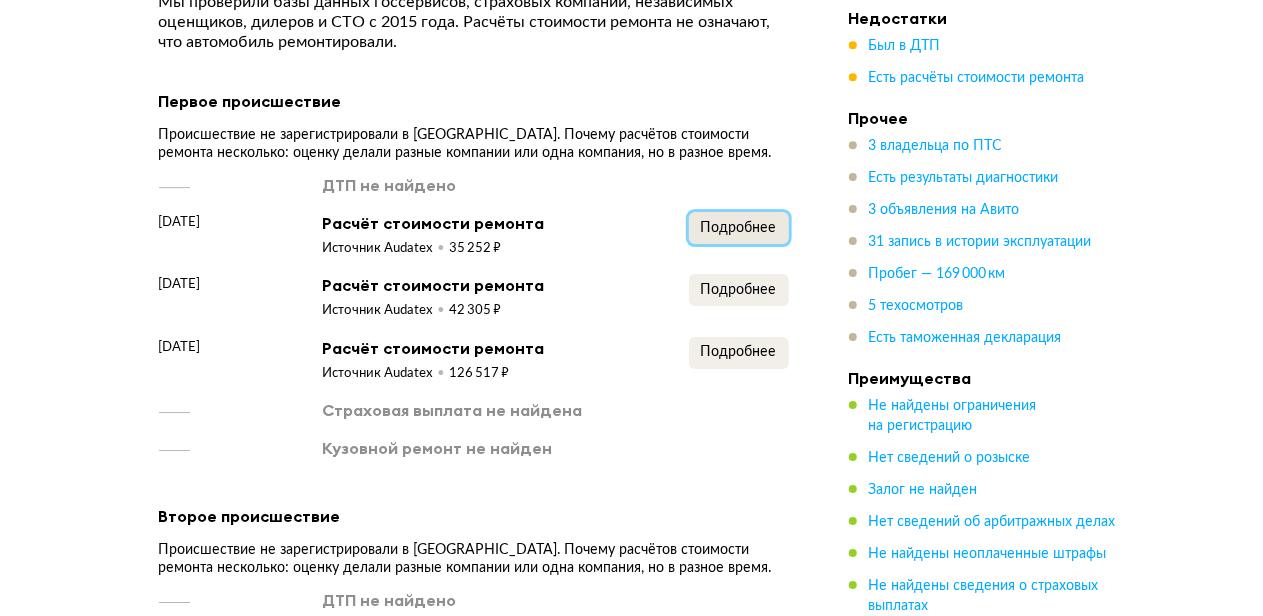 click on "Подробнее" at bounding box center [739, 228] 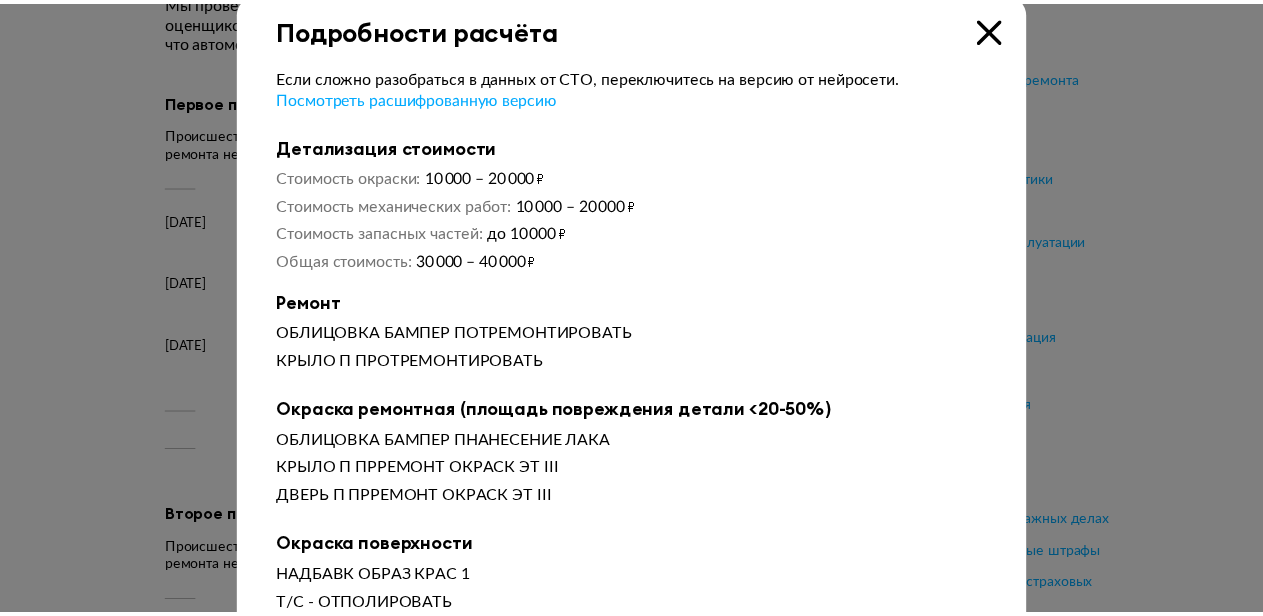 scroll, scrollTop: 0, scrollLeft: 0, axis: both 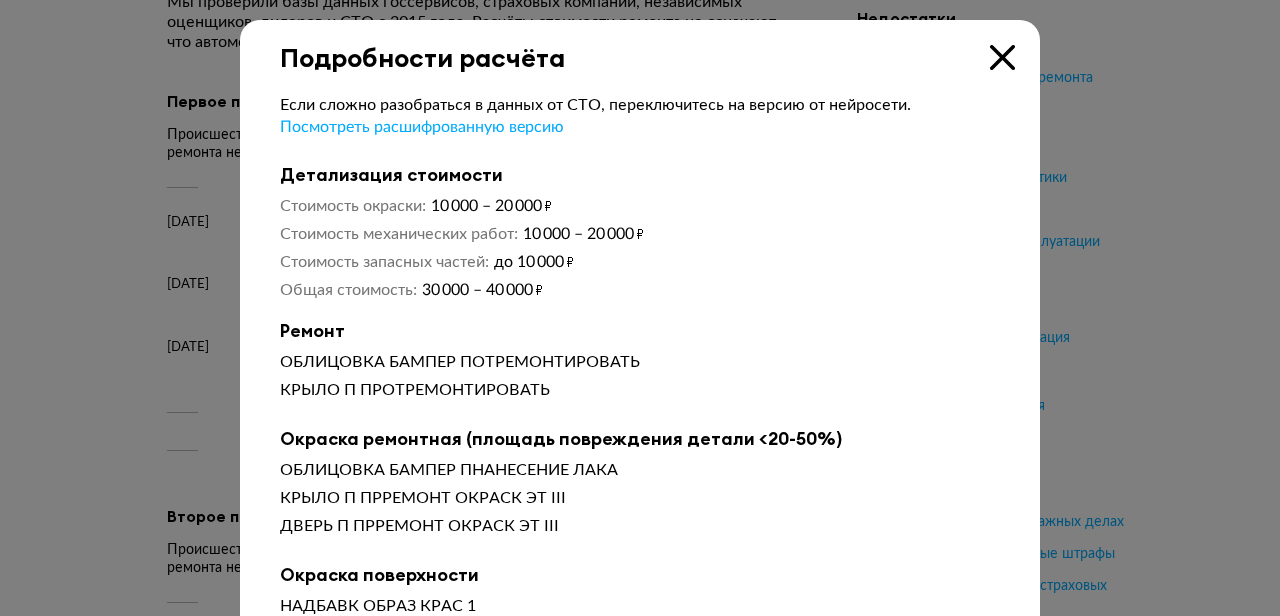 click at bounding box center [1002, 57] 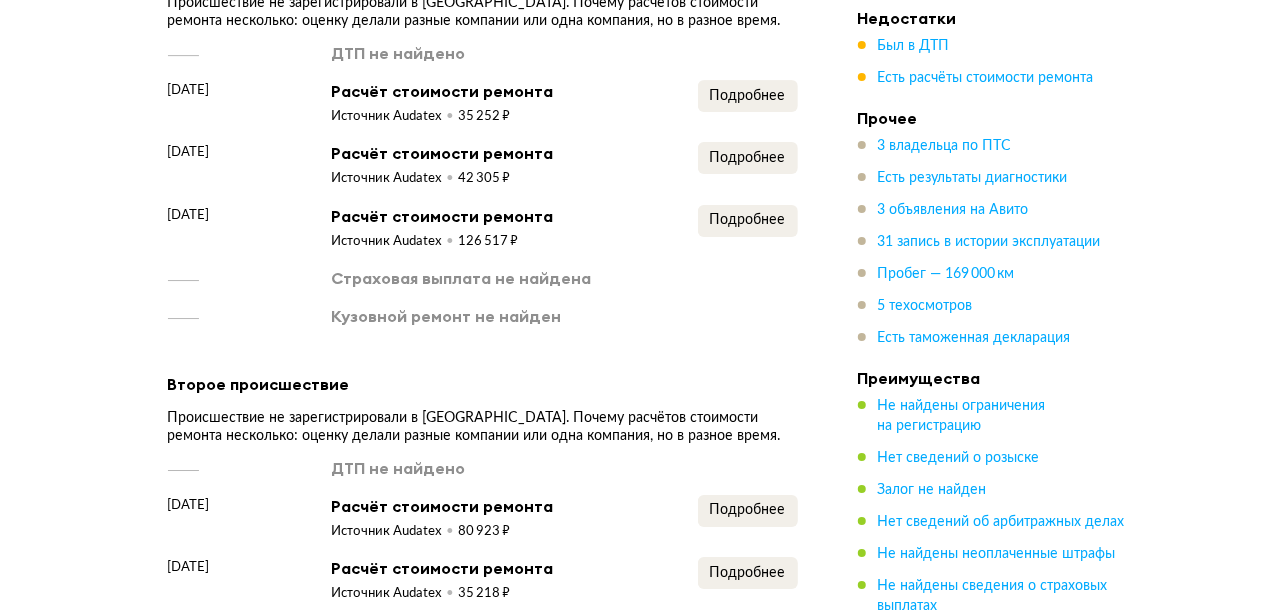 scroll, scrollTop: 3290, scrollLeft: 0, axis: vertical 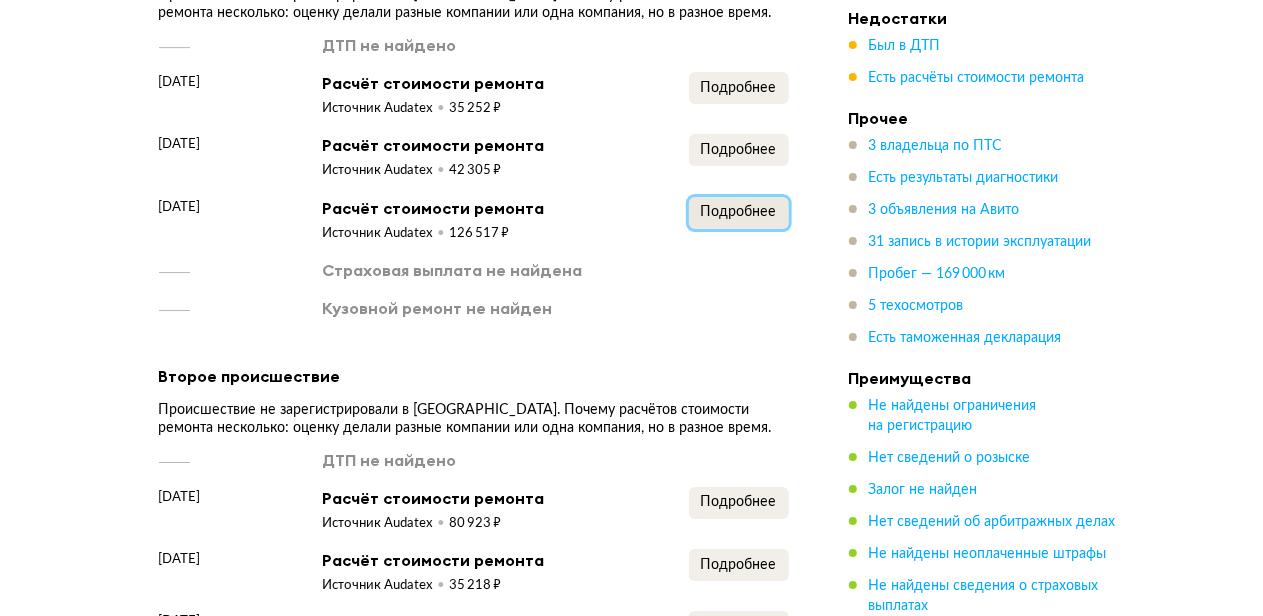 click on "Подробнее" at bounding box center [739, 212] 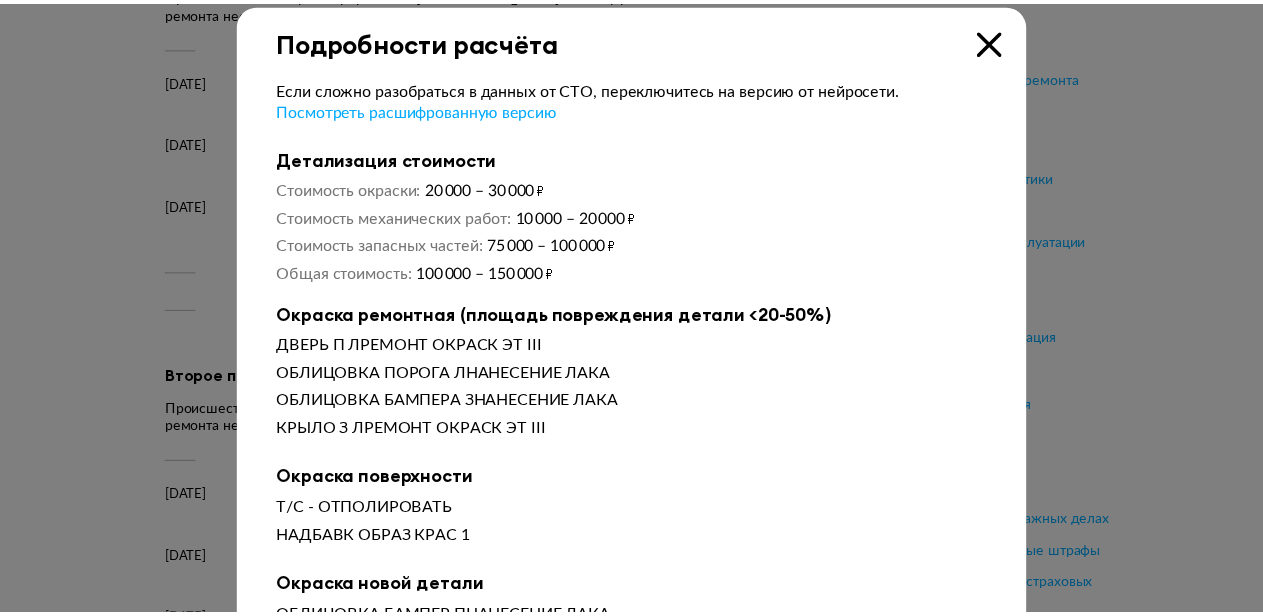 scroll, scrollTop: 0, scrollLeft: 0, axis: both 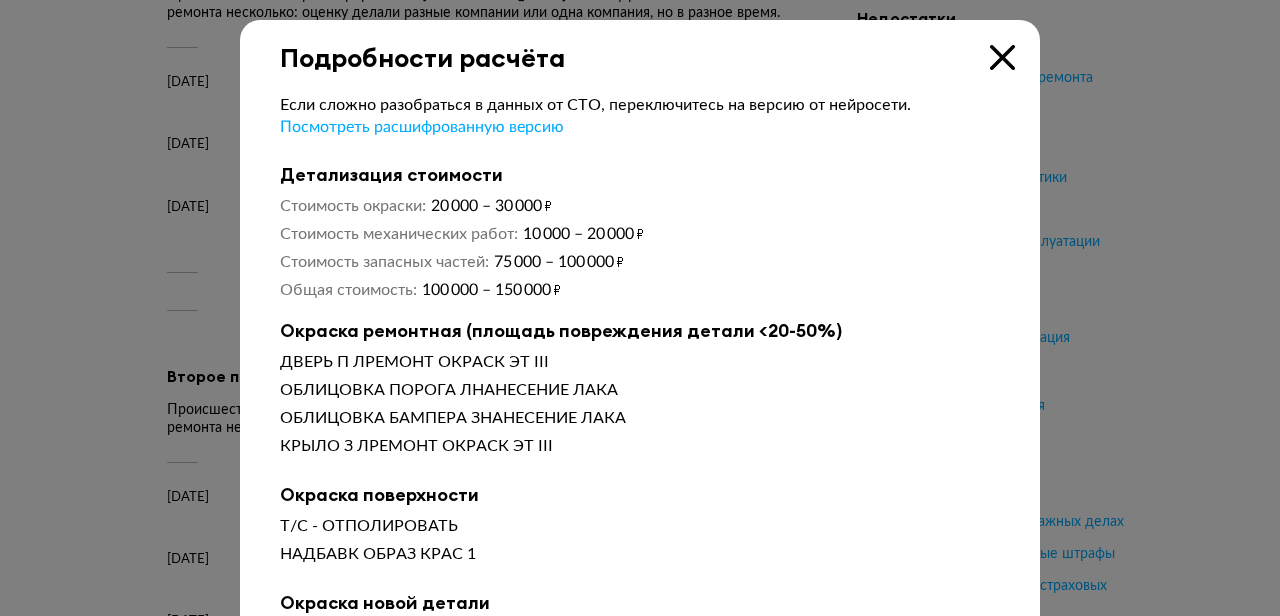 click at bounding box center [1002, 57] 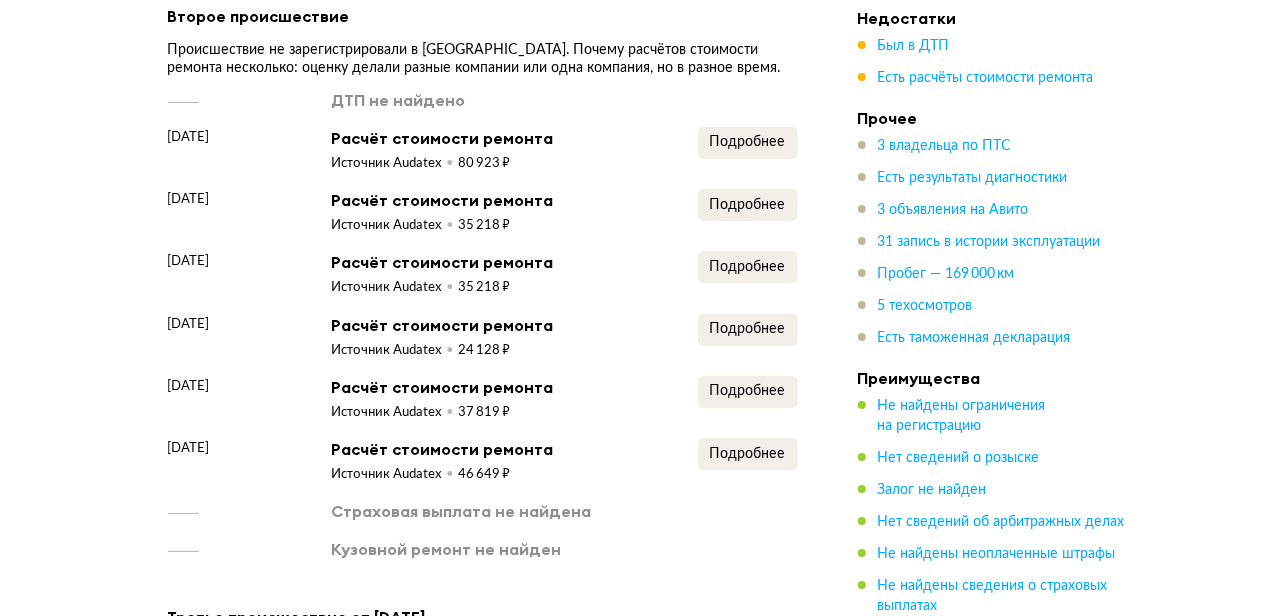 scroll, scrollTop: 3640, scrollLeft: 0, axis: vertical 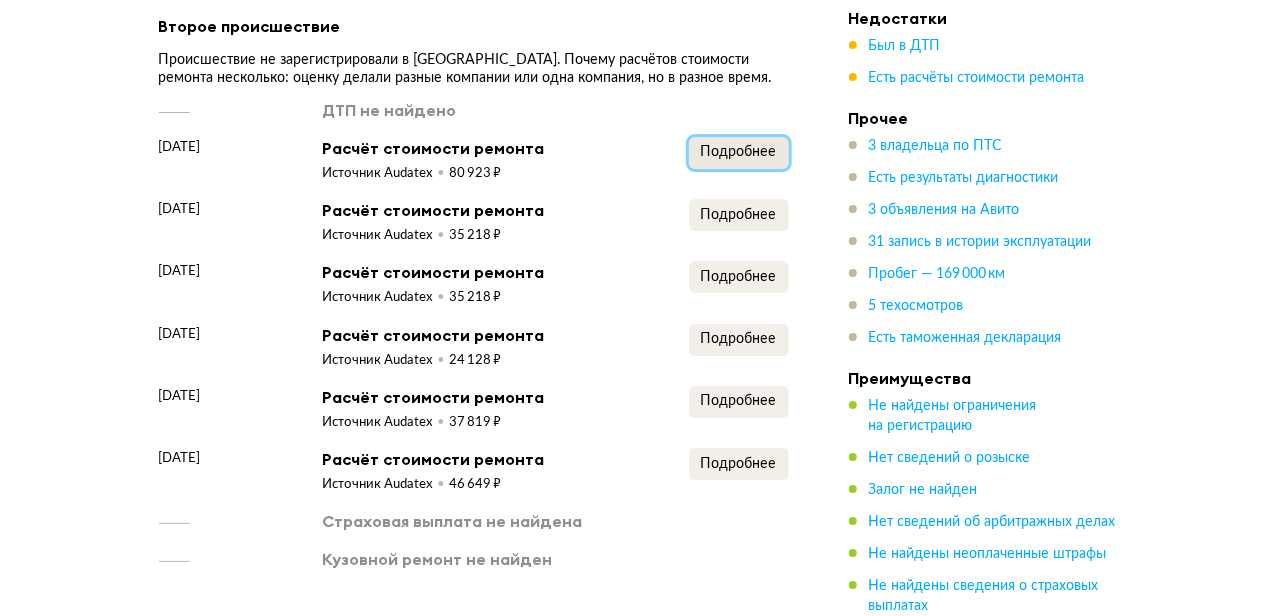 click on "Подробнее" at bounding box center [739, 152] 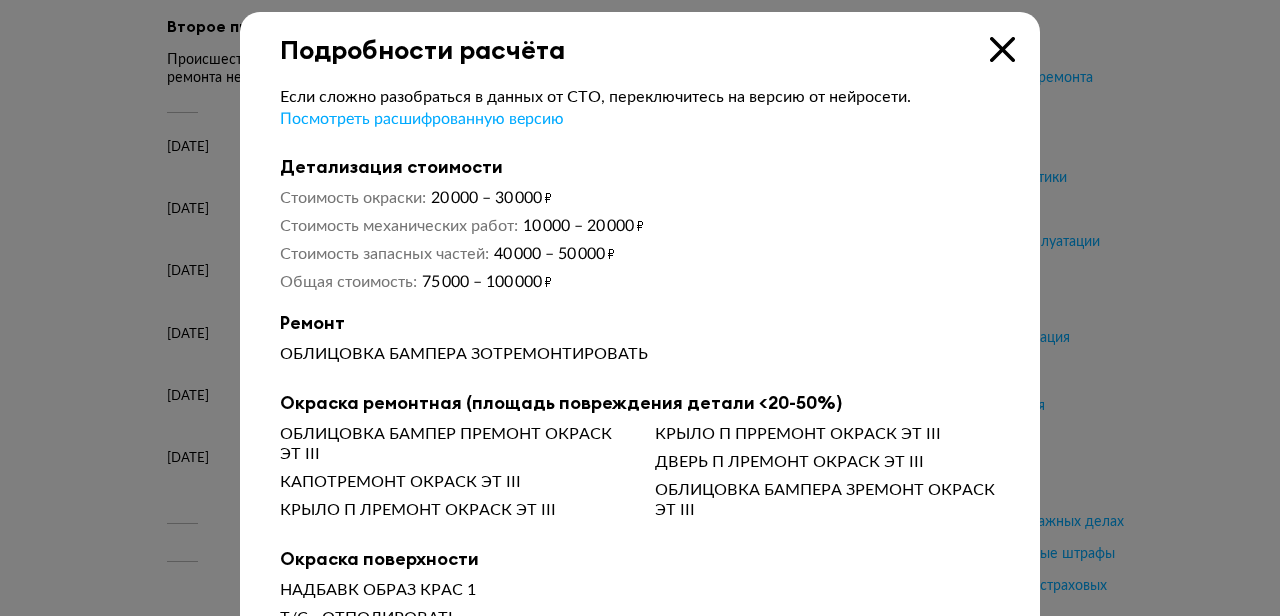 scroll, scrollTop: 0, scrollLeft: 0, axis: both 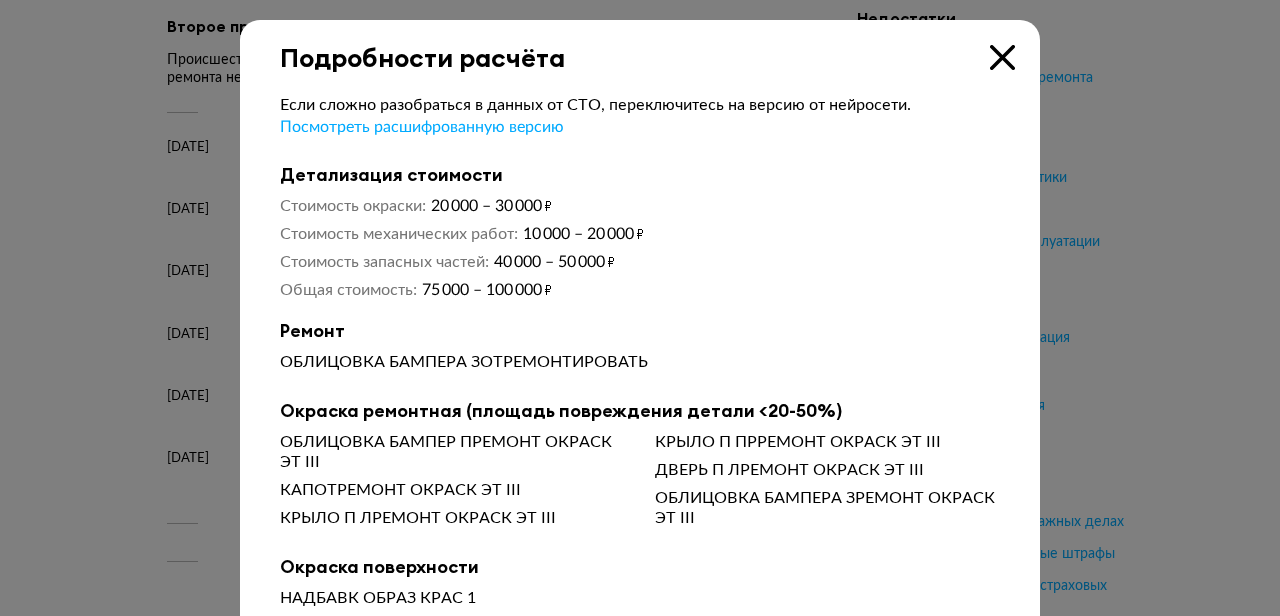 click at bounding box center [1002, 57] 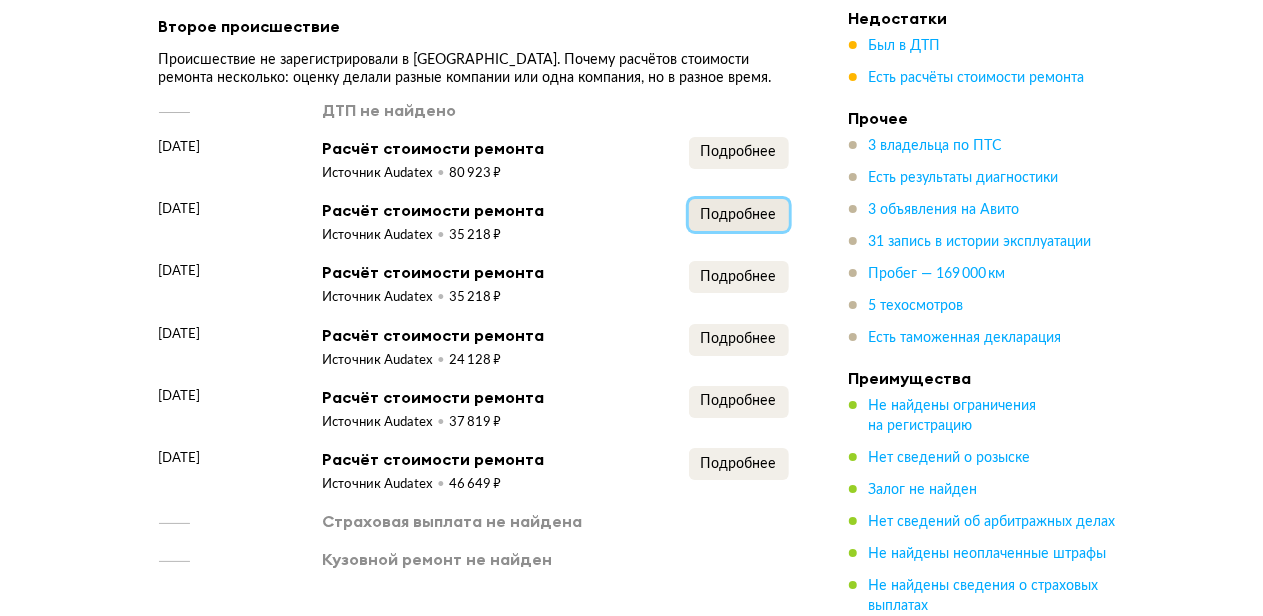click on "Подробнее" at bounding box center (739, 215) 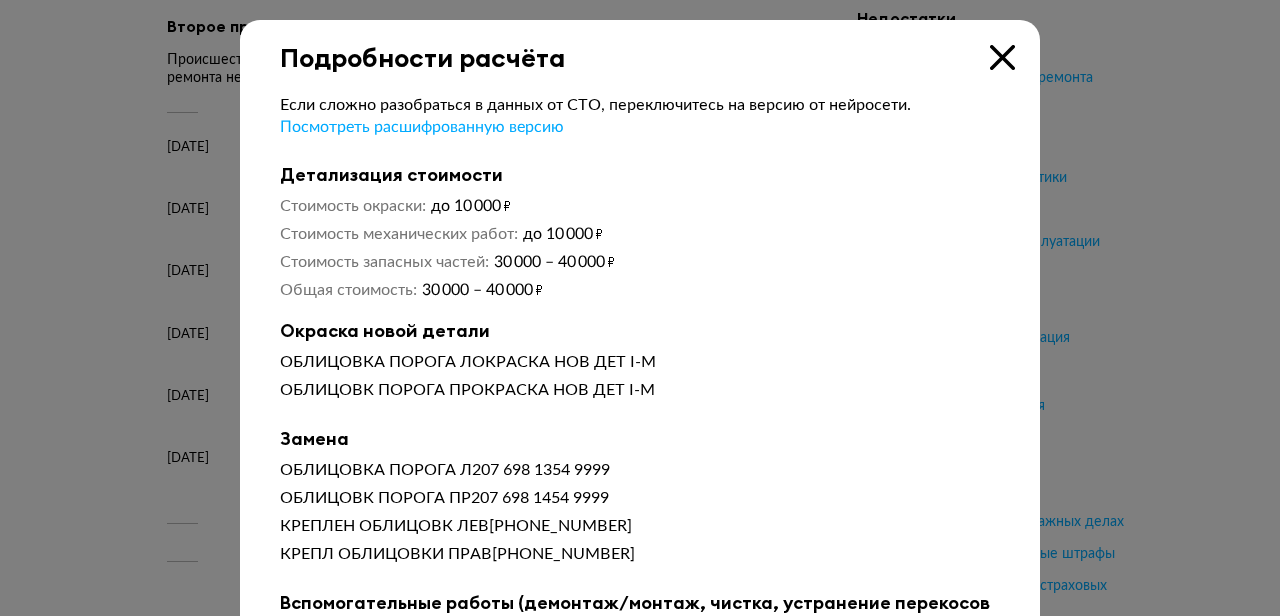 click at bounding box center (1002, 57) 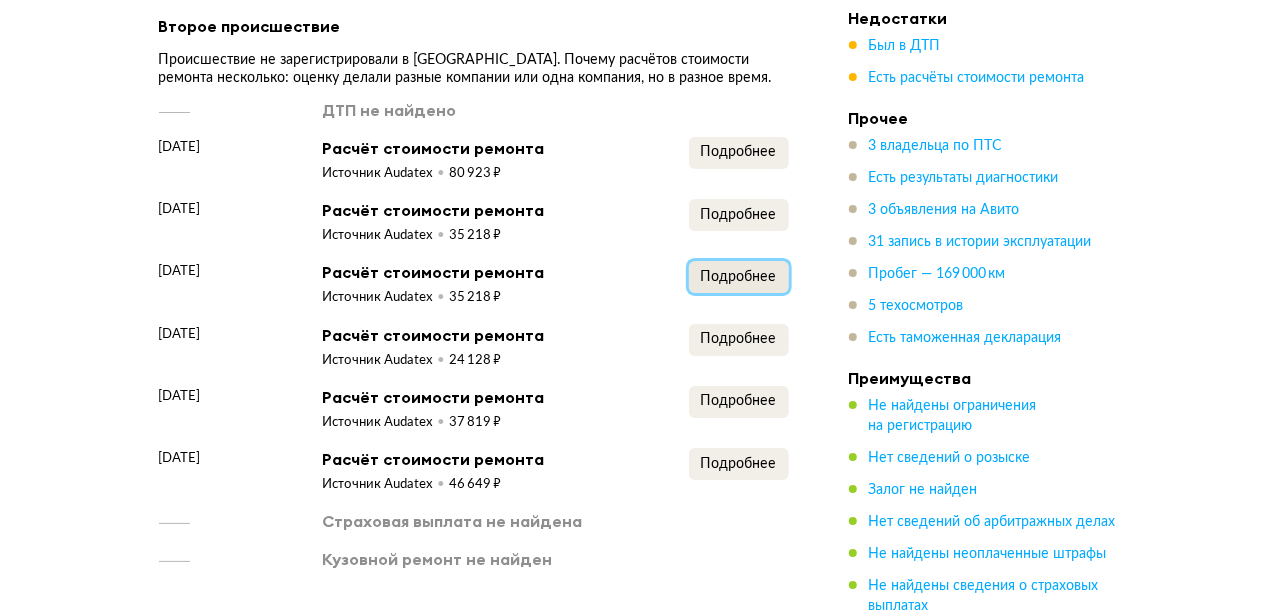 click on "Подробнее" at bounding box center [739, 277] 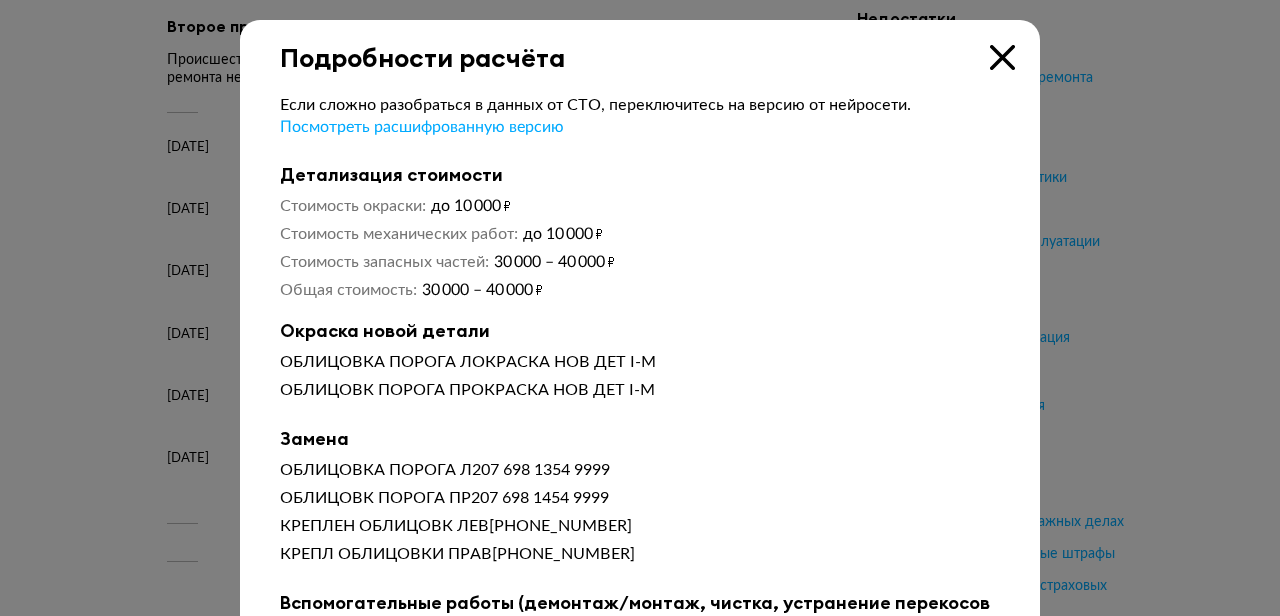 scroll, scrollTop: 0, scrollLeft: 0, axis: both 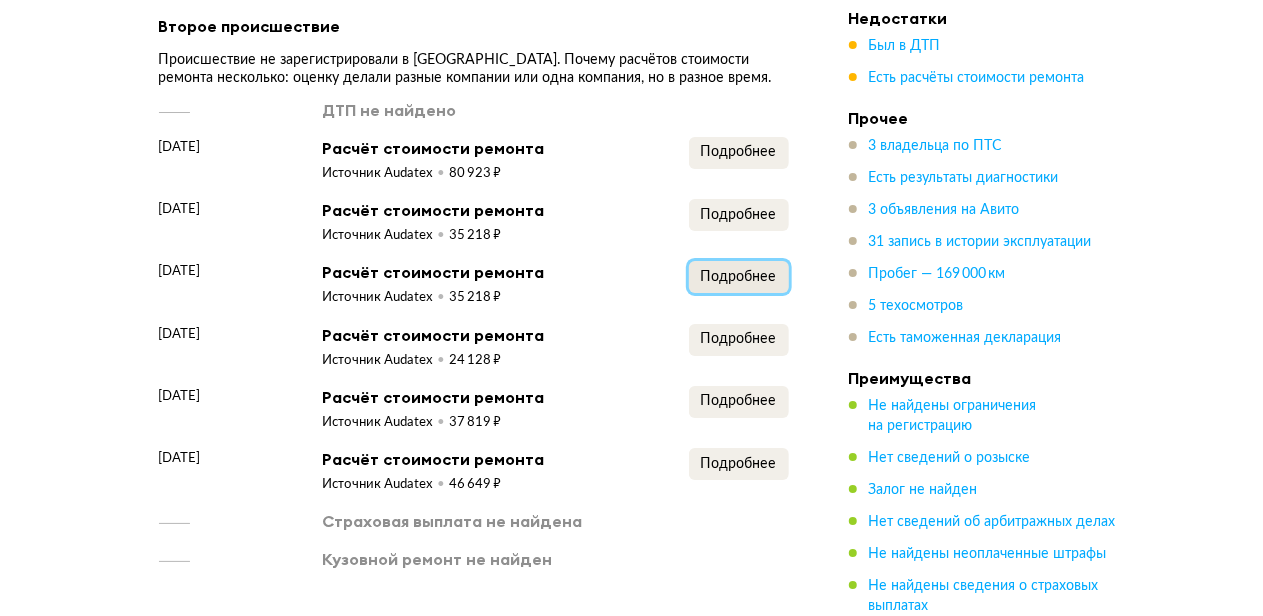 click on "Подробнее" at bounding box center (739, 277) 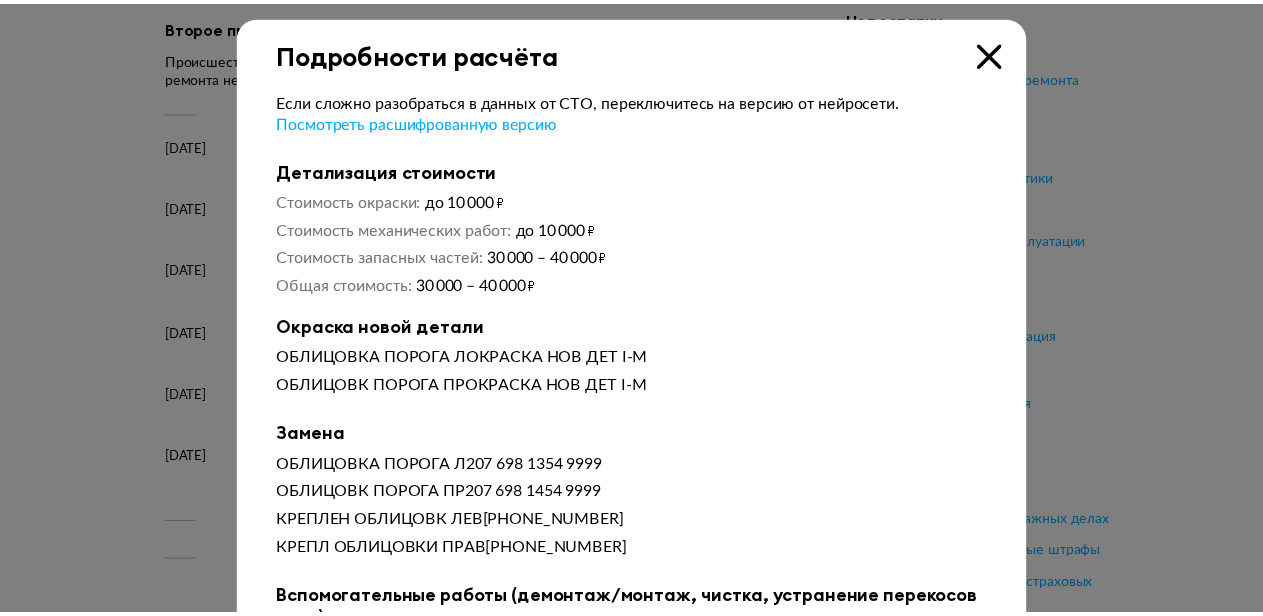 scroll, scrollTop: 0, scrollLeft: 0, axis: both 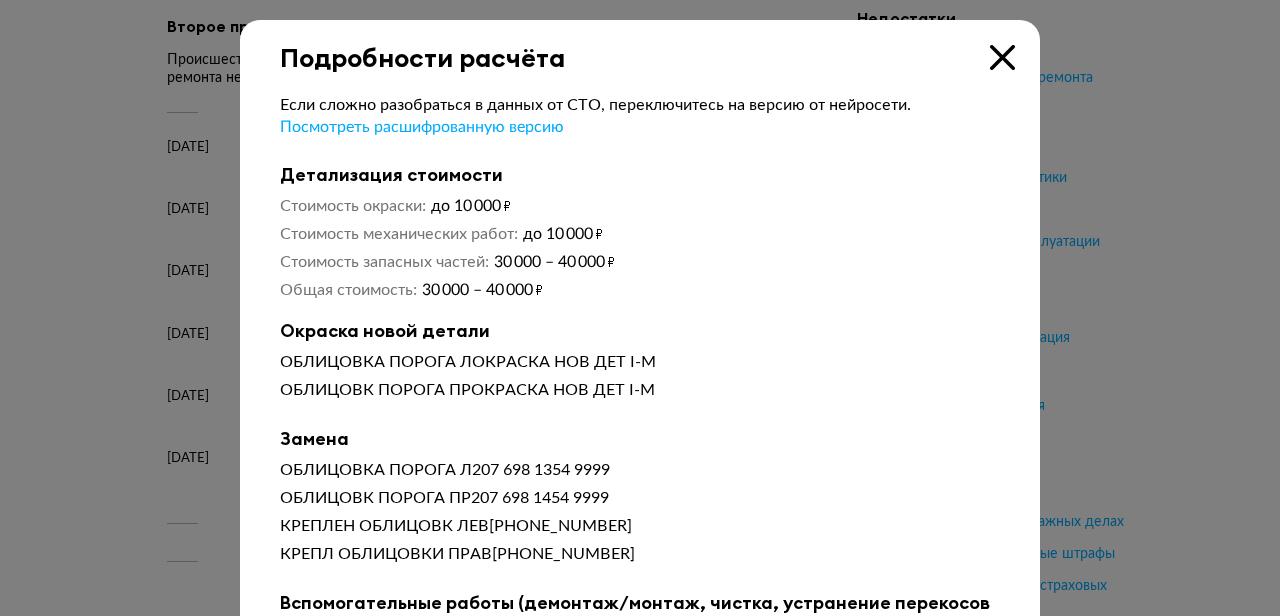 click at bounding box center [1002, 57] 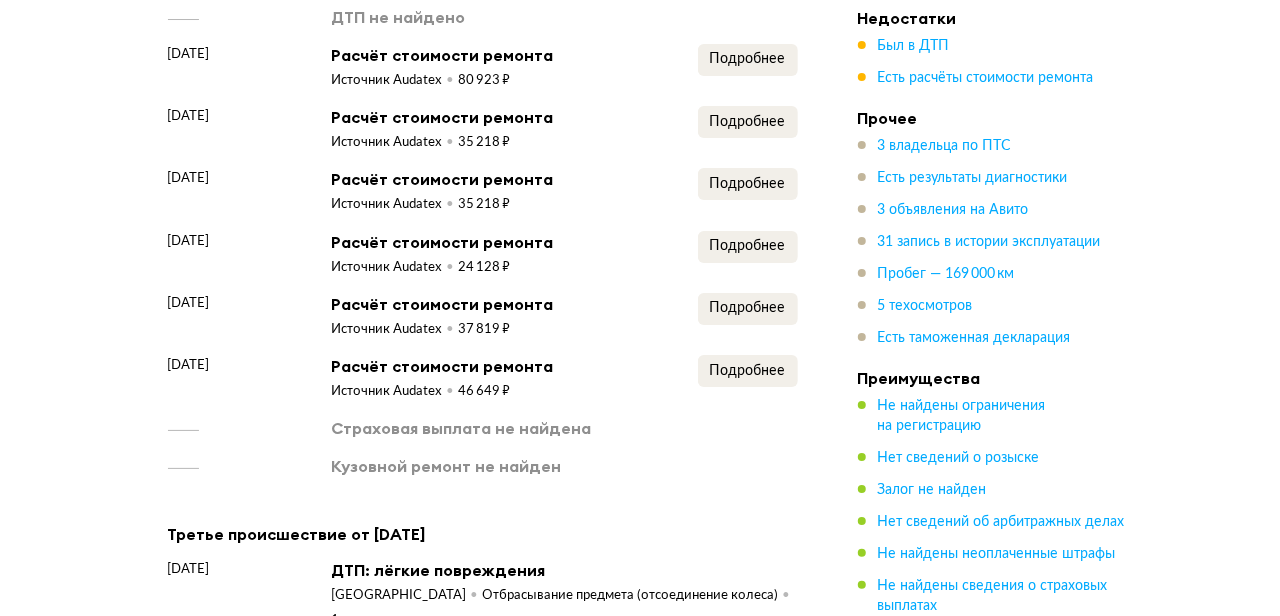 scroll, scrollTop: 3756, scrollLeft: 0, axis: vertical 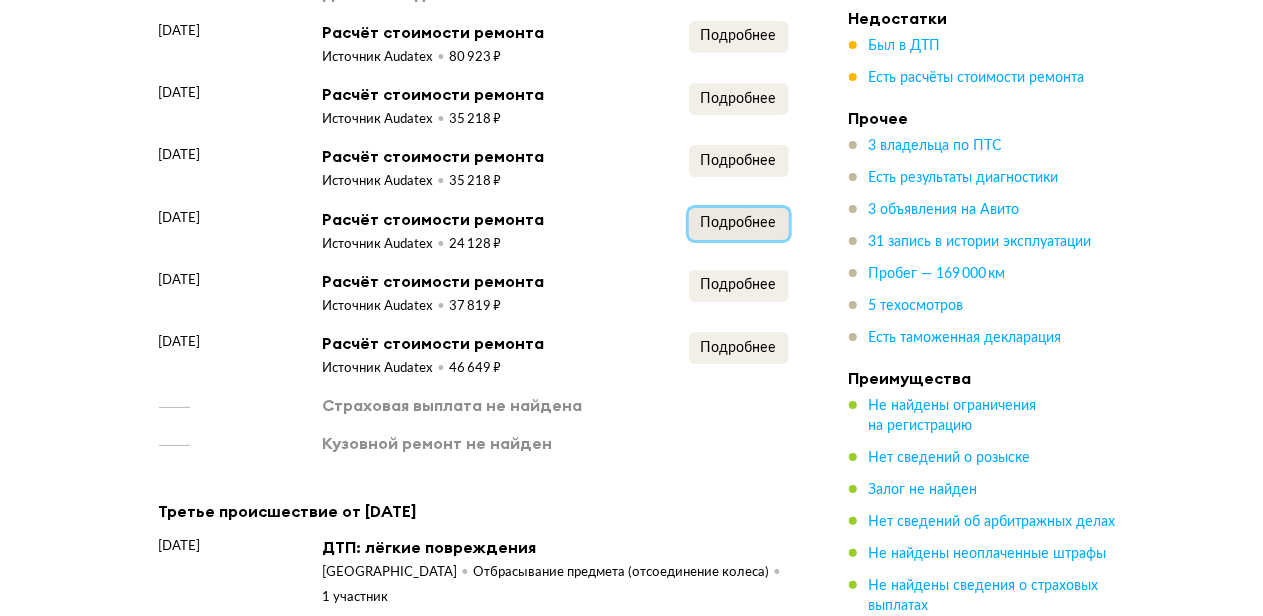 click on "Подробнее" at bounding box center (739, 223) 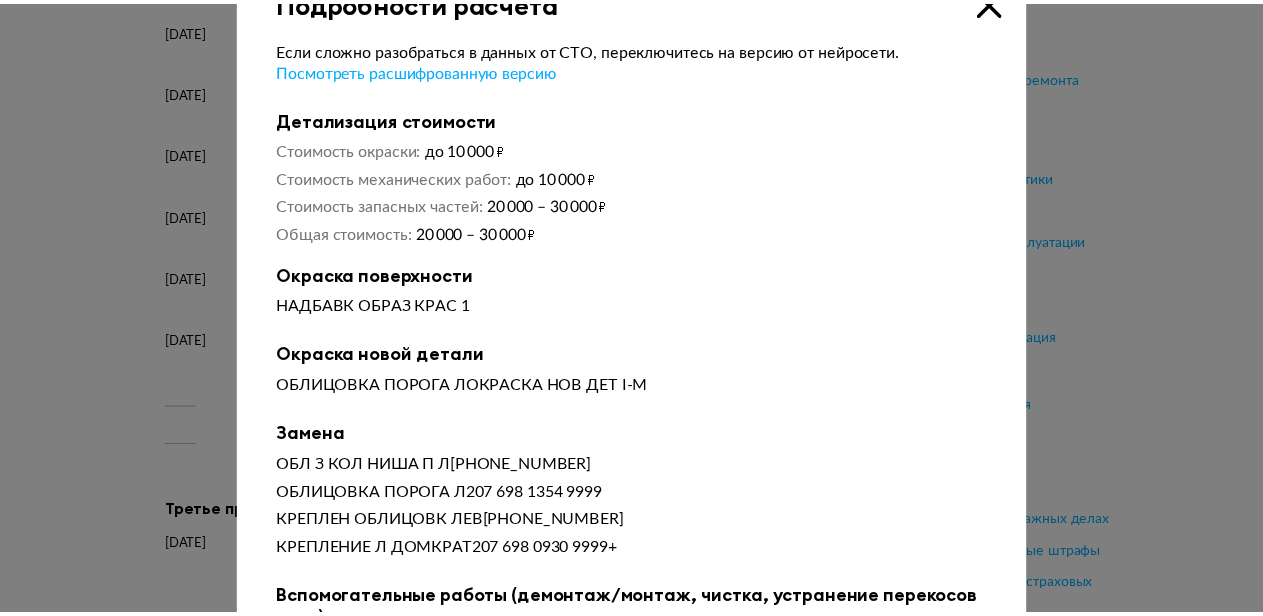 scroll, scrollTop: 0, scrollLeft: 0, axis: both 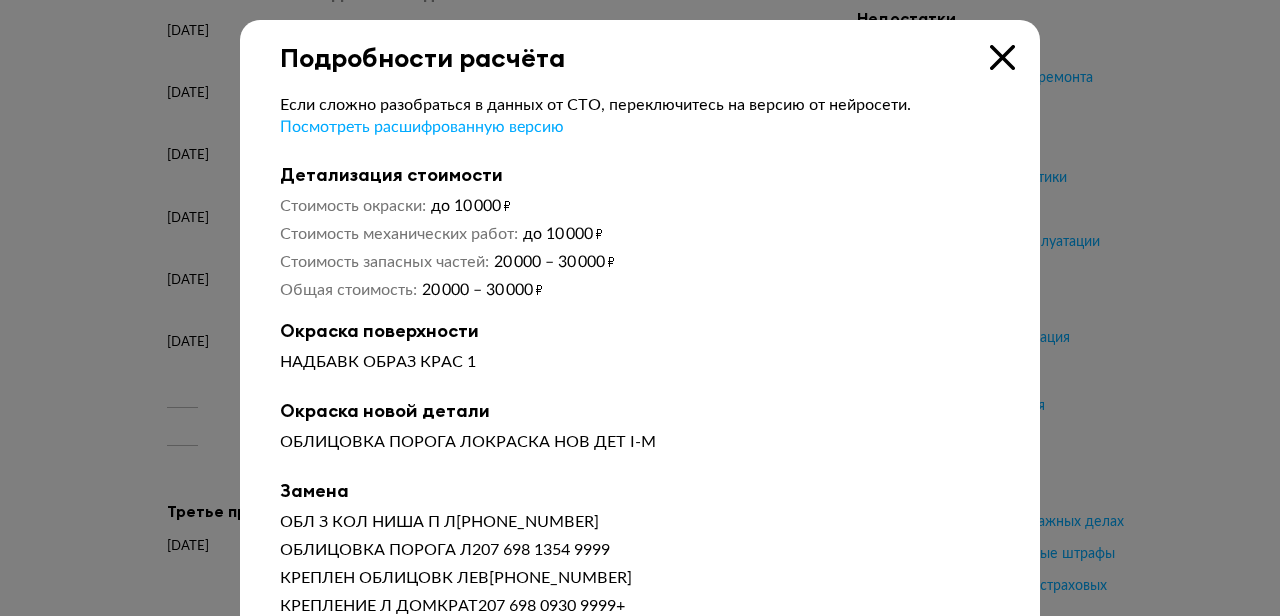 click at bounding box center (1002, 57) 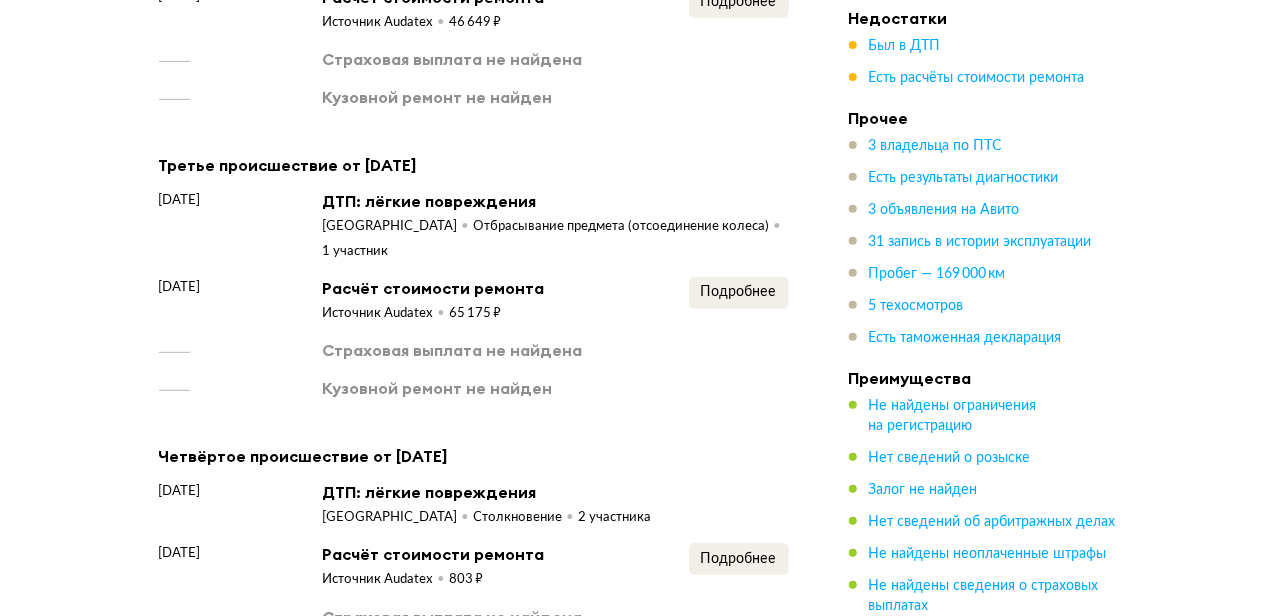 scroll, scrollTop: 4106, scrollLeft: 0, axis: vertical 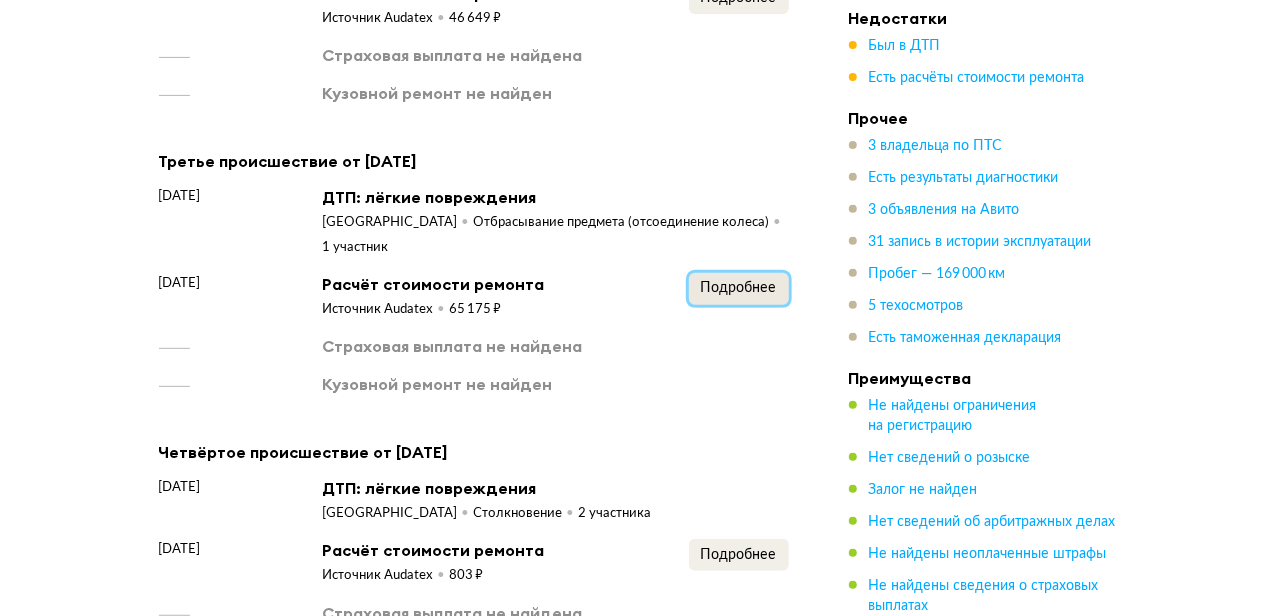 click on "Подробнее" at bounding box center (739, 289) 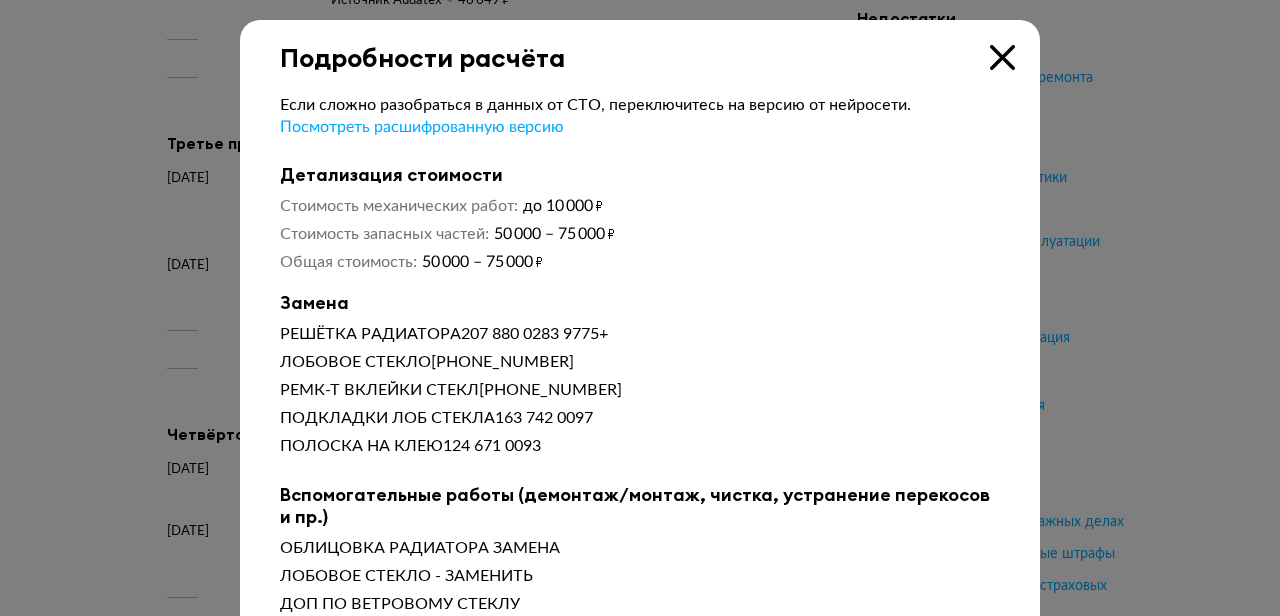 scroll, scrollTop: 4130, scrollLeft: 0, axis: vertical 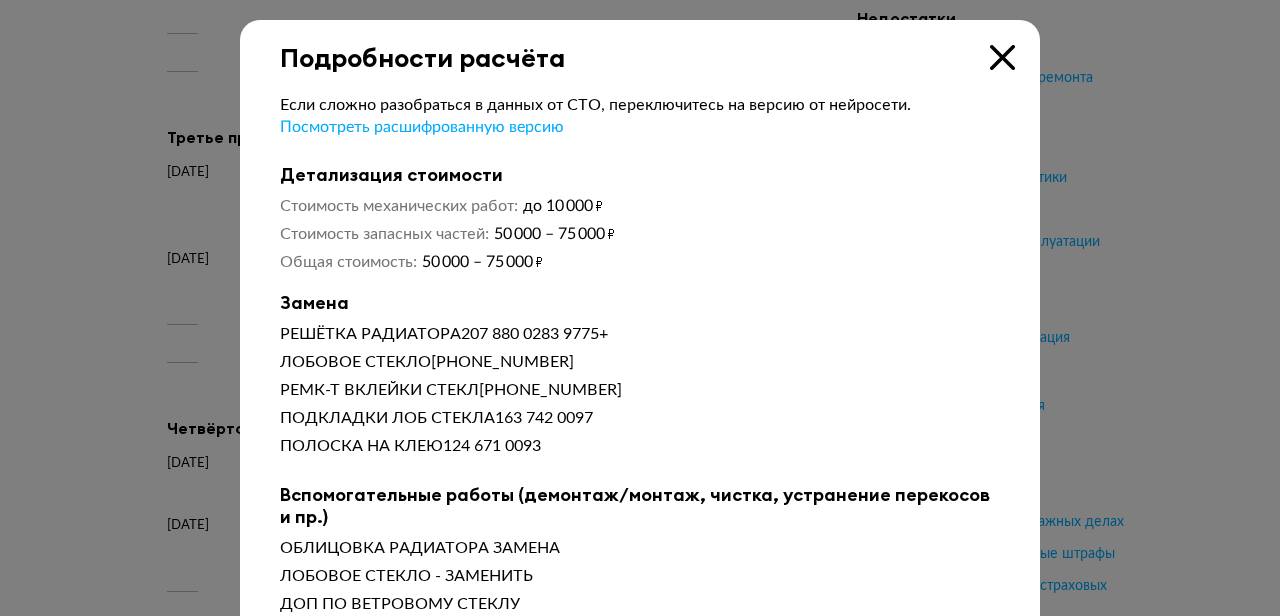 click at bounding box center (1002, 57) 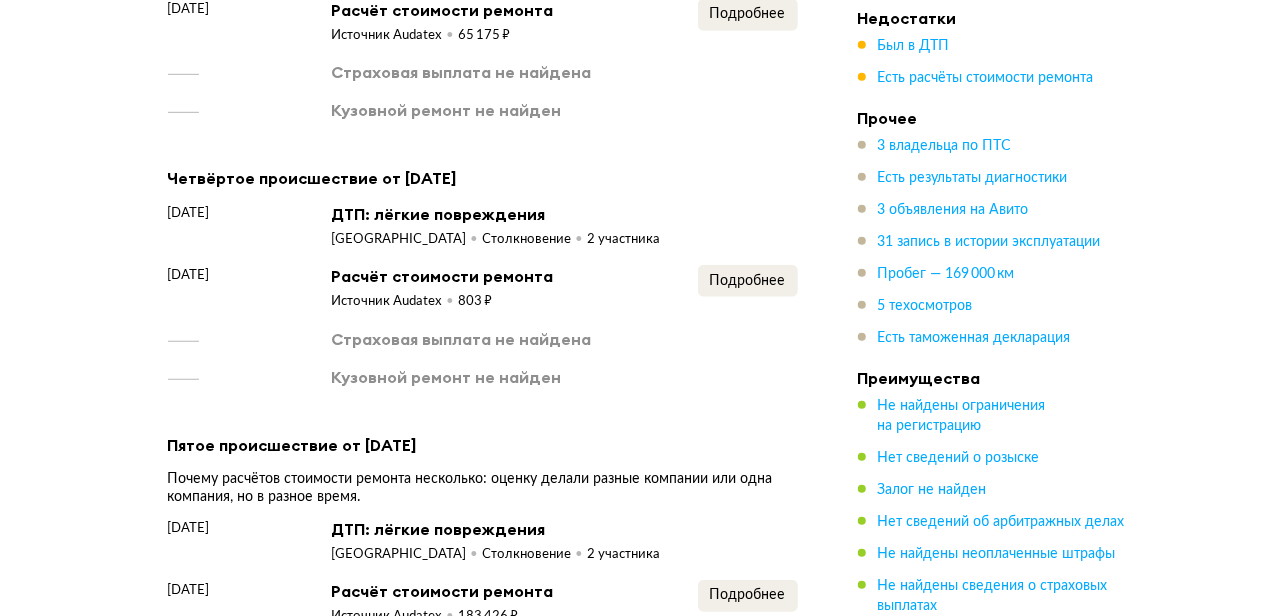 scroll, scrollTop: 4386, scrollLeft: 0, axis: vertical 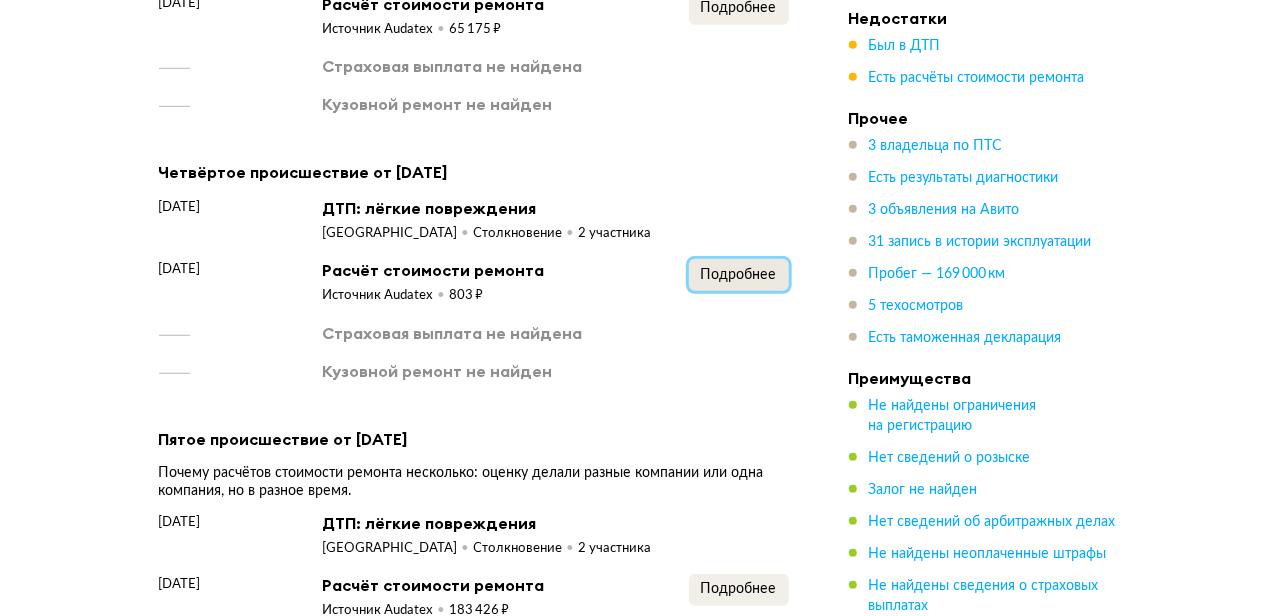 click on "Подробнее" at bounding box center [739, 275] 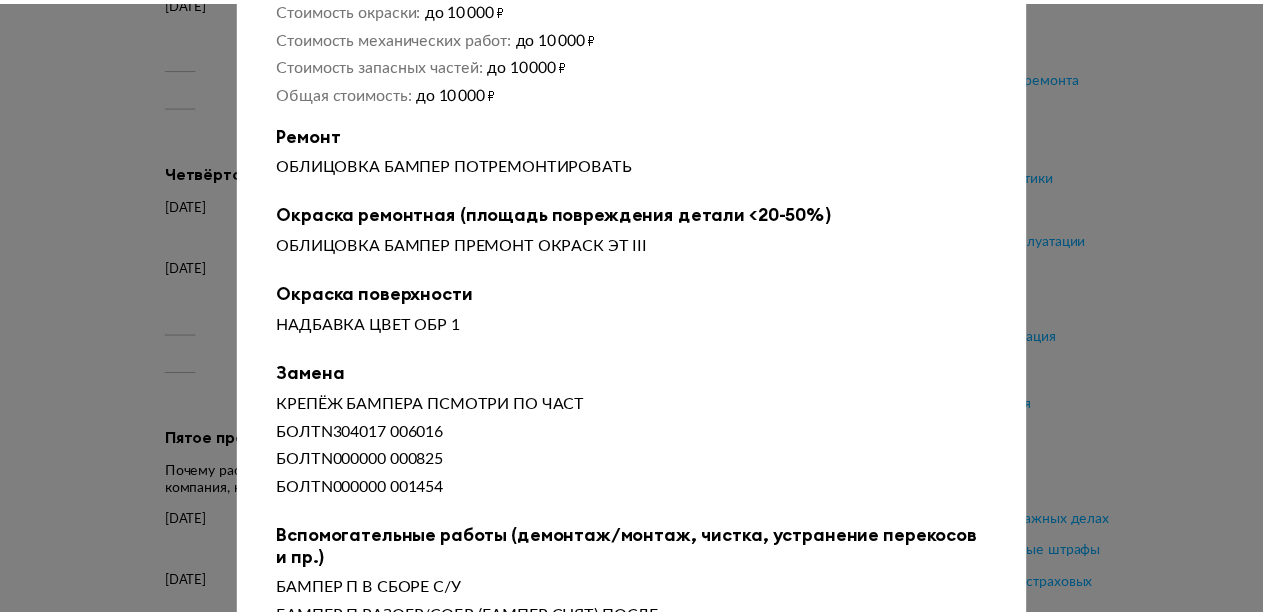 scroll, scrollTop: 0, scrollLeft: 0, axis: both 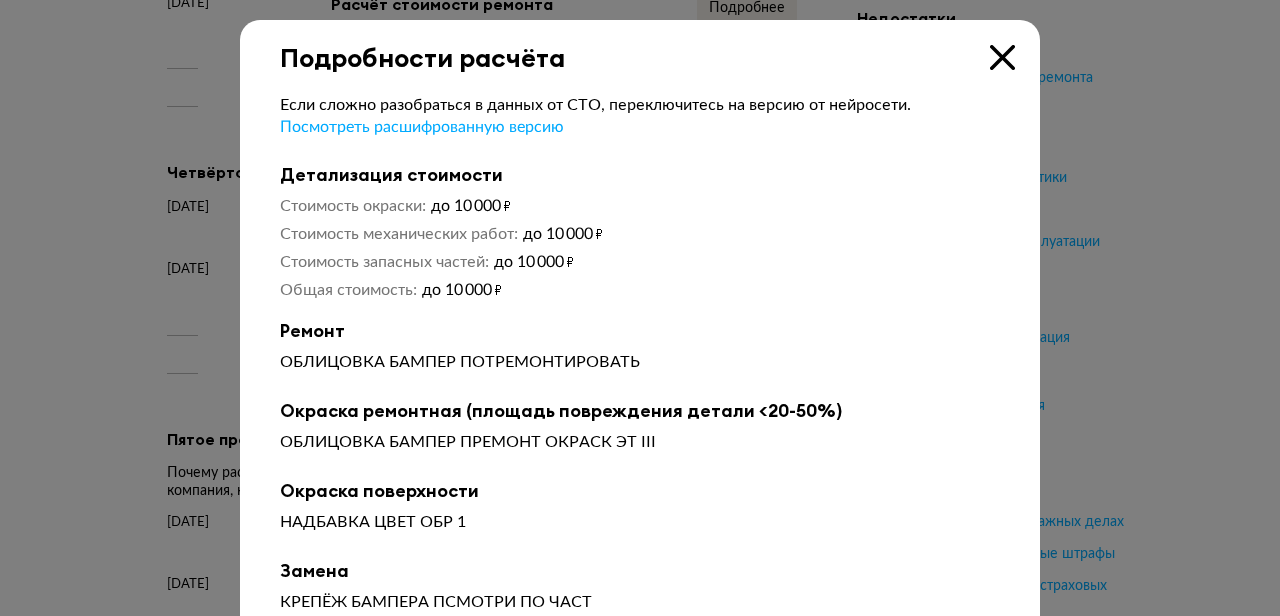 click at bounding box center (1002, 57) 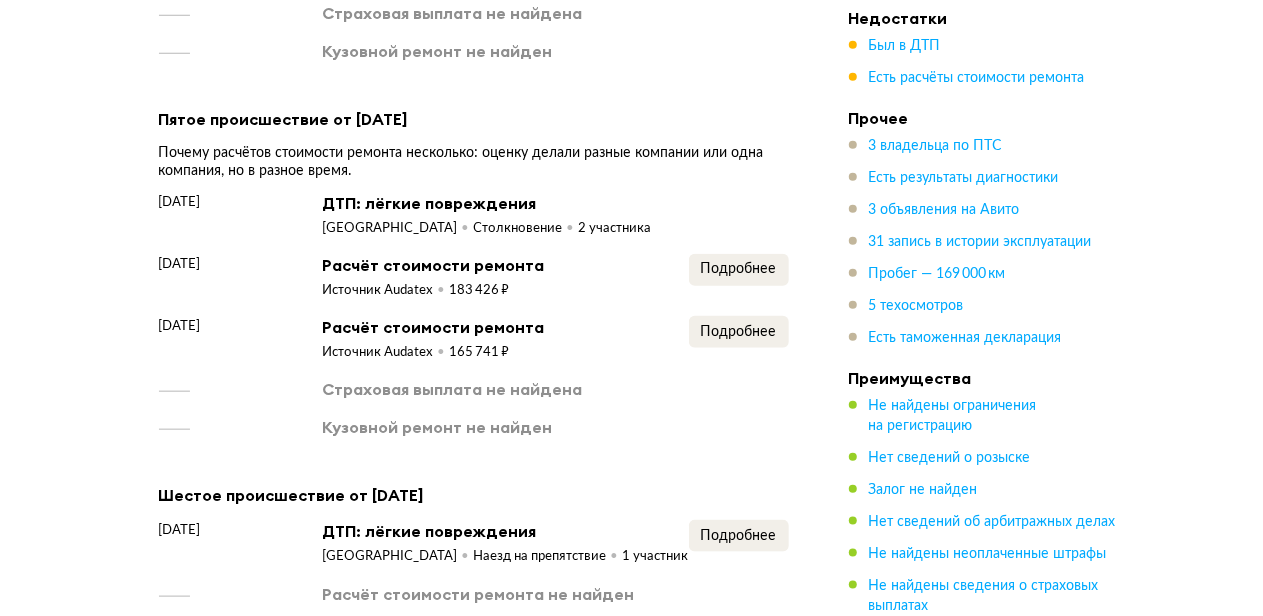 scroll, scrollTop: 4713, scrollLeft: 0, axis: vertical 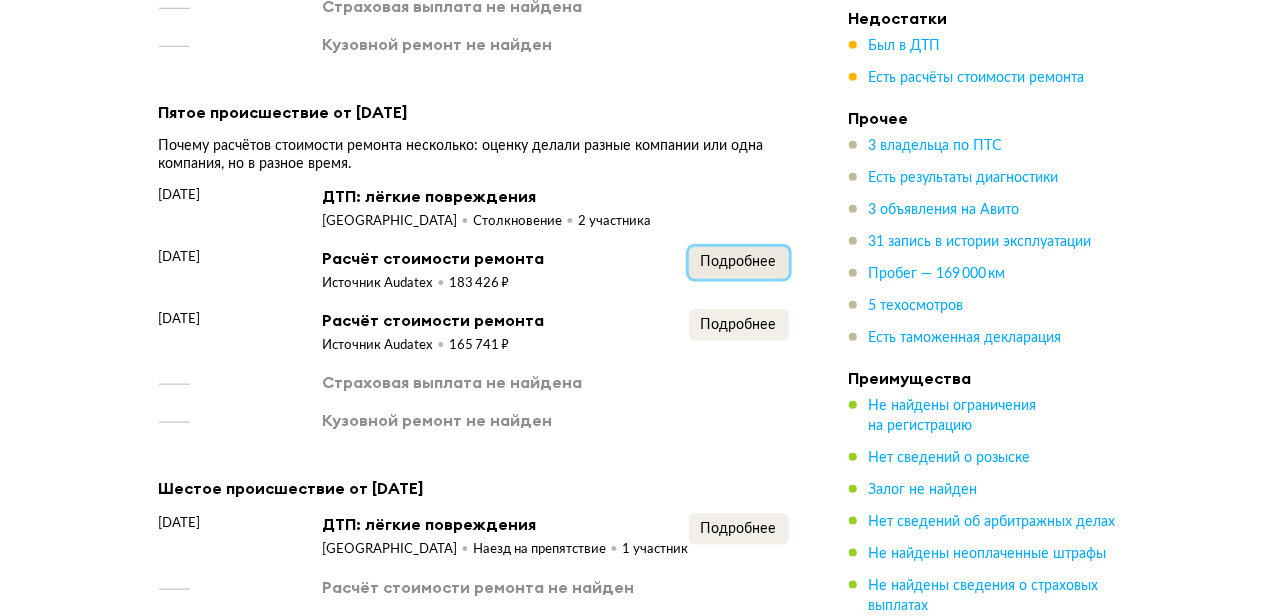 click on "Подробнее" at bounding box center [739, 262] 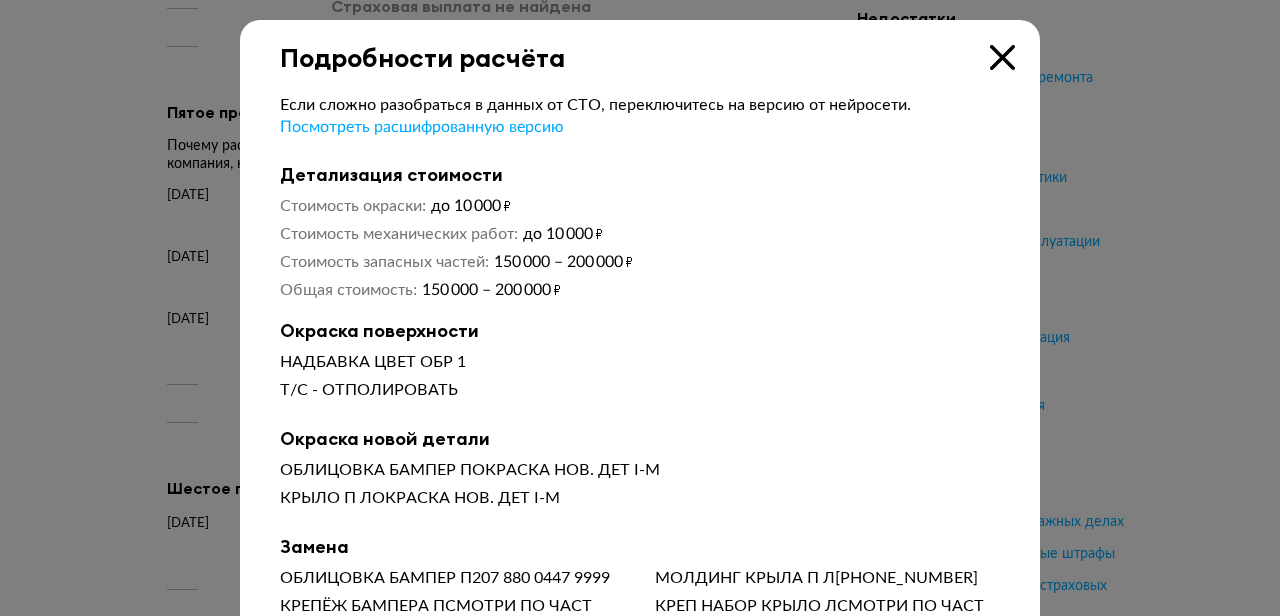 click at bounding box center (1002, 57) 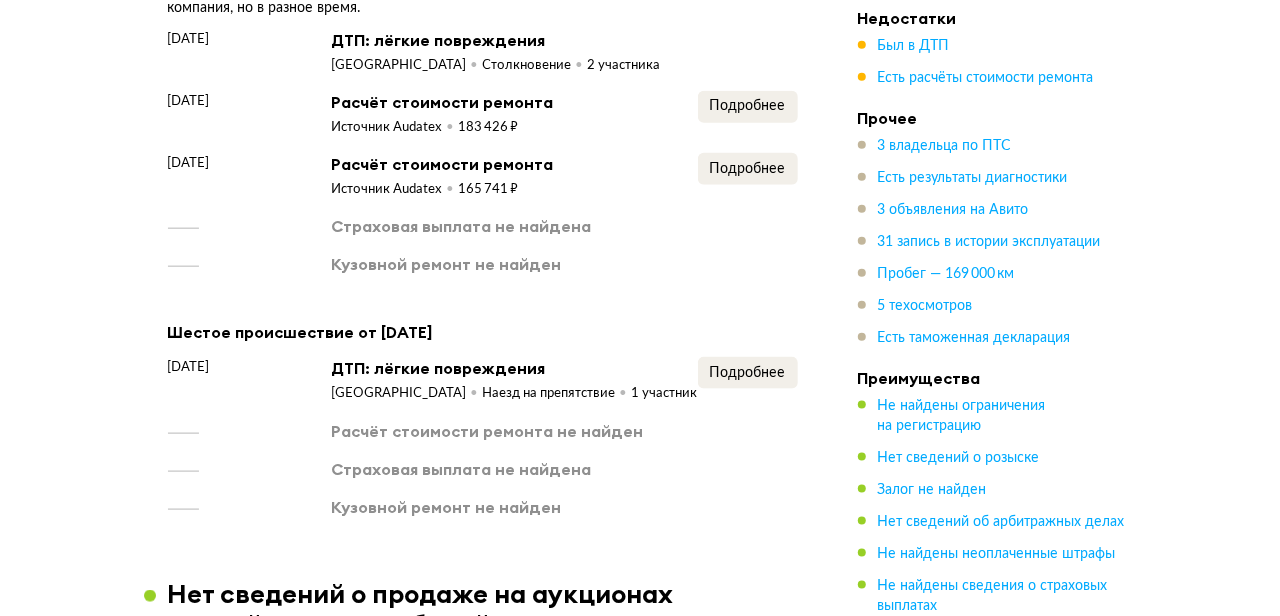 scroll, scrollTop: 4876, scrollLeft: 0, axis: vertical 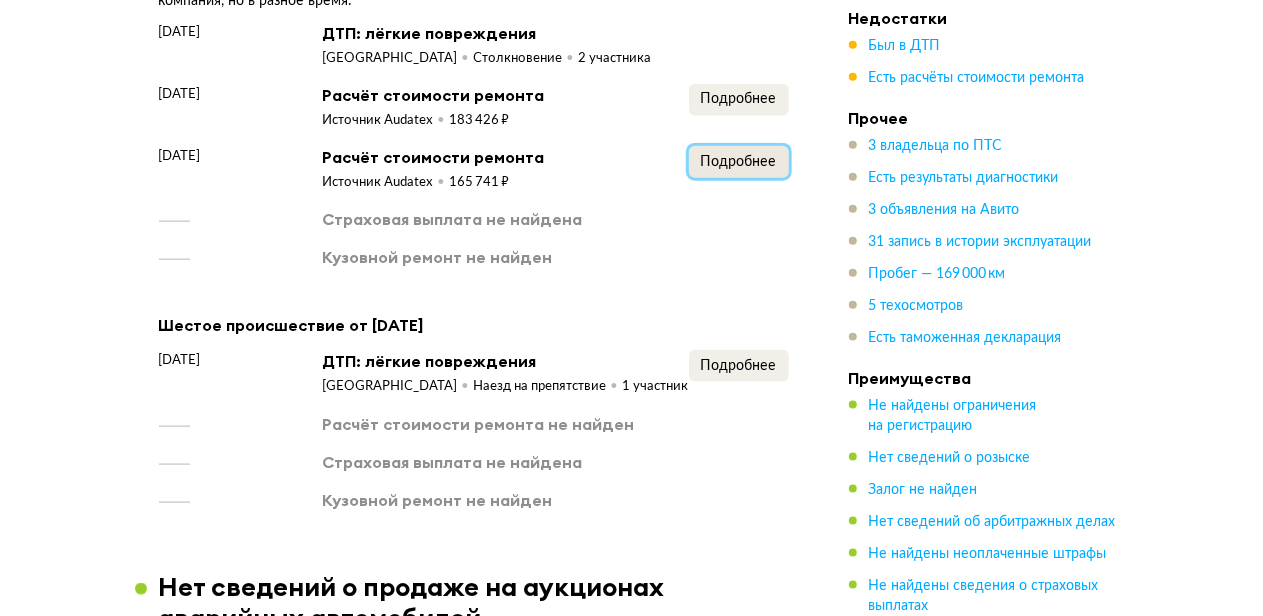 click on "Подробнее" at bounding box center [739, 162] 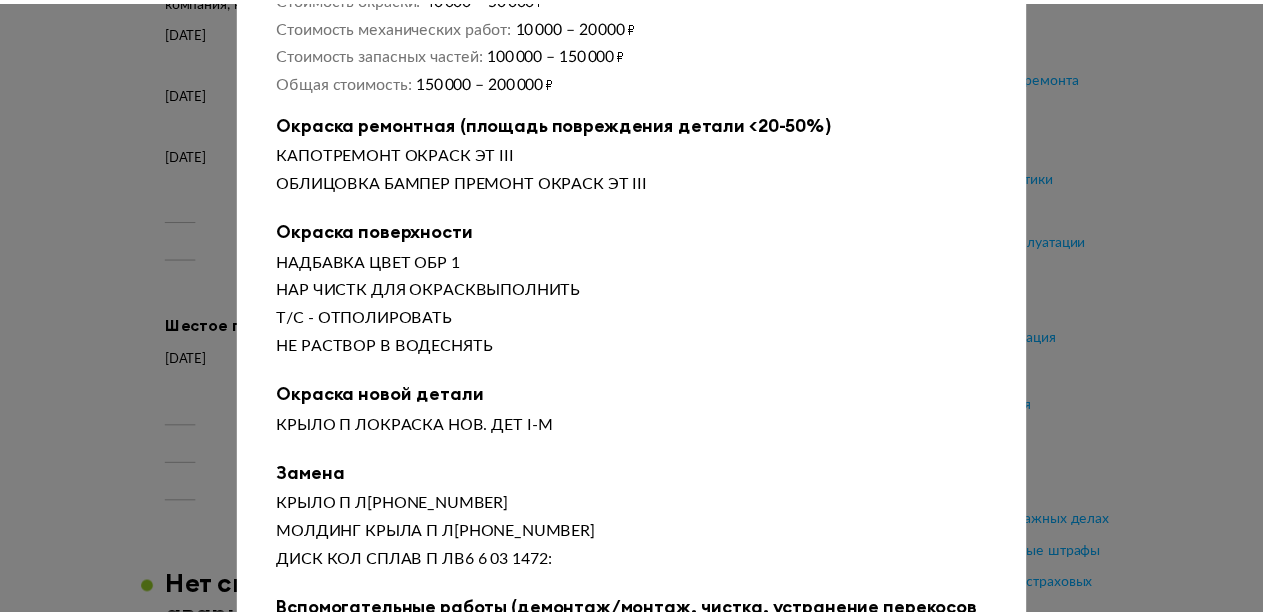 scroll, scrollTop: 0, scrollLeft: 0, axis: both 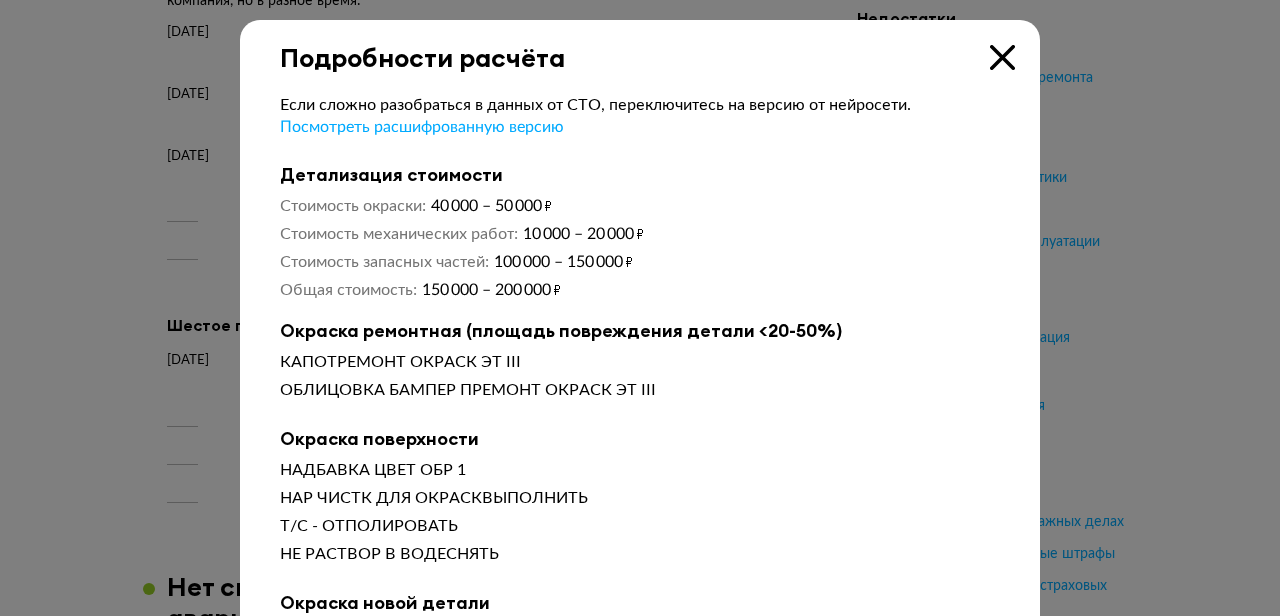 click at bounding box center (1002, 57) 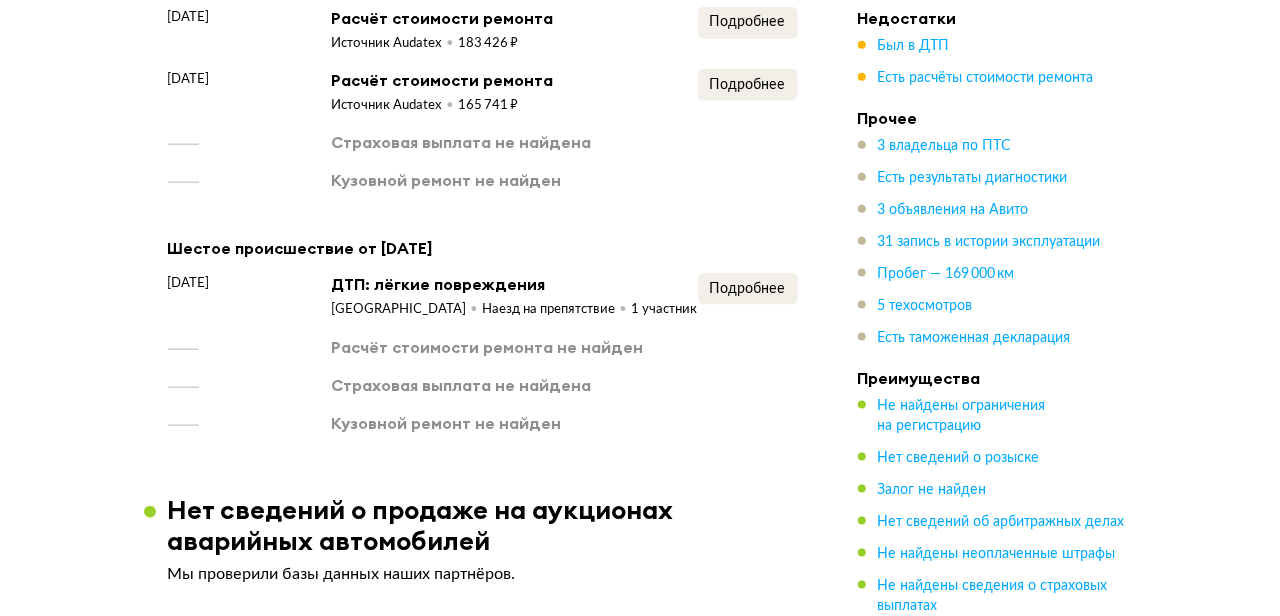 scroll, scrollTop: 4993, scrollLeft: 0, axis: vertical 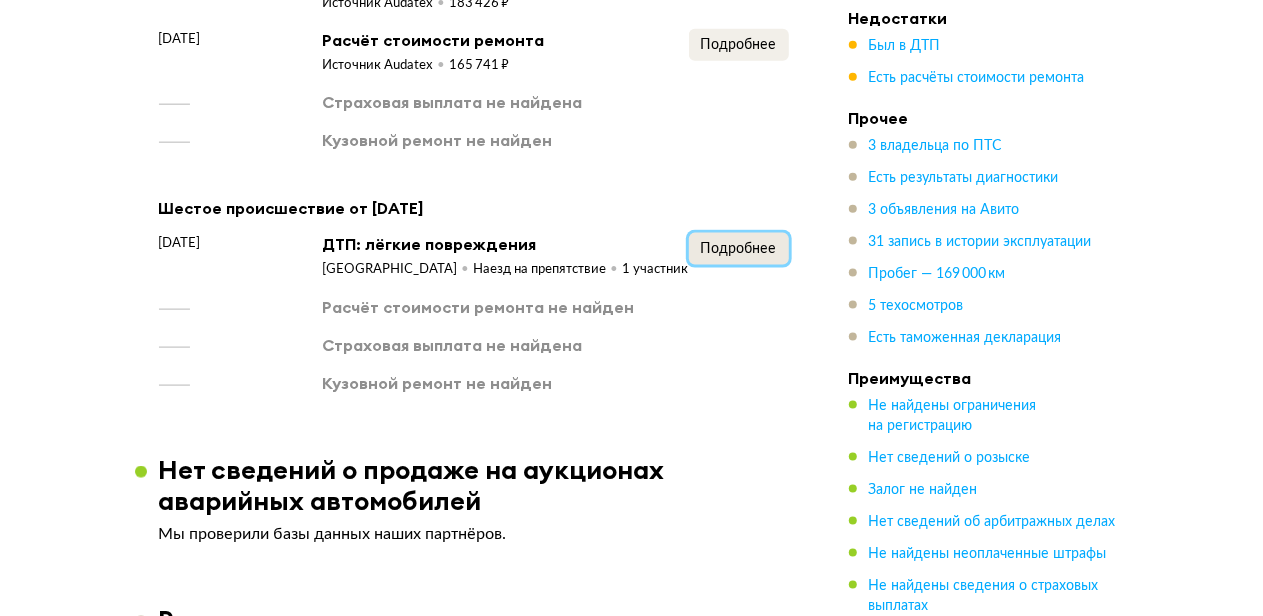 click on "Подробнее" at bounding box center (739, 249) 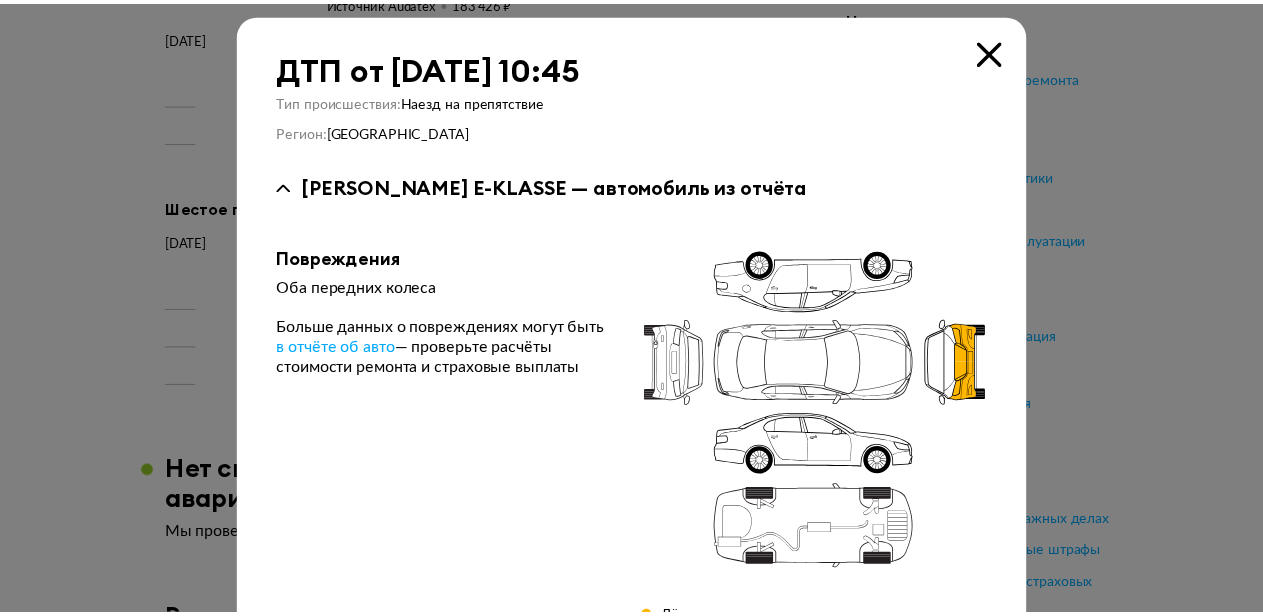 scroll, scrollTop: 0, scrollLeft: 0, axis: both 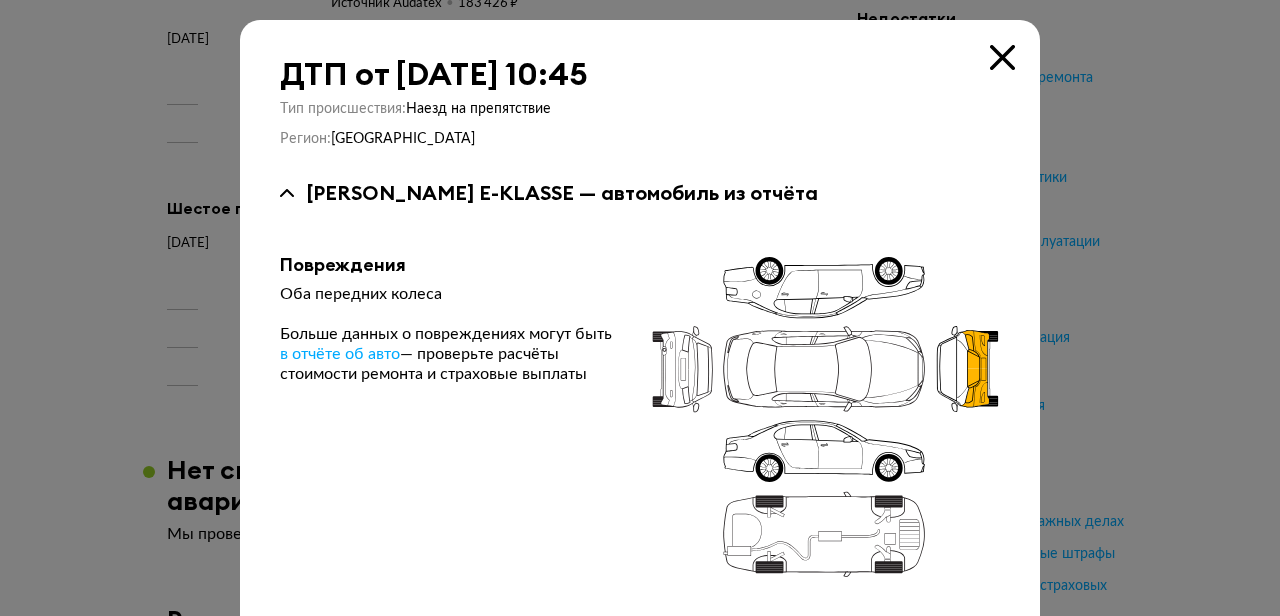 click at bounding box center [1002, 57] 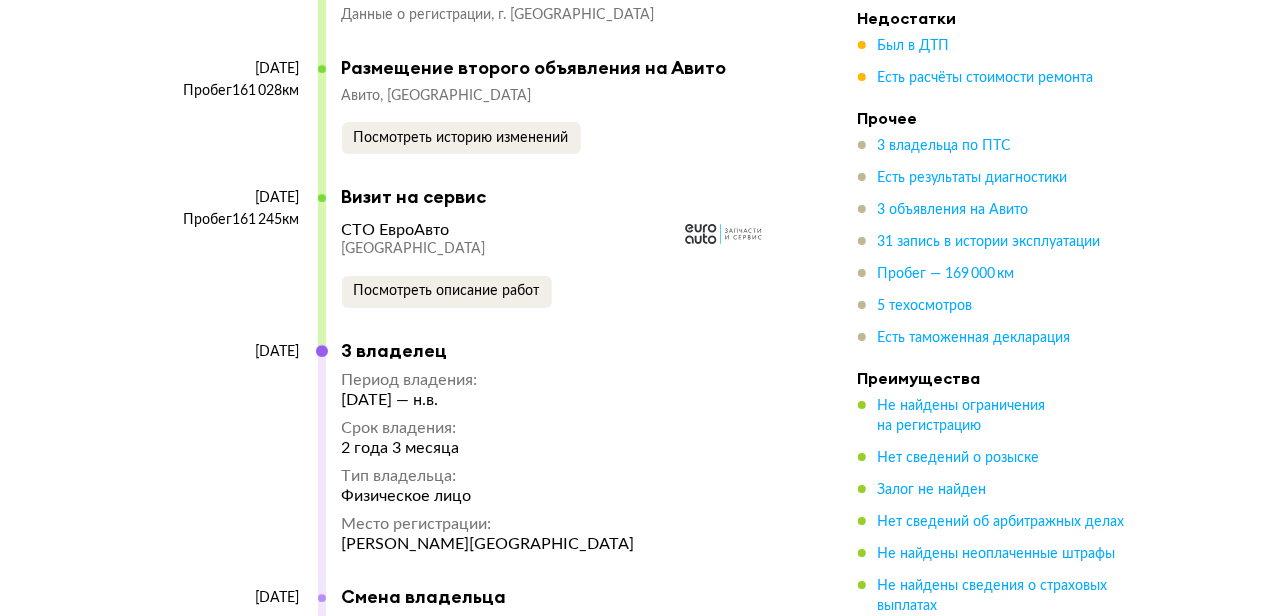 scroll, scrollTop: 11176, scrollLeft: 0, axis: vertical 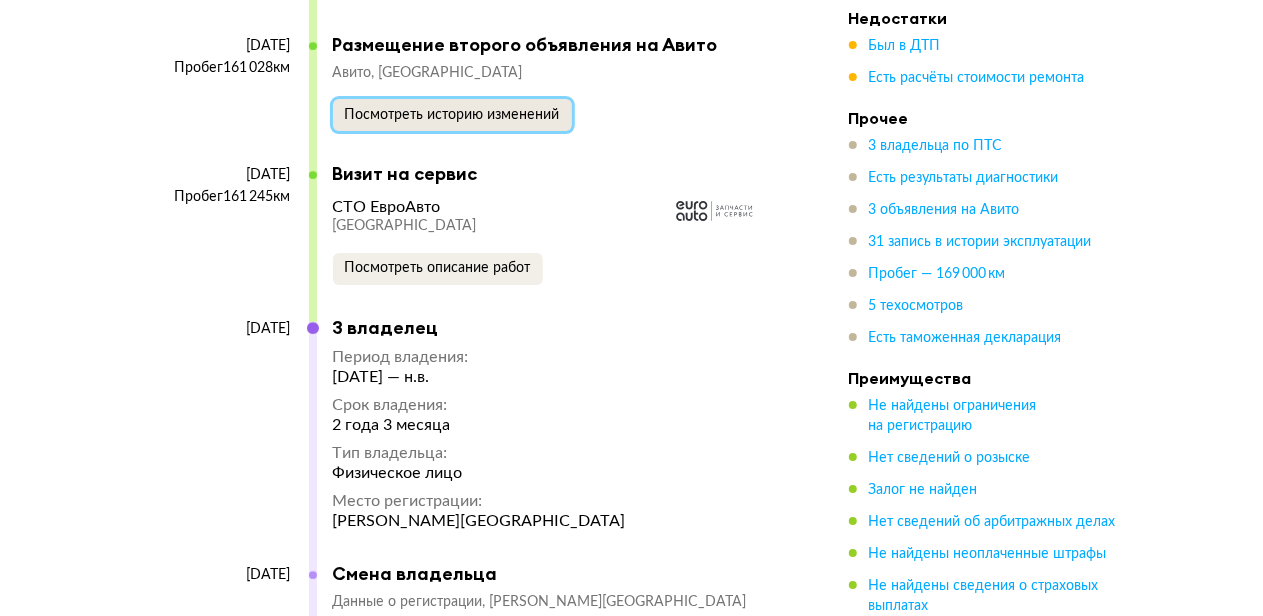 click on "Посмотреть историю изменений" at bounding box center [452, 115] 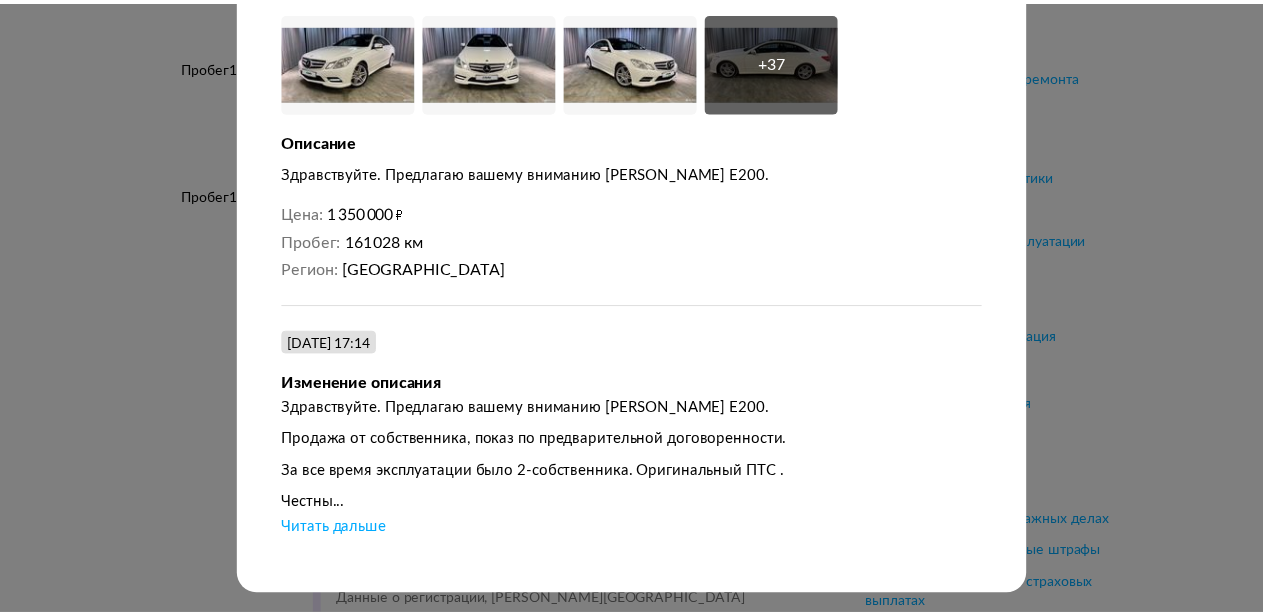 scroll, scrollTop: 0, scrollLeft: 0, axis: both 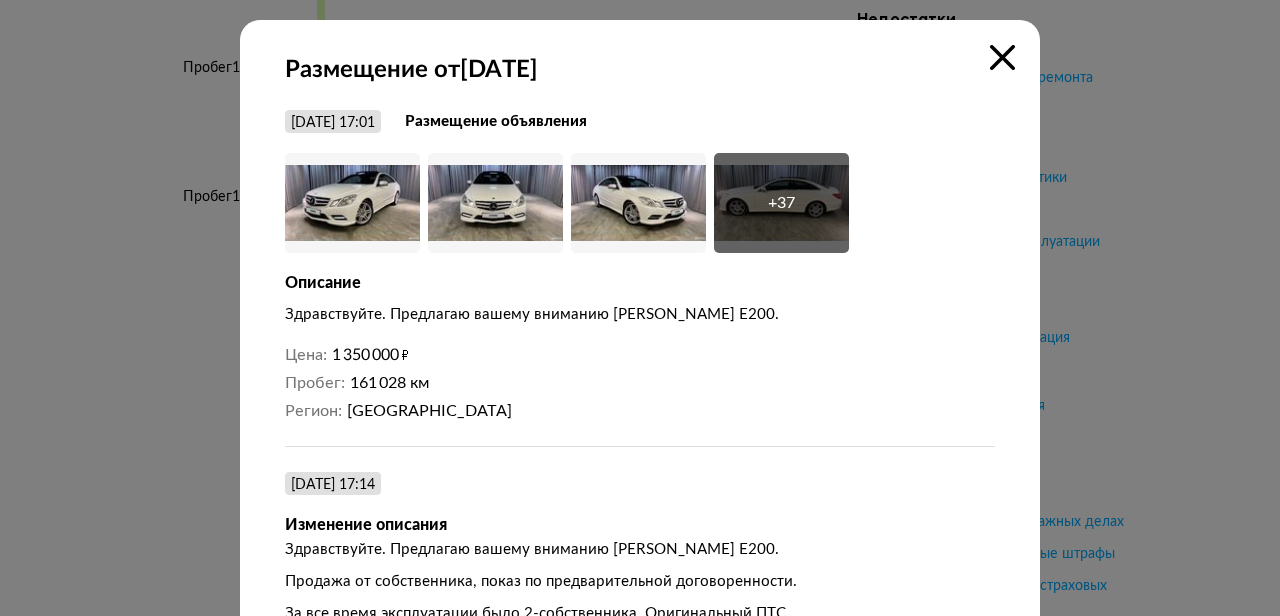 click at bounding box center [1002, 57] 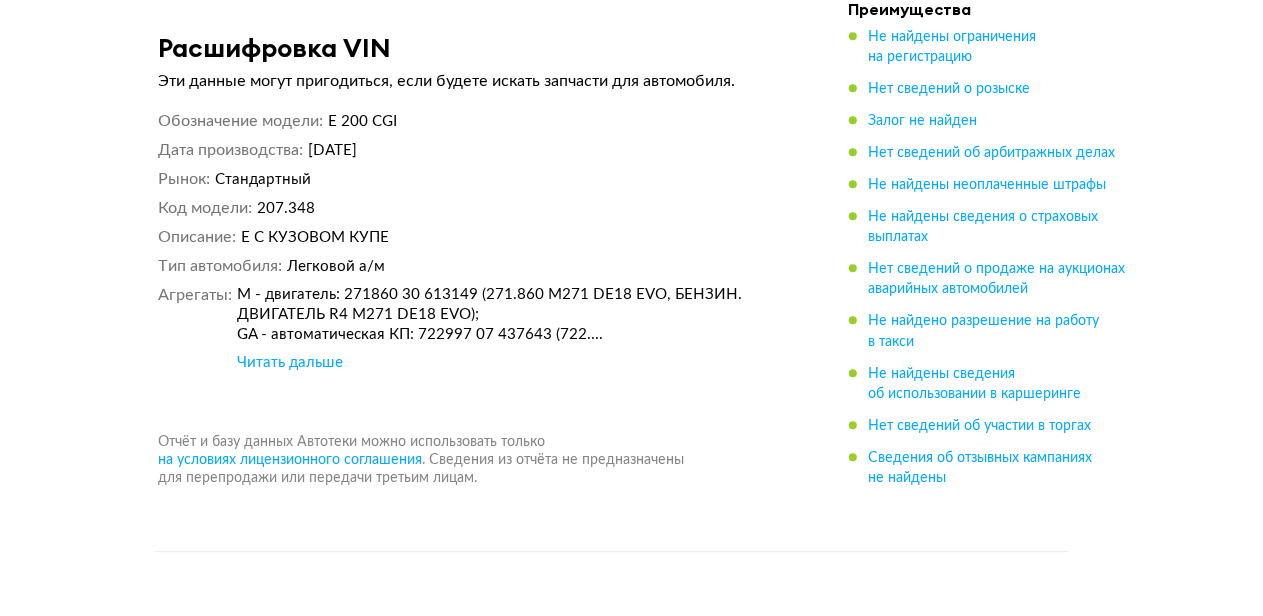 scroll, scrollTop: 13953, scrollLeft: 0, axis: vertical 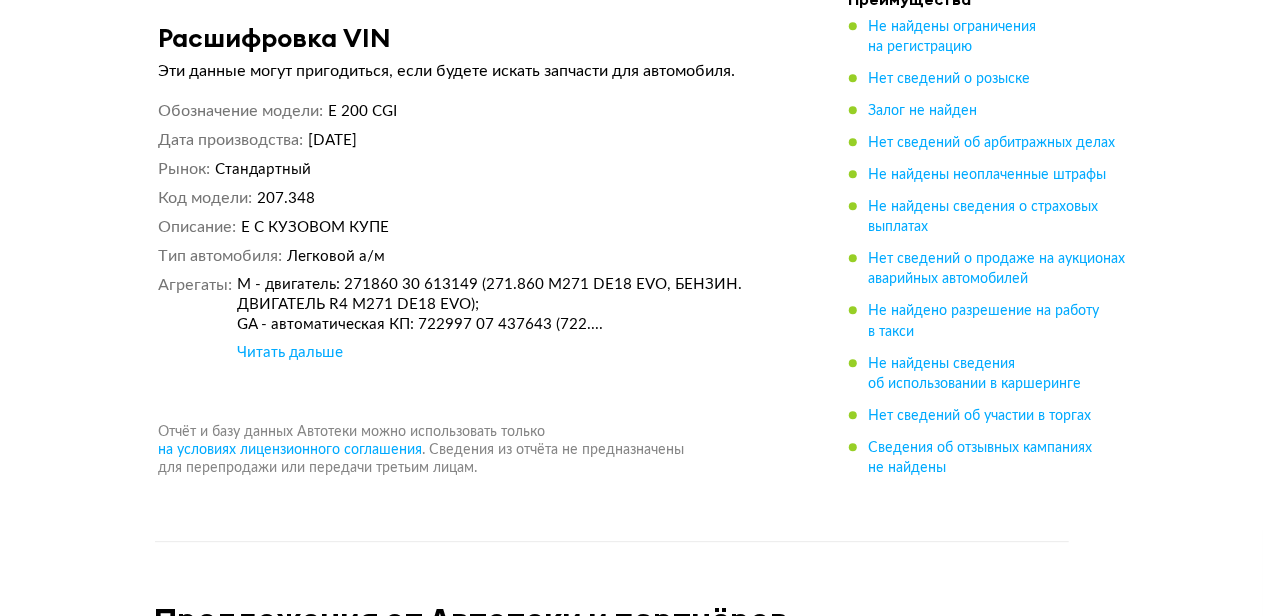 click on "Читать дальше" at bounding box center [290, 353] 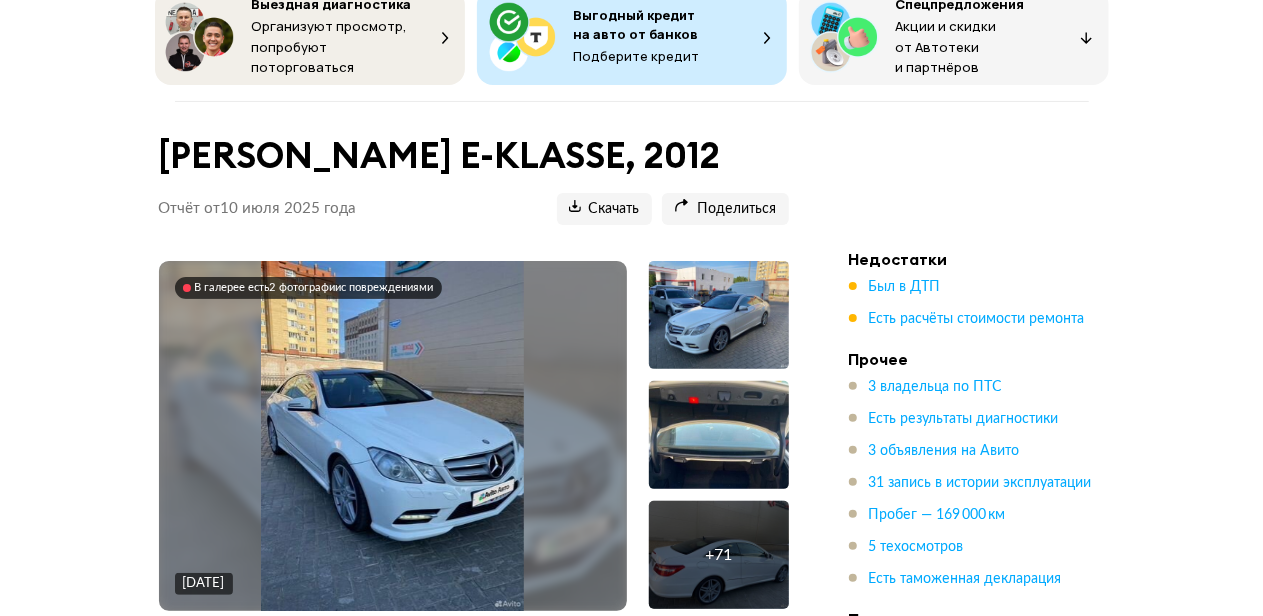 scroll, scrollTop: 70, scrollLeft: 0, axis: vertical 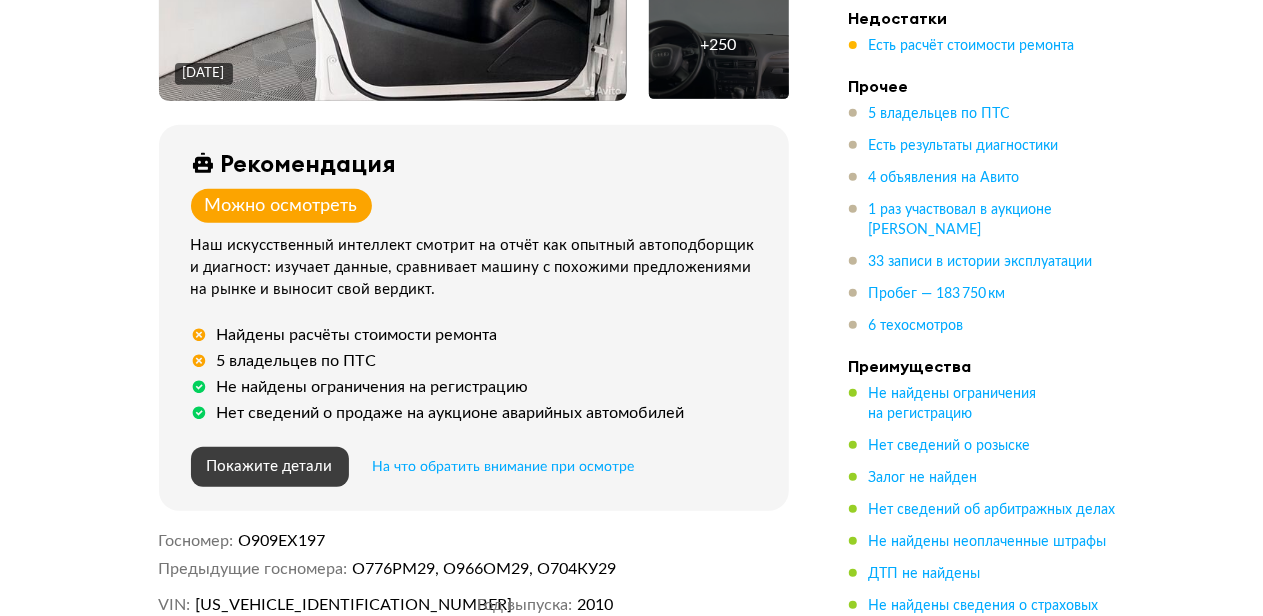 click on "Покажите детали" at bounding box center (270, 466) 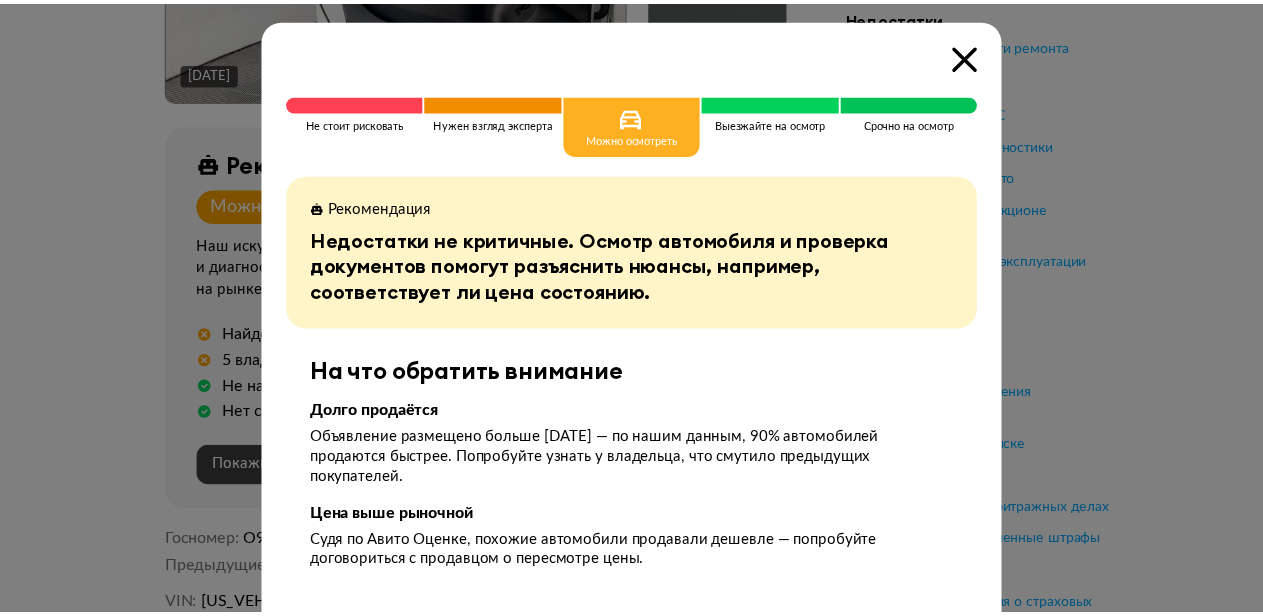 scroll, scrollTop: 0, scrollLeft: 0, axis: both 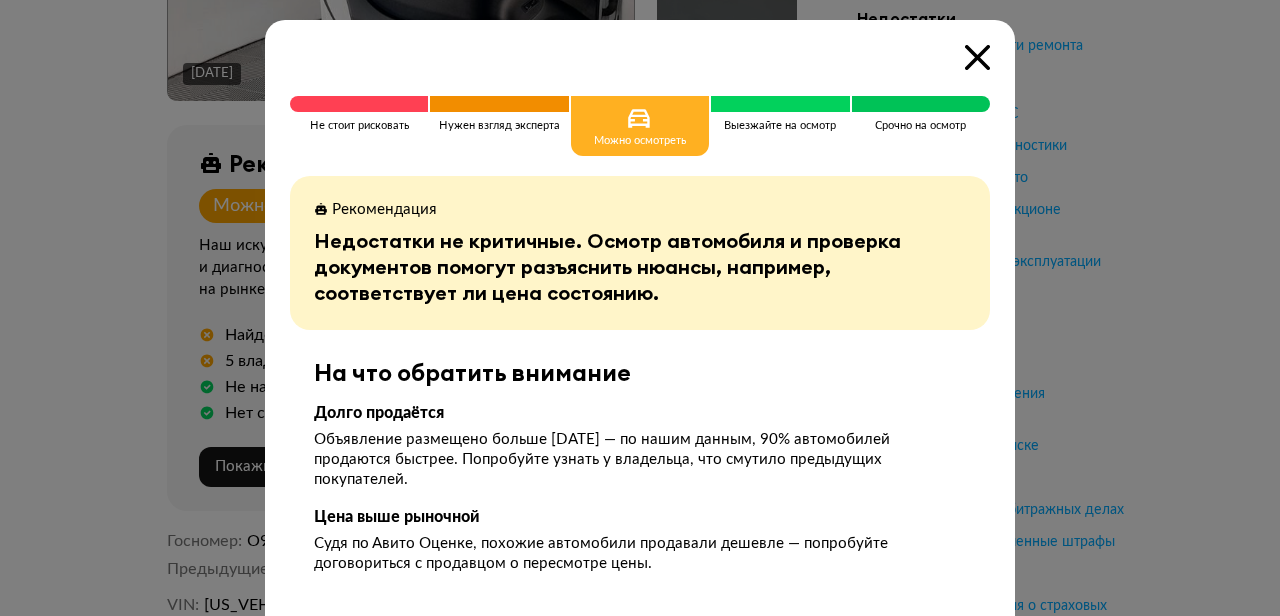 click at bounding box center [977, 57] 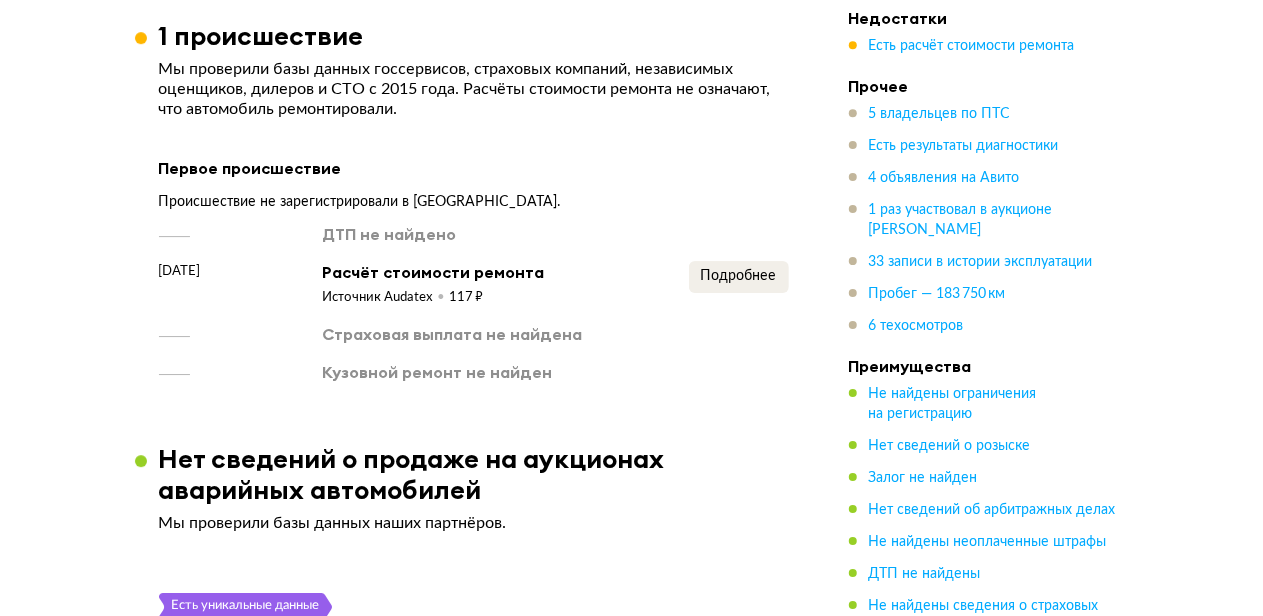 scroll, scrollTop: 3196, scrollLeft: 0, axis: vertical 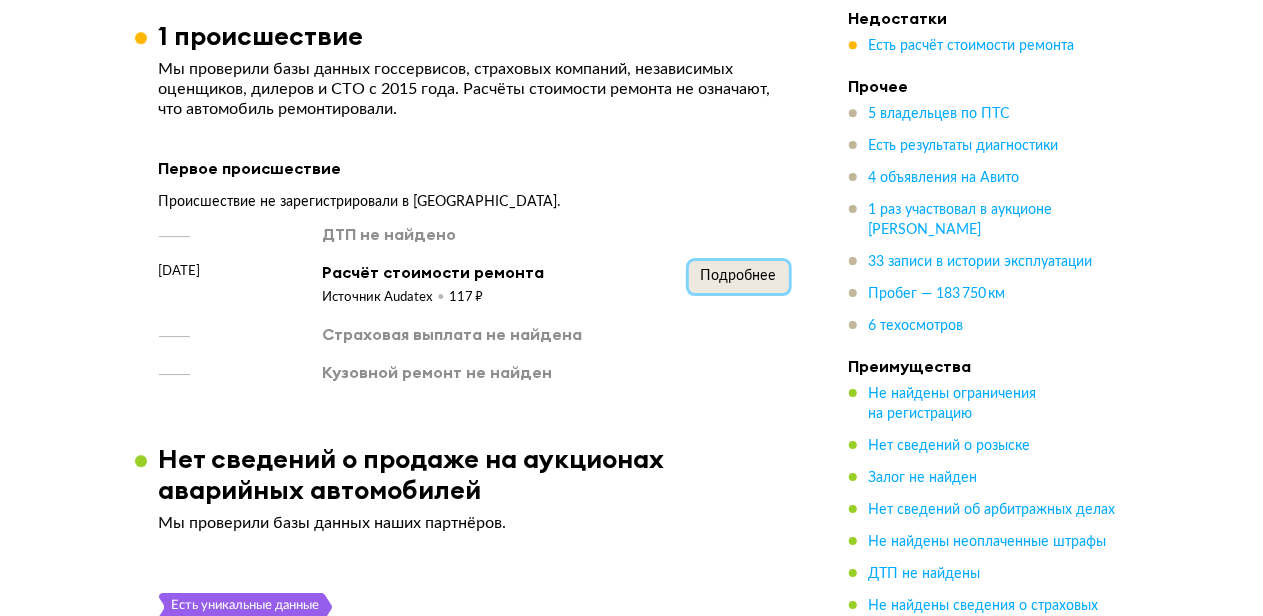 click on "Подробнее" at bounding box center (739, 276) 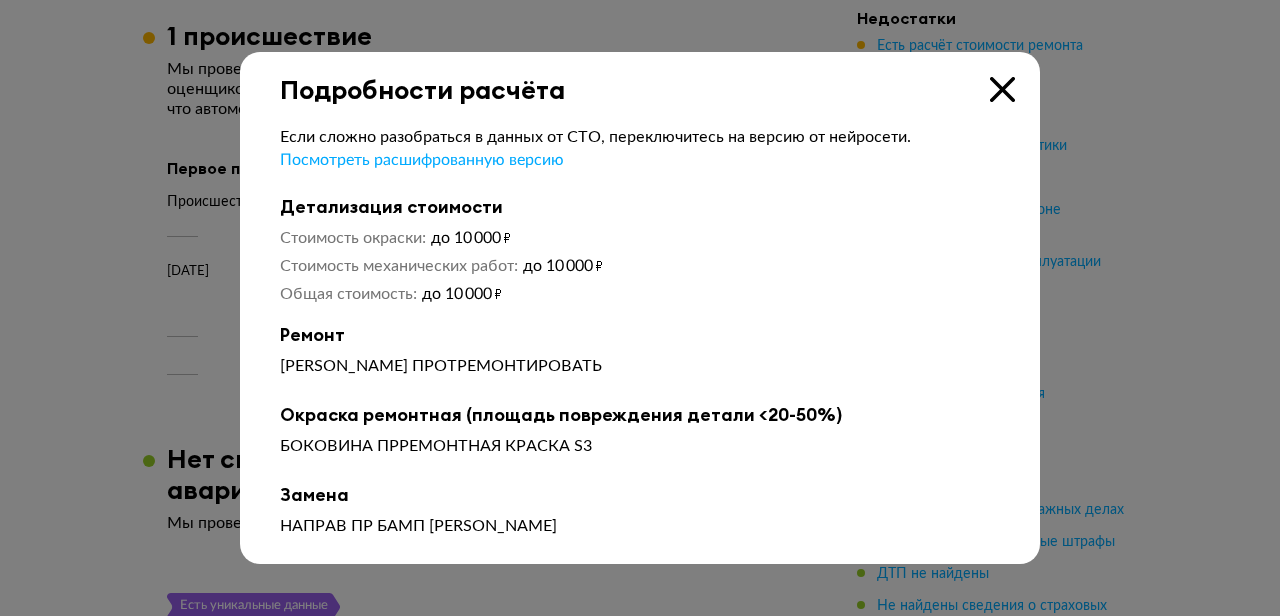 click at bounding box center [1002, 89] 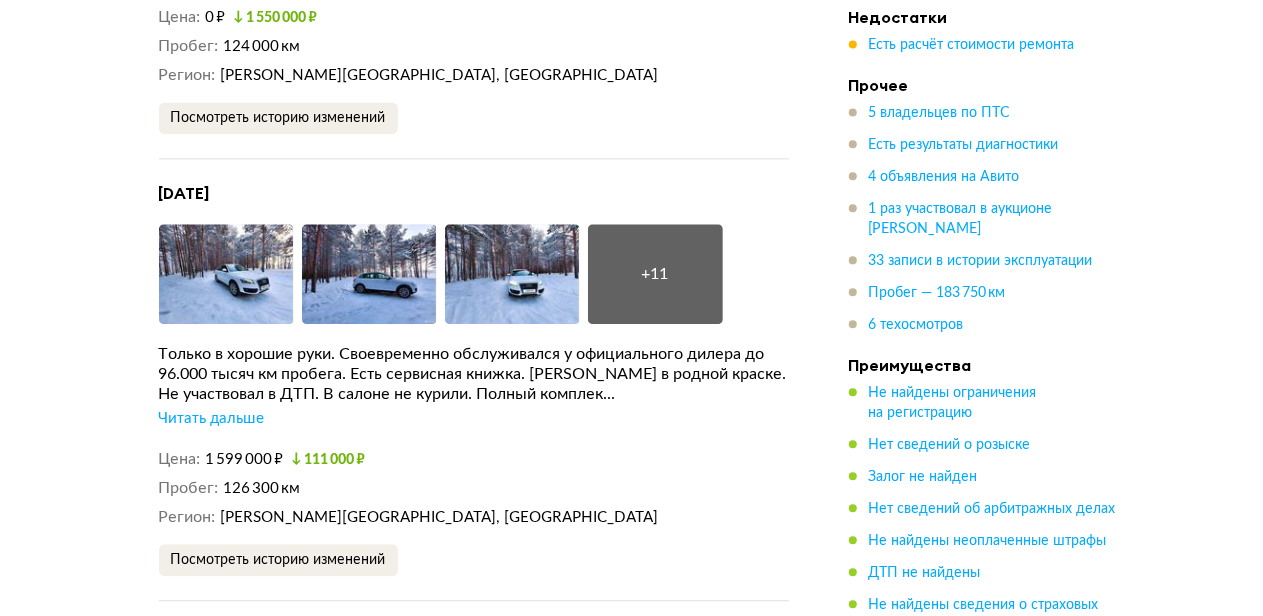 scroll, scrollTop: 6043, scrollLeft: 0, axis: vertical 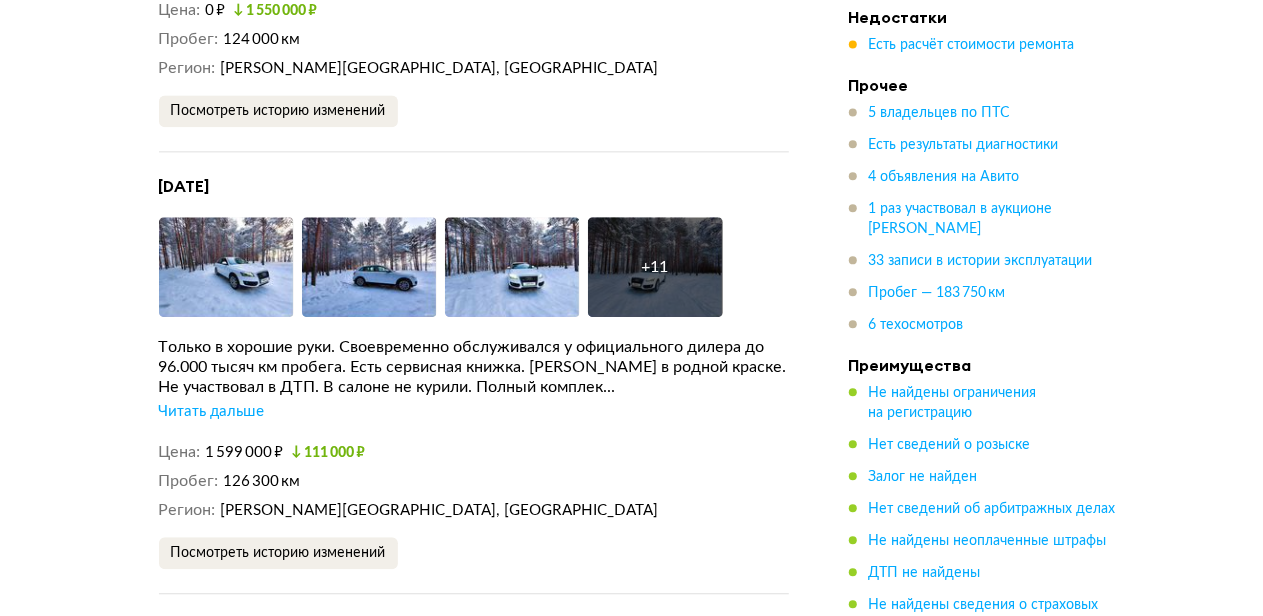 click on "Читать дальше" at bounding box center [212, 412] 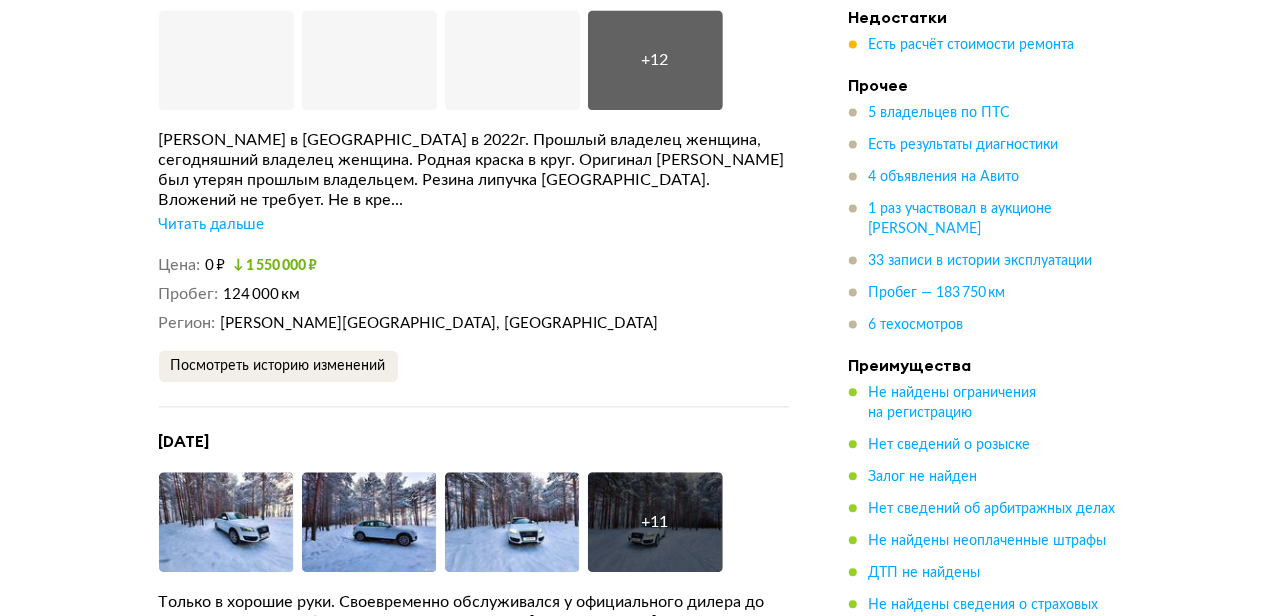 scroll, scrollTop: 5786, scrollLeft: 0, axis: vertical 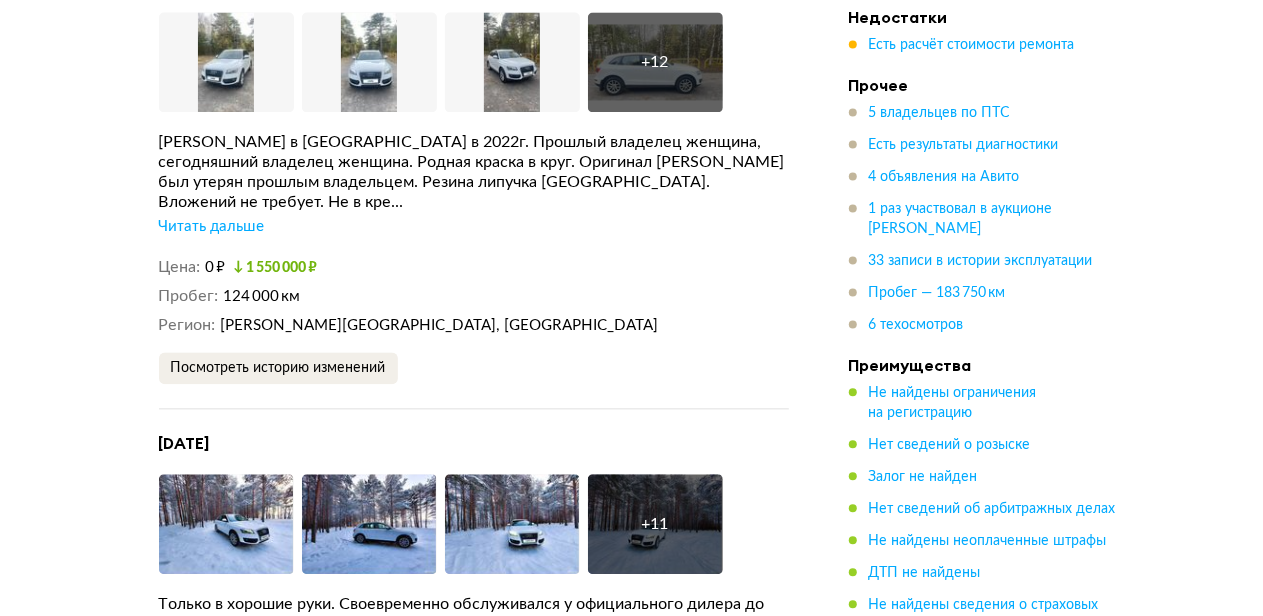 click on "[PERSON_NAME] в [GEOGRAPHIC_DATA] в 2022г. Прошлый владелец женщина, сегодняшний владелец женщина. Родная краска в круг. Оригинал [PERSON_NAME] был утерян прошлым владельцем. Резина липучка [GEOGRAPHIC_DATA]. Вложений не требует. Не в кре... Читать дальше" at bounding box center [474, 184] 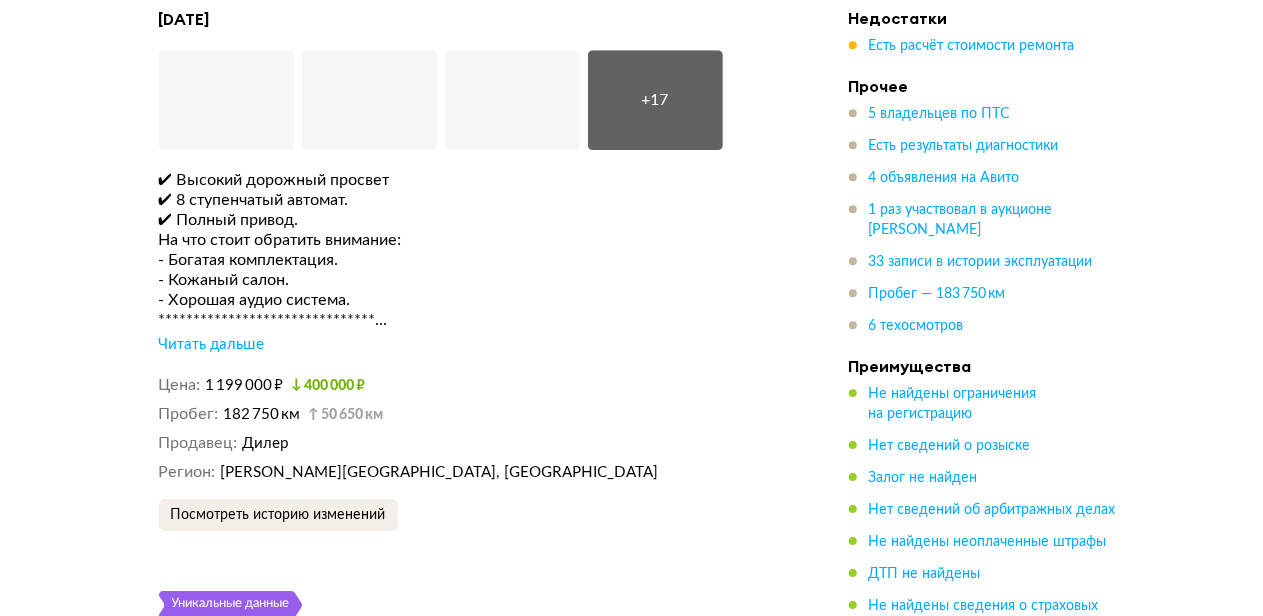 scroll, scrollTop: 6720, scrollLeft: 0, axis: vertical 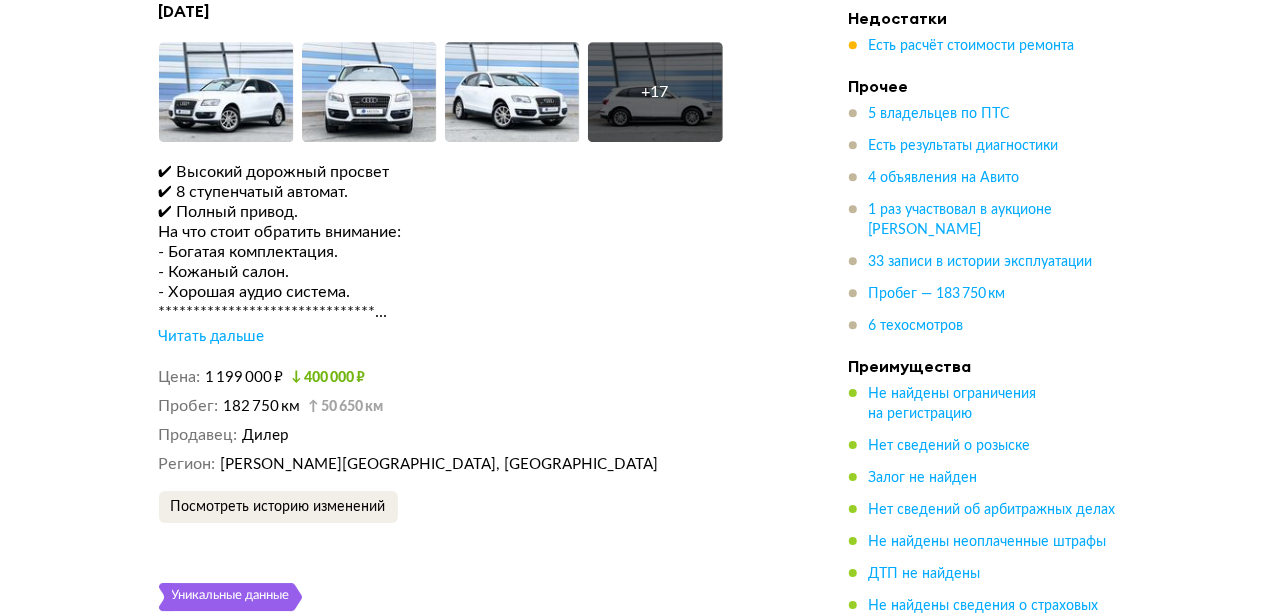 click on "Читать дальше" at bounding box center [212, 337] 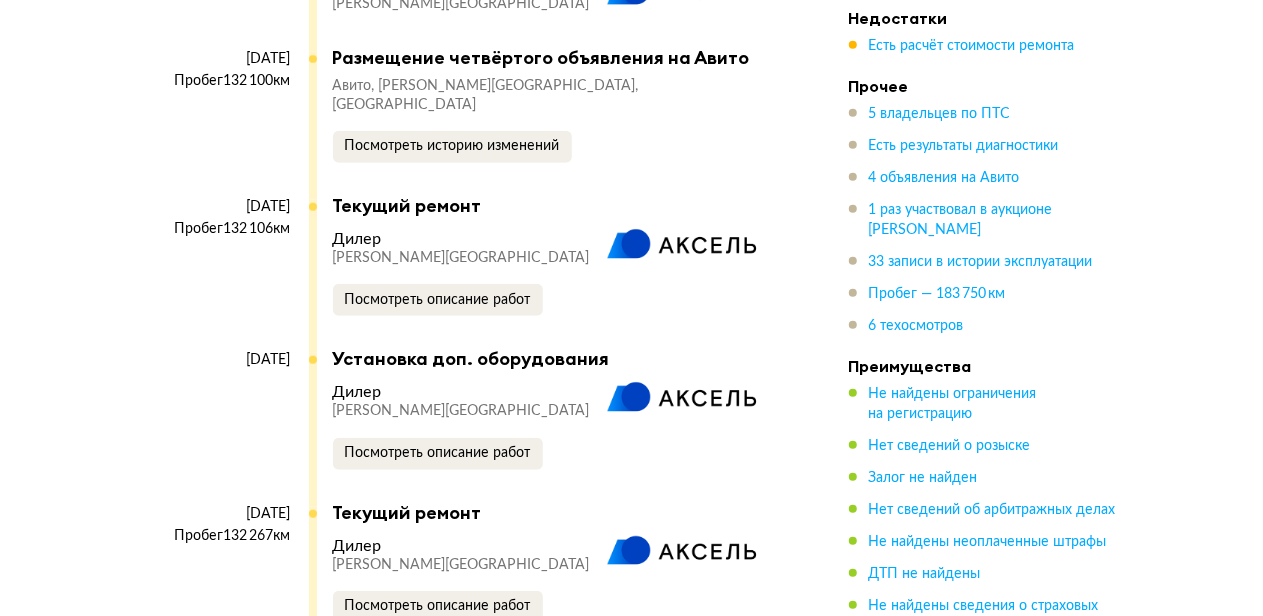 scroll, scrollTop: 12133, scrollLeft: 0, axis: vertical 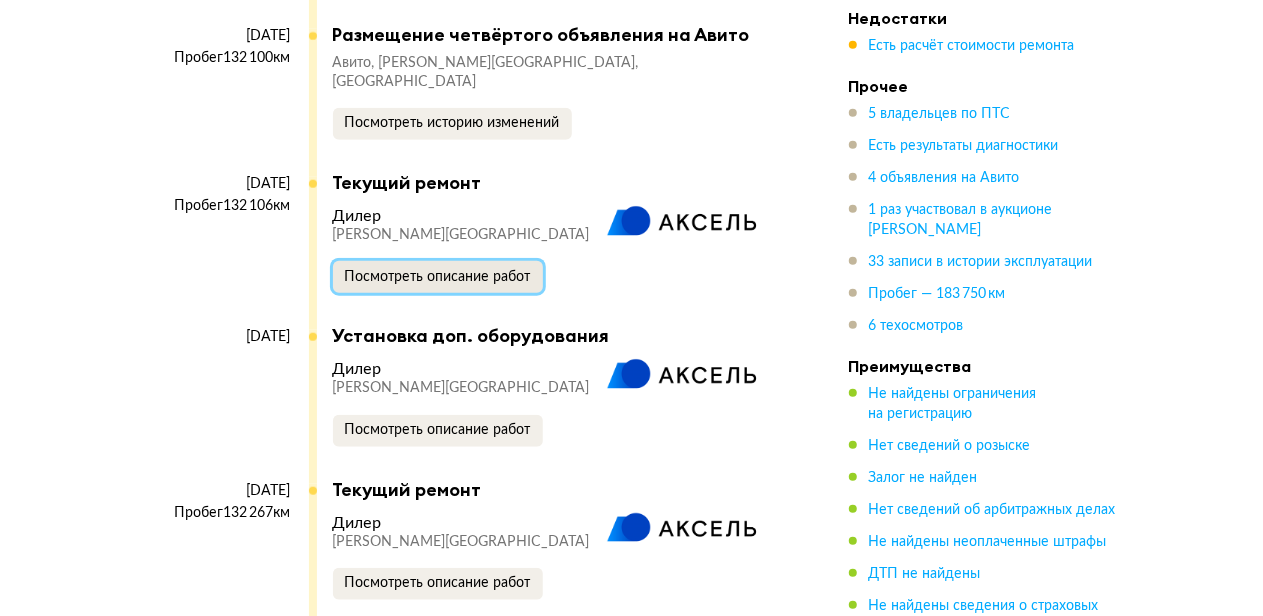 click on "Посмотреть описание работ" at bounding box center (438, 277) 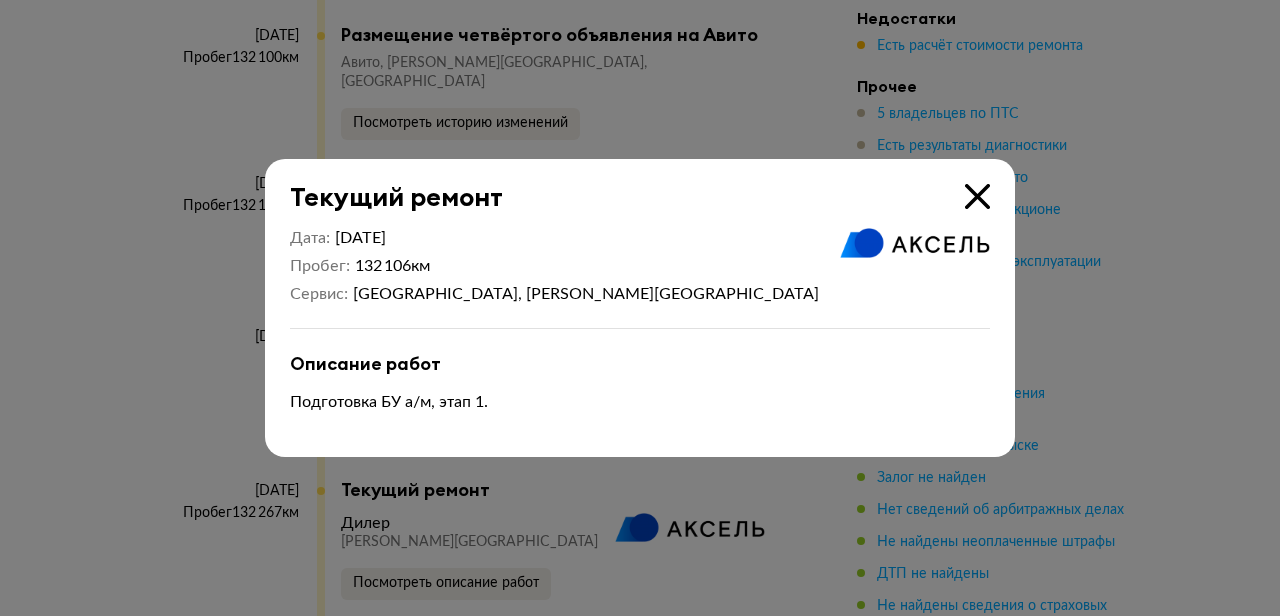 click at bounding box center (640, 308) 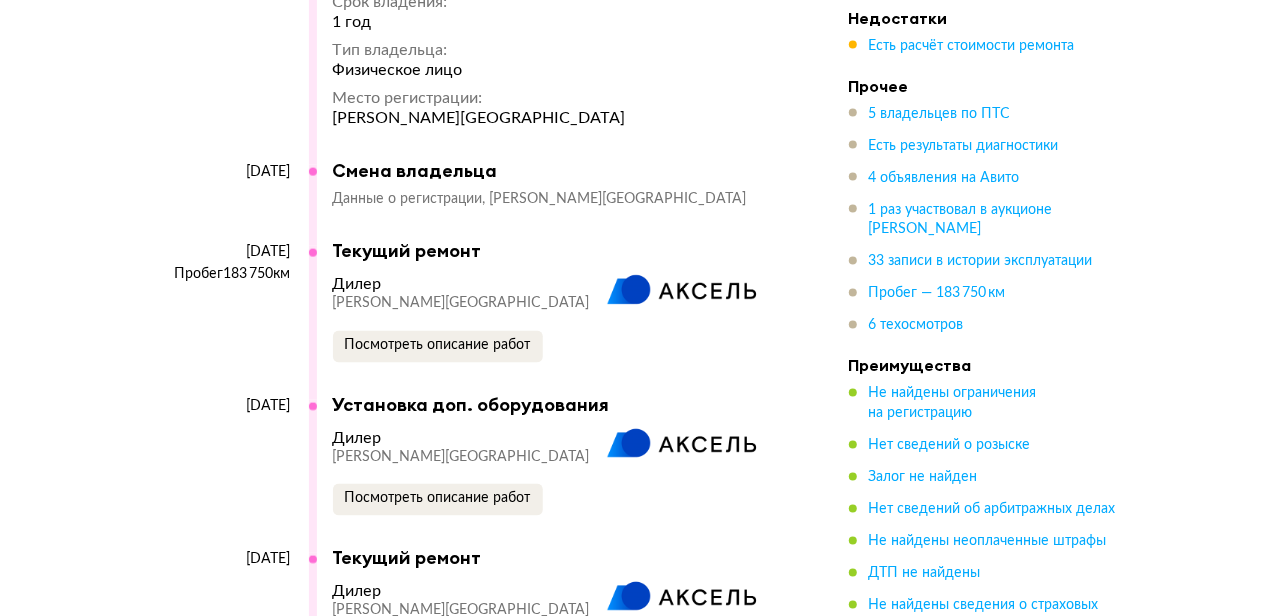 scroll, scrollTop: 13113, scrollLeft: 0, axis: vertical 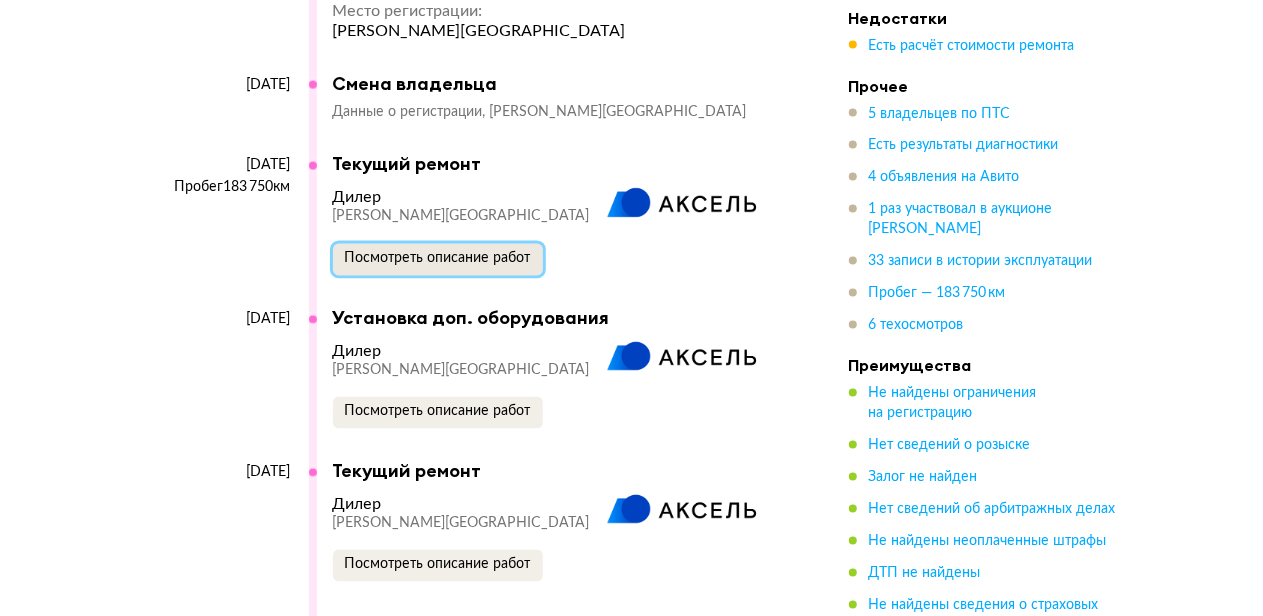 click on "Посмотреть описание работ" at bounding box center [438, 260] 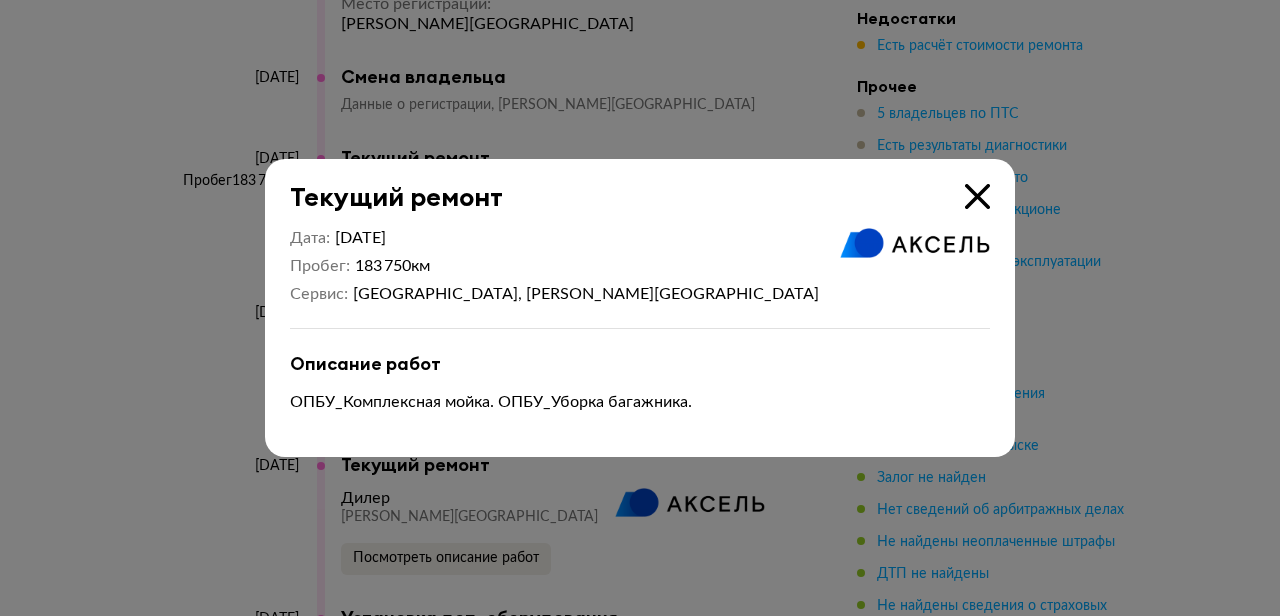 click at bounding box center (640, 308) 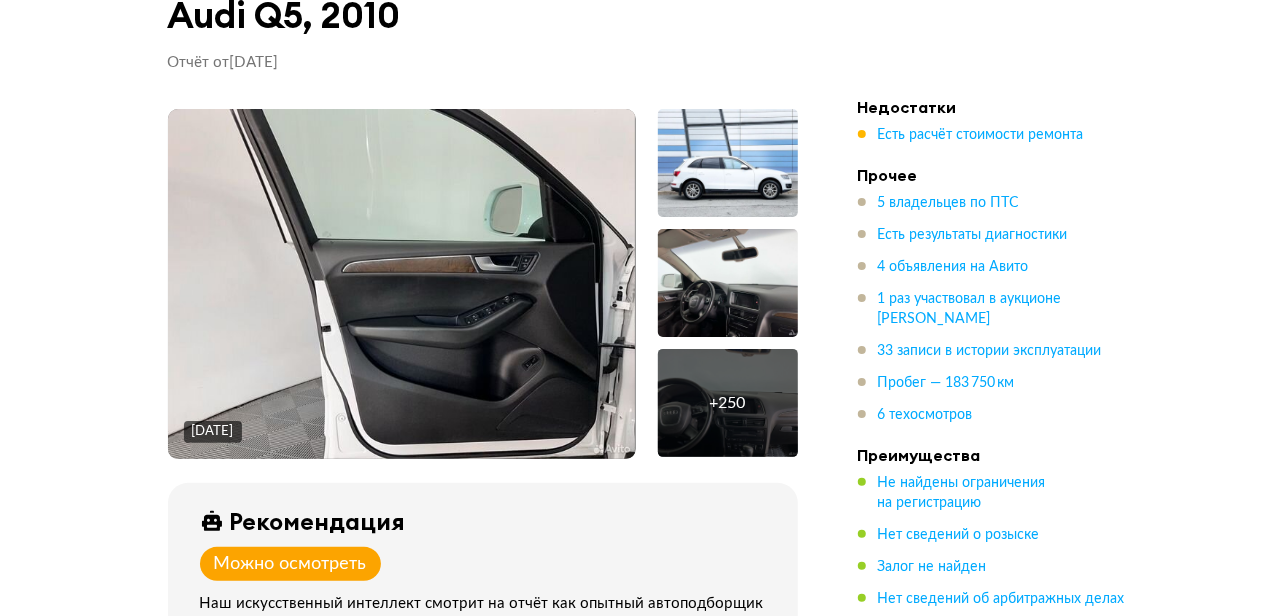 scroll, scrollTop: 0, scrollLeft: 0, axis: both 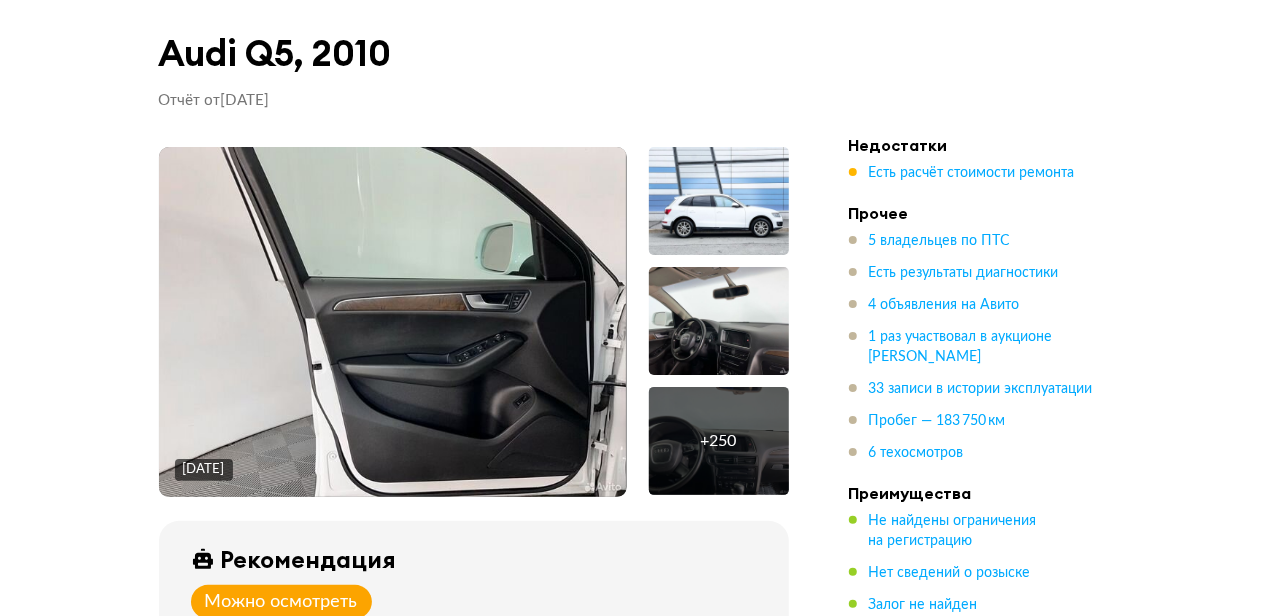 click at bounding box center (392, 322) 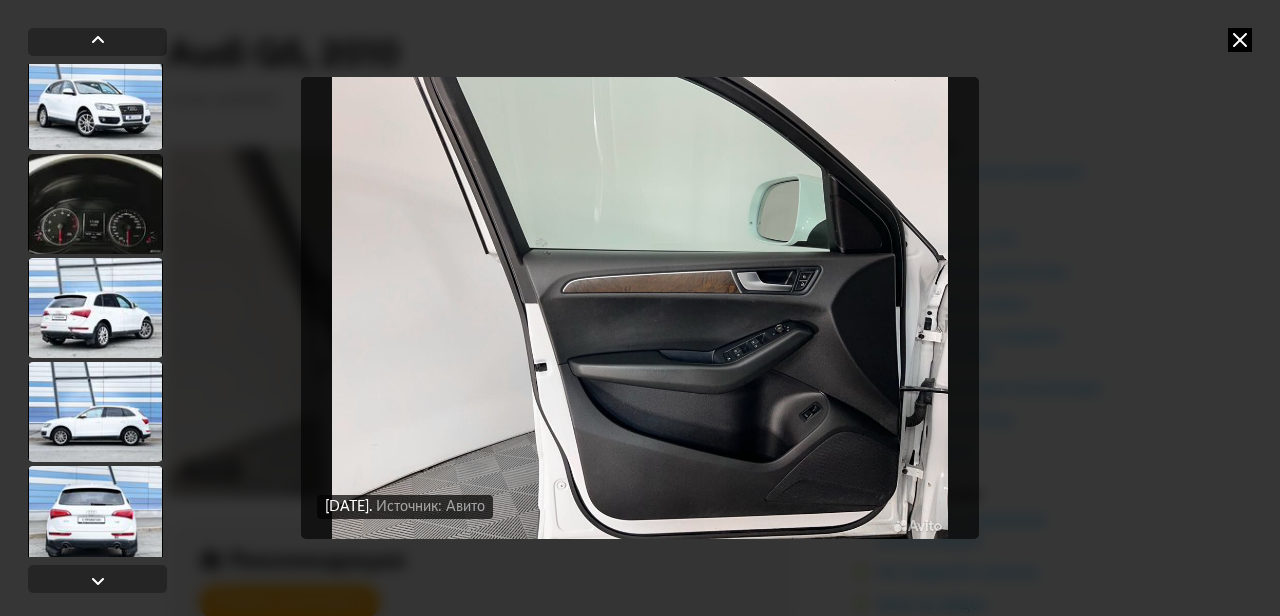 scroll, scrollTop: 886, scrollLeft: 0, axis: vertical 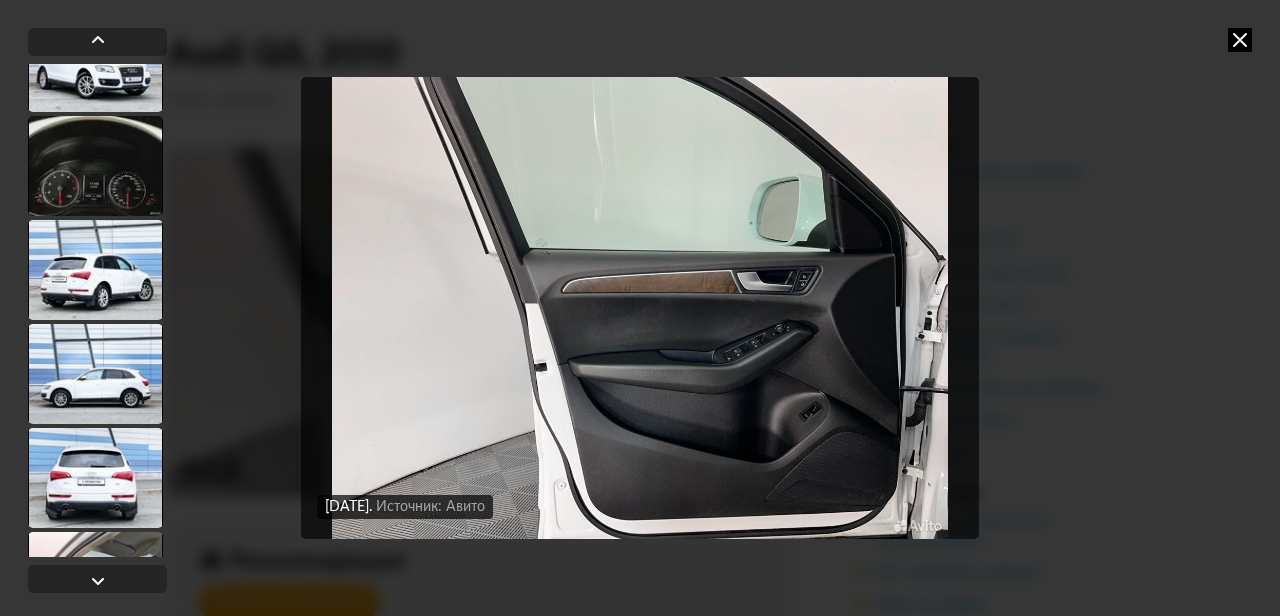 click at bounding box center (95, 166) 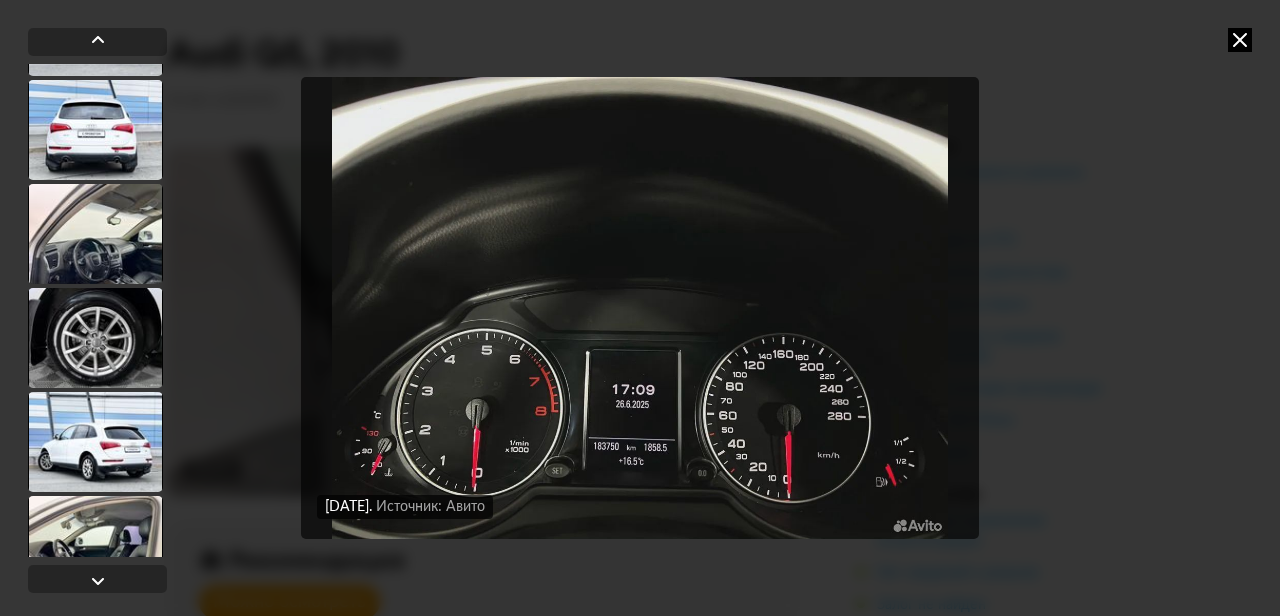 scroll, scrollTop: 1235, scrollLeft: 0, axis: vertical 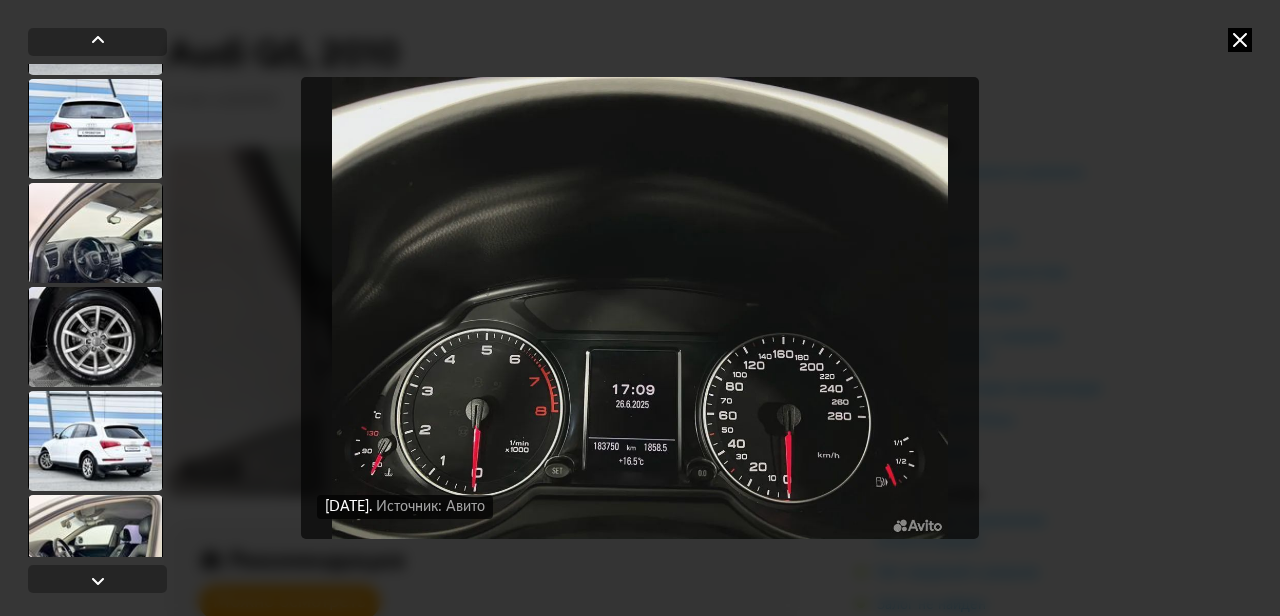 click at bounding box center [95, 233] 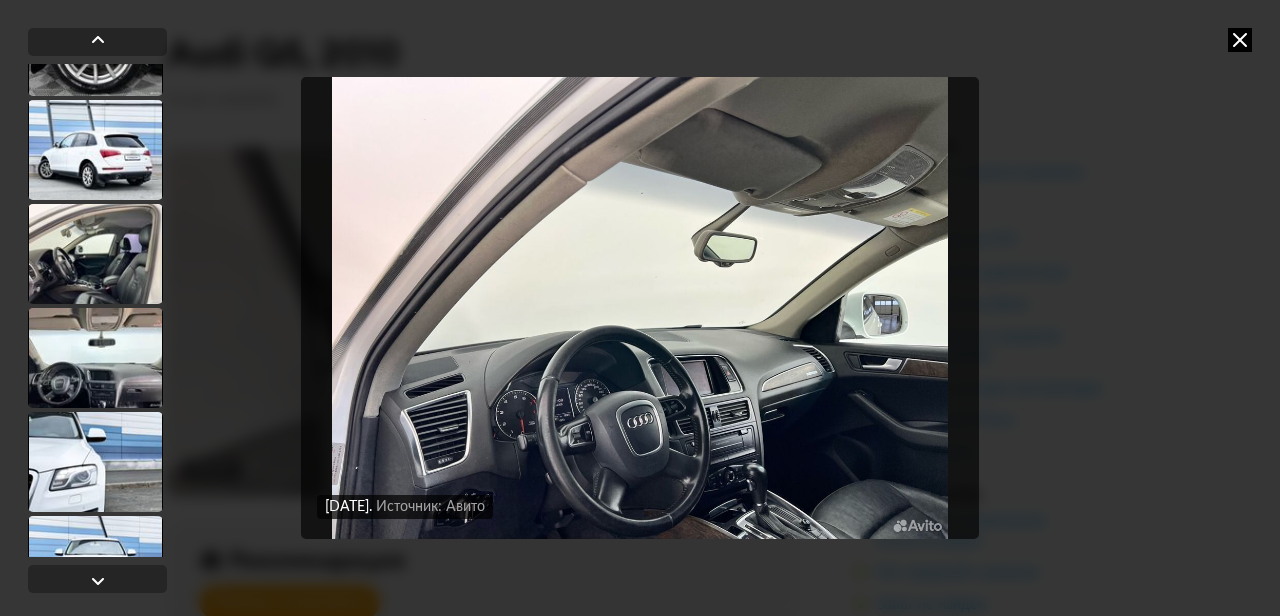 scroll, scrollTop: 1537, scrollLeft: 0, axis: vertical 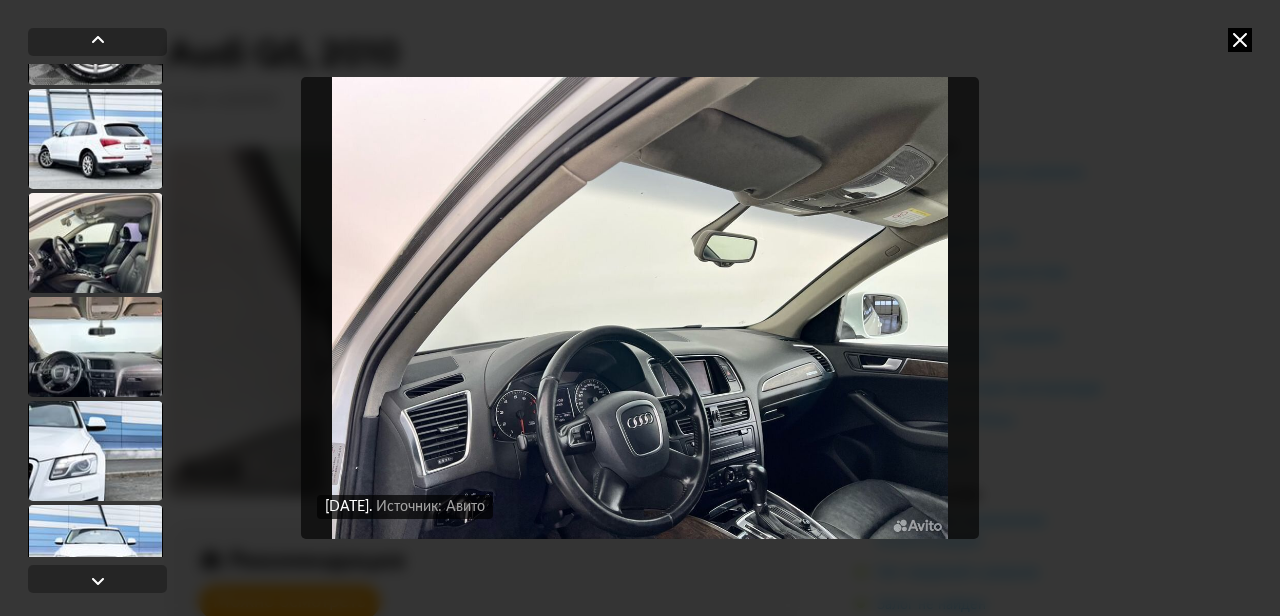 click at bounding box center [95, 243] 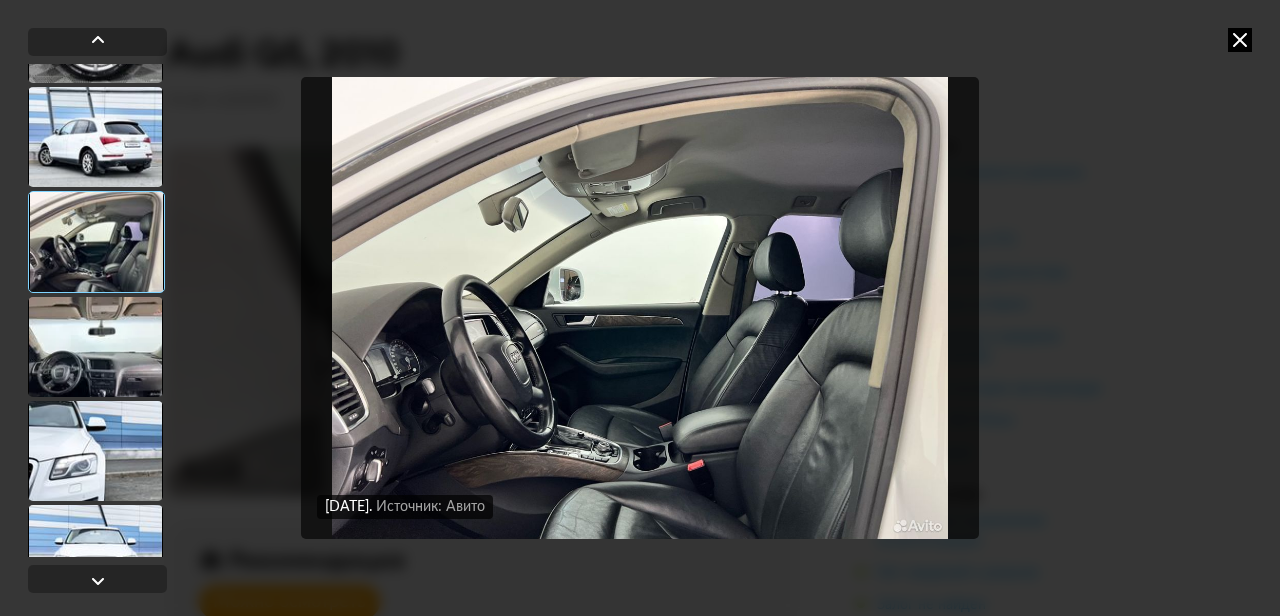 scroll, scrollTop: 1536, scrollLeft: 0, axis: vertical 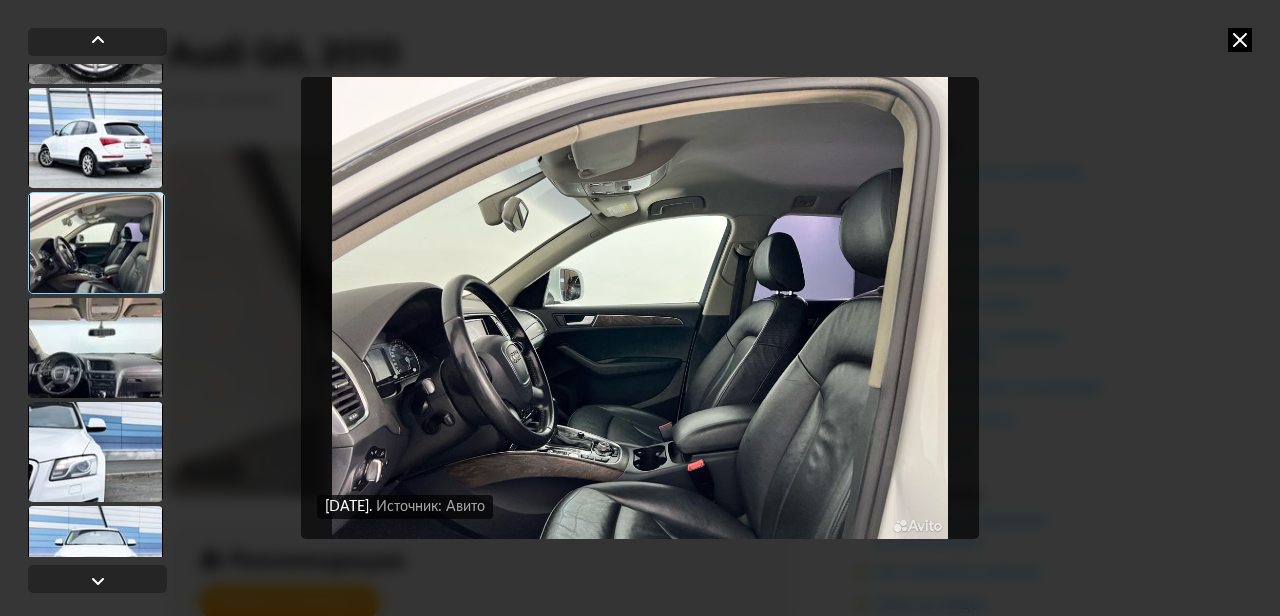 click at bounding box center (95, 348) 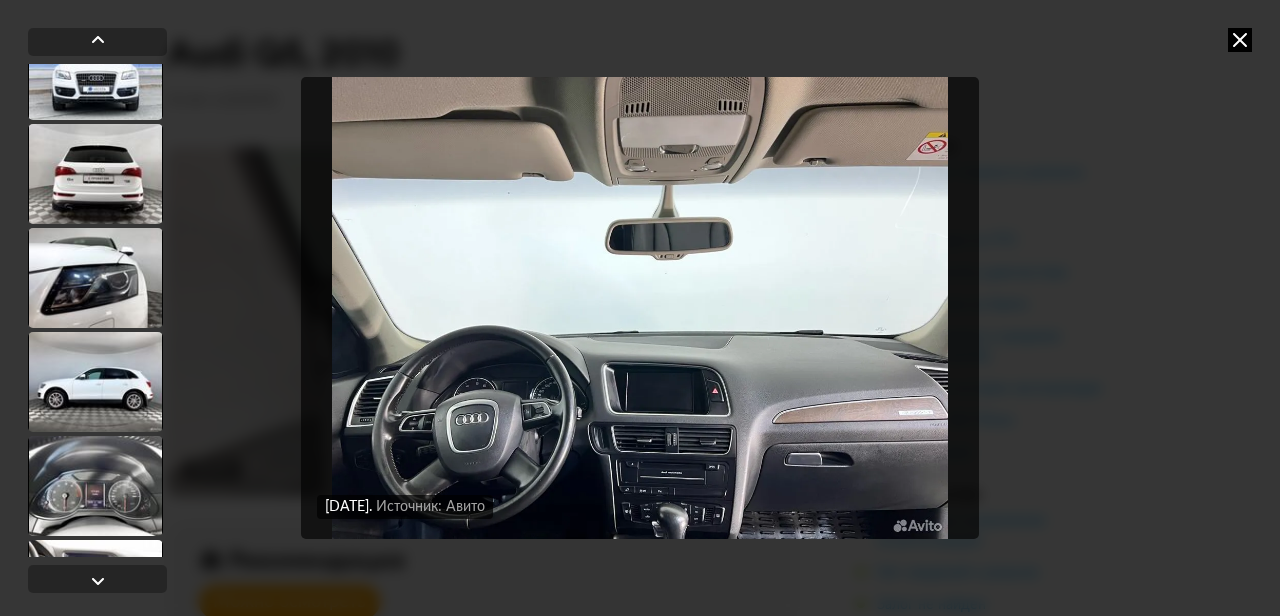 scroll, scrollTop: 2026, scrollLeft: 0, axis: vertical 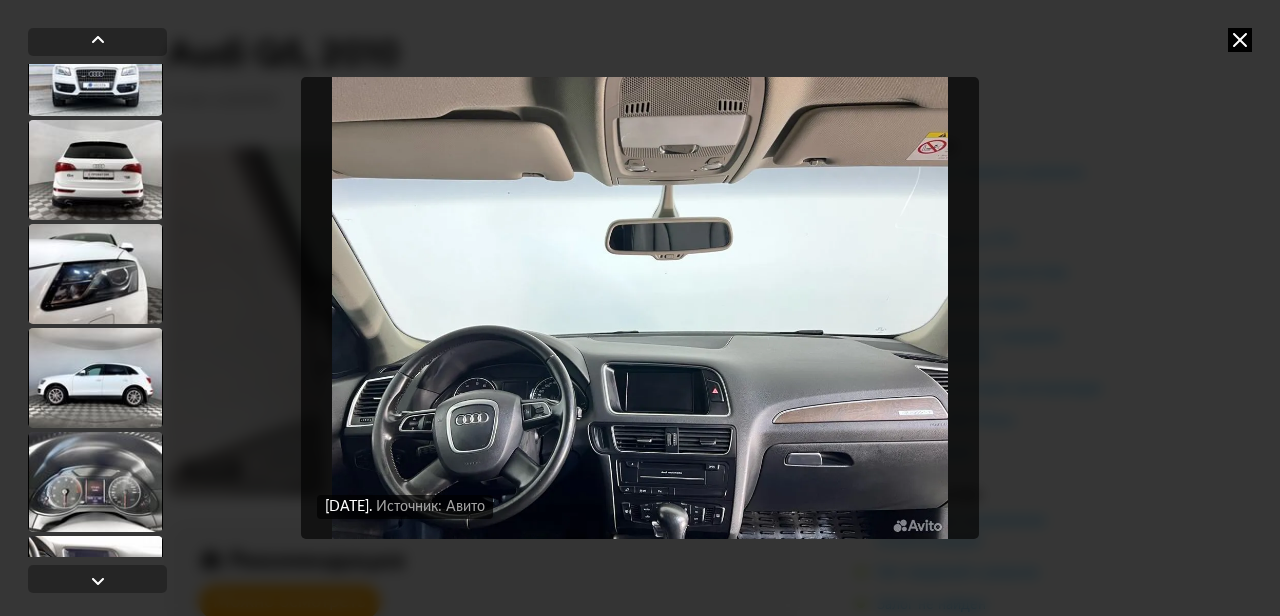 click at bounding box center [95, 274] 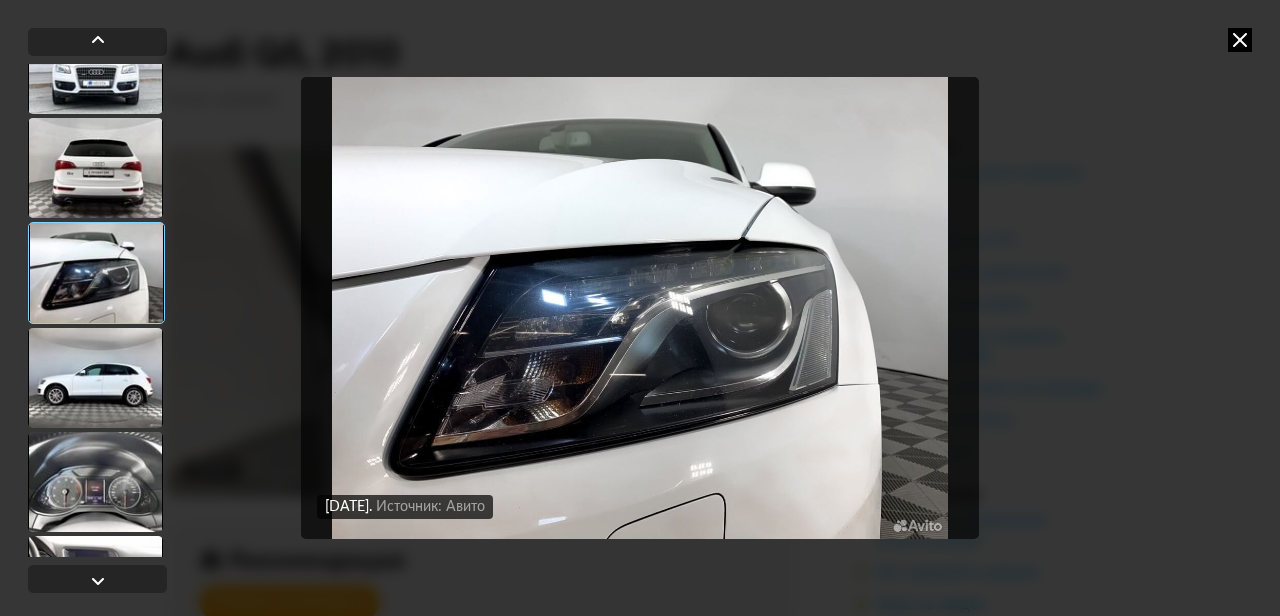 scroll, scrollTop: 2024, scrollLeft: 0, axis: vertical 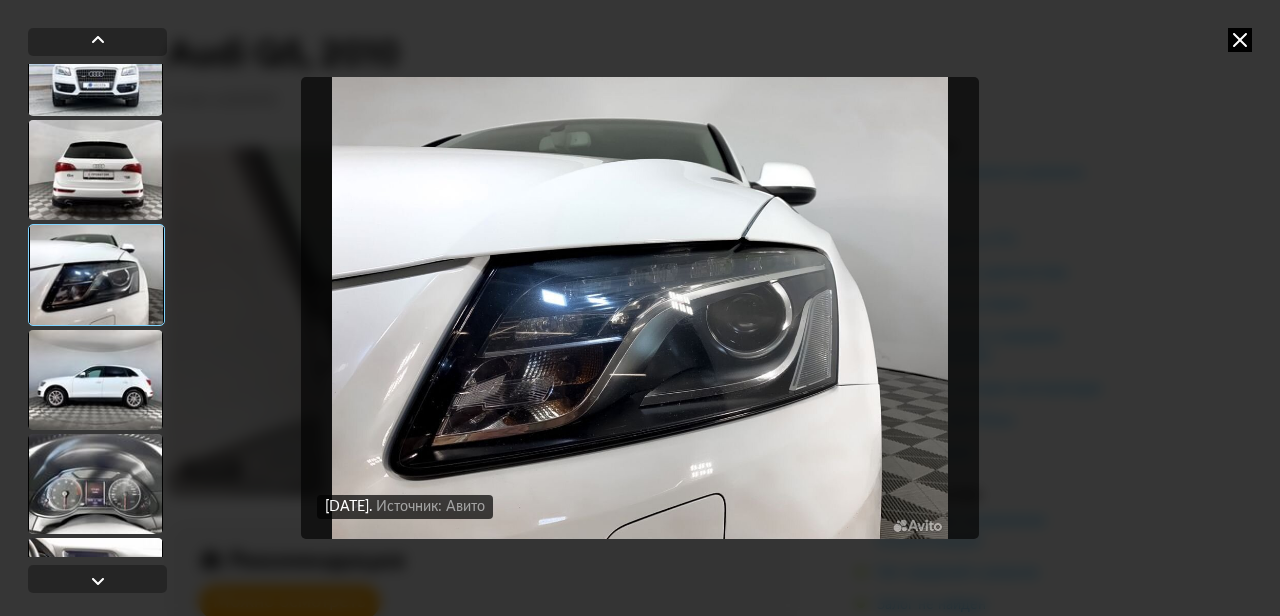 click at bounding box center [95, 380] 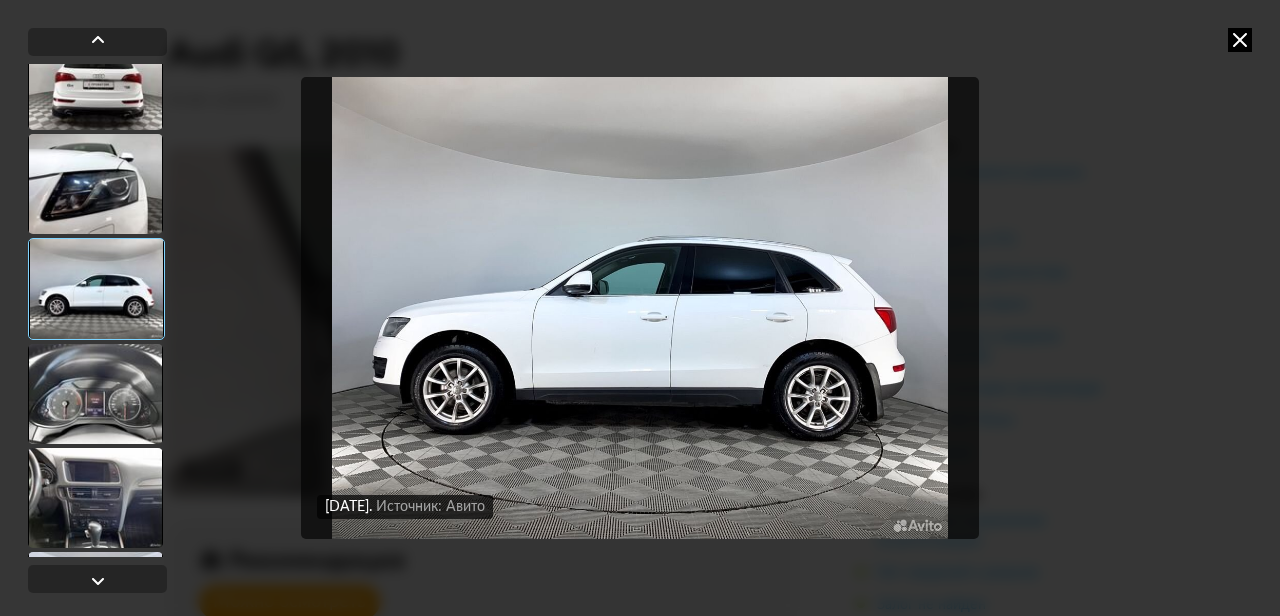 scroll, scrollTop: 2118, scrollLeft: 0, axis: vertical 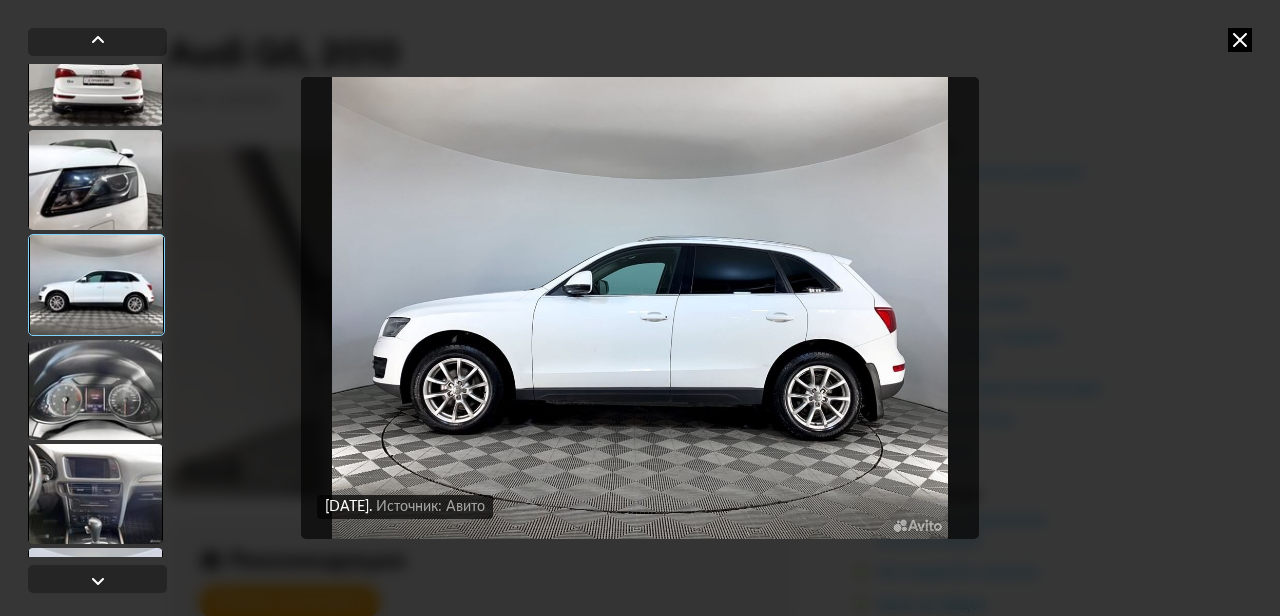 click at bounding box center [95, 390] 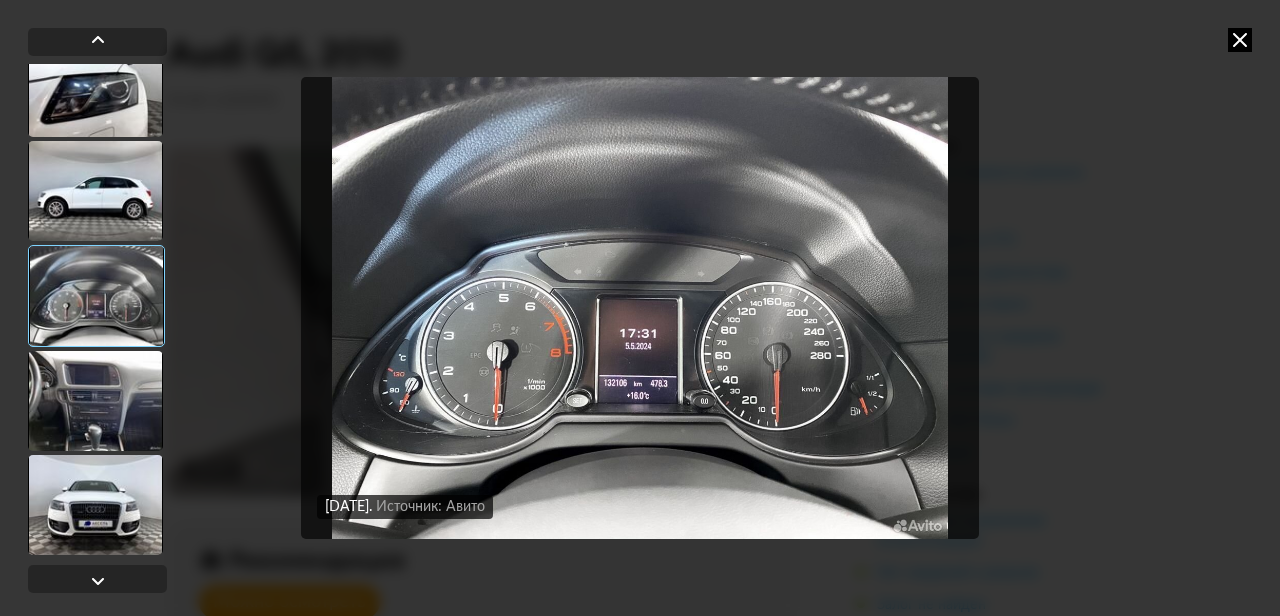 scroll, scrollTop: 2234, scrollLeft: 0, axis: vertical 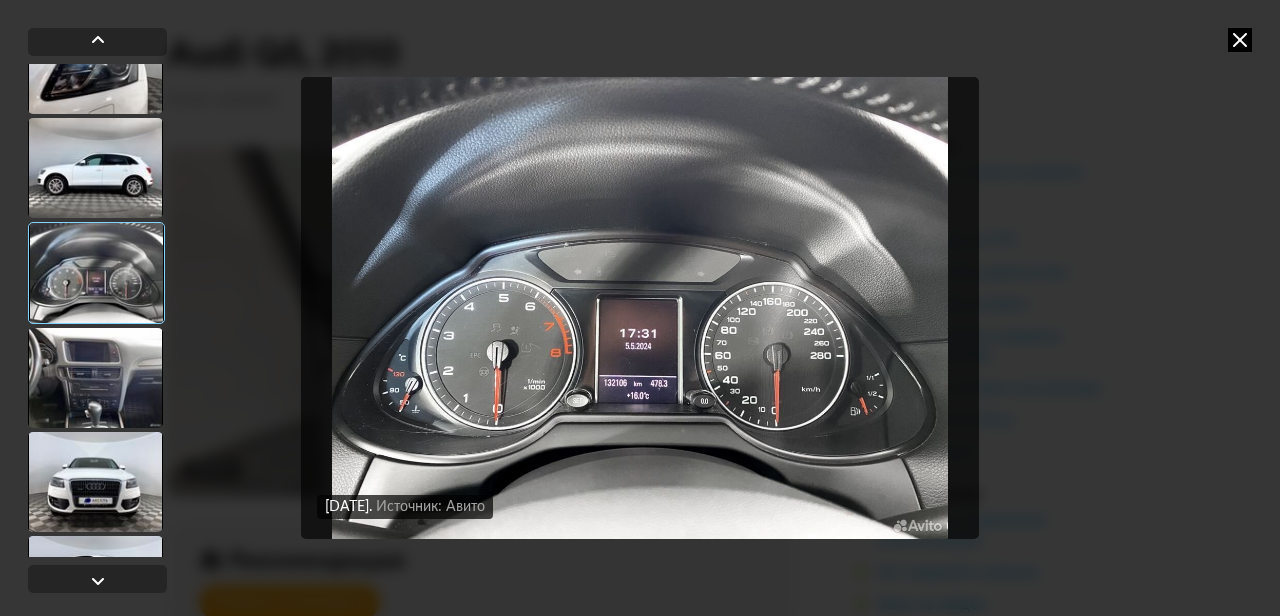 click at bounding box center (95, 378) 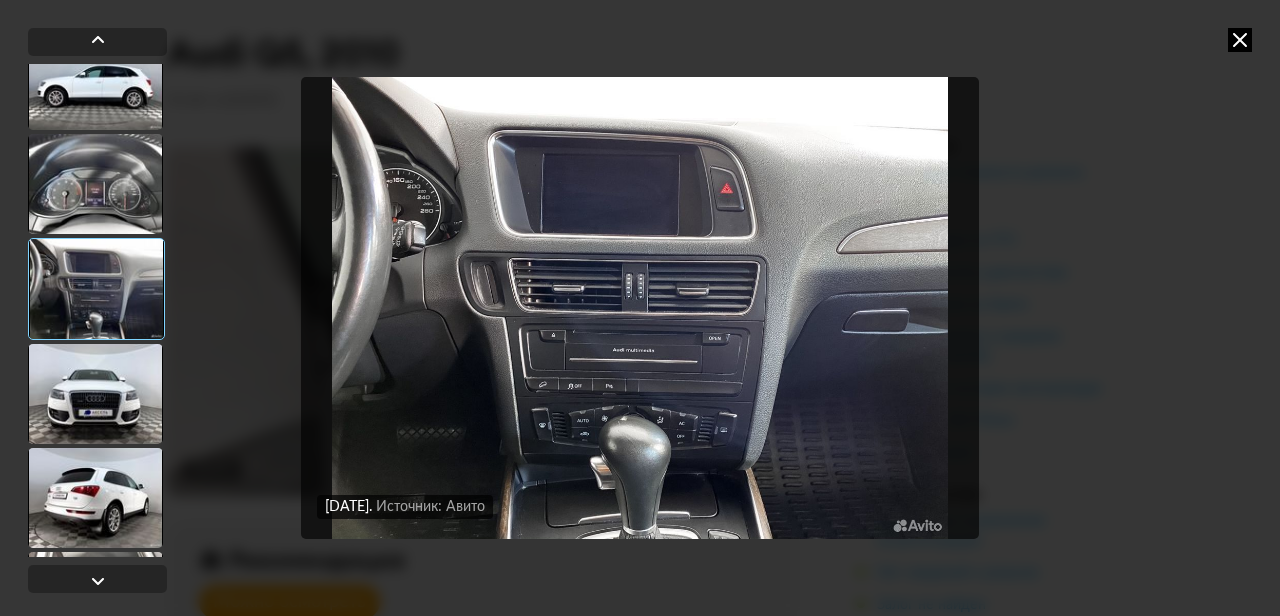 scroll, scrollTop: 2328, scrollLeft: 0, axis: vertical 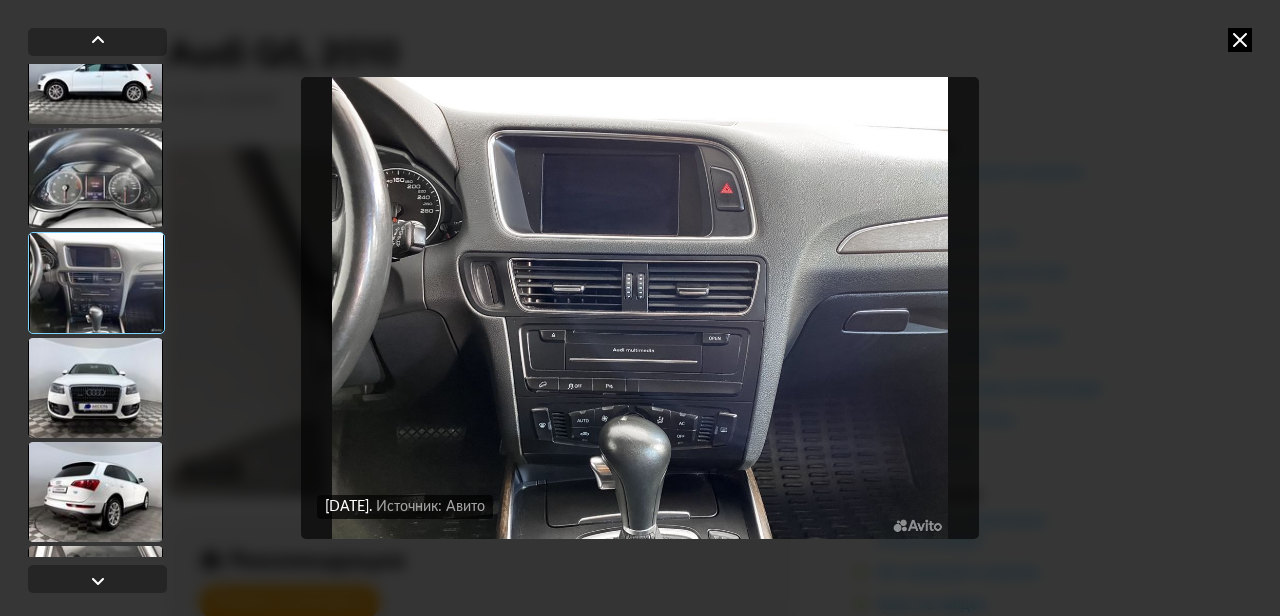 click at bounding box center [95, 388] 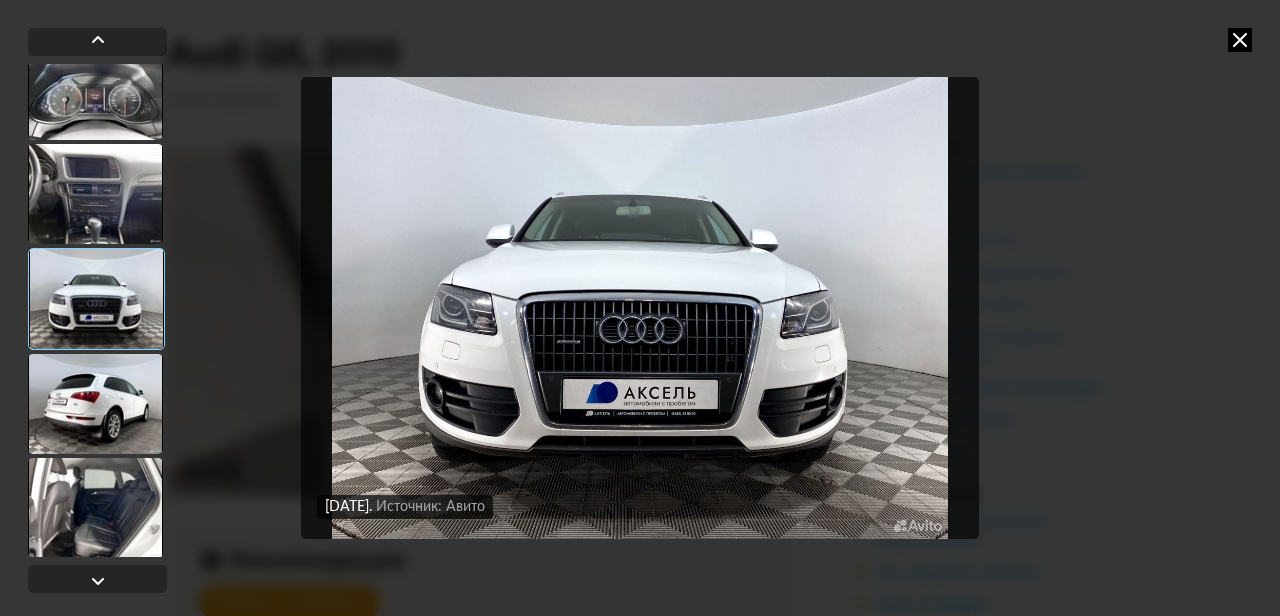 scroll, scrollTop: 2421, scrollLeft: 0, axis: vertical 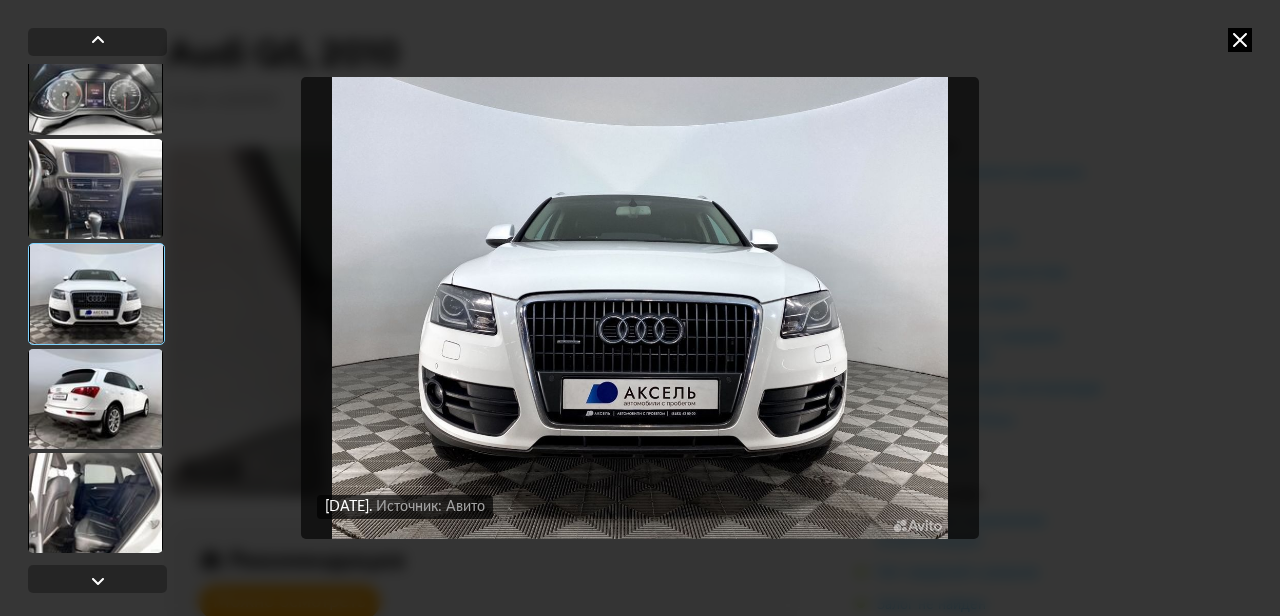 click at bounding box center [95, 399] 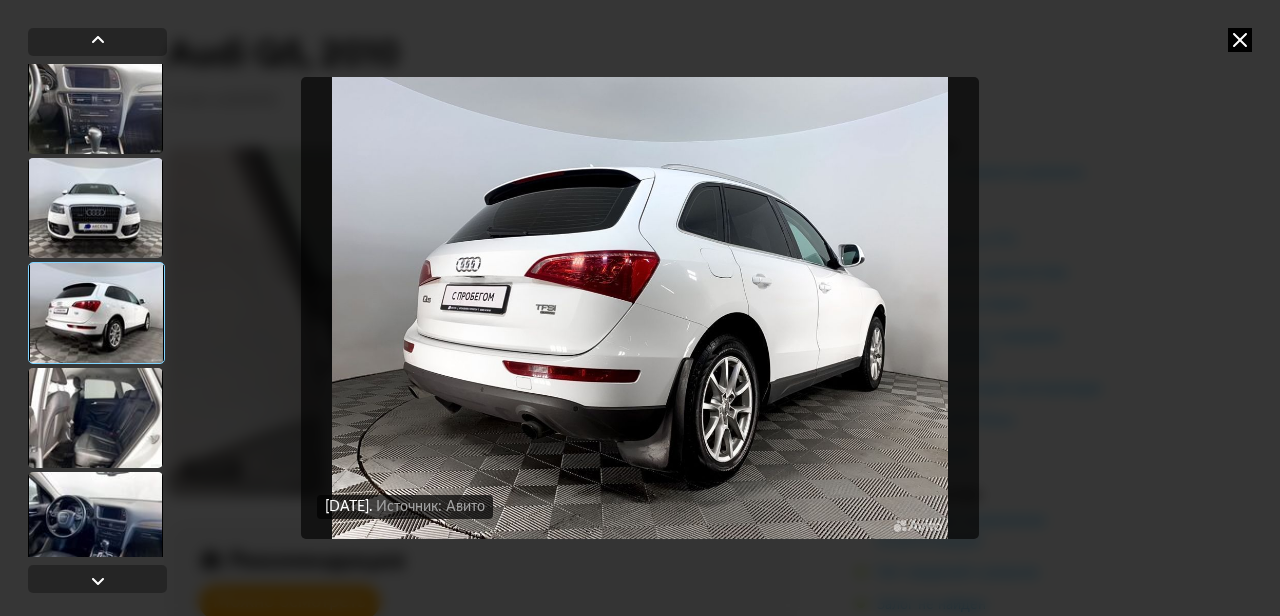 scroll, scrollTop: 2514, scrollLeft: 0, axis: vertical 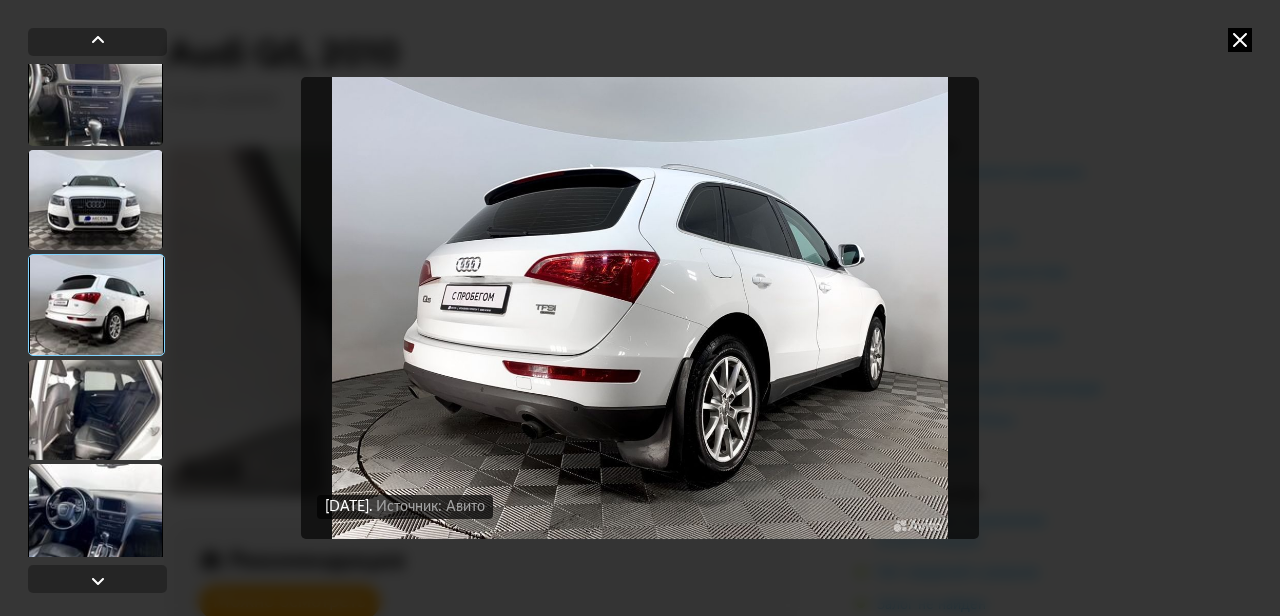 click at bounding box center [95, 410] 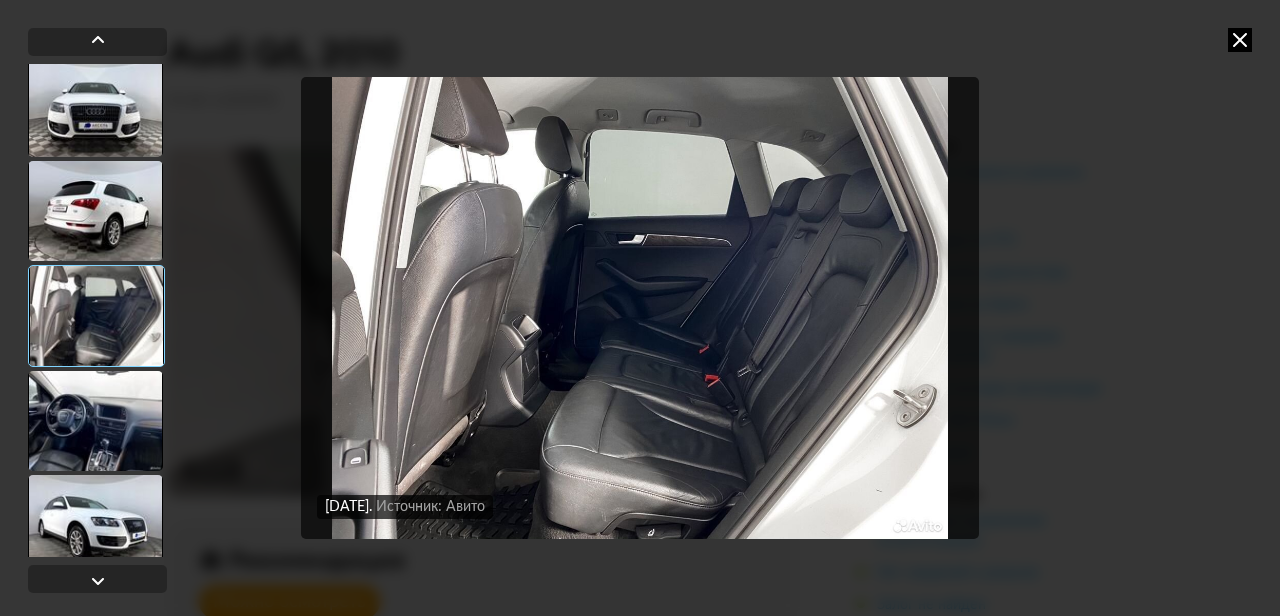 scroll, scrollTop: 2608, scrollLeft: 0, axis: vertical 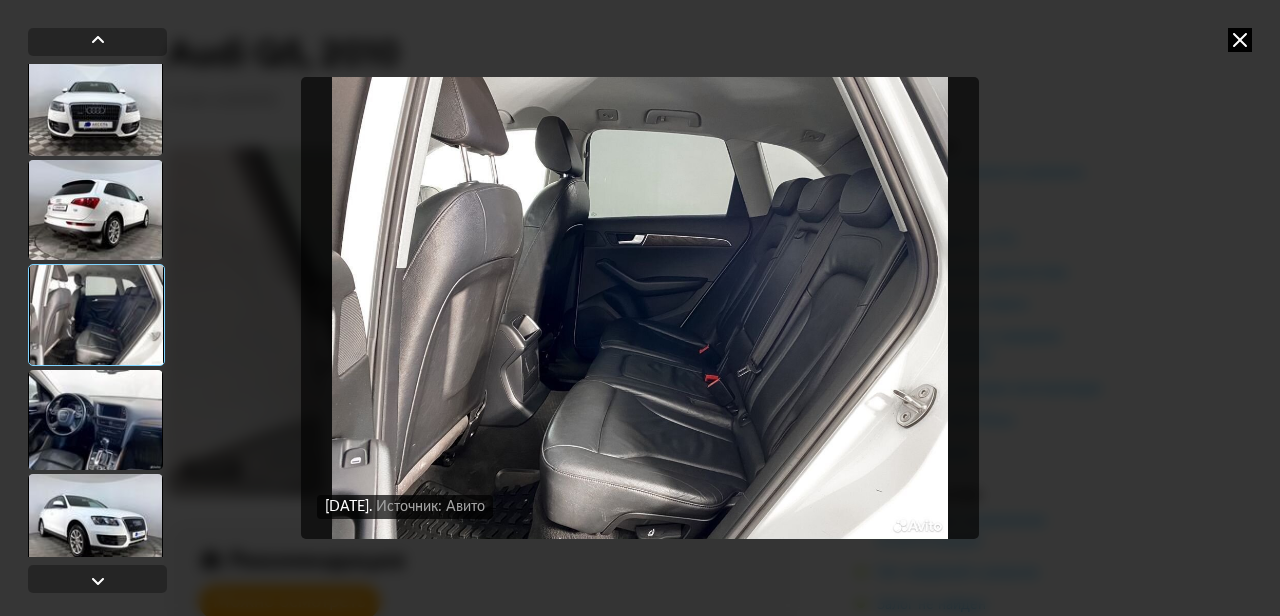 click at bounding box center [95, 420] 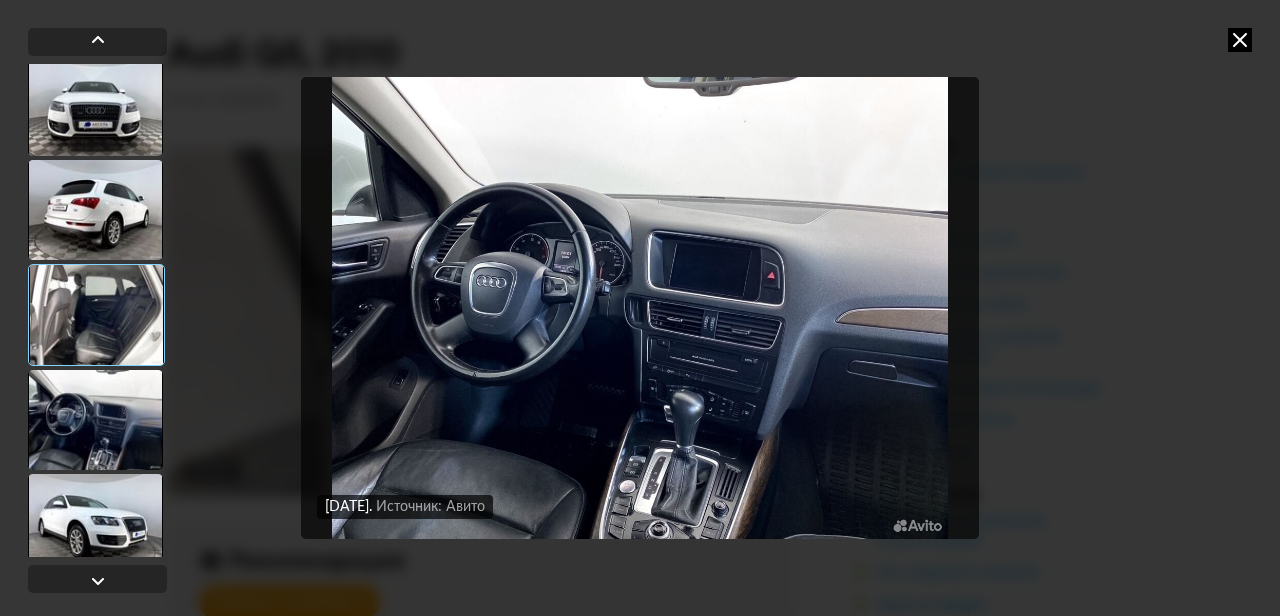 scroll, scrollTop: 2631, scrollLeft: 0, axis: vertical 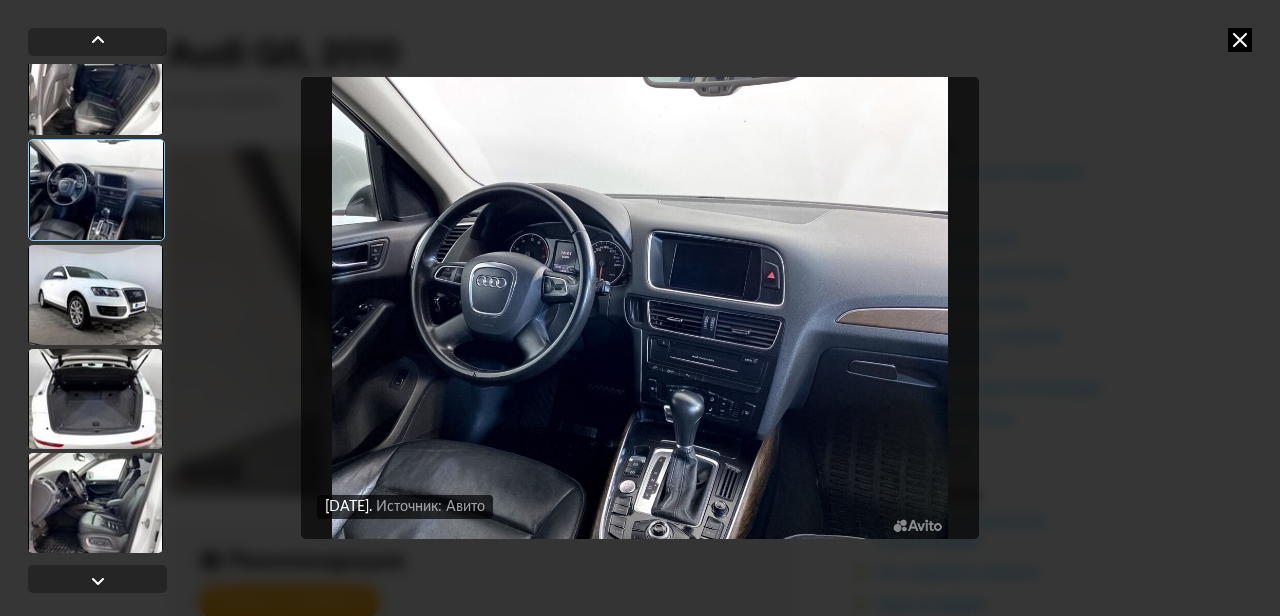 click at bounding box center (95, 399) 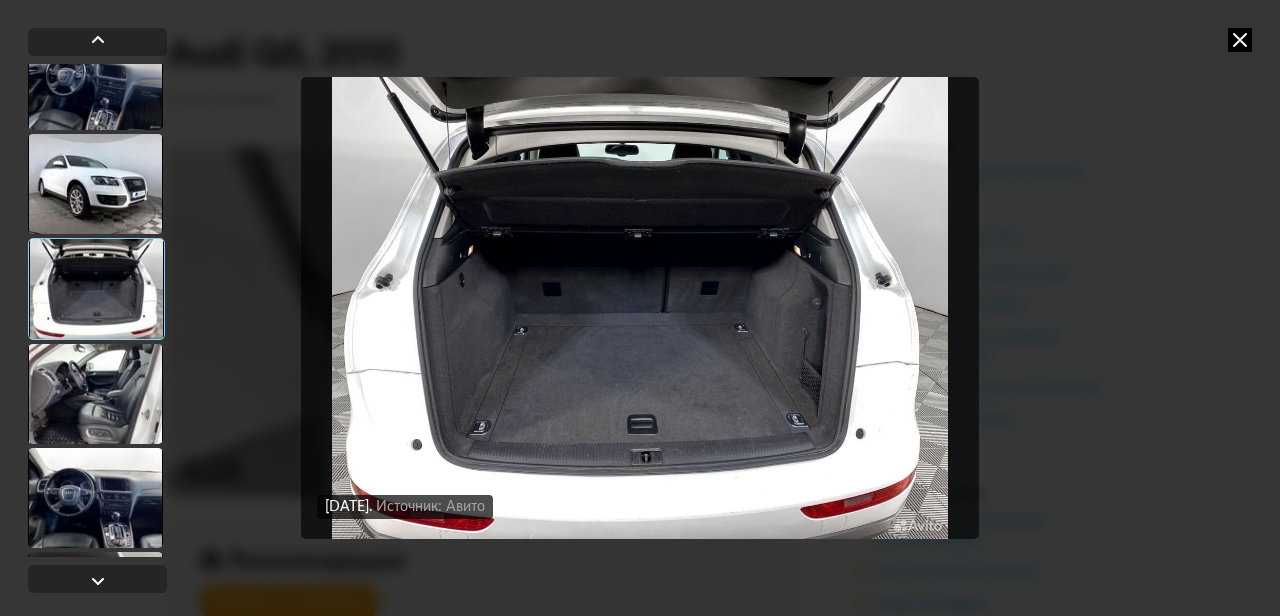 scroll, scrollTop: 2958, scrollLeft: 0, axis: vertical 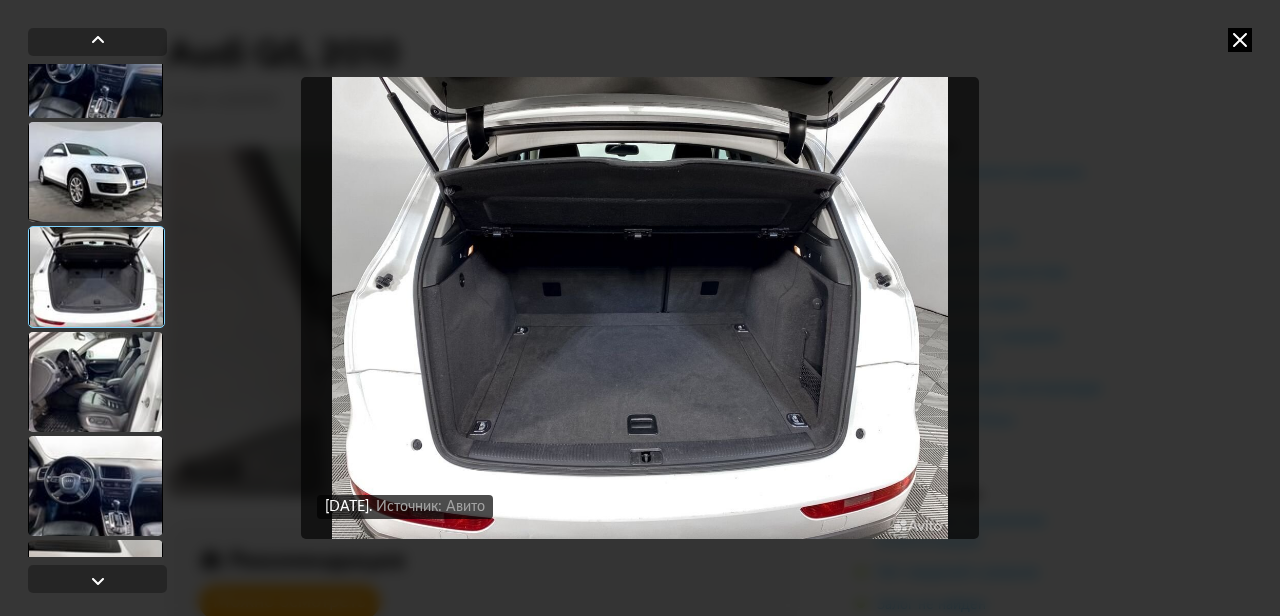 click at bounding box center [95, 382] 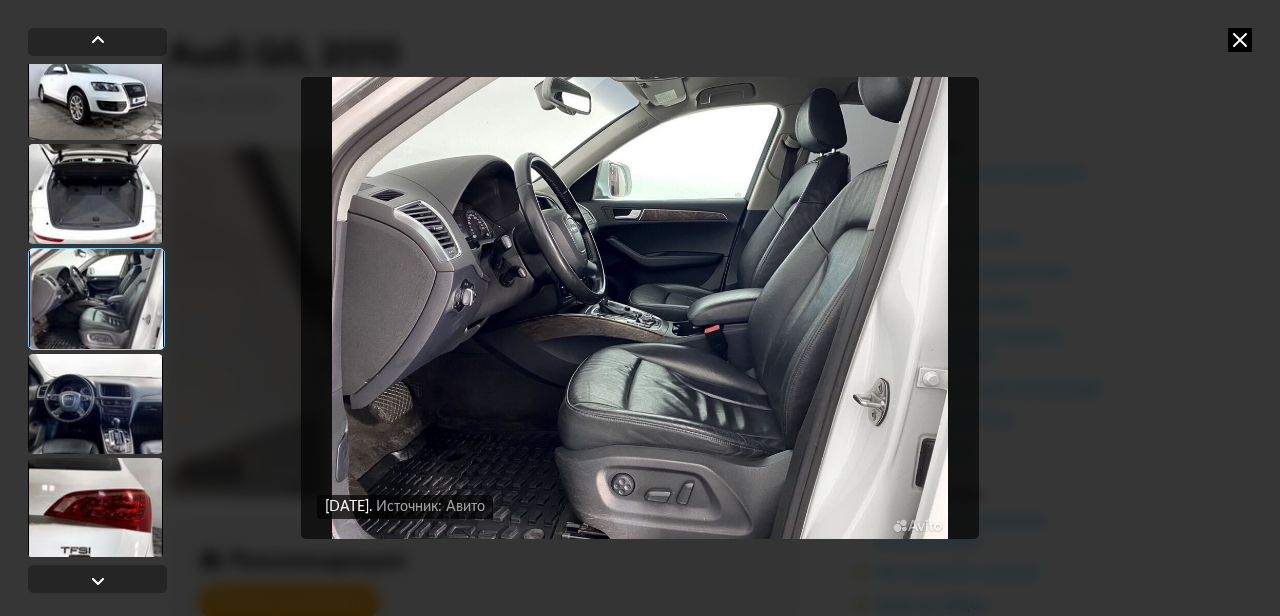 scroll, scrollTop: 3051, scrollLeft: 0, axis: vertical 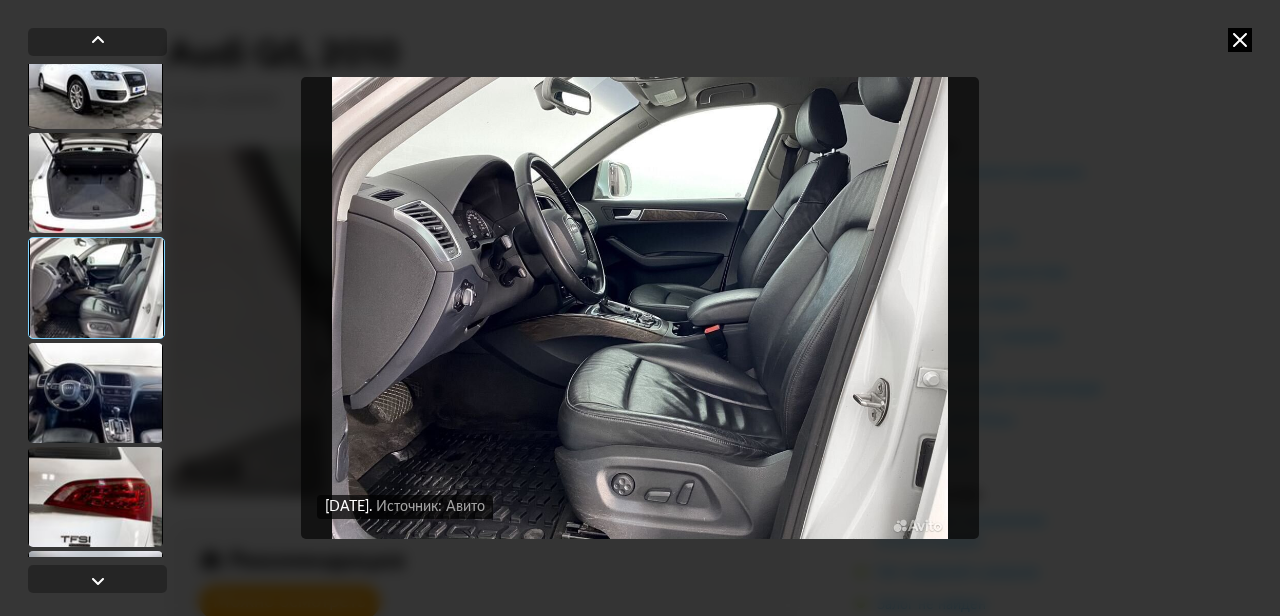 click at bounding box center (95, 393) 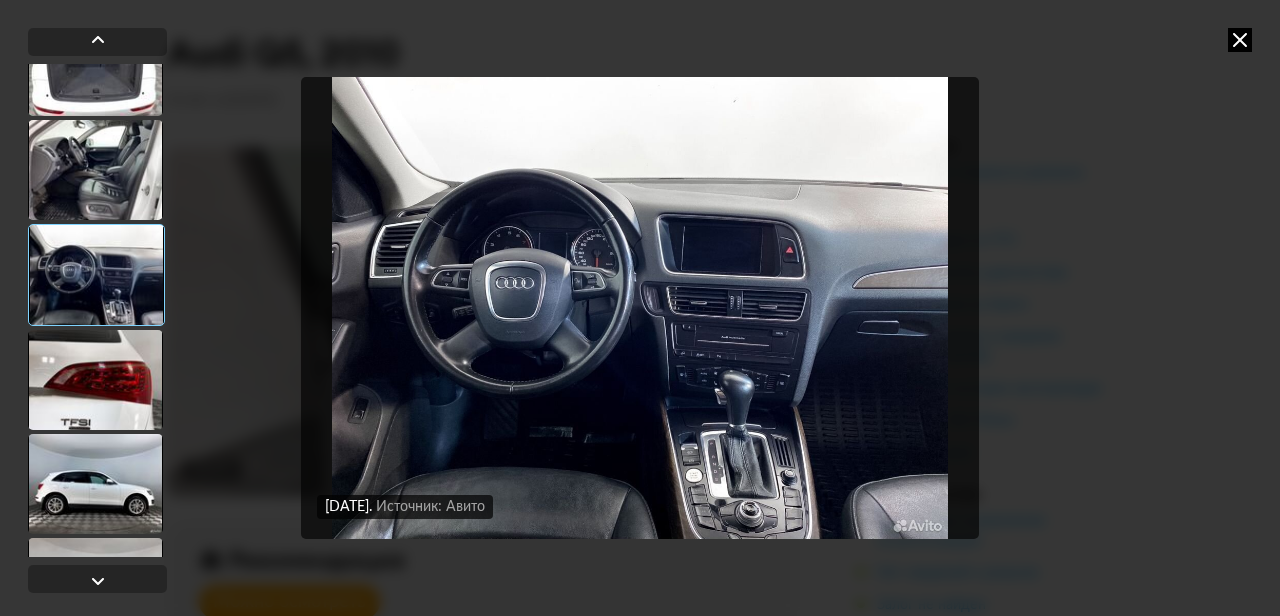 scroll, scrollTop: 3191, scrollLeft: 0, axis: vertical 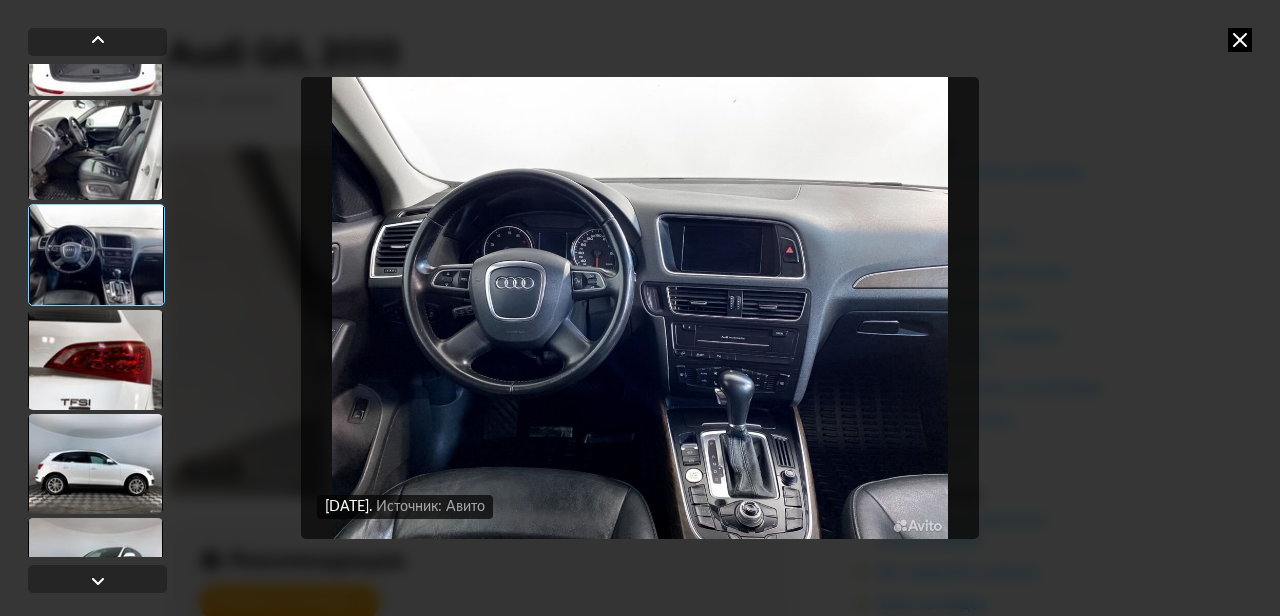 click at bounding box center [95, 360] 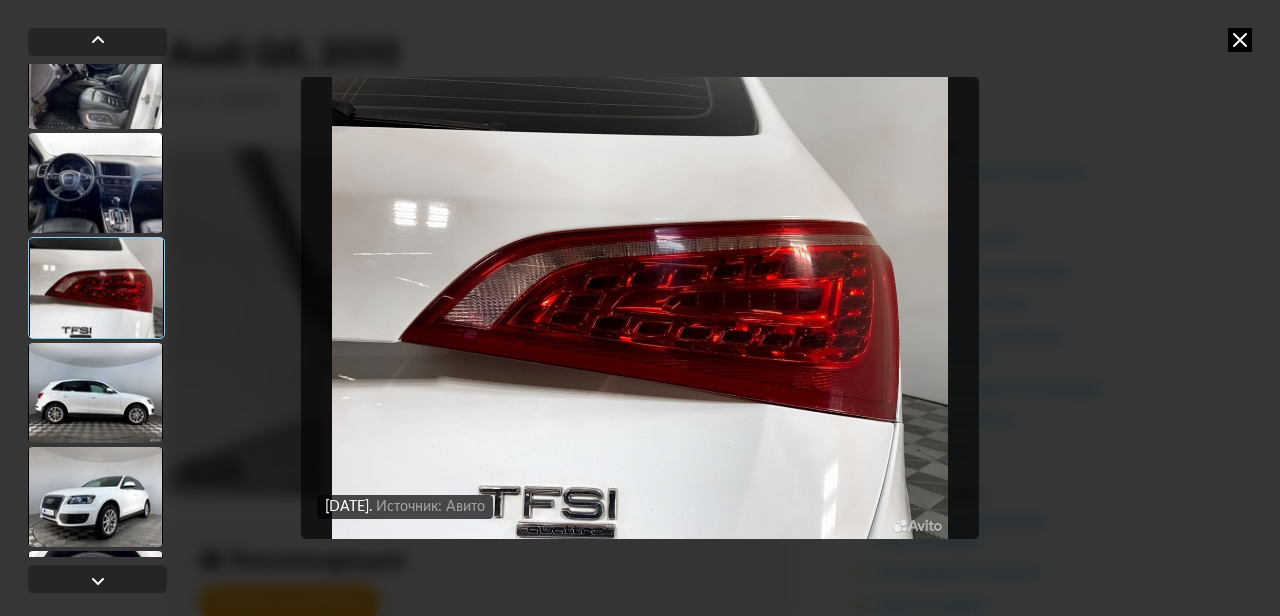 scroll, scrollTop: 3261, scrollLeft: 0, axis: vertical 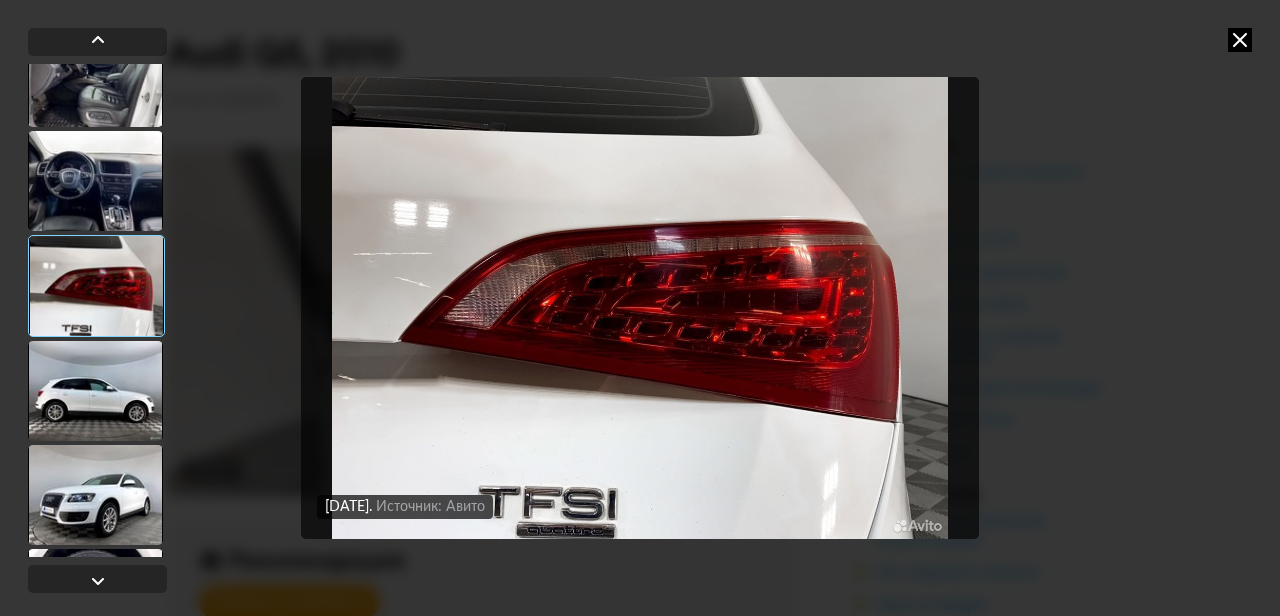 click at bounding box center [95, 391] 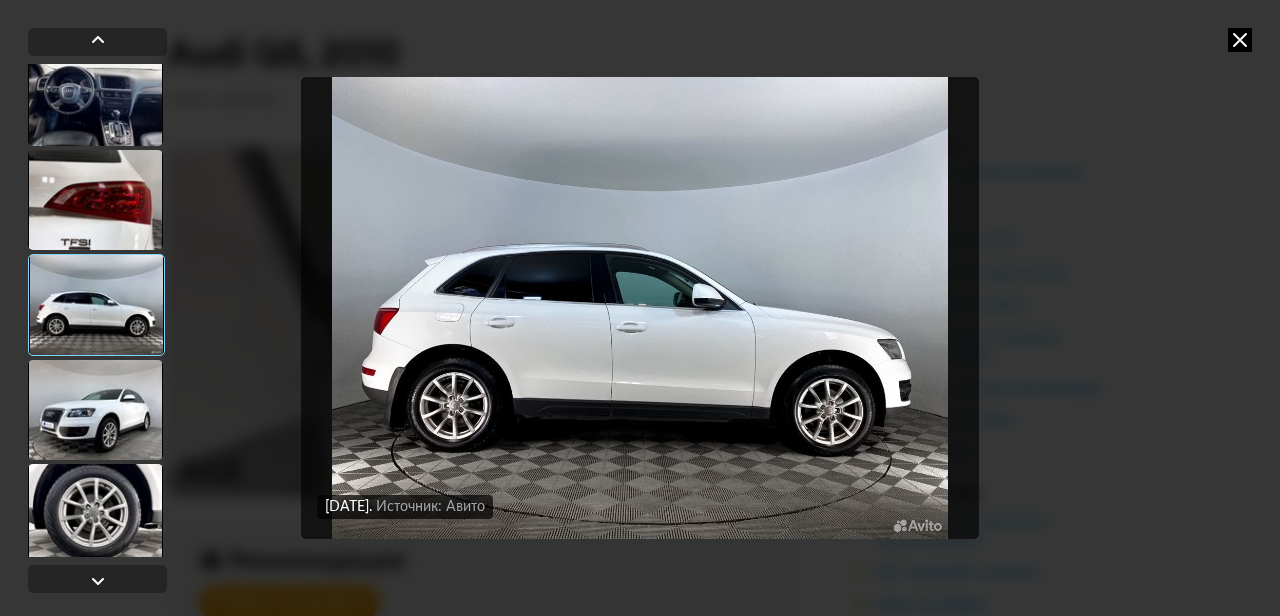 click at bounding box center [95, 410] 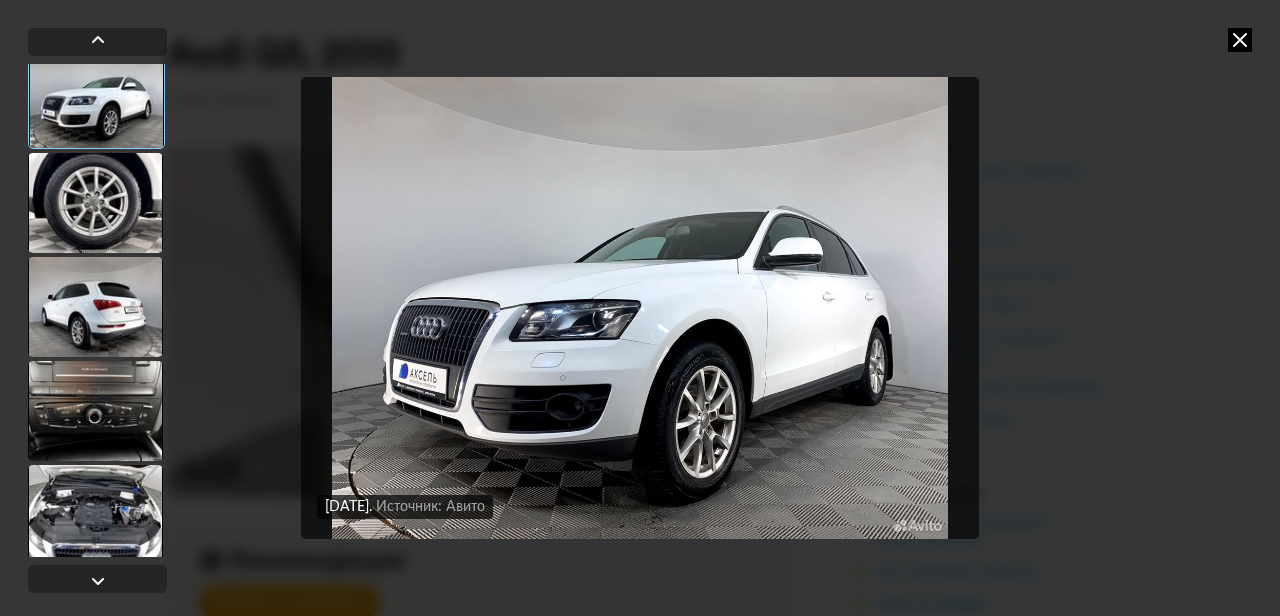 scroll, scrollTop: 3681, scrollLeft: 0, axis: vertical 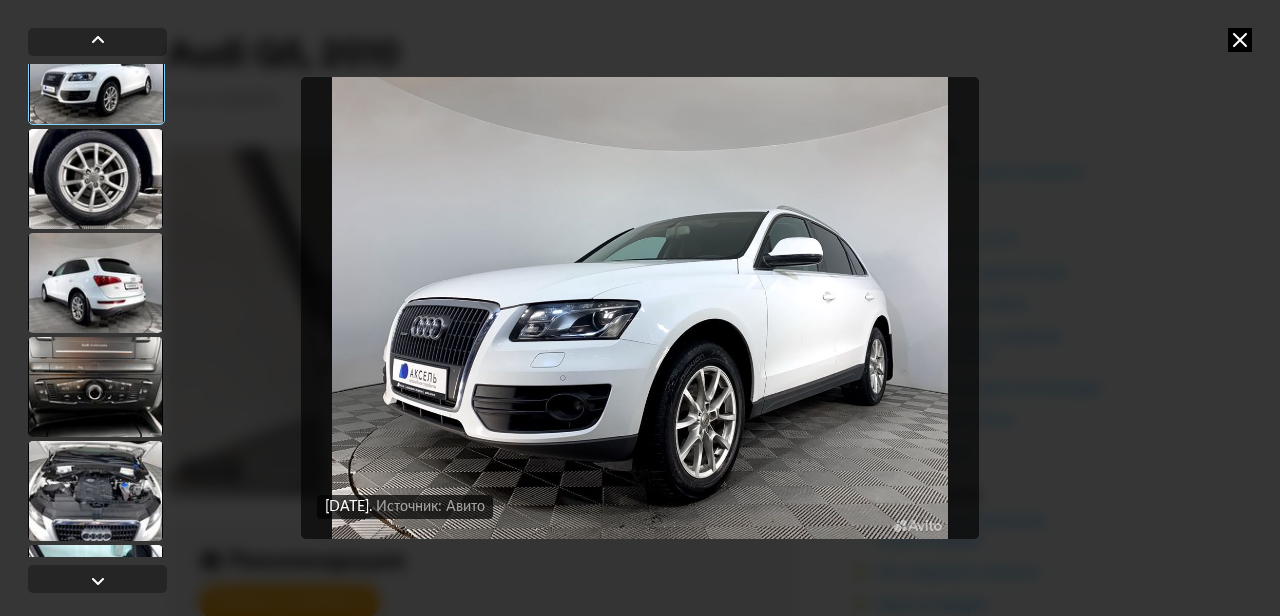 click at bounding box center (95, 387) 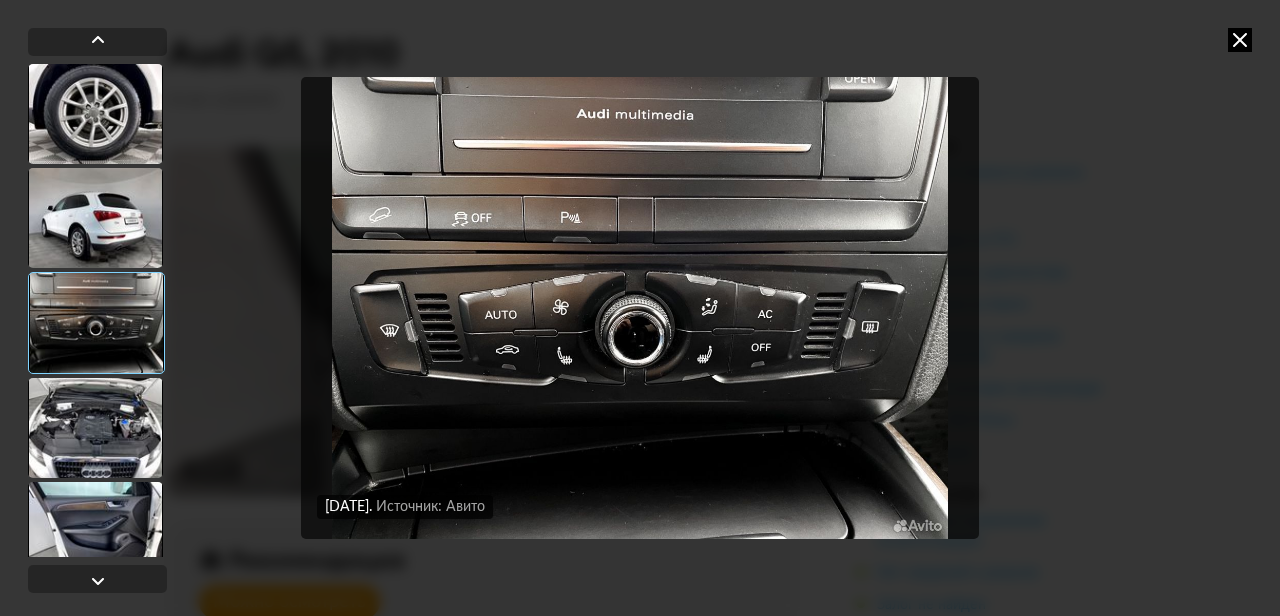 scroll, scrollTop: 3751, scrollLeft: 0, axis: vertical 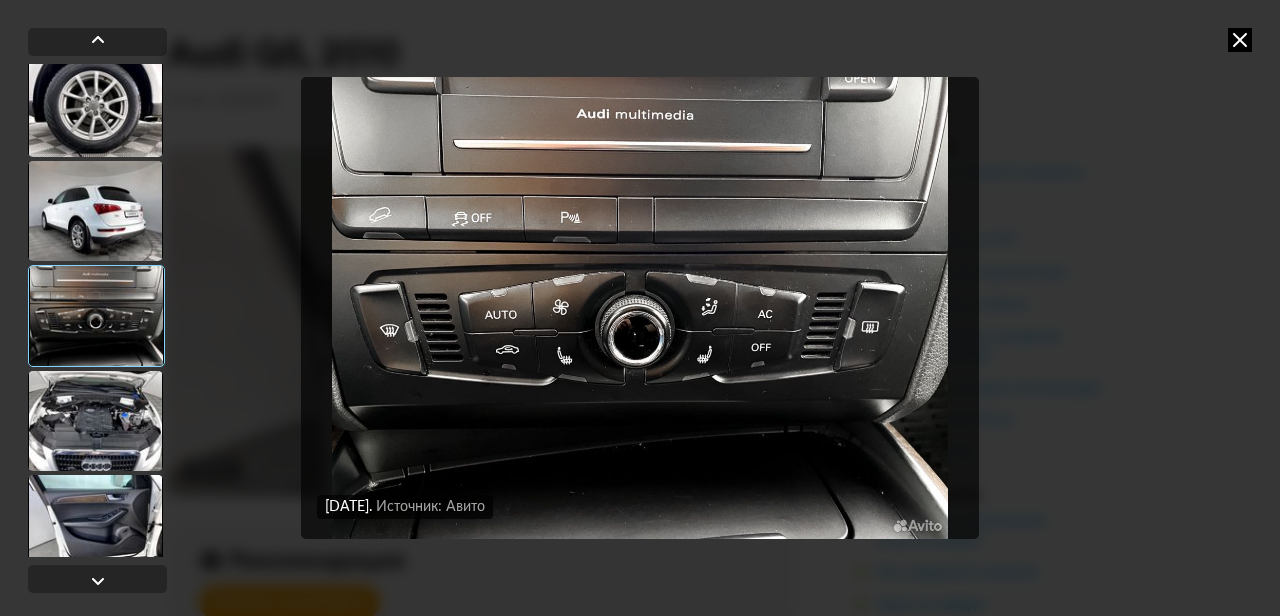 click at bounding box center (95, 421) 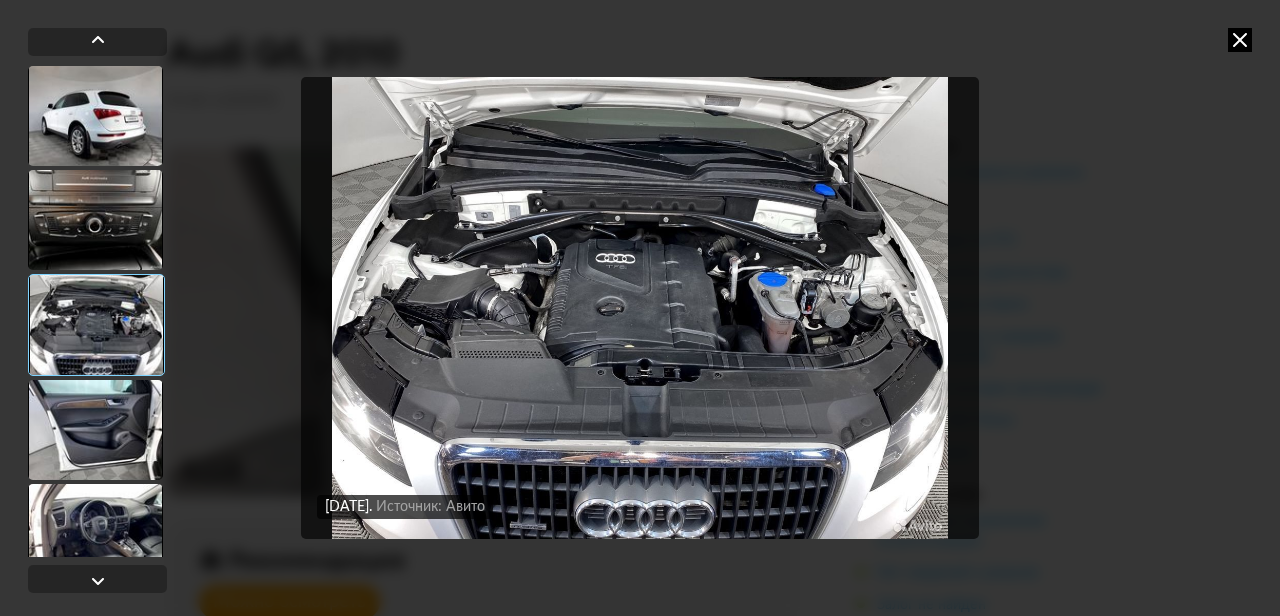 scroll, scrollTop: 3868, scrollLeft: 0, axis: vertical 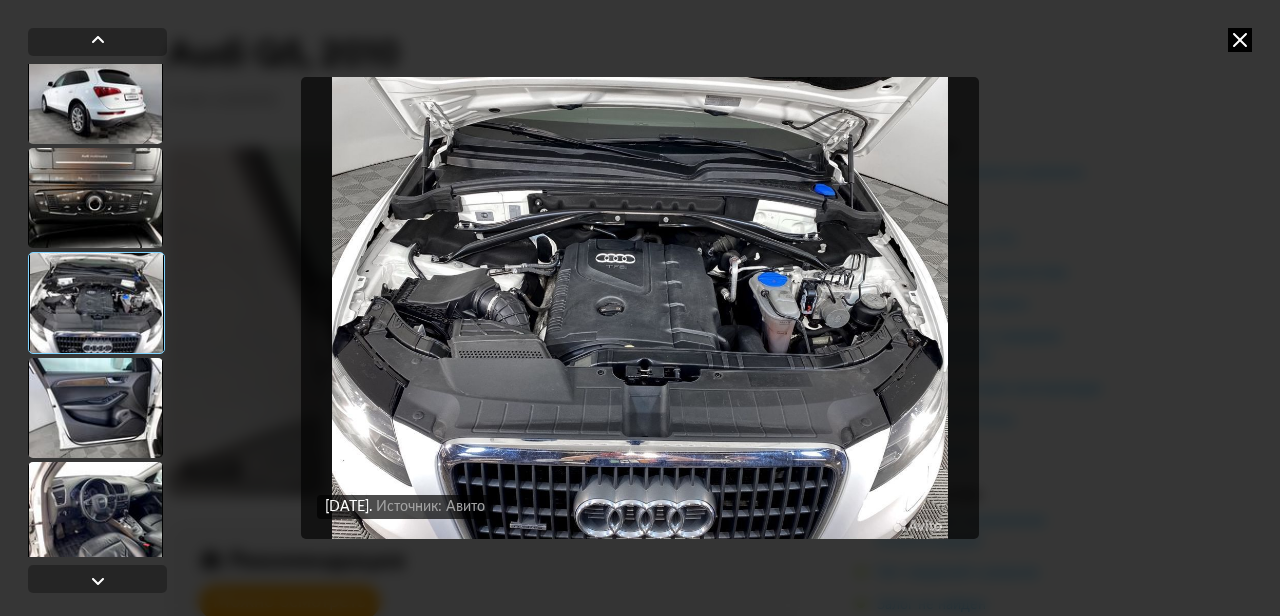 click at bounding box center (95, 408) 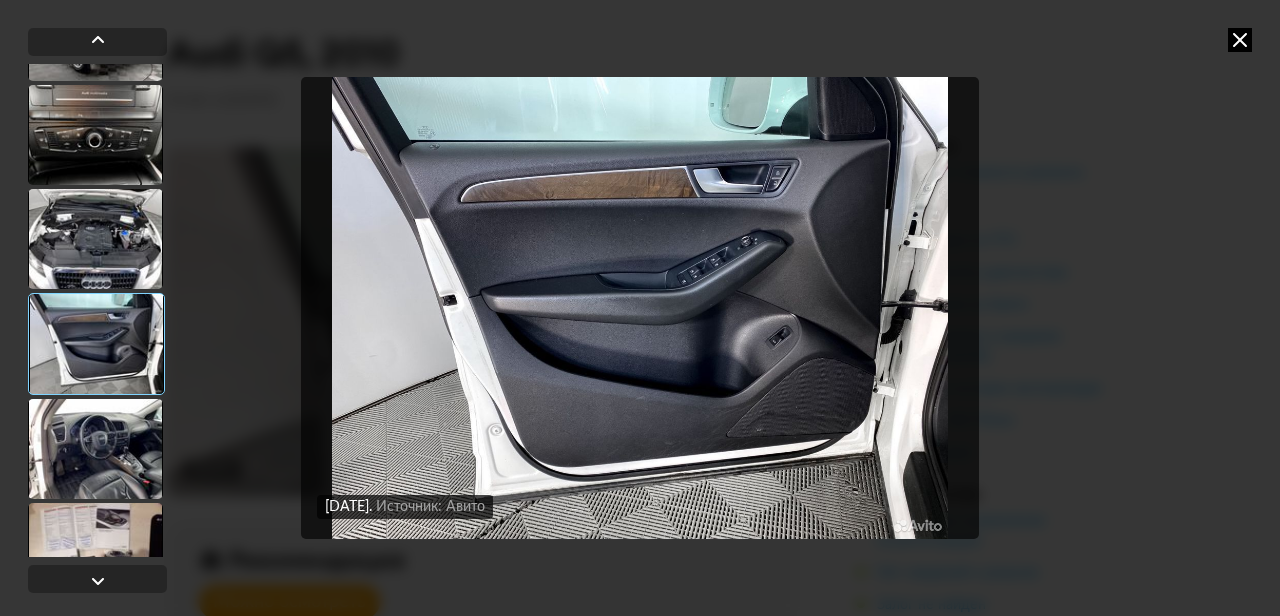 scroll, scrollTop: 3961, scrollLeft: 0, axis: vertical 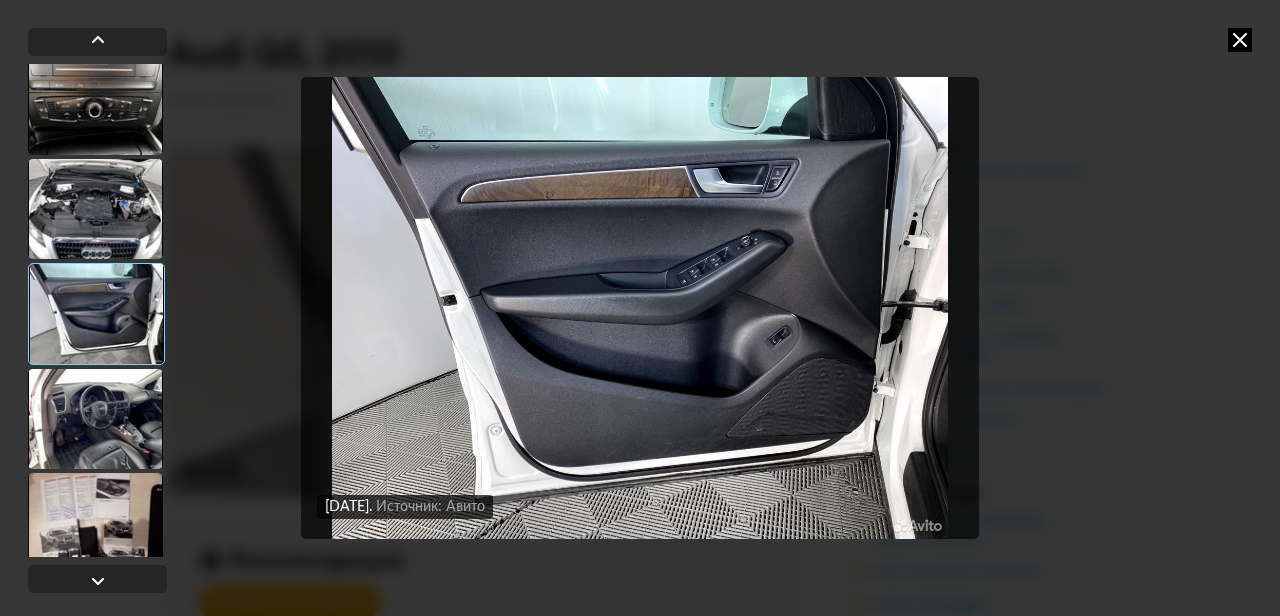click at bounding box center (95, 419) 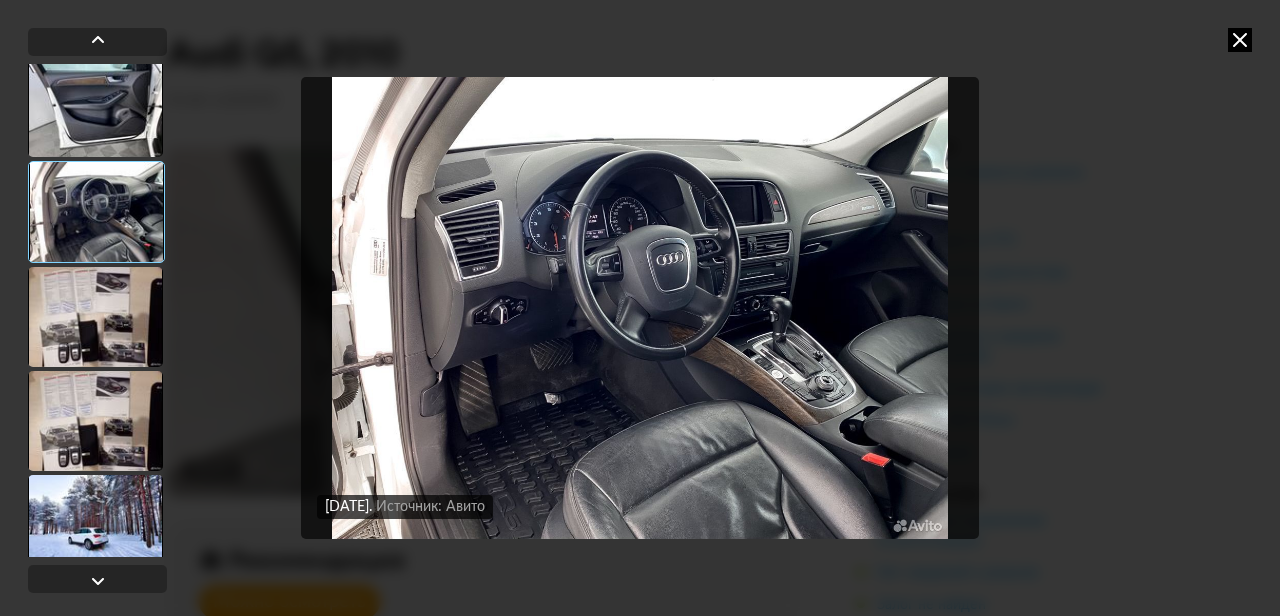 scroll, scrollTop: 4171, scrollLeft: 0, axis: vertical 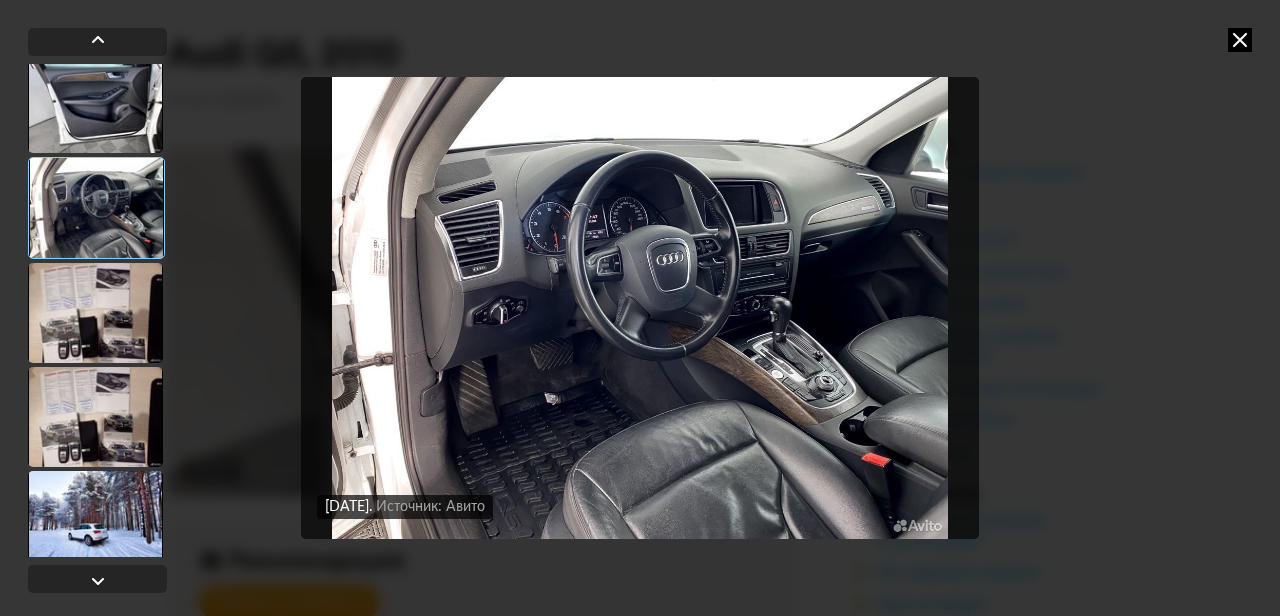 click at bounding box center [95, 417] 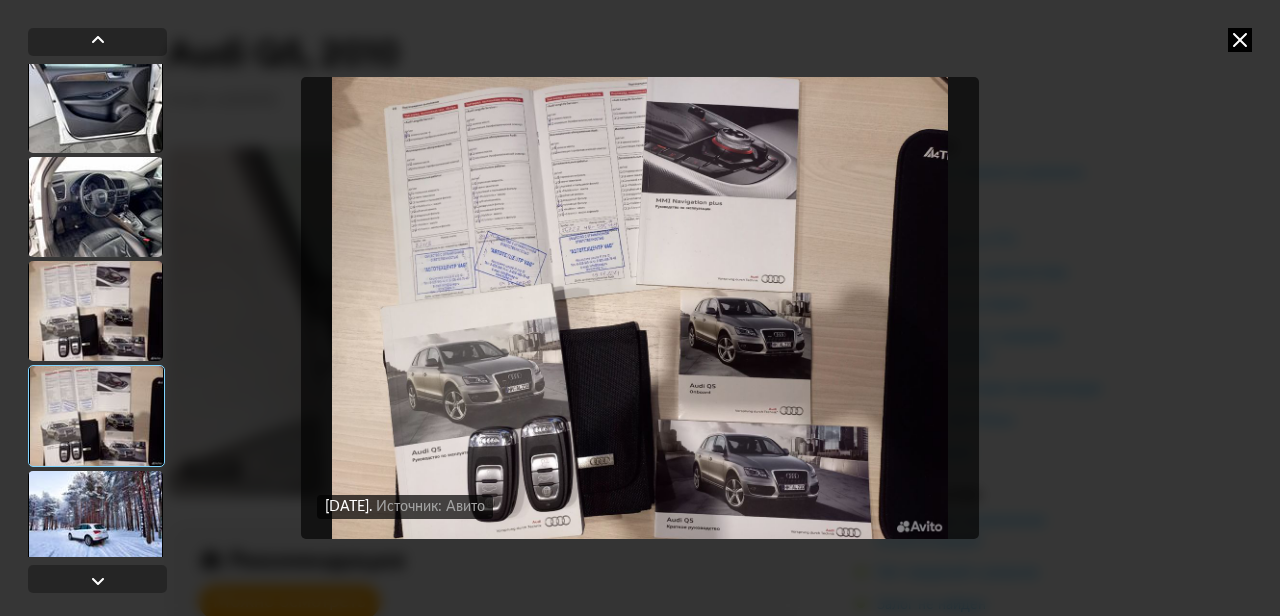 click at bounding box center (95, 311) 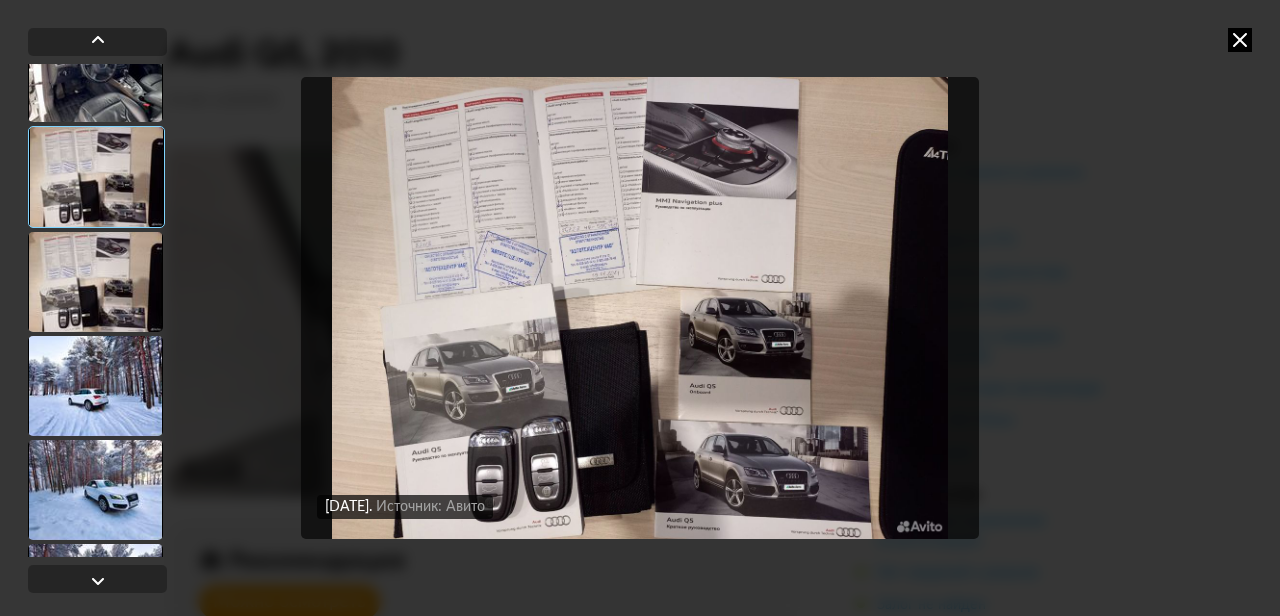 scroll, scrollTop: 4334, scrollLeft: 0, axis: vertical 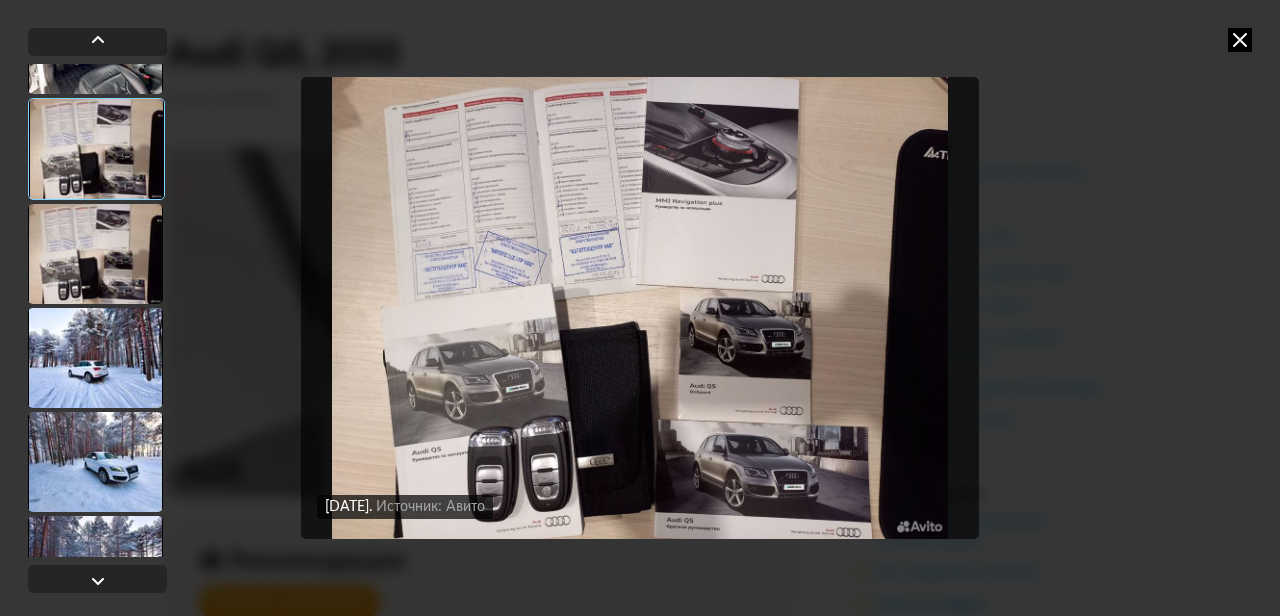 click at bounding box center [95, 358] 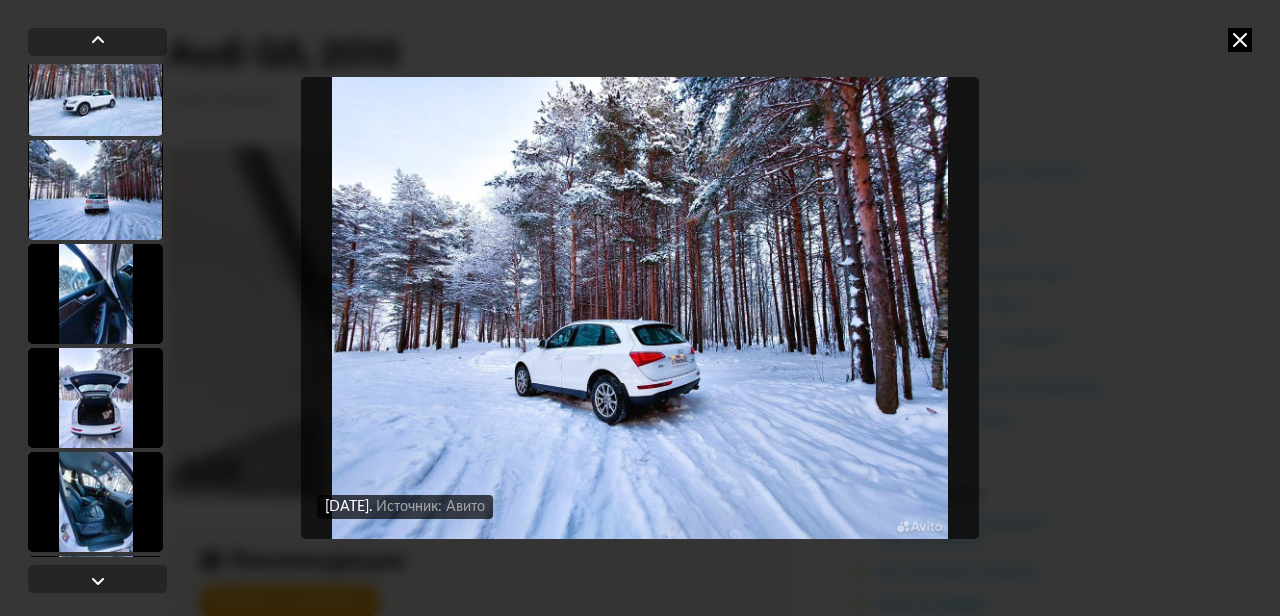scroll, scrollTop: 5128, scrollLeft: 0, axis: vertical 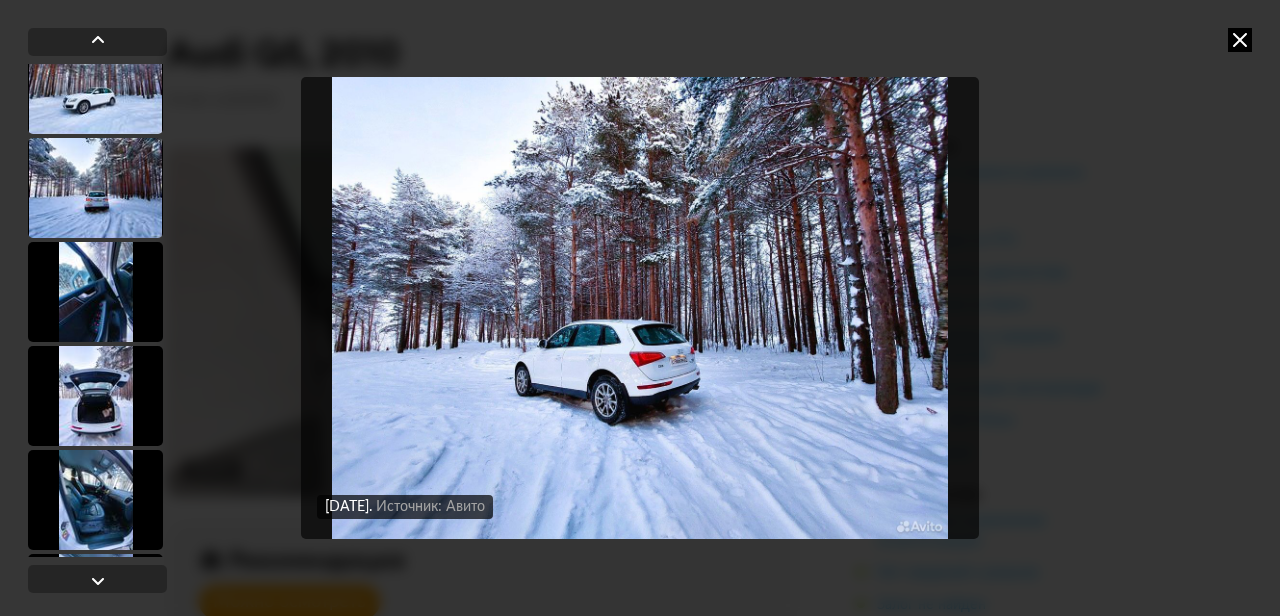 click at bounding box center (95, 292) 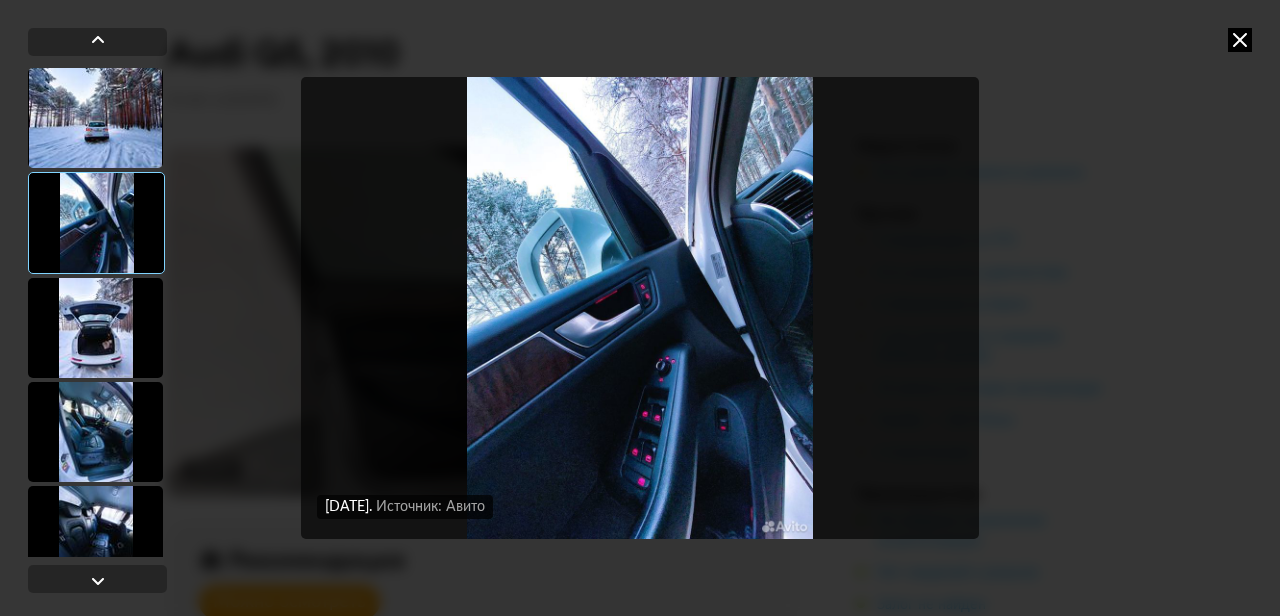 scroll, scrollTop: 5220, scrollLeft: 0, axis: vertical 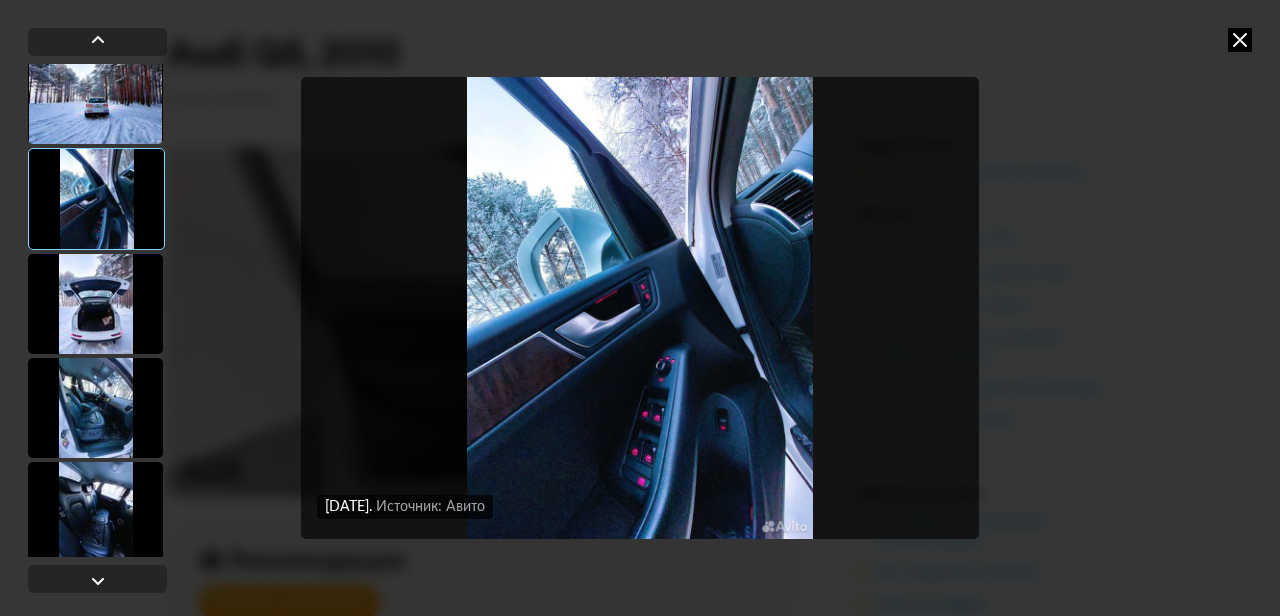 click at bounding box center (95, 304) 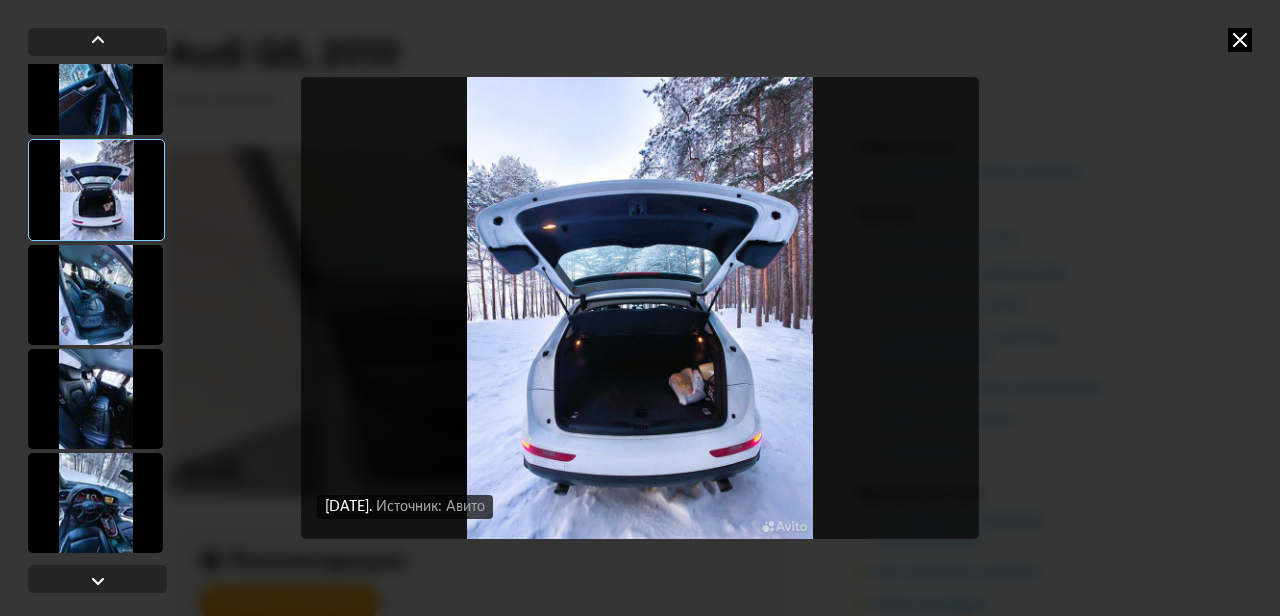 scroll, scrollTop: 5360, scrollLeft: 0, axis: vertical 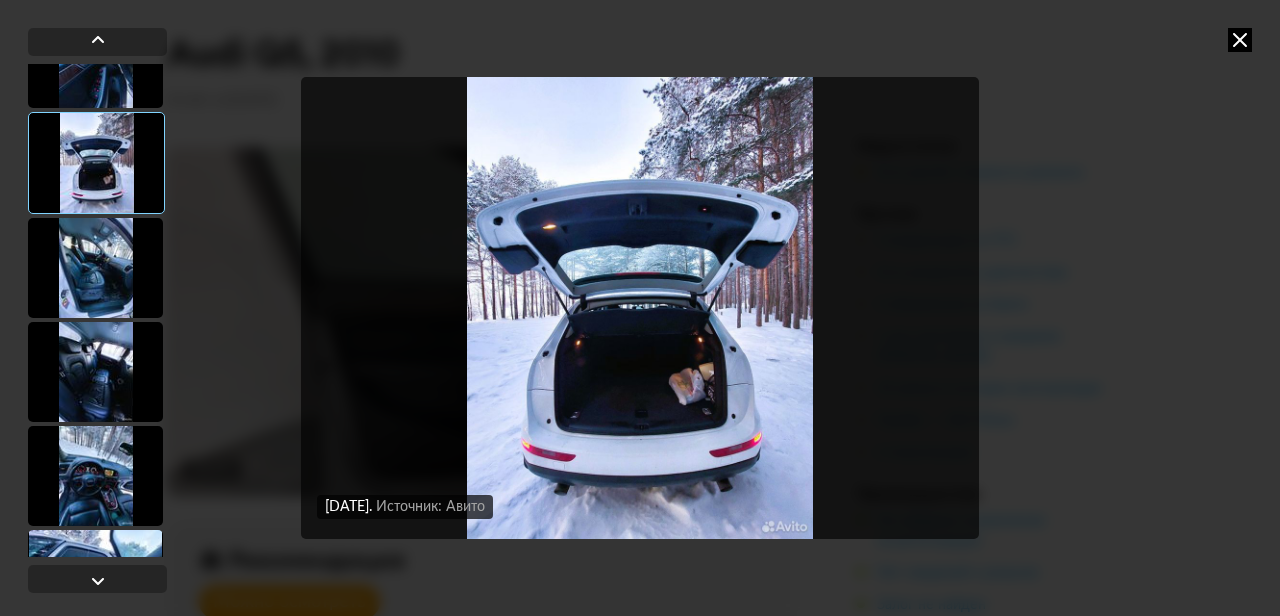 click at bounding box center [95, 268] 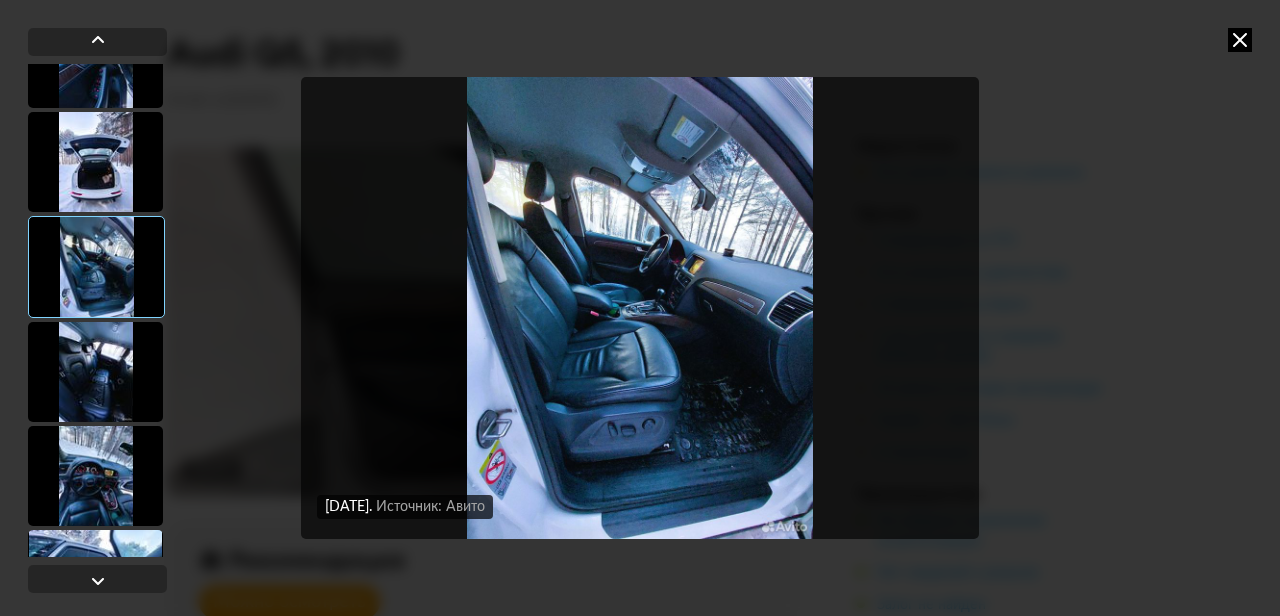 click at bounding box center [95, 372] 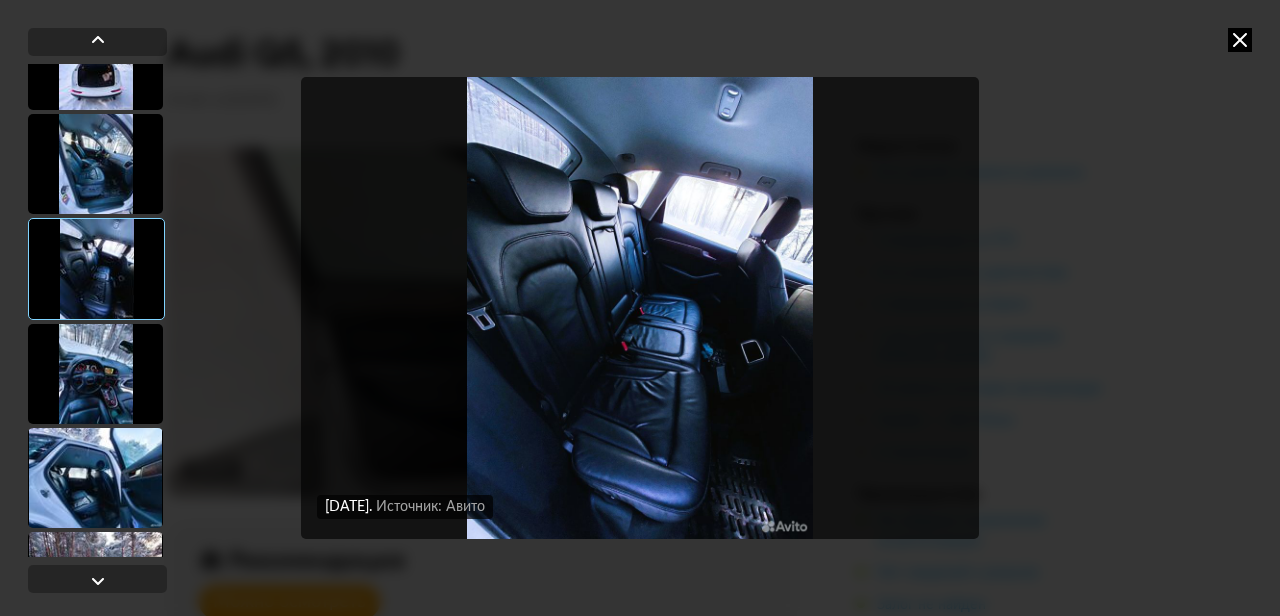 scroll, scrollTop: 5476, scrollLeft: 0, axis: vertical 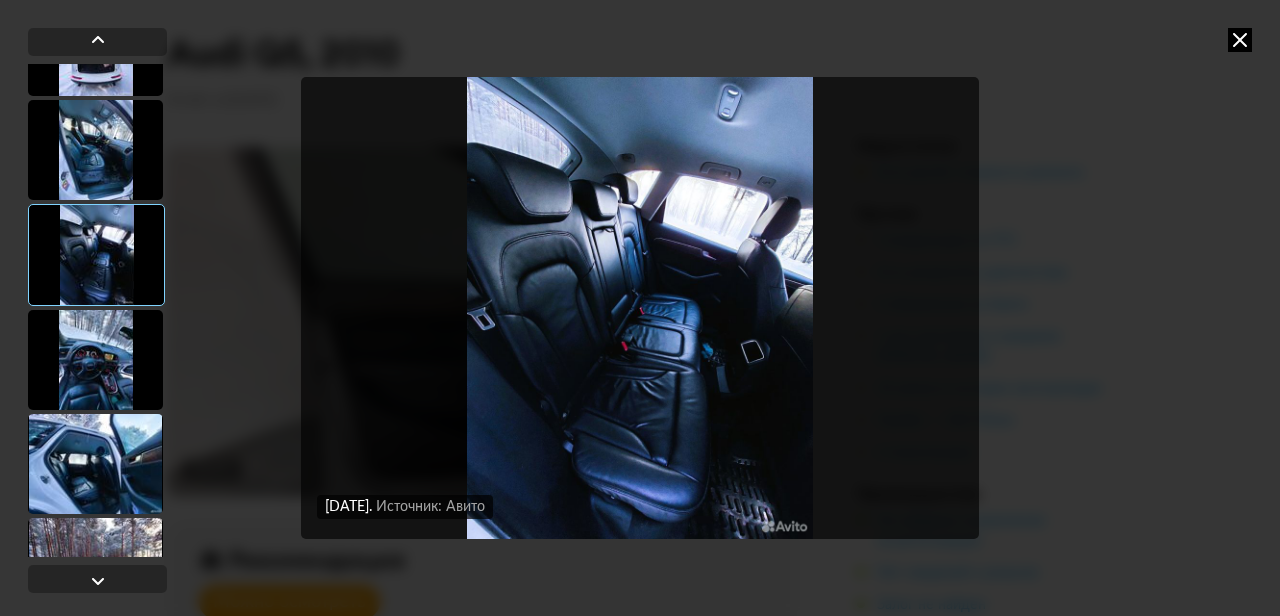 click at bounding box center [95, 360] 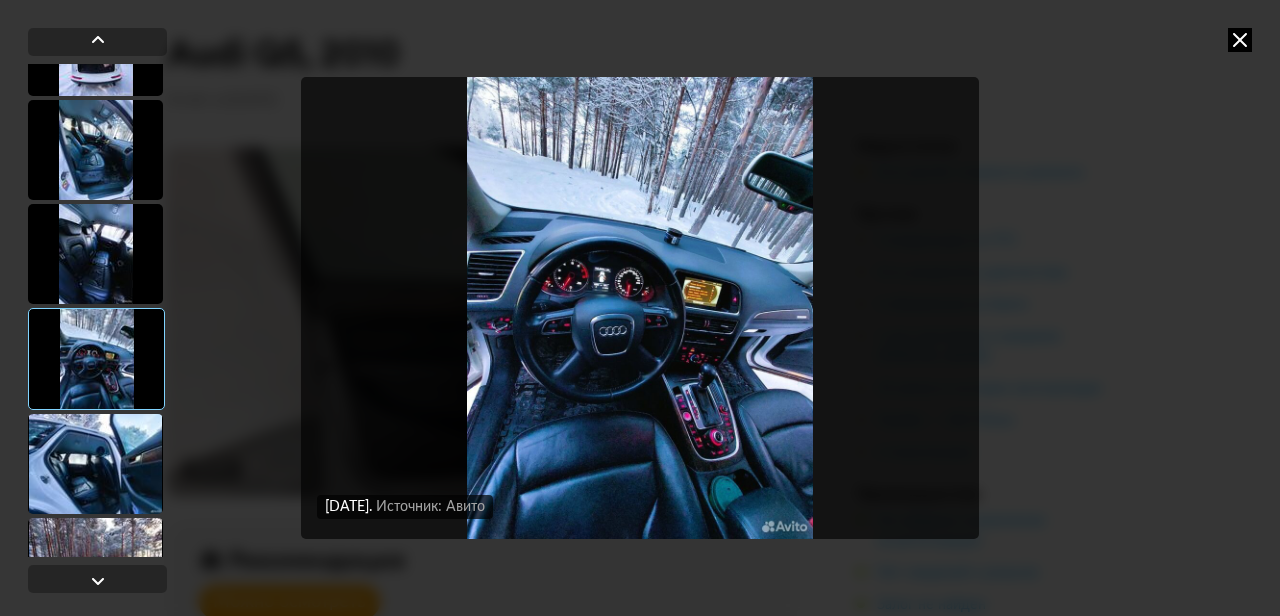 click at bounding box center [640, 308] 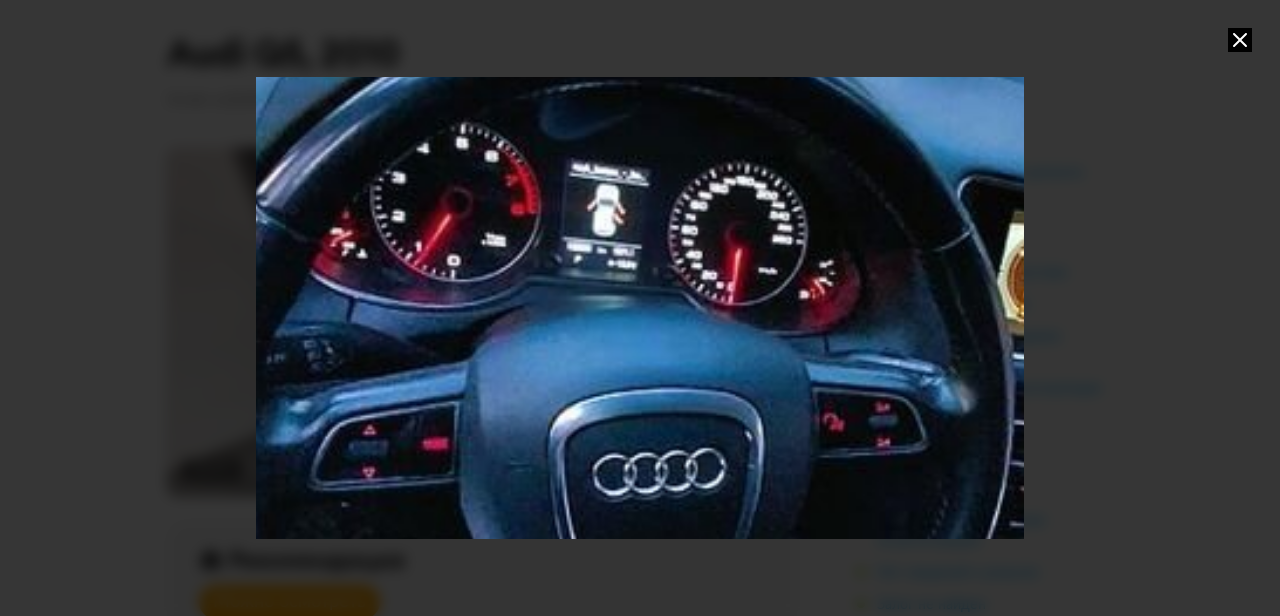 drag, startPoint x: 532, startPoint y: 267, endPoint x: 557, endPoint y: 445, distance: 179.74704 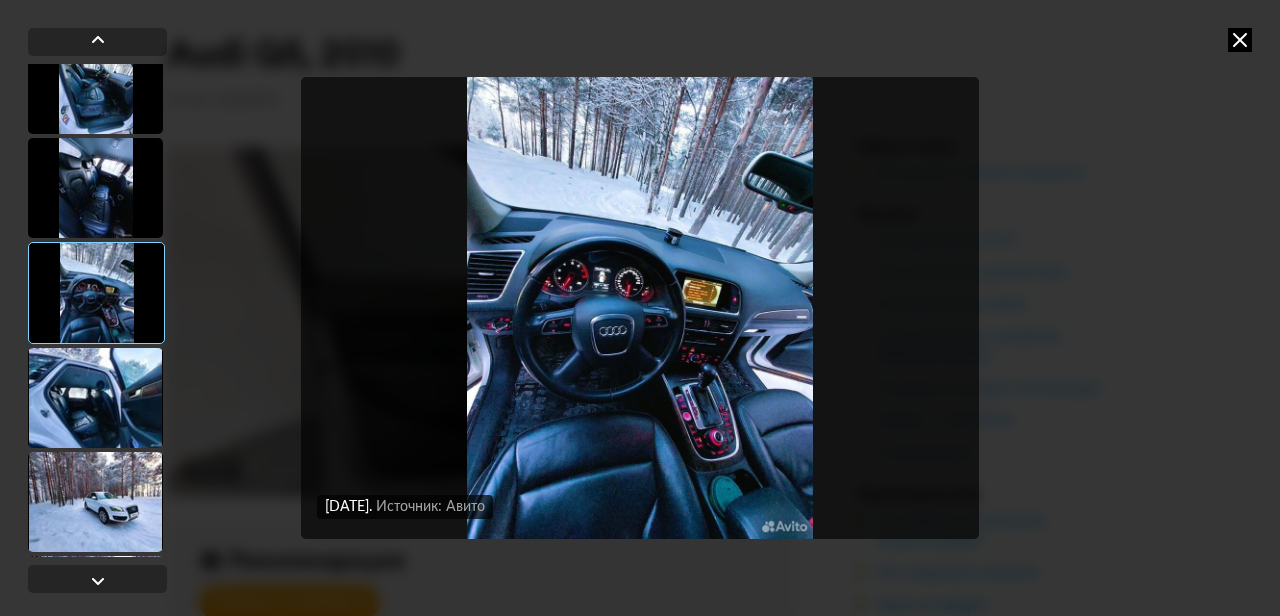 scroll, scrollTop: 5553, scrollLeft: 0, axis: vertical 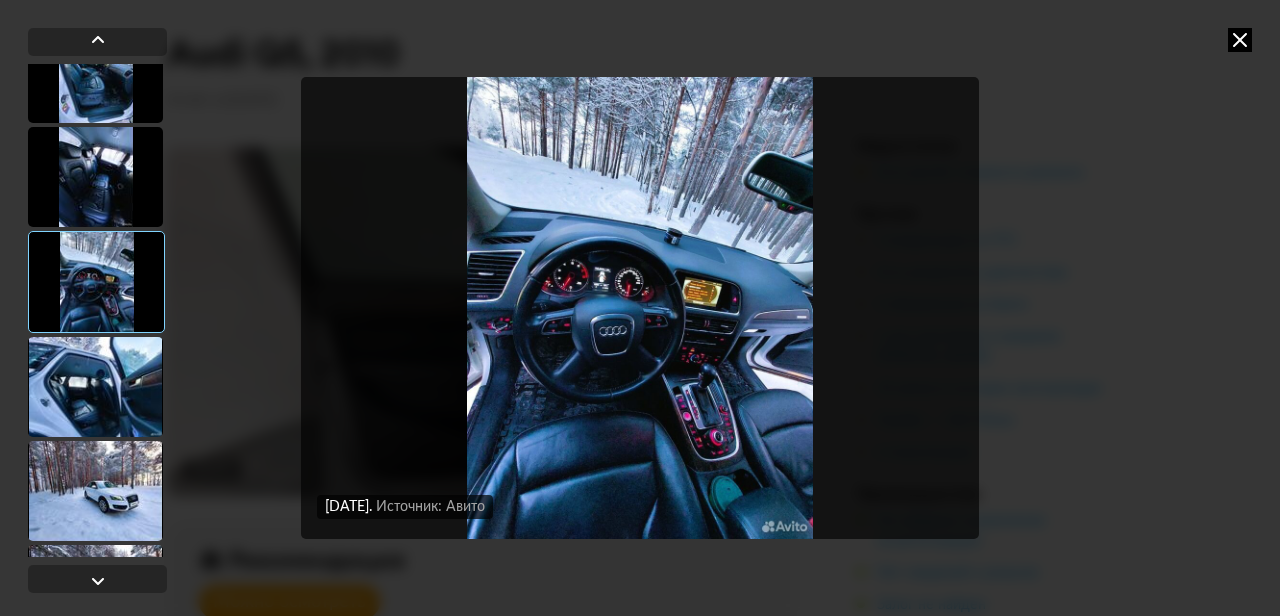 click at bounding box center (95, 387) 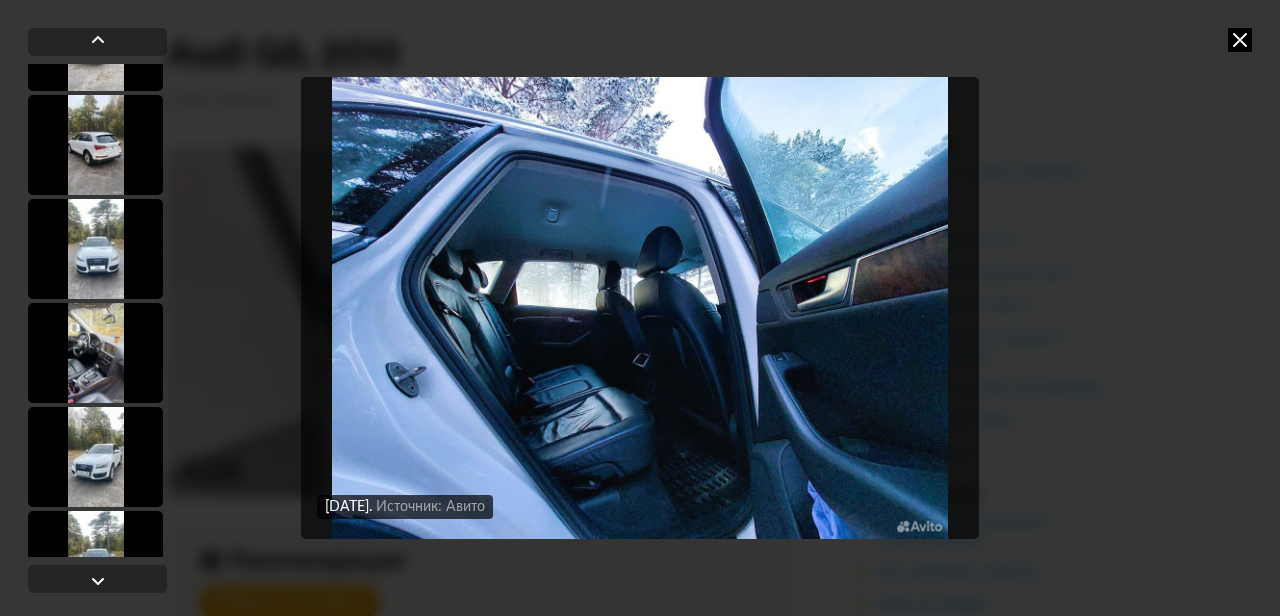 scroll, scrollTop: 6953, scrollLeft: 0, axis: vertical 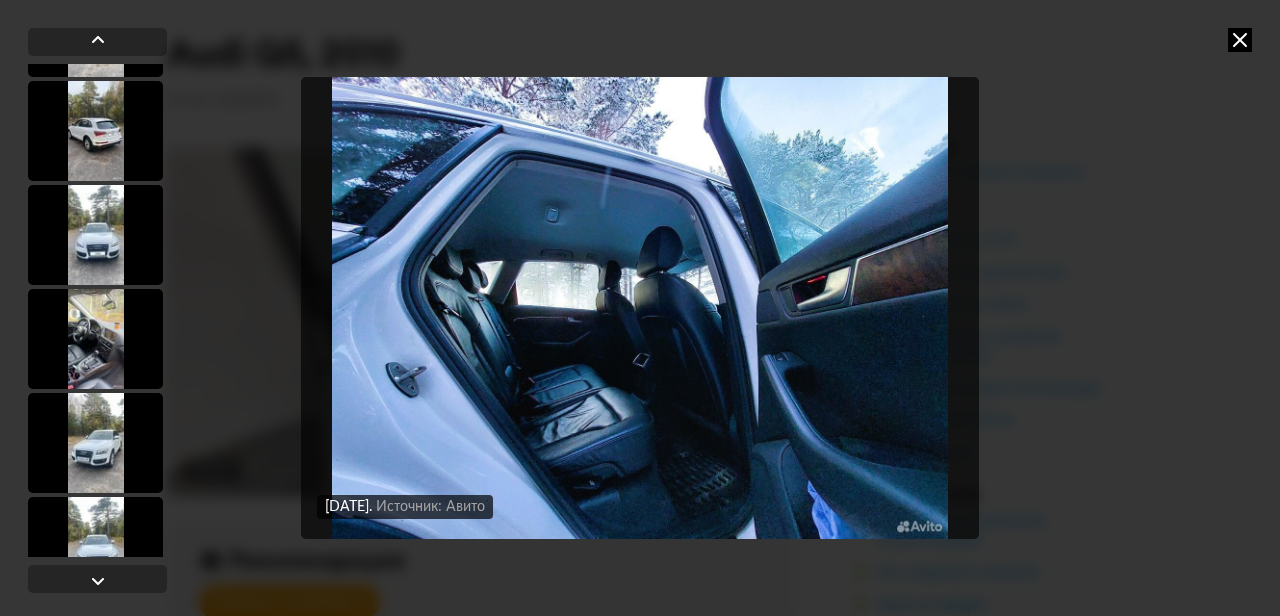 click at bounding box center [95, 339] 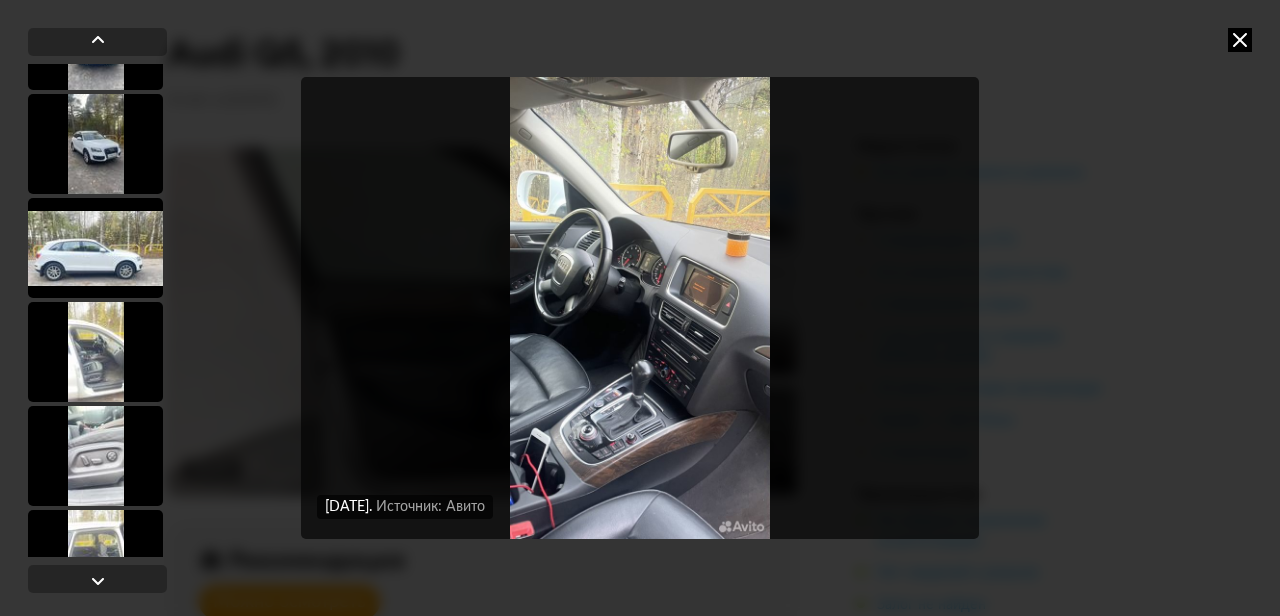 scroll, scrollTop: 7465, scrollLeft: 0, axis: vertical 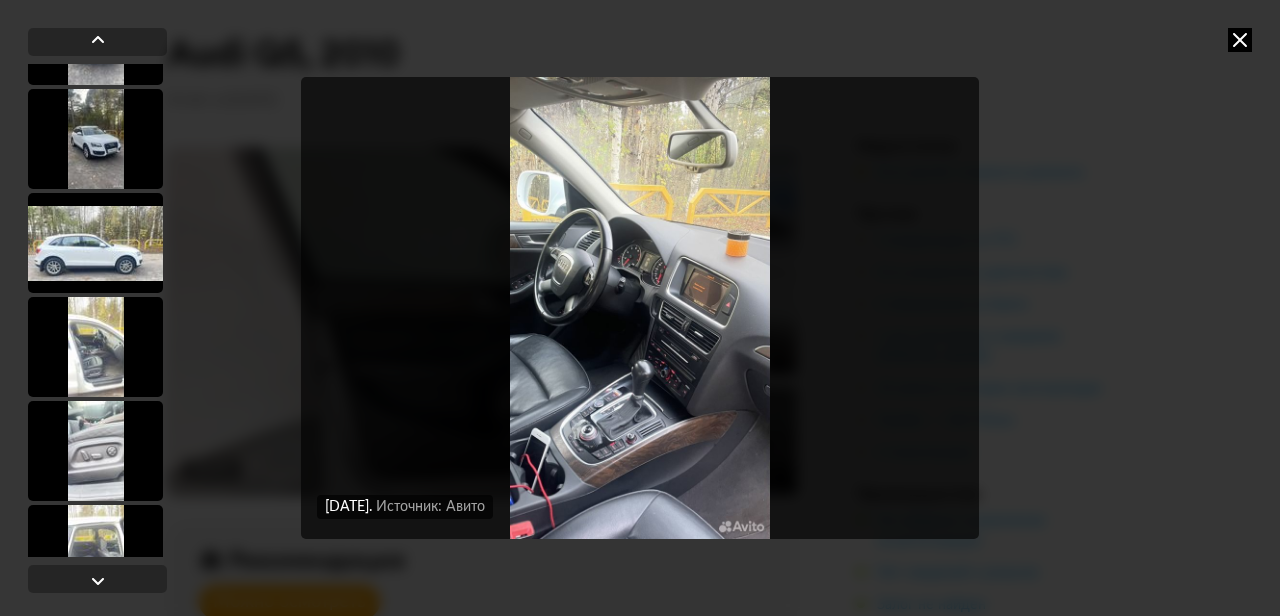 click at bounding box center [95, 347] 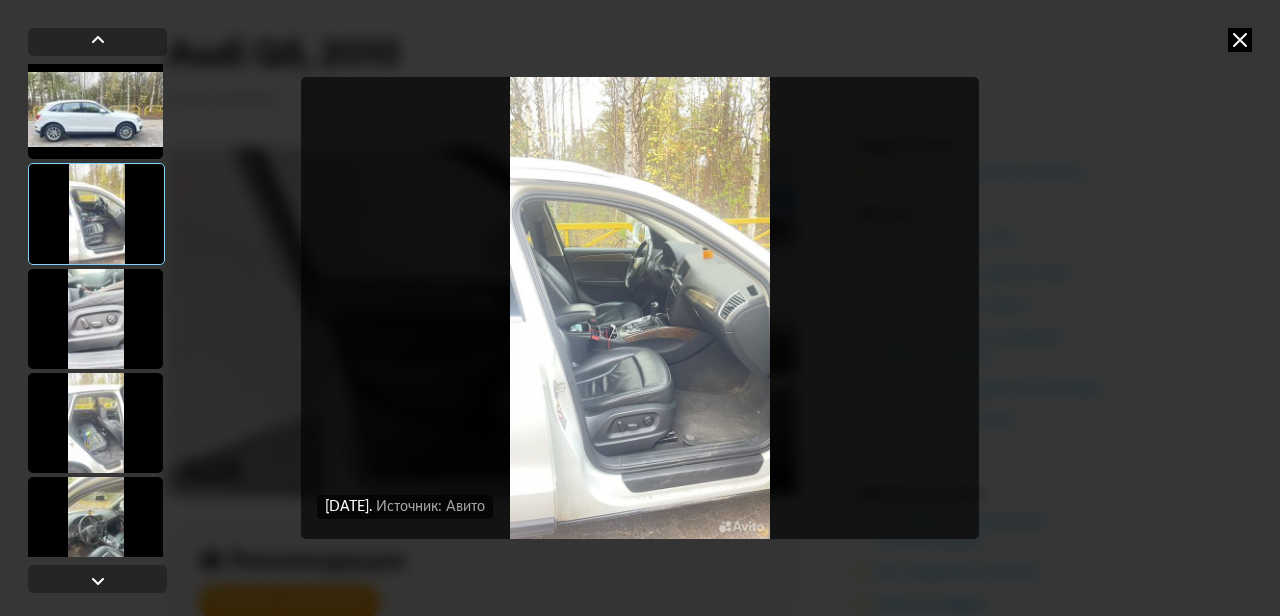 scroll, scrollTop: 7604, scrollLeft: 0, axis: vertical 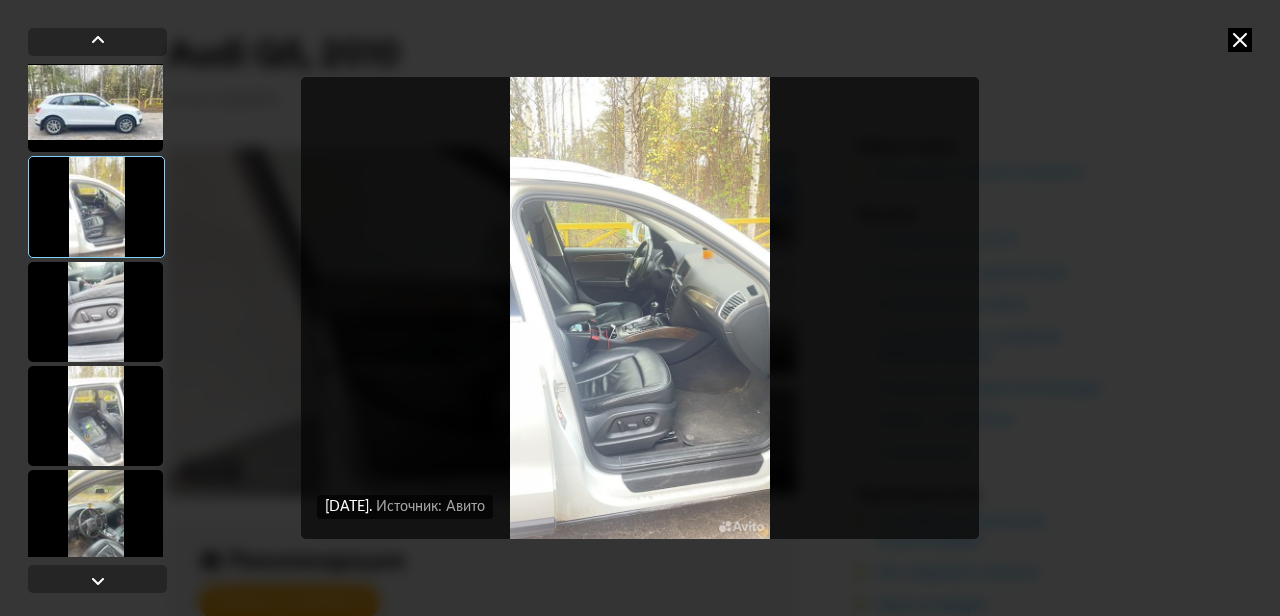 click at bounding box center (95, 312) 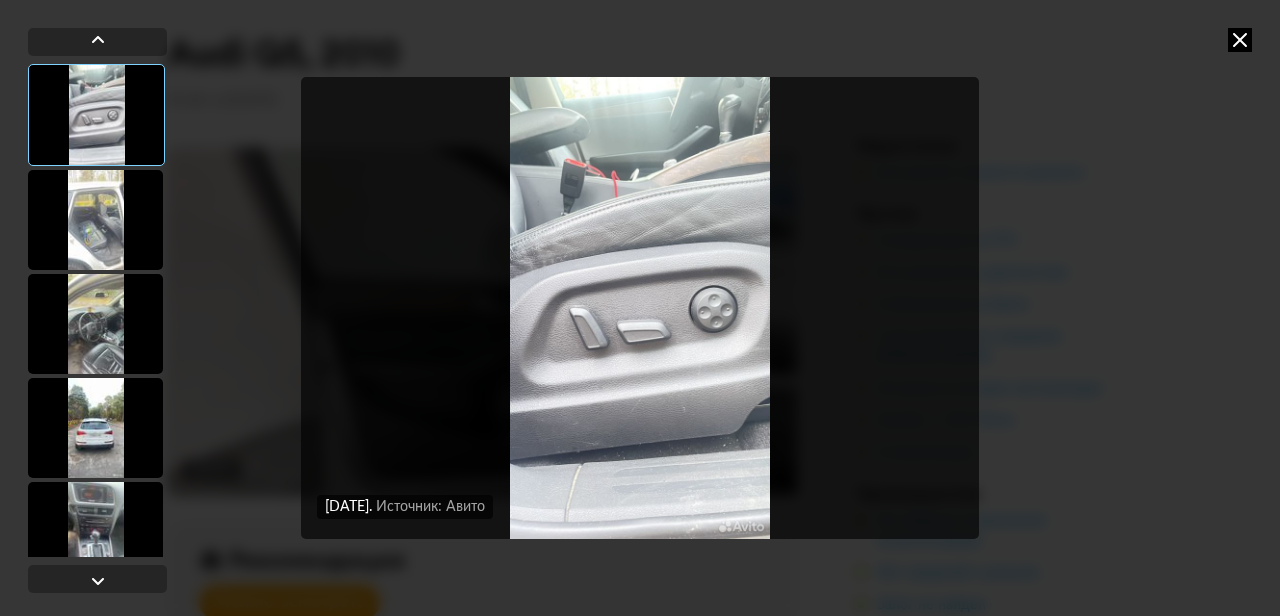 scroll, scrollTop: 7814, scrollLeft: 0, axis: vertical 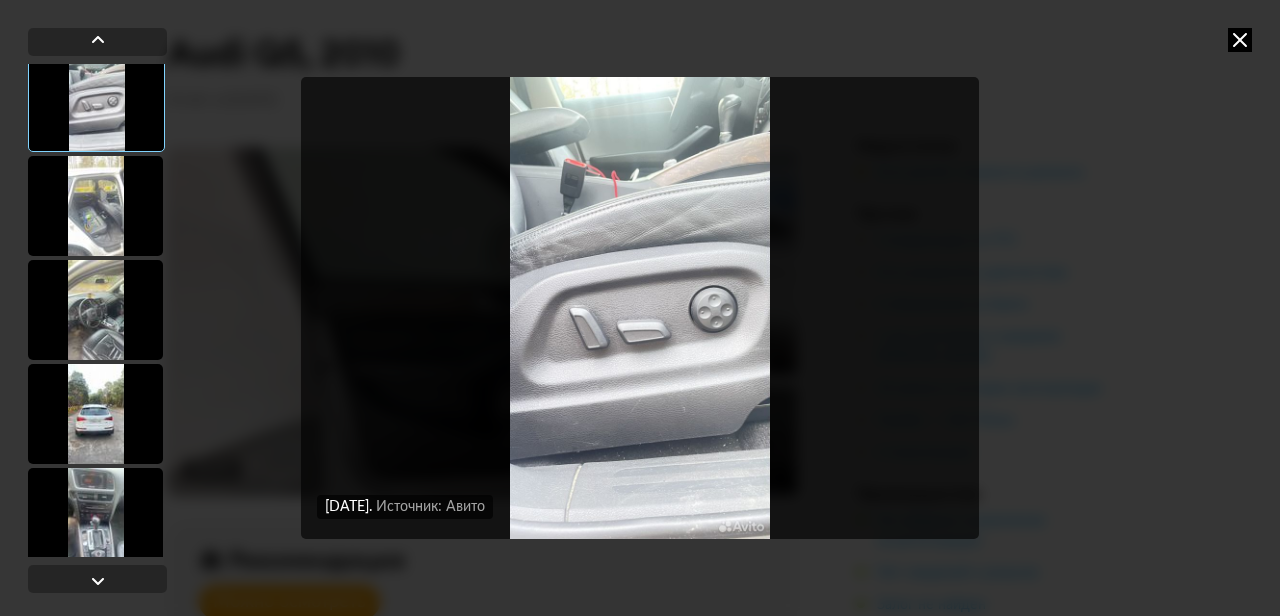 click at bounding box center [95, 310] 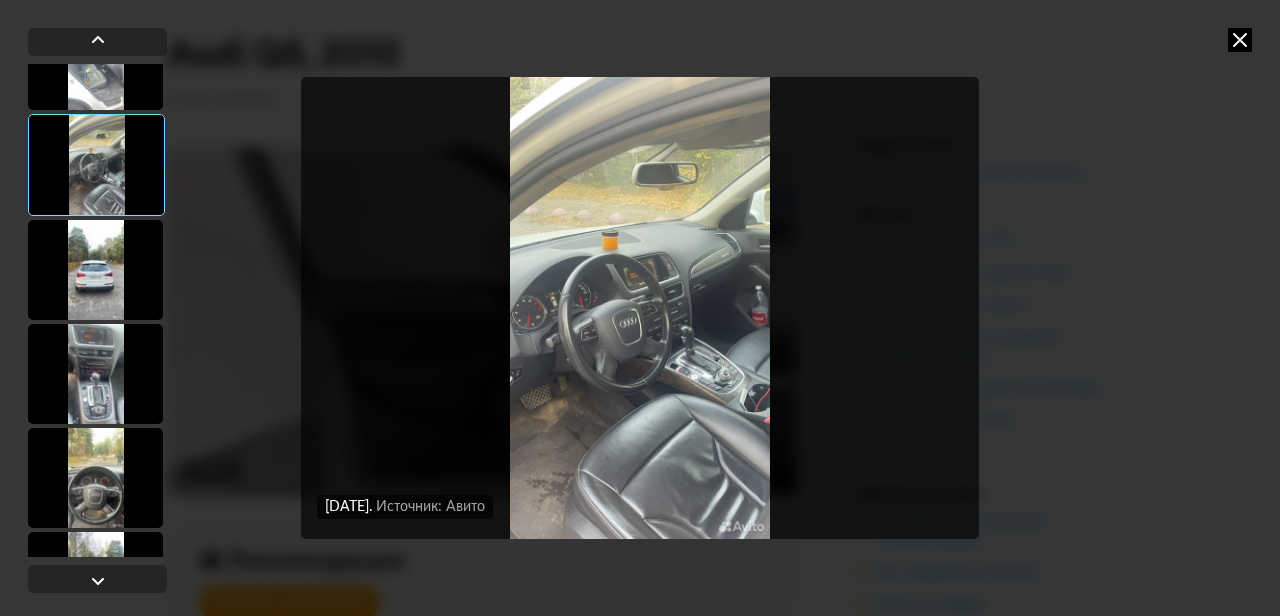 scroll, scrollTop: 7977, scrollLeft: 0, axis: vertical 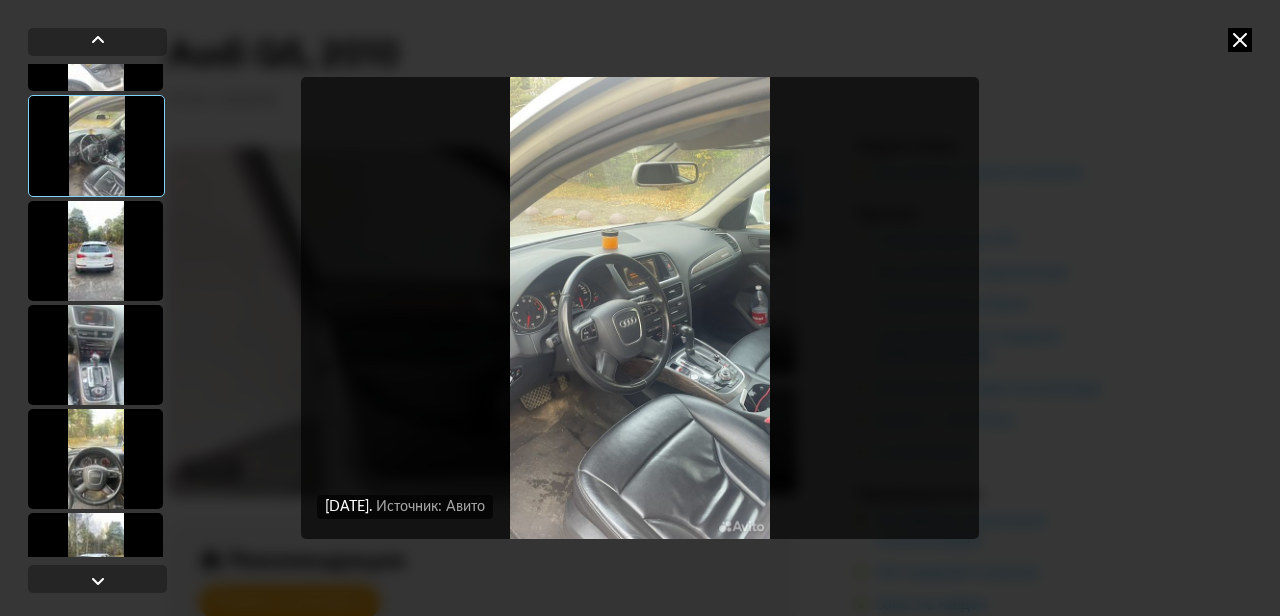 click at bounding box center (95, 355) 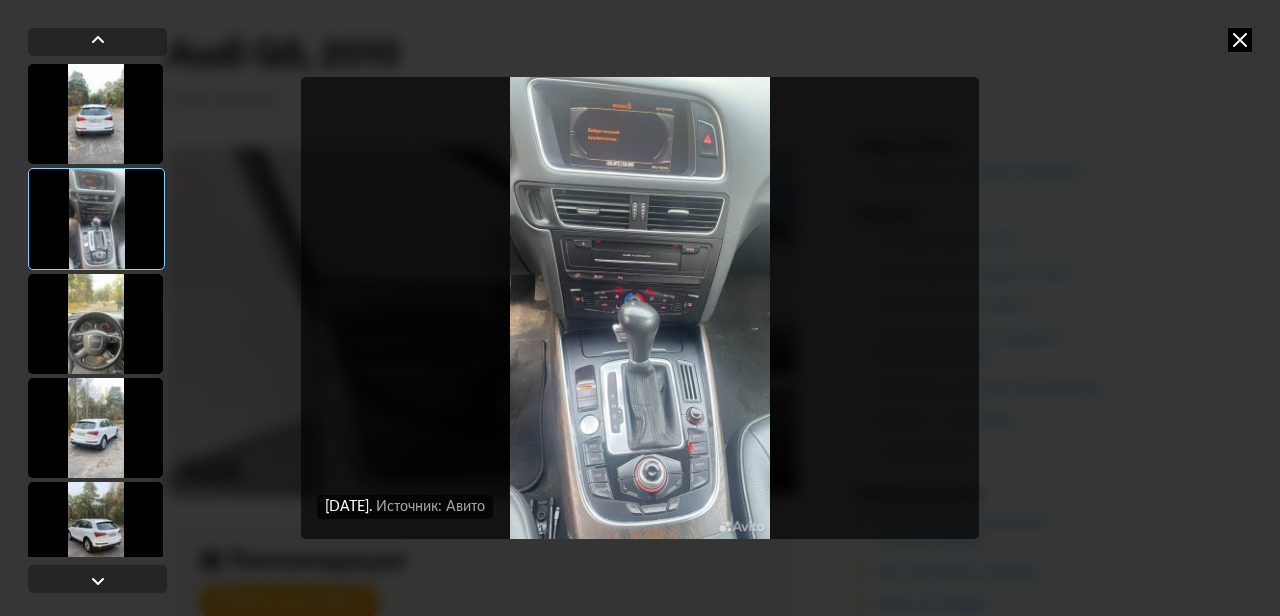 scroll, scrollTop: 8117, scrollLeft: 0, axis: vertical 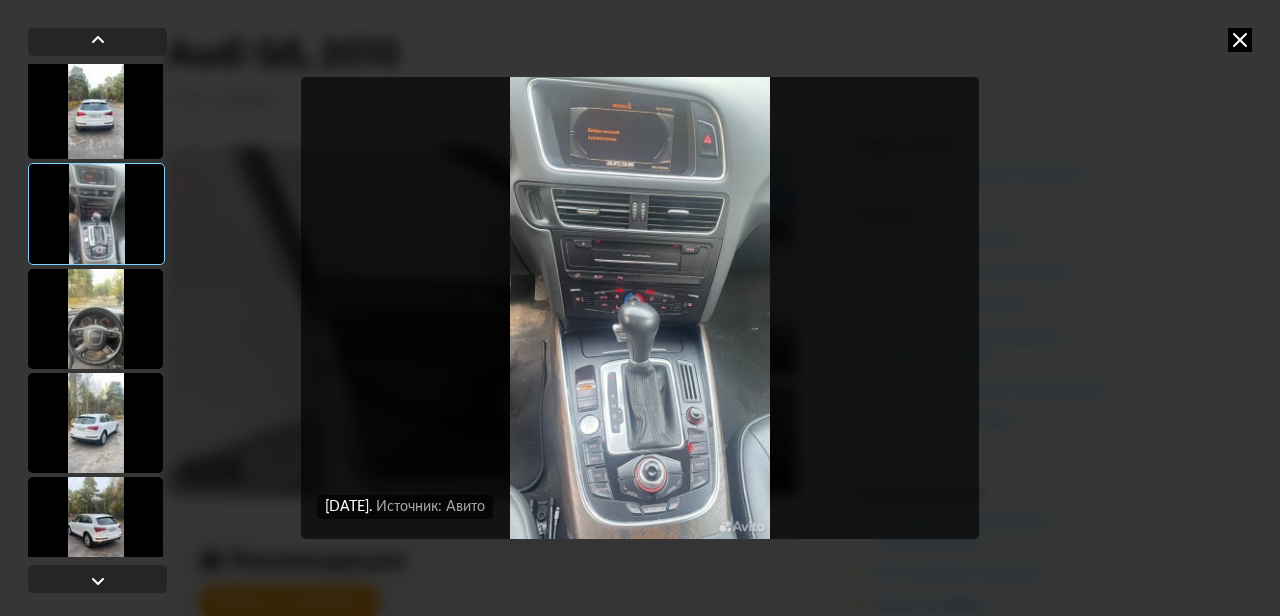 click at bounding box center [95, 319] 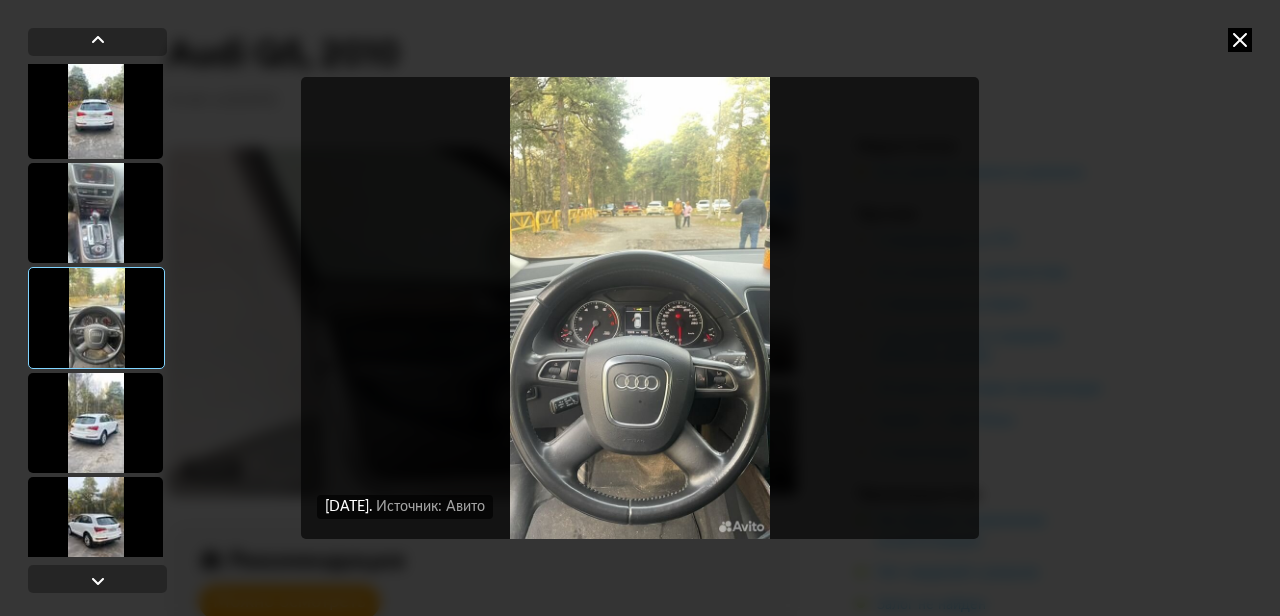 click at bounding box center (640, 308) 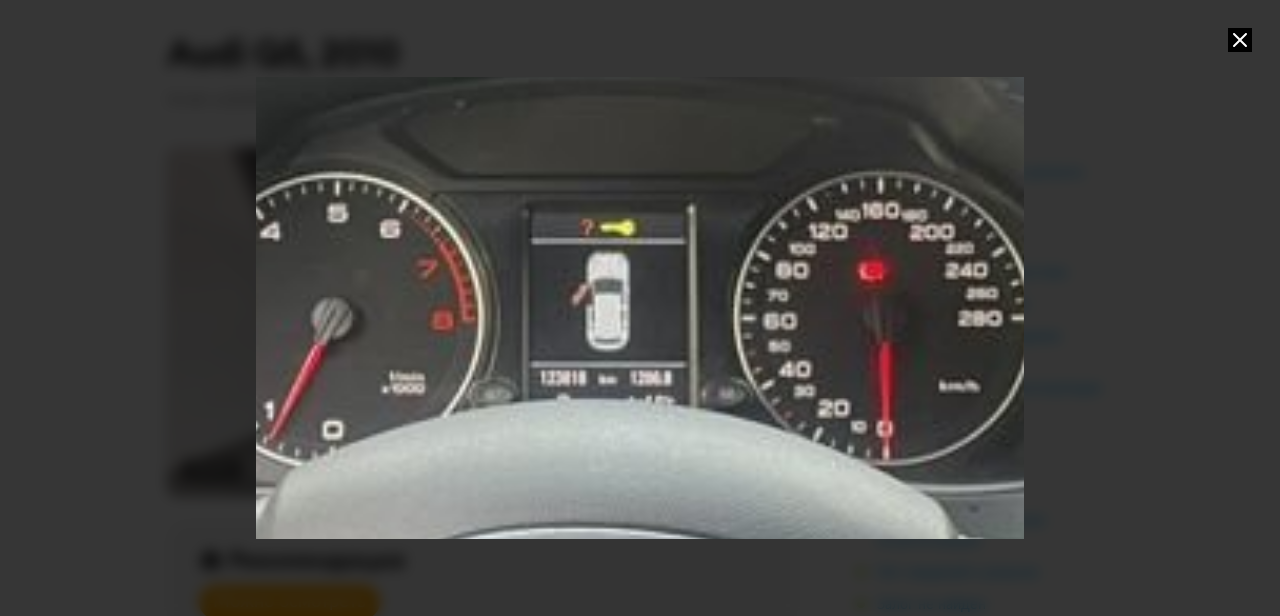 drag, startPoint x: 443, startPoint y: 268, endPoint x: 602, endPoint y: 375, distance: 191.65073 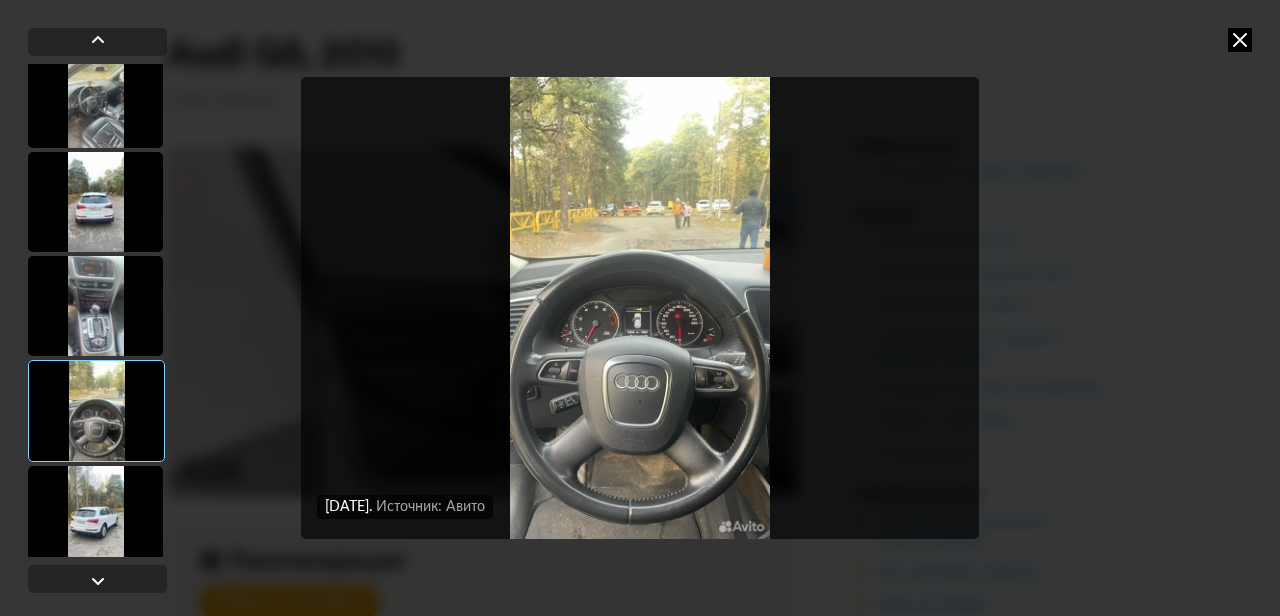 scroll, scrollTop: 8026, scrollLeft: 0, axis: vertical 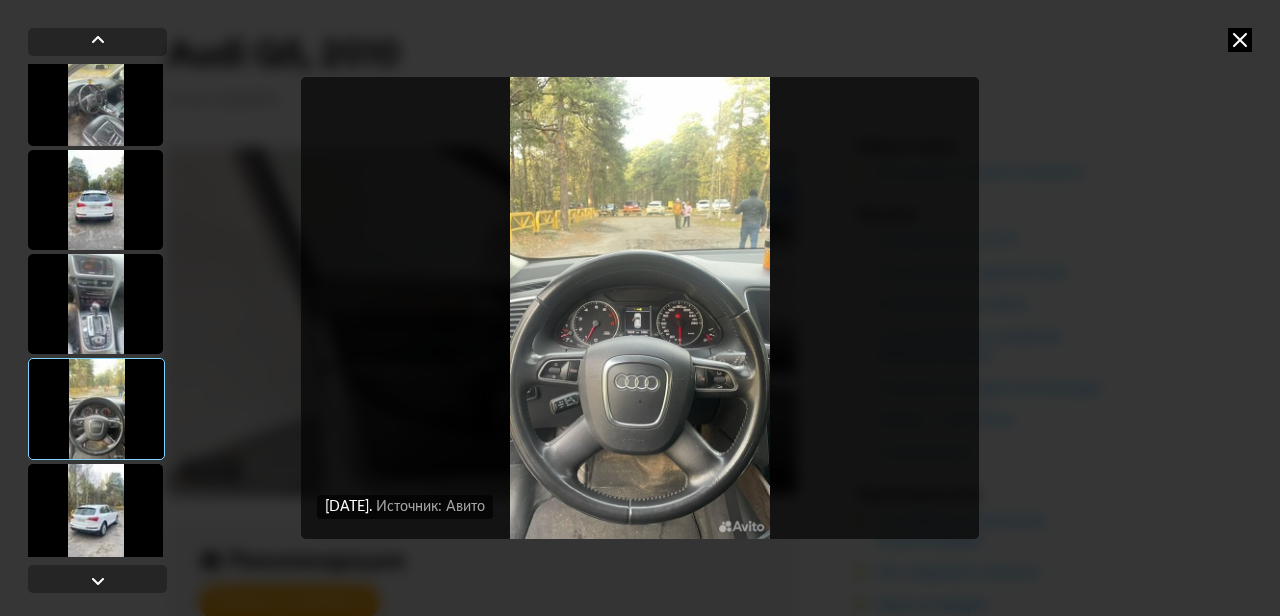click at bounding box center [95, 304] 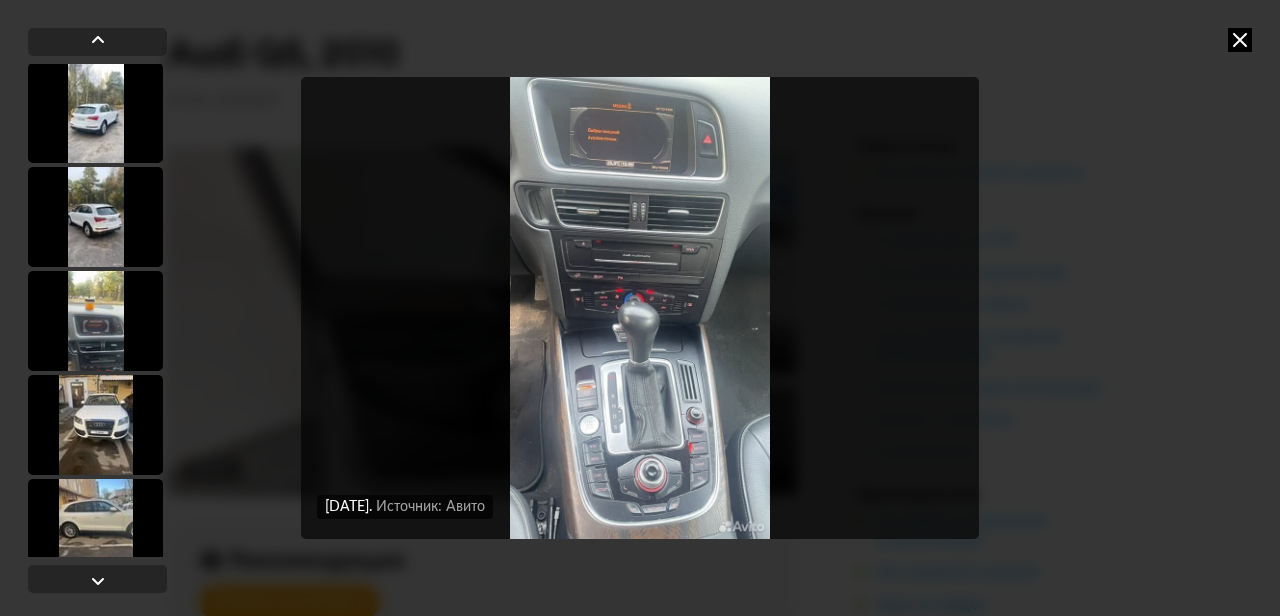 scroll, scrollTop: 8470, scrollLeft: 0, axis: vertical 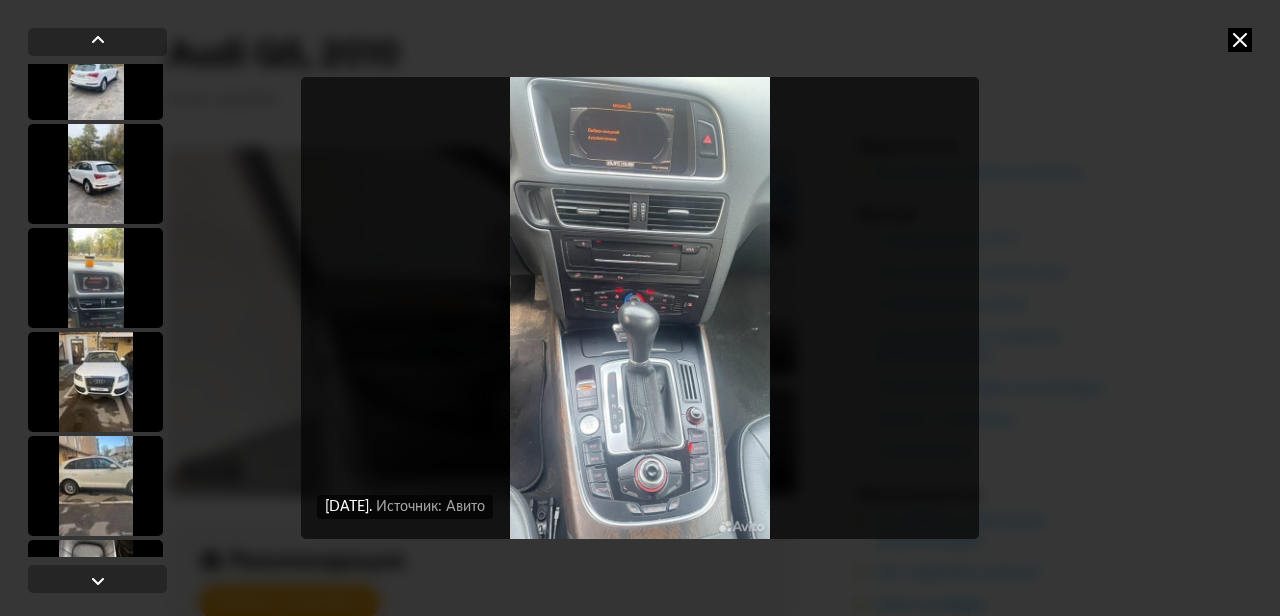 click at bounding box center (95, 278) 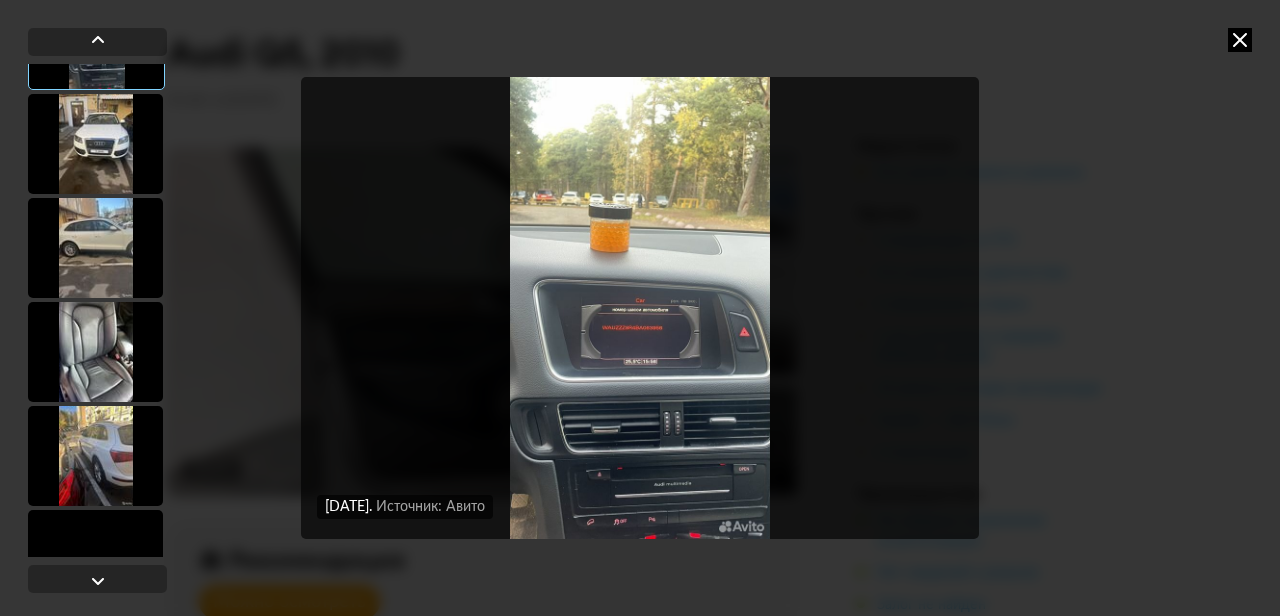 scroll, scrollTop: 8725, scrollLeft: 0, axis: vertical 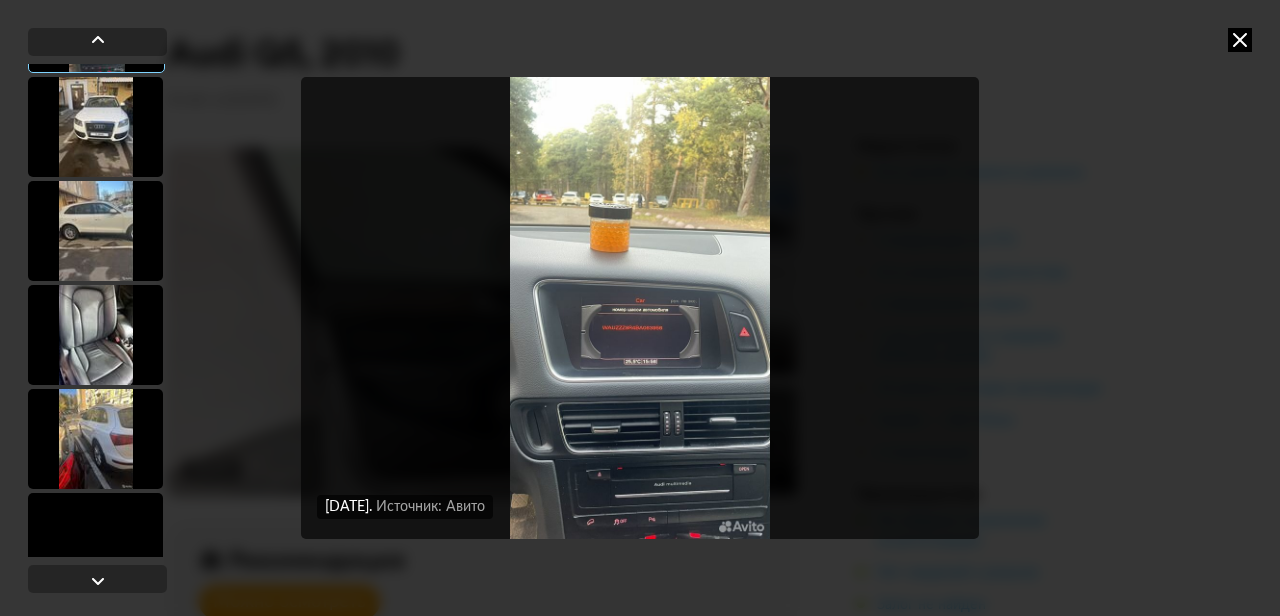 click at bounding box center (95, 335) 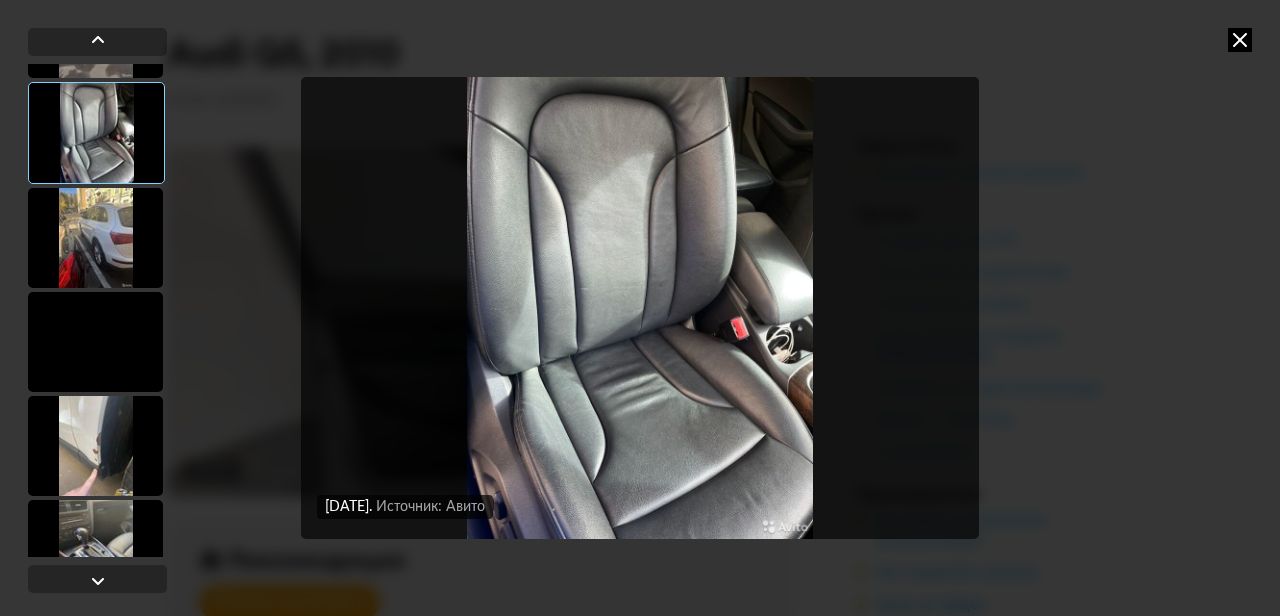 scroll, scrollTop: 8958, scrollLeft: 0, axis: vertical 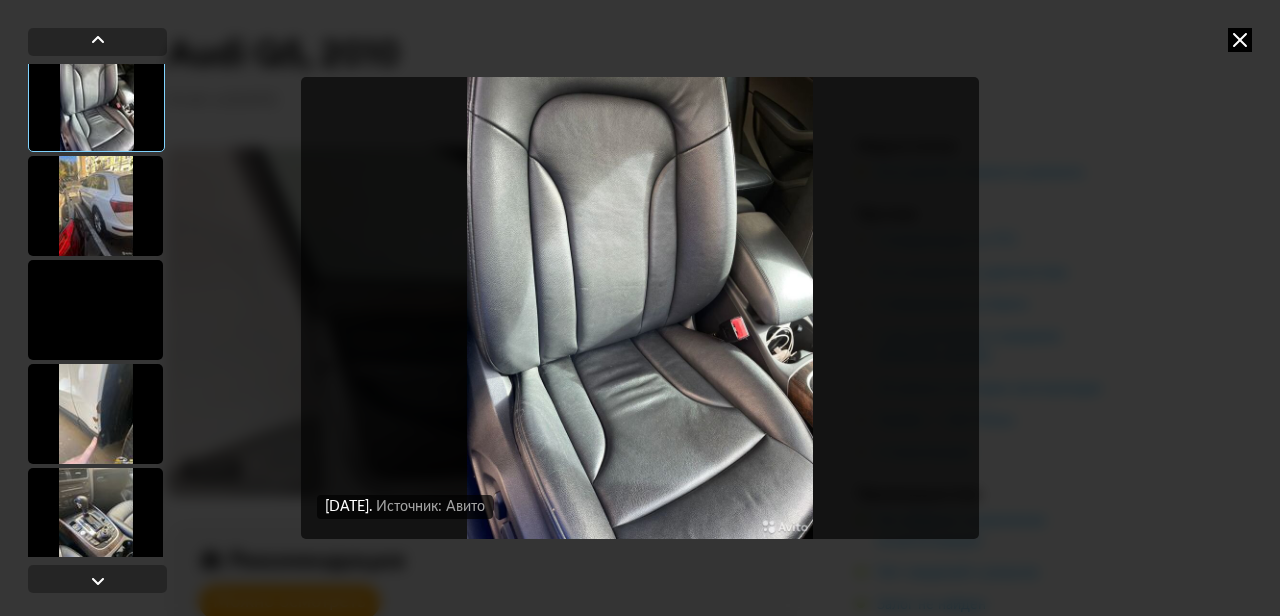 click at bounding box center (95, 310) 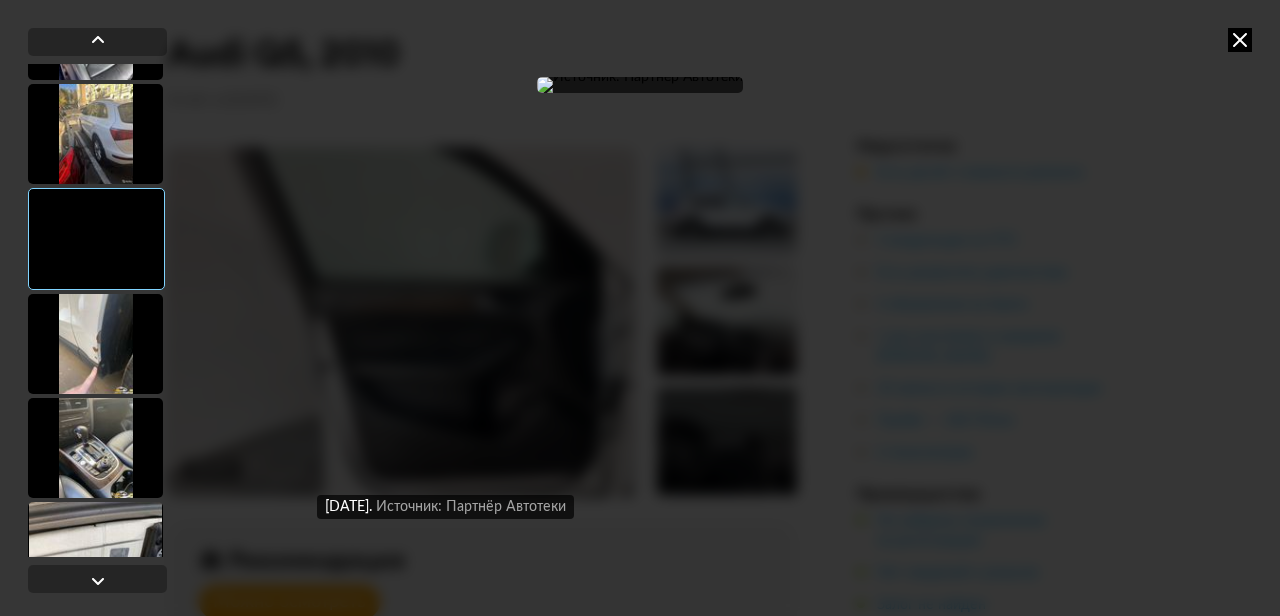 scroll, scrollTop: 9052, scrollLeft: 0, axis: vertical 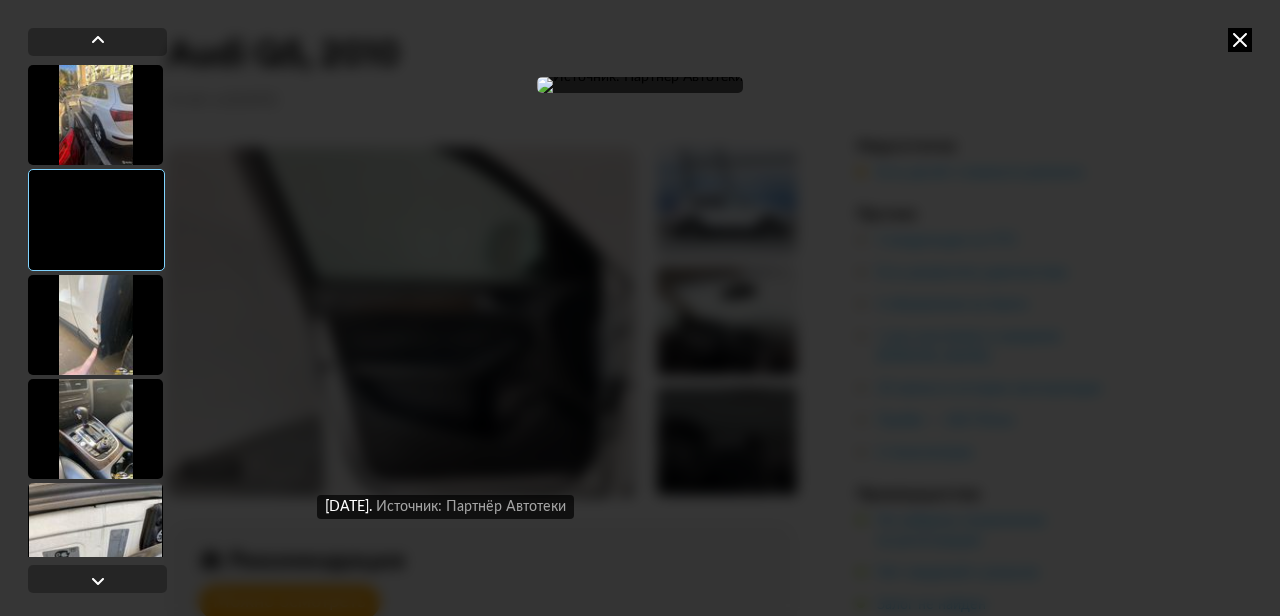 click at bounding box center [95, 325] 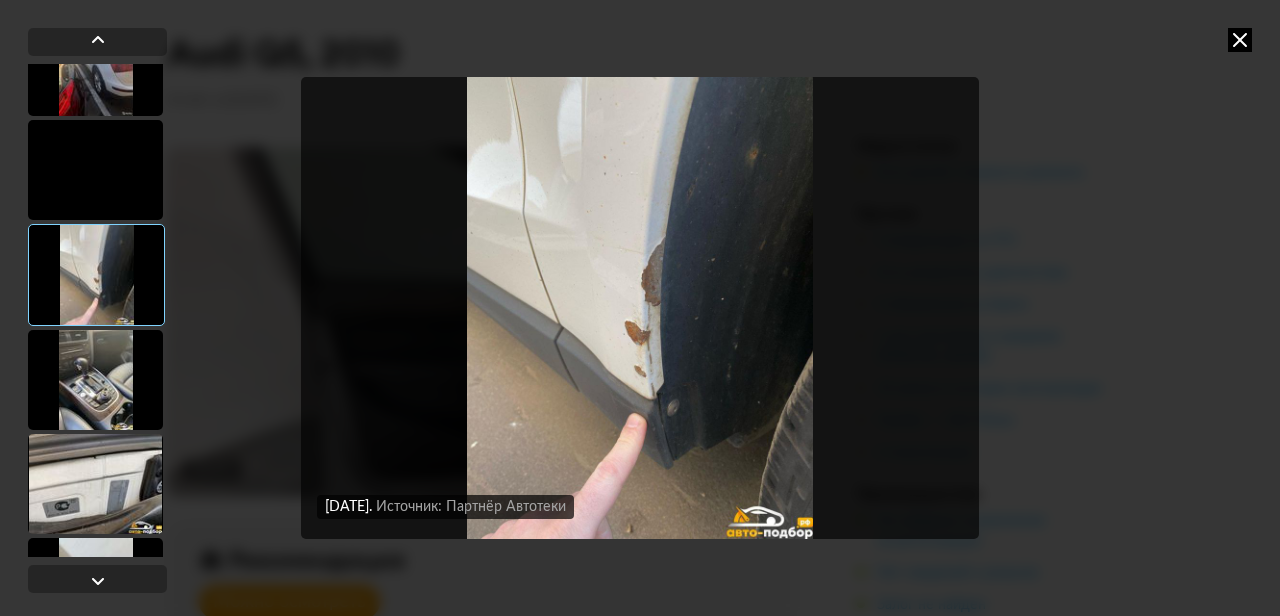 scroll, scrollTop: 9145, scrollLeft: 0, axis: vertical 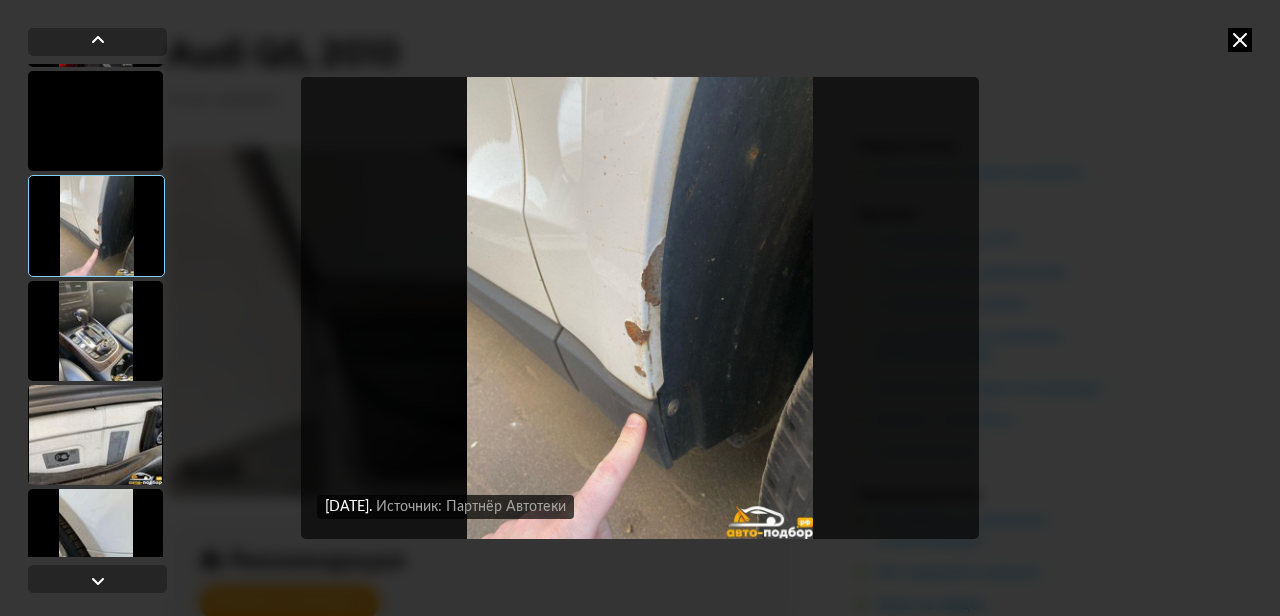 click at bounding box center (95, 331) 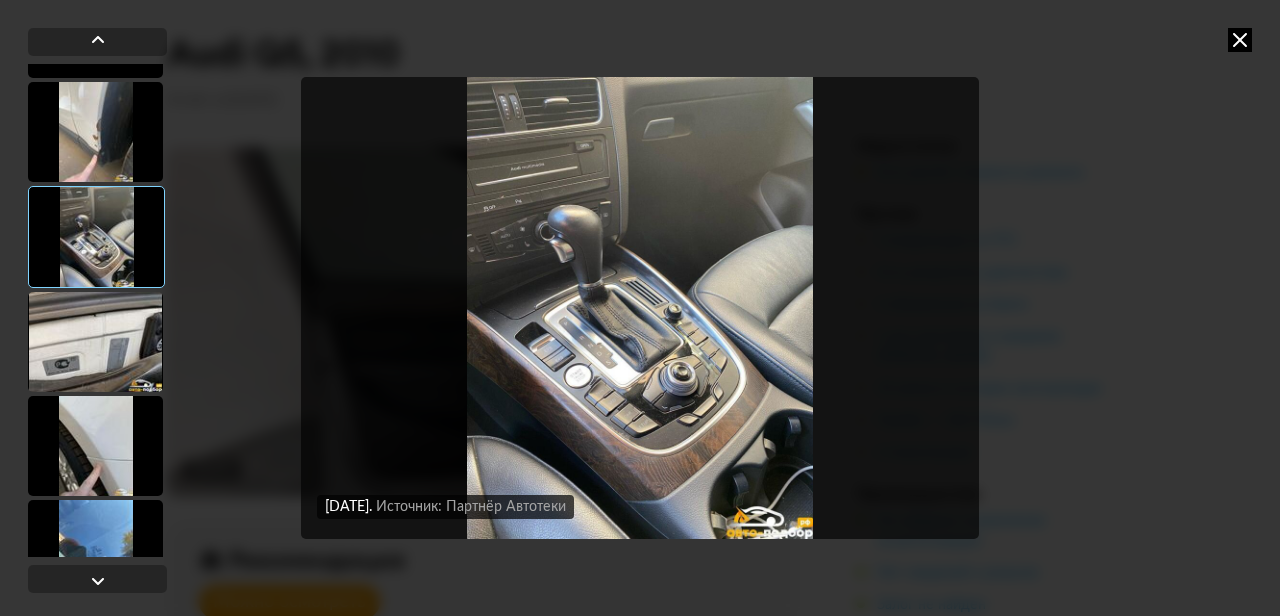 scroll, scrollTop: 9262, scrollLeft: 0, axis: vertical 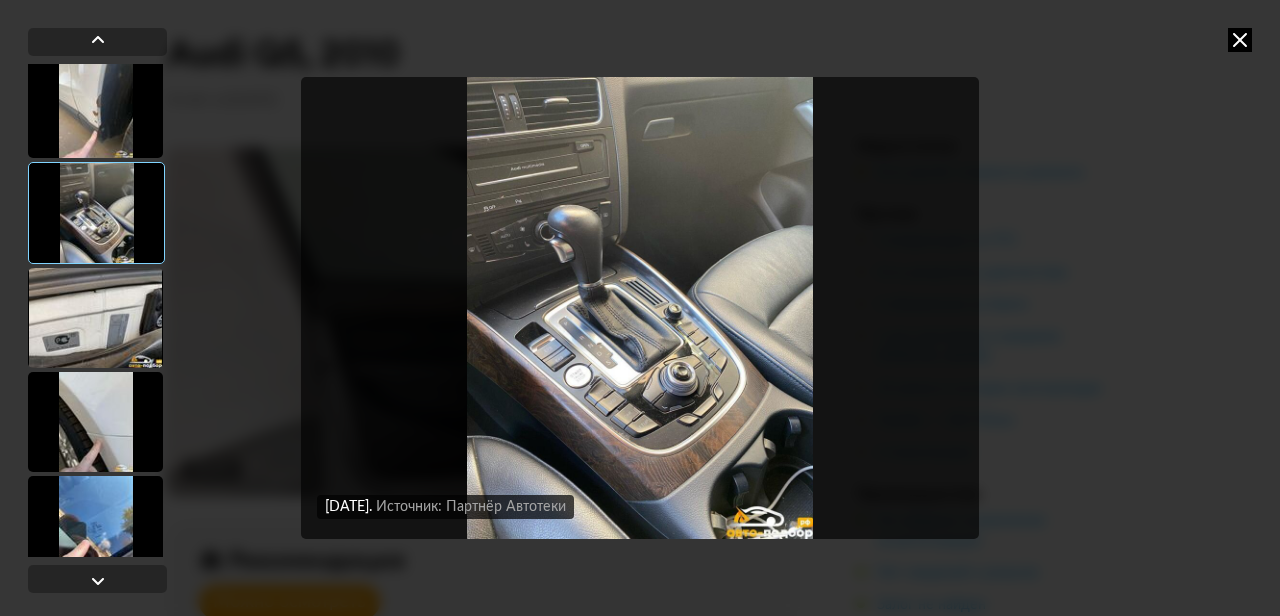 click at bounding box center (95, 318) 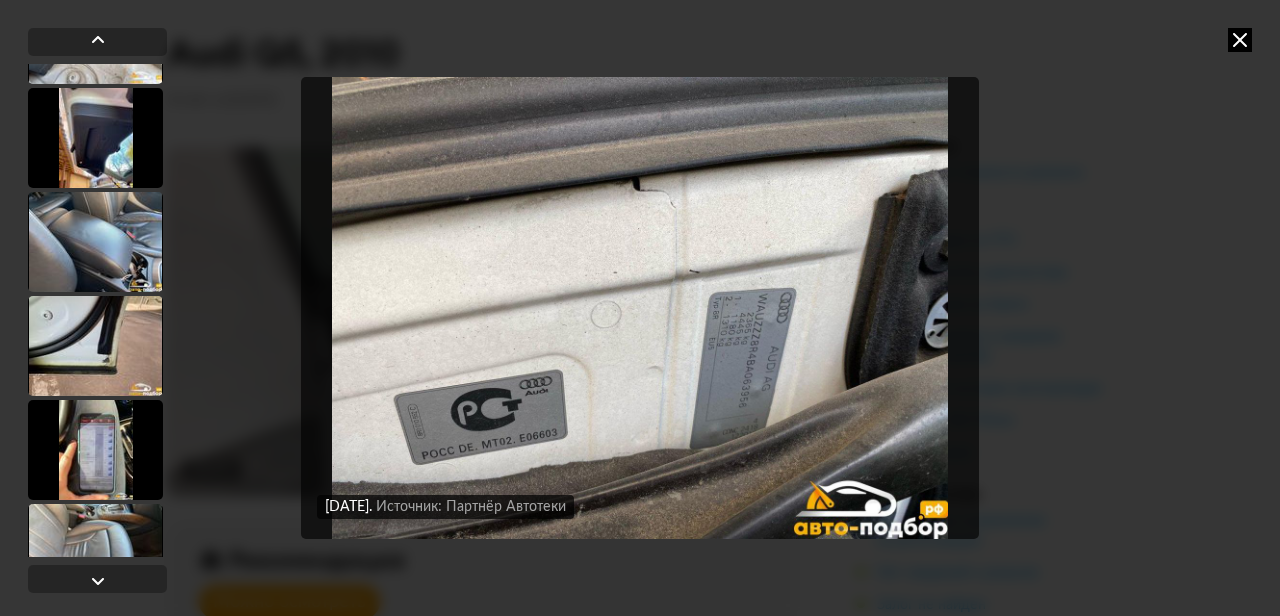 scroll, scrollTop: 11012, scrollLeft: 0, axis: vertical 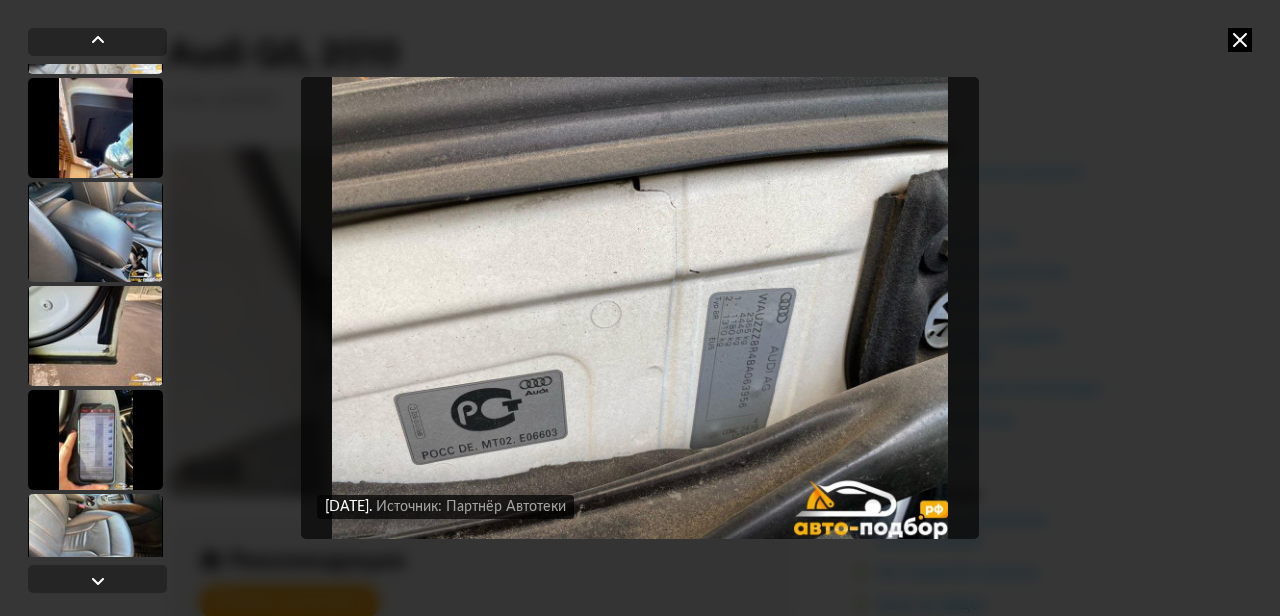 click at bounding box center [95, 232] 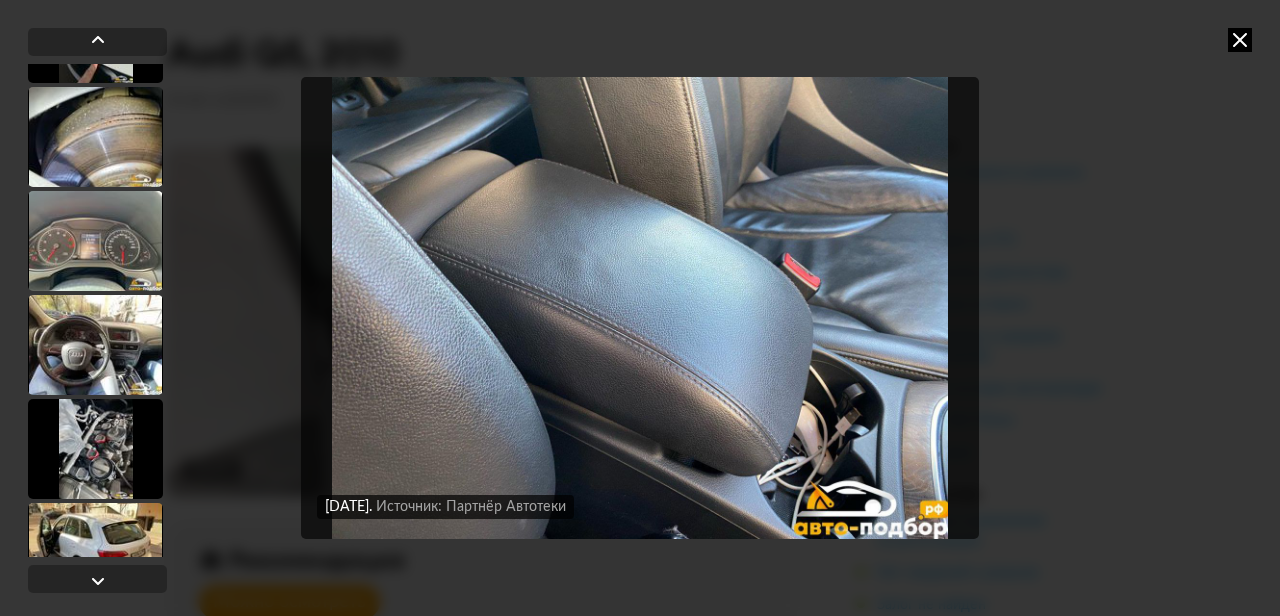 scroll, scrollTop: 13064, scrollLeft: 0, axis: vertical 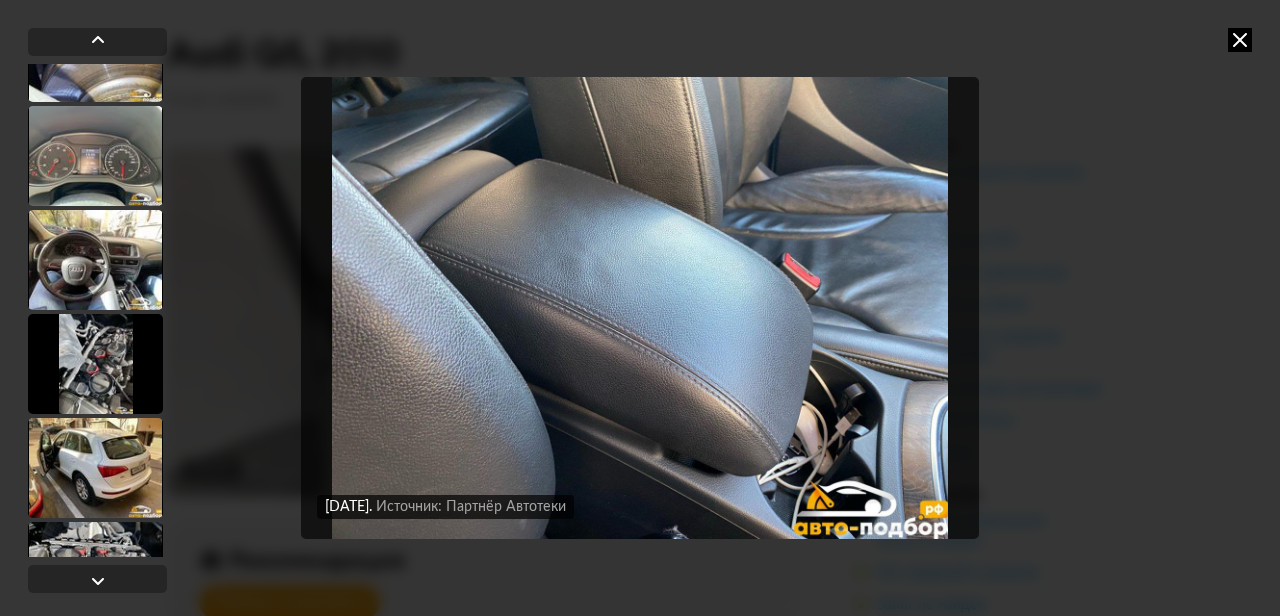 click at bounding box center [95, 260] 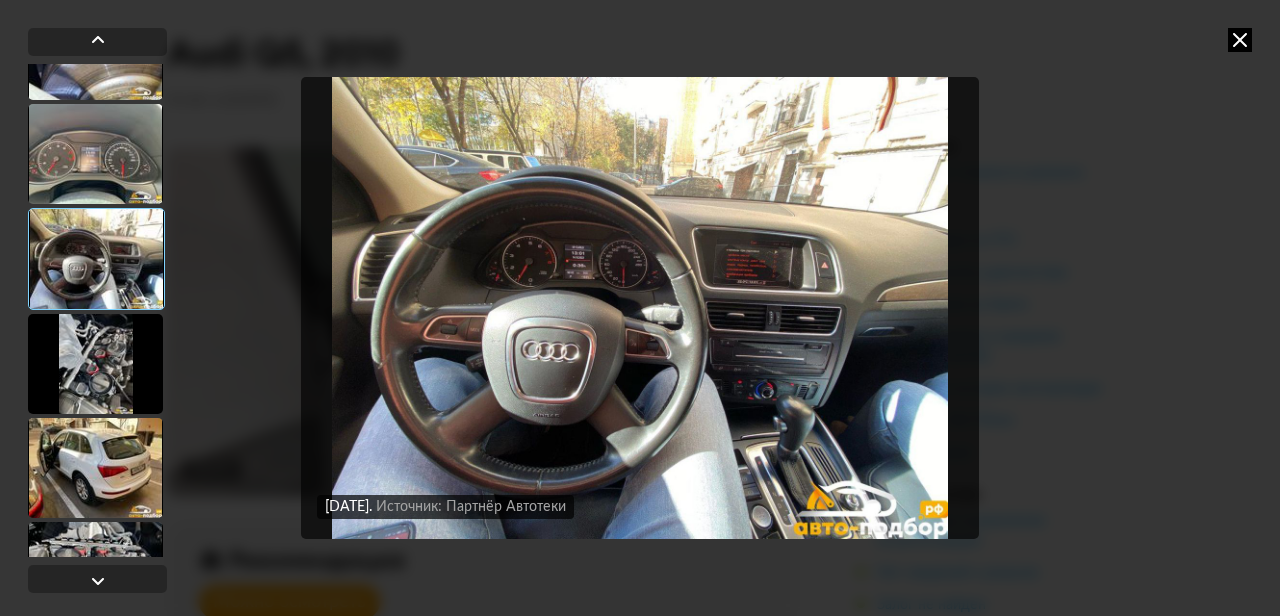 scroll, scrollTop: 13062, scrollLeft: 0, axis: vertical 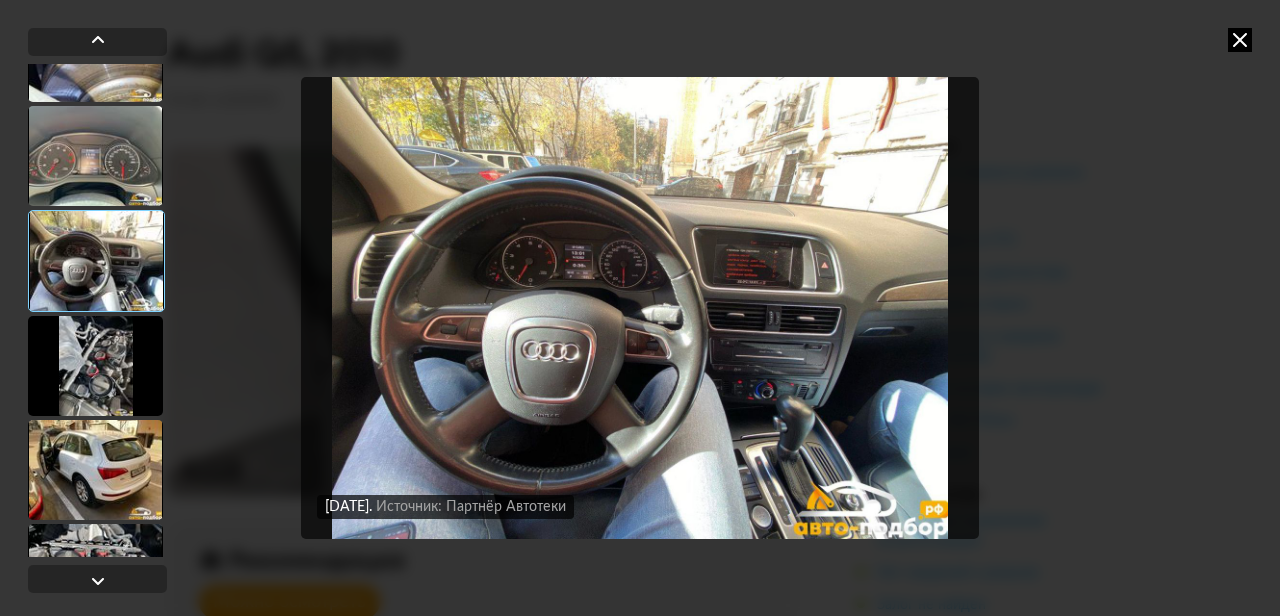 click at bounding box center [95, 366] 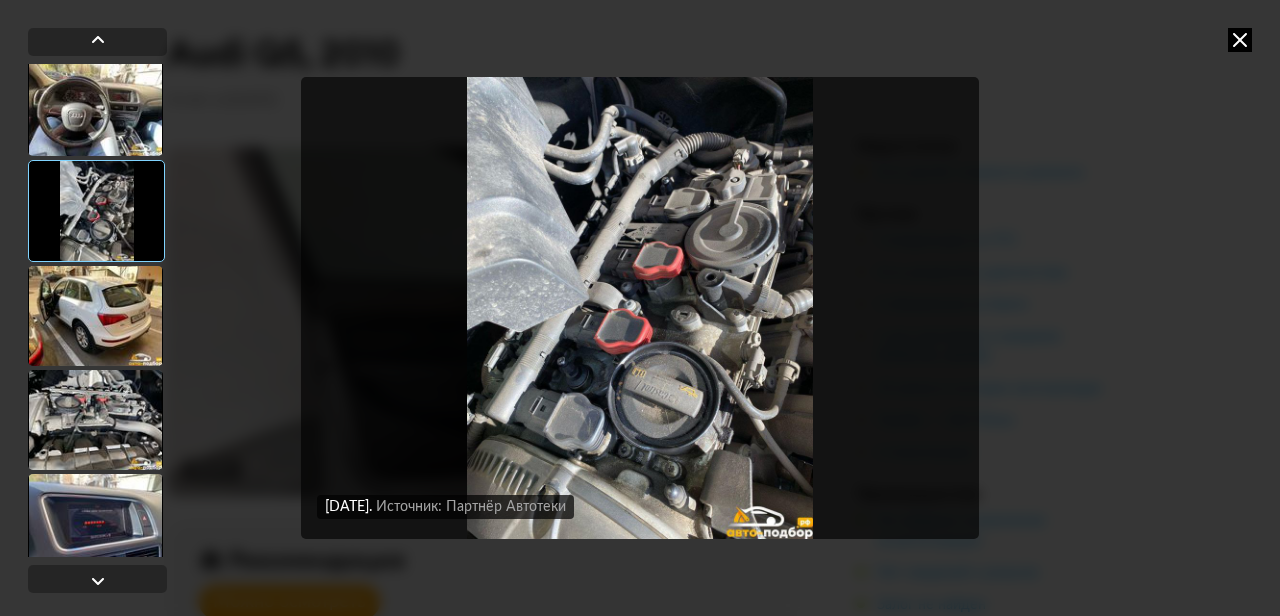 scroll, scrollTop: 13226, scrollLeft: 0, axis: vertical 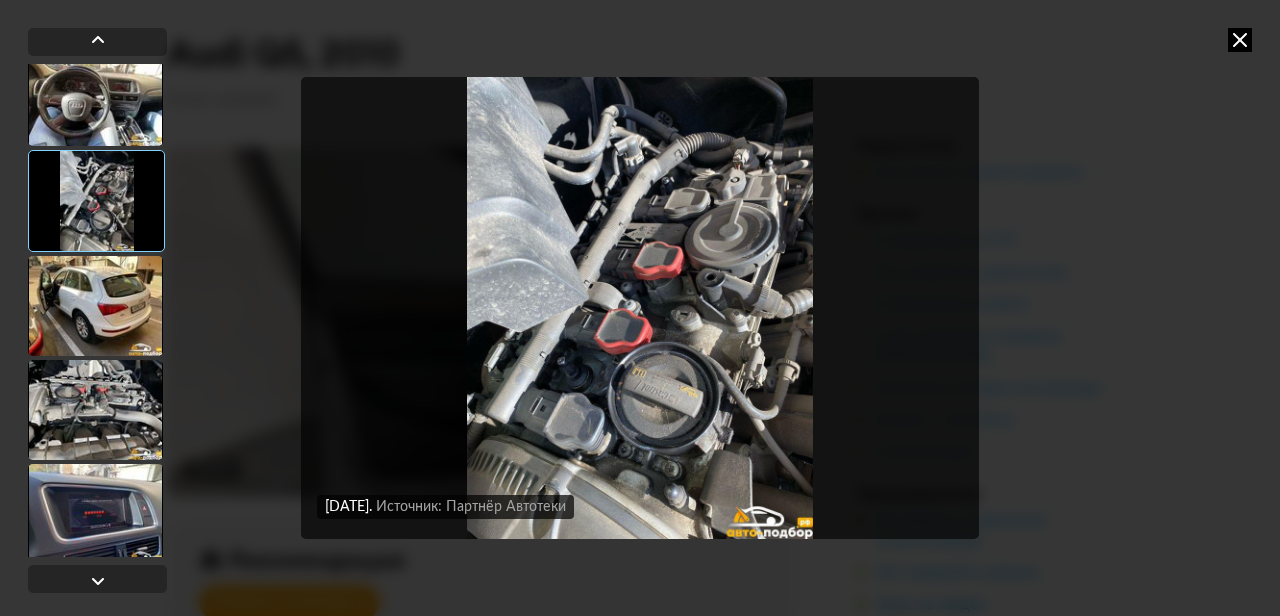 click at bounding box center [95, 306] 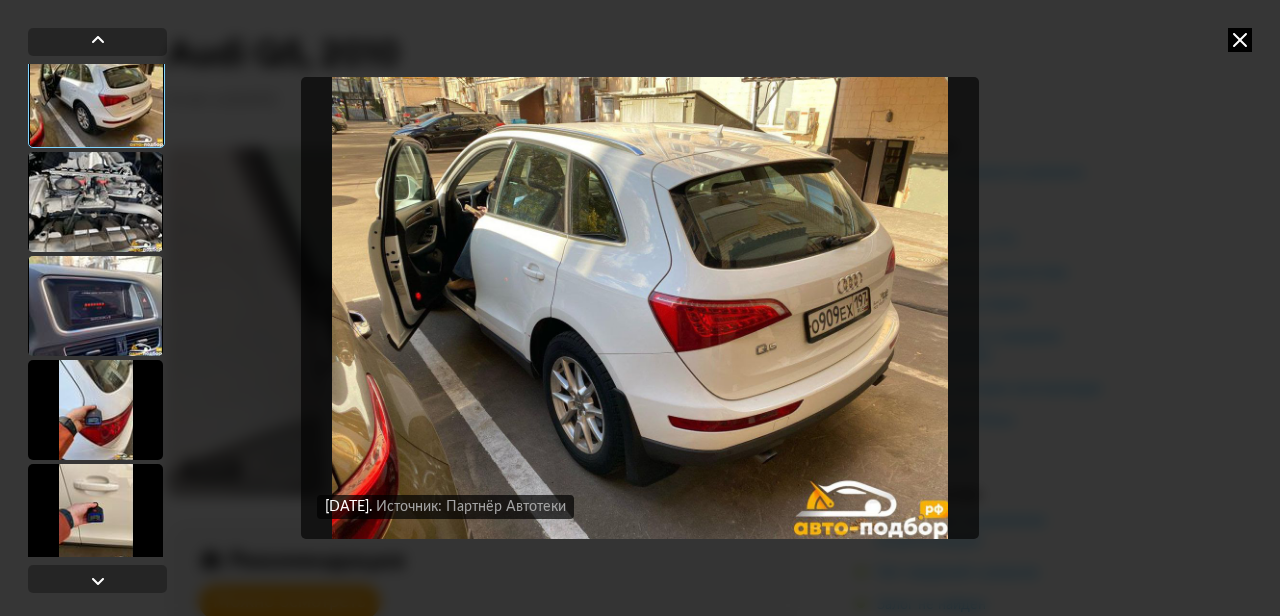 scroll, scrollTop: 13436, scrollLeft: 0, axis: vertical 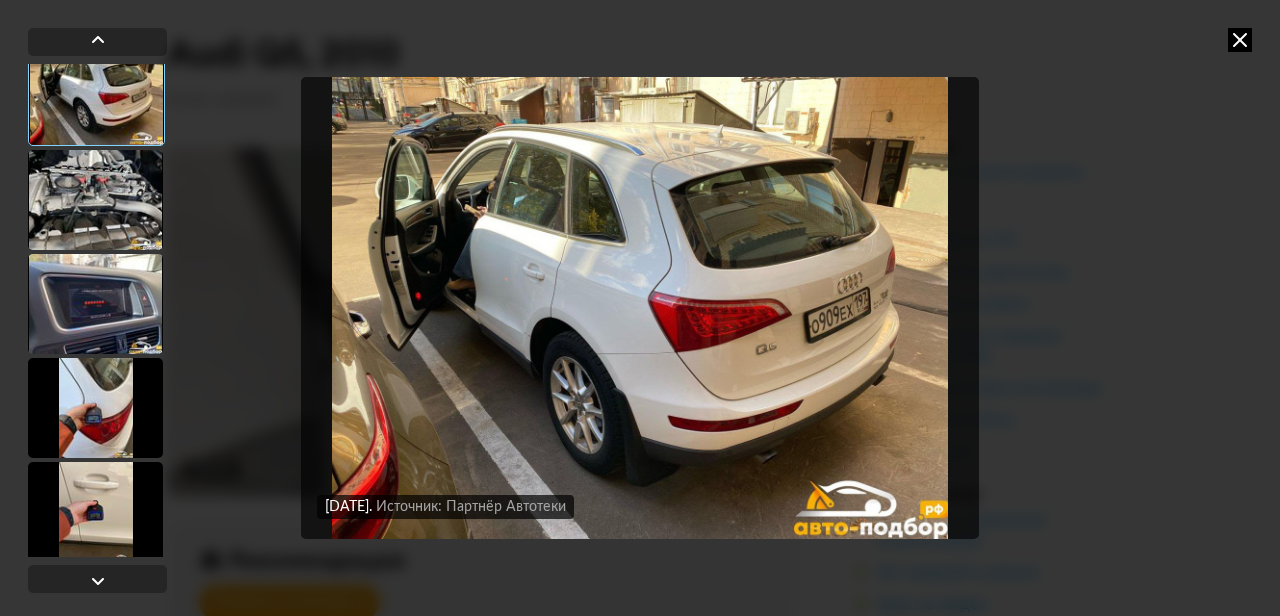 click at bounding box center (95, 304) 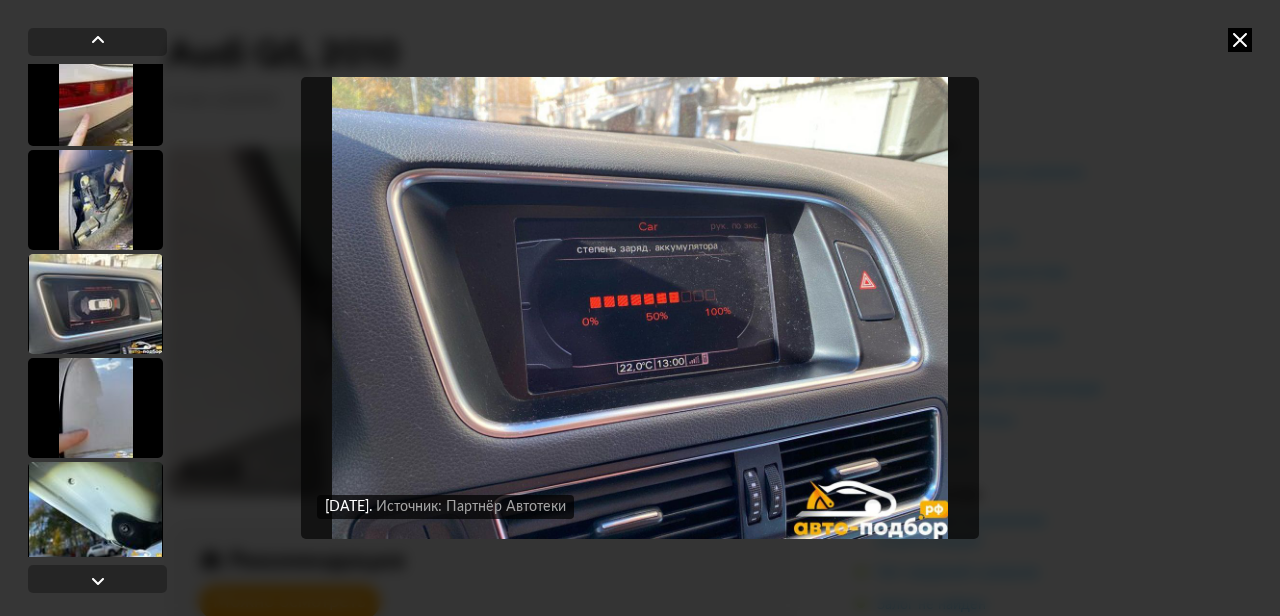 scroll, scrollTop: 13972, scrollLeft: 0, axis: vertical 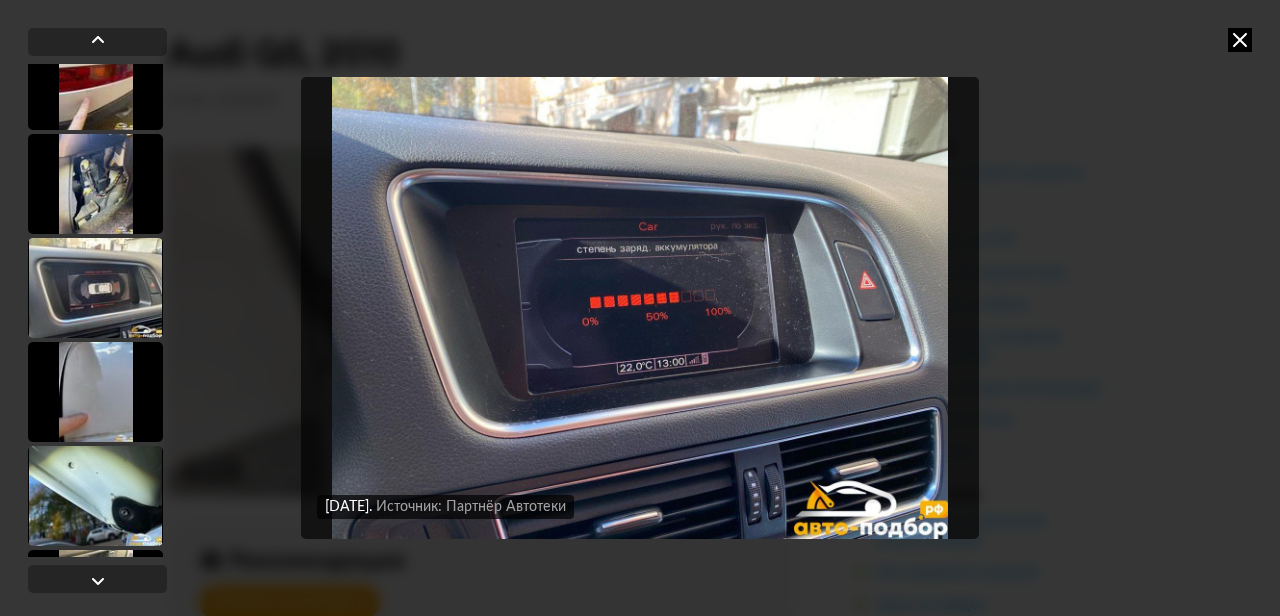 click at bounding box center (95, 288) 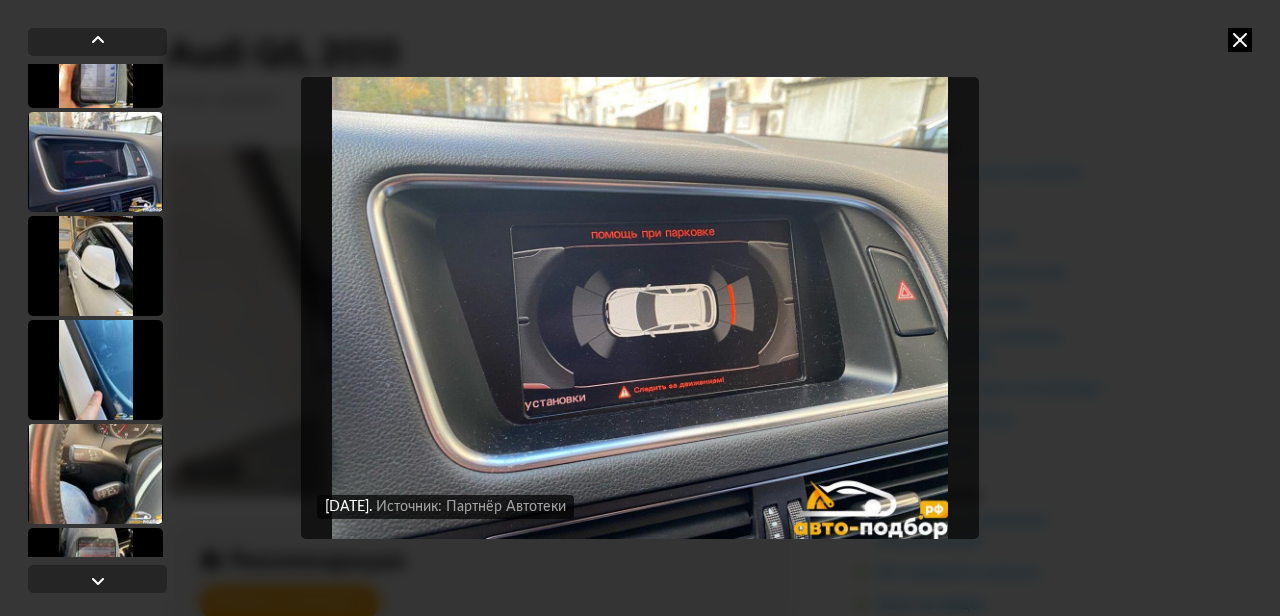 scroll, scrollTop: 15558, scrollLeft: 0, axis: vertical 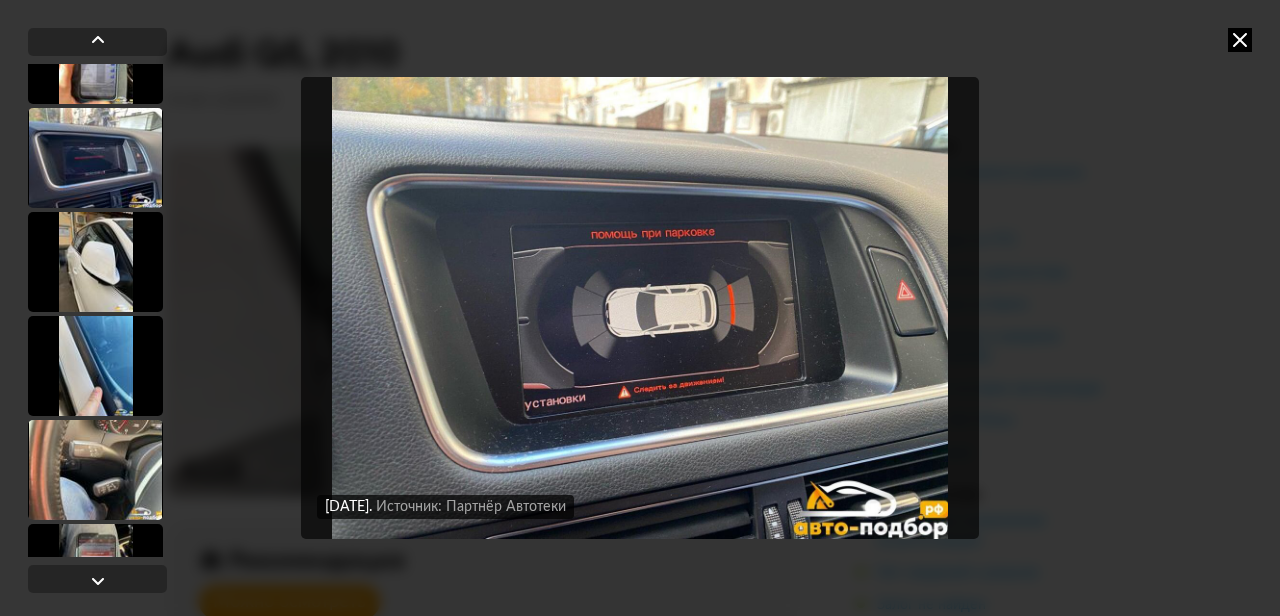 click at bounding box center (95, 158) 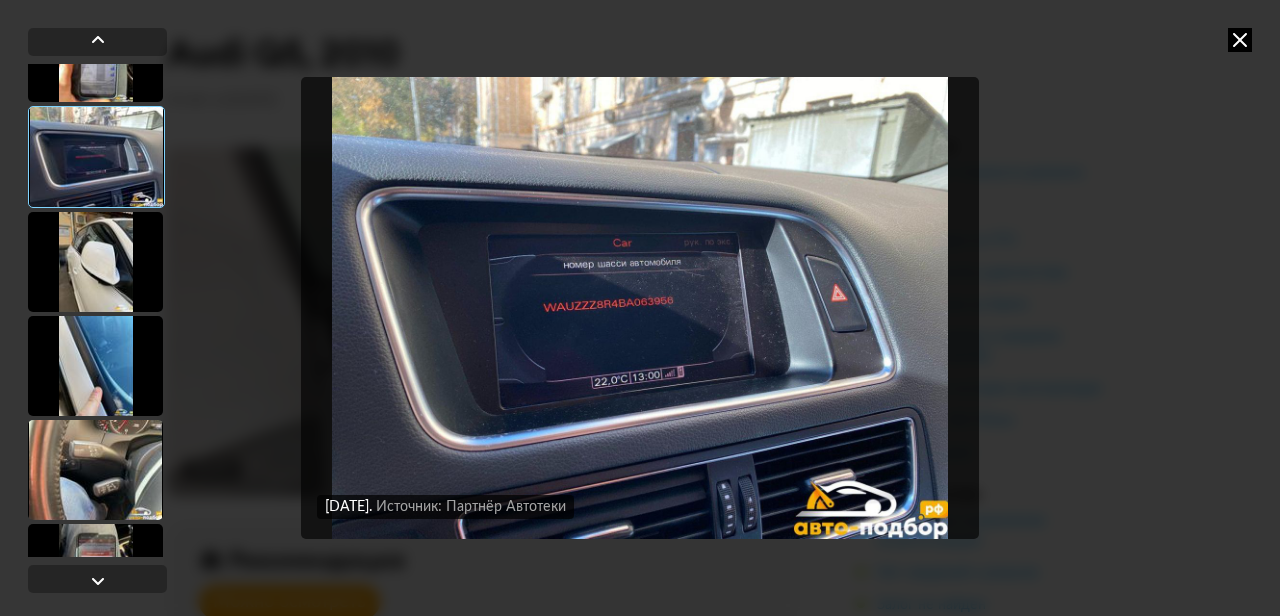 scroll, scrollTop: 15556, scrollLeft: 0, axis: vertical 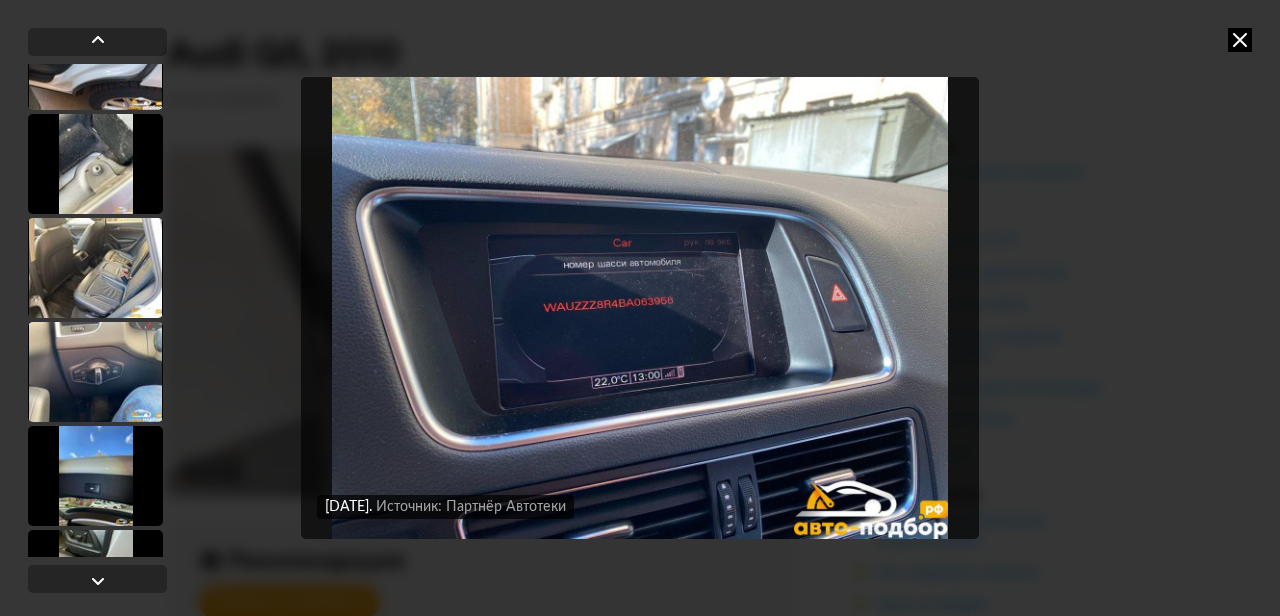 click at bounding box center (95, 164) 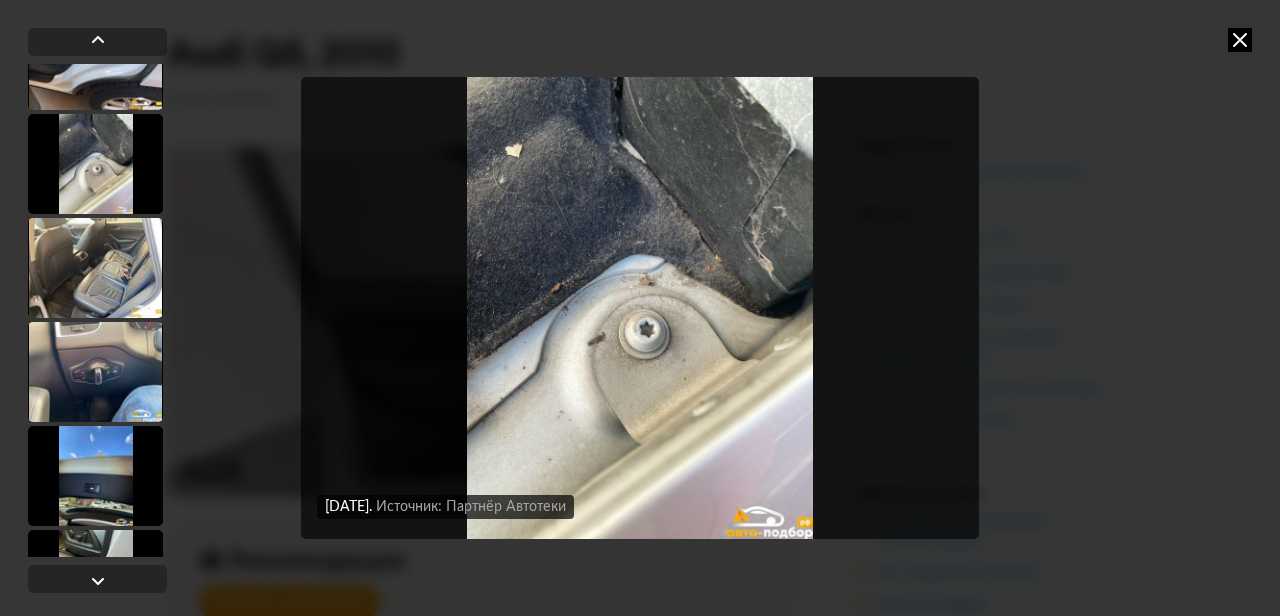 scroll, scrollTop: 16278, scrollLeft: 0, axis: vertical 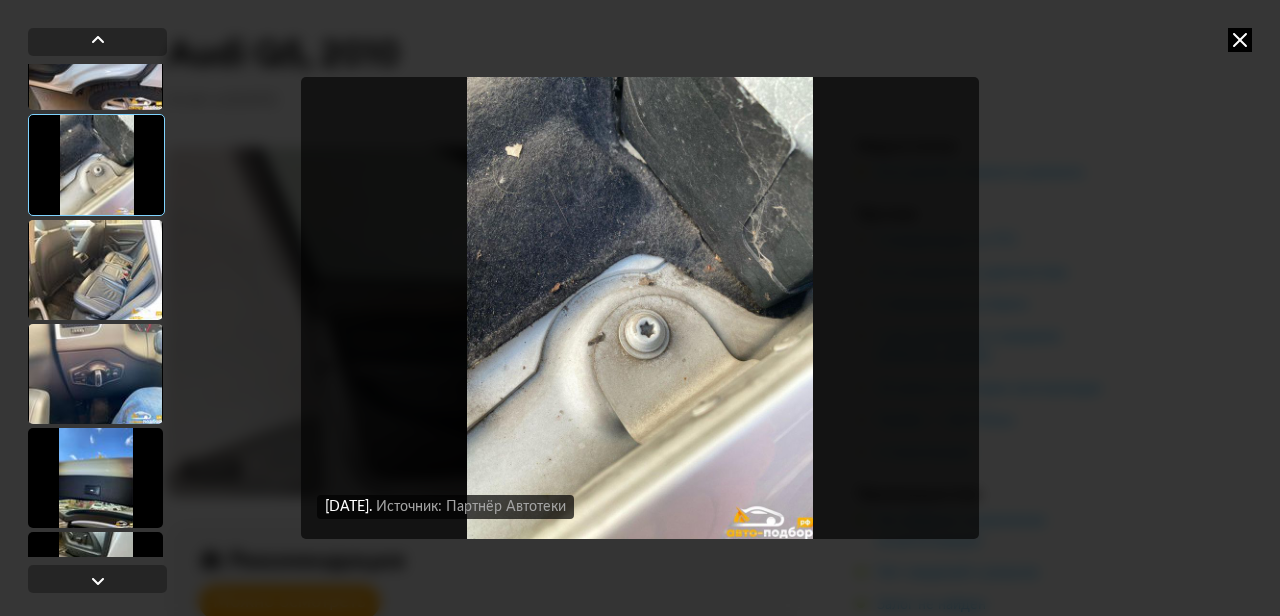 click at bounding box center [95, 270] 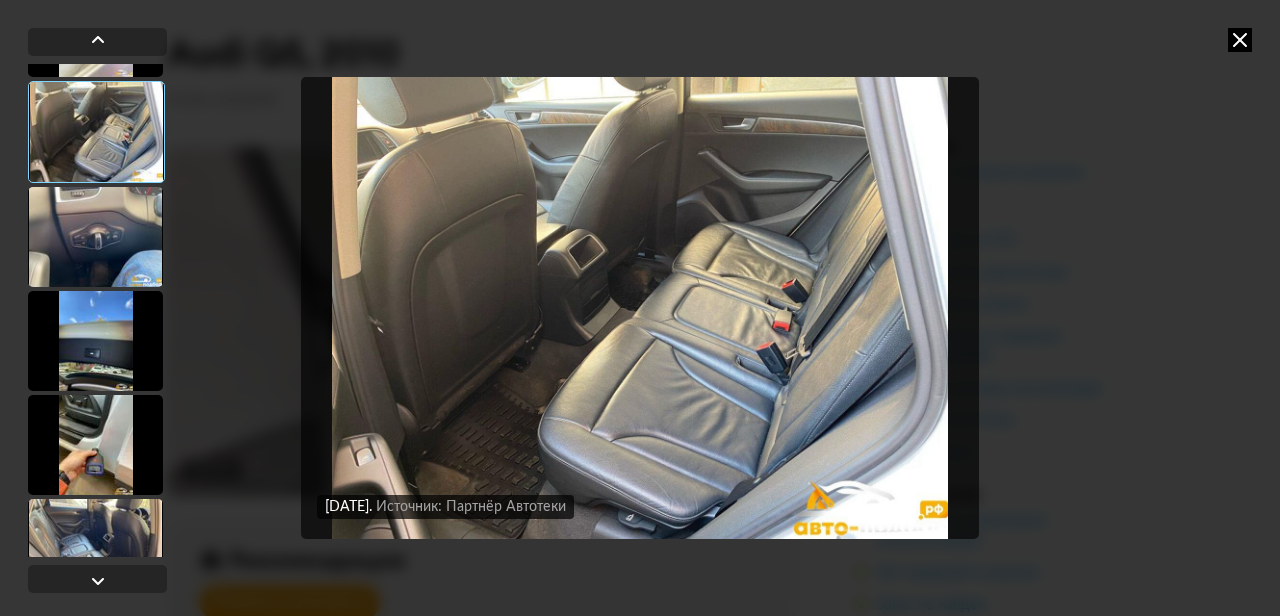 scroll, scrollTop: 16418, scrollLeft: 0, axis: vertical 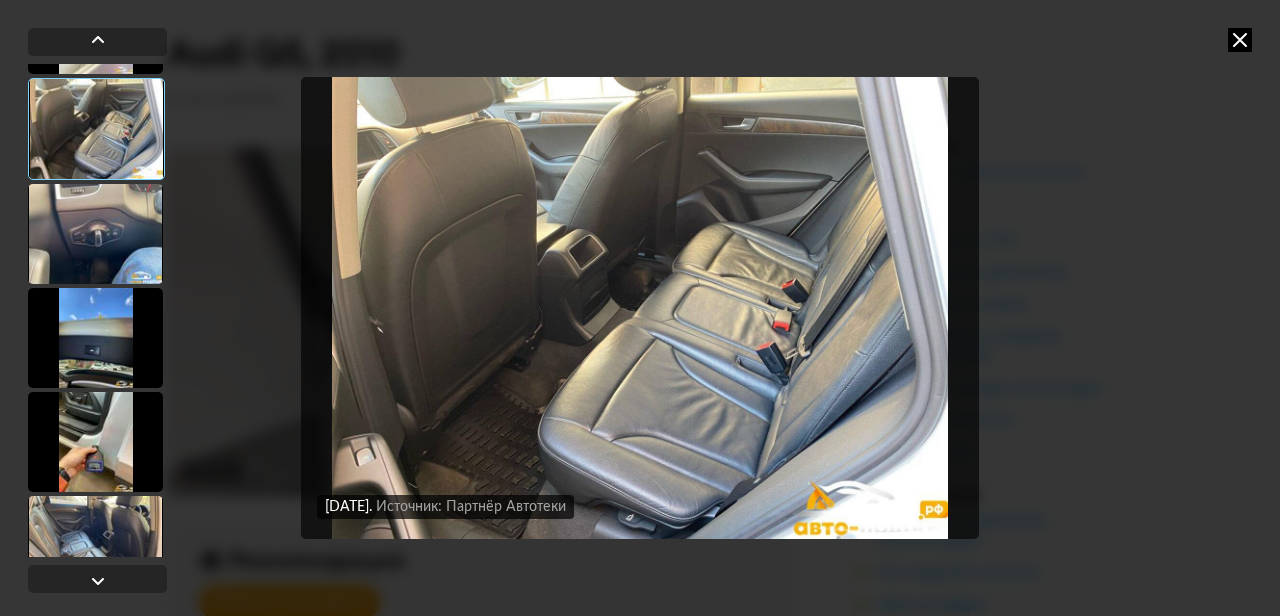 click at bounding box center [95, 338] 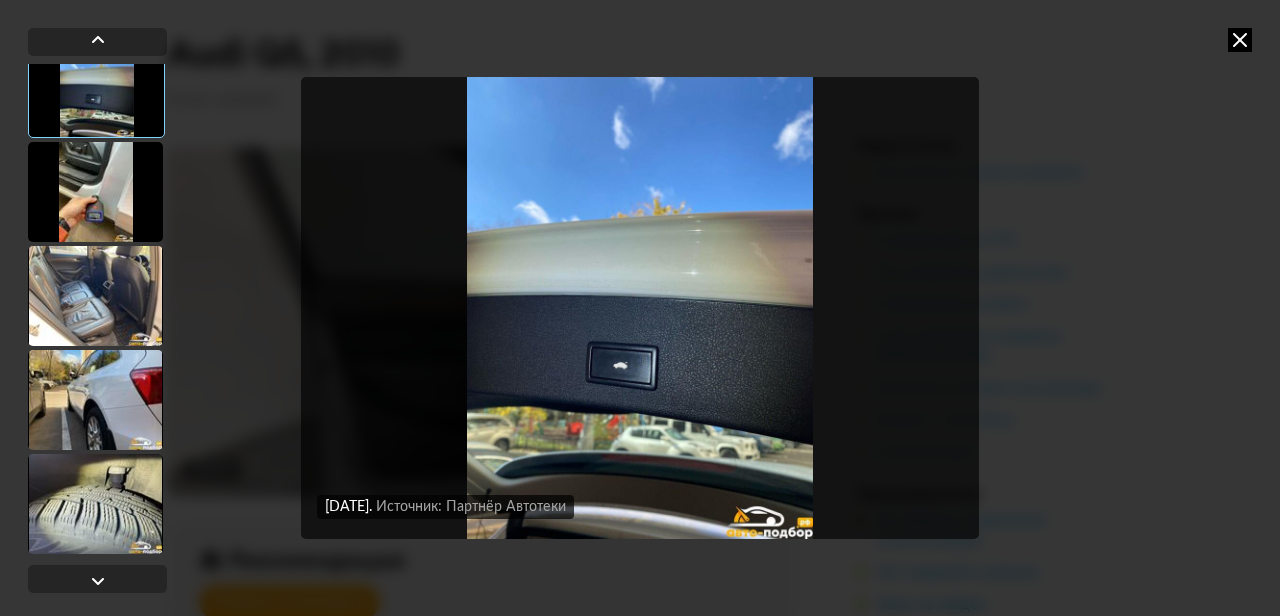 scroll, scrollTop: 16675, scrollLeft: 0, axis: vertical 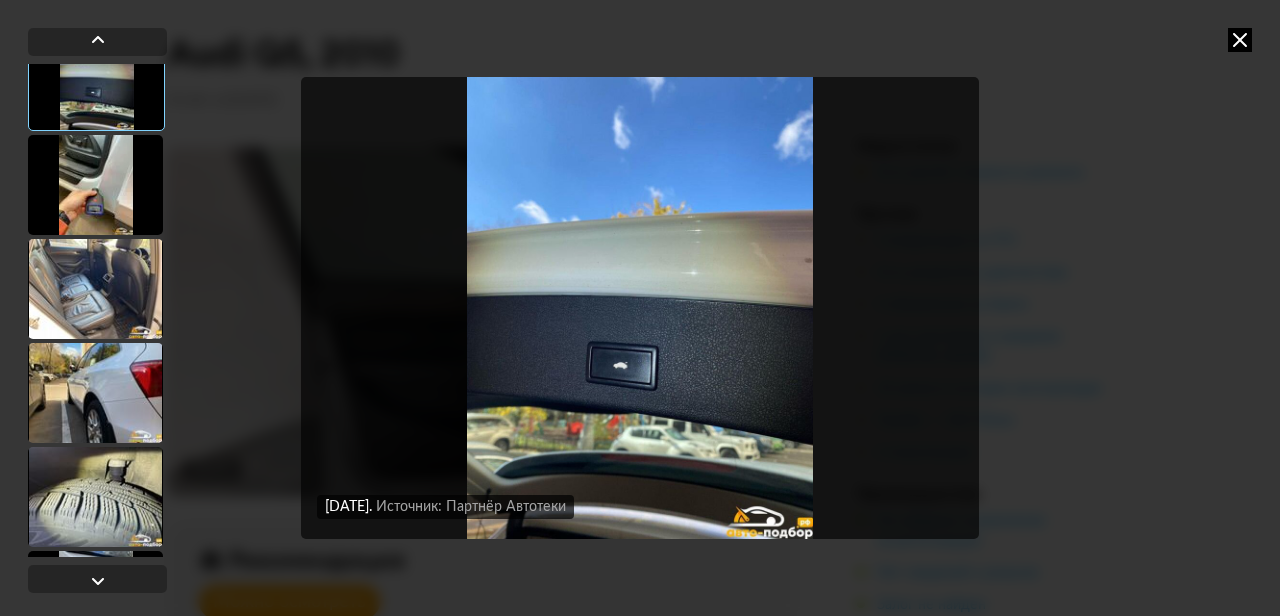 click at bounding box center (95, 289) 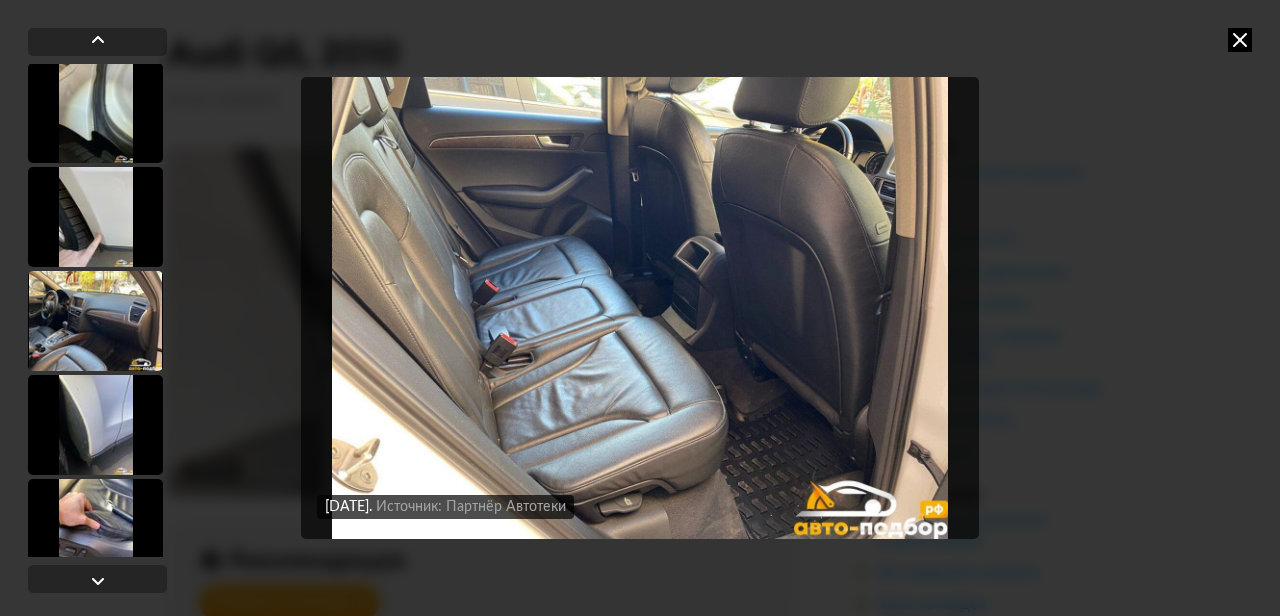 scroll, scrollTop: 18518, scrollLeft: 0, axis: vertical 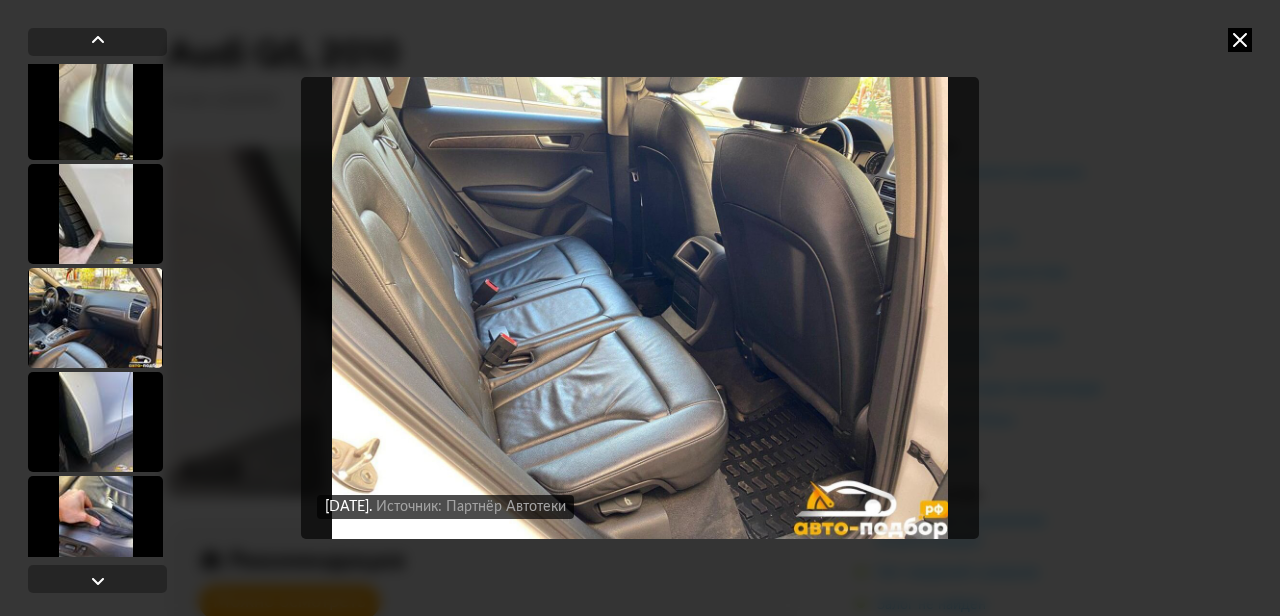 click at bounding box center (95, 318) 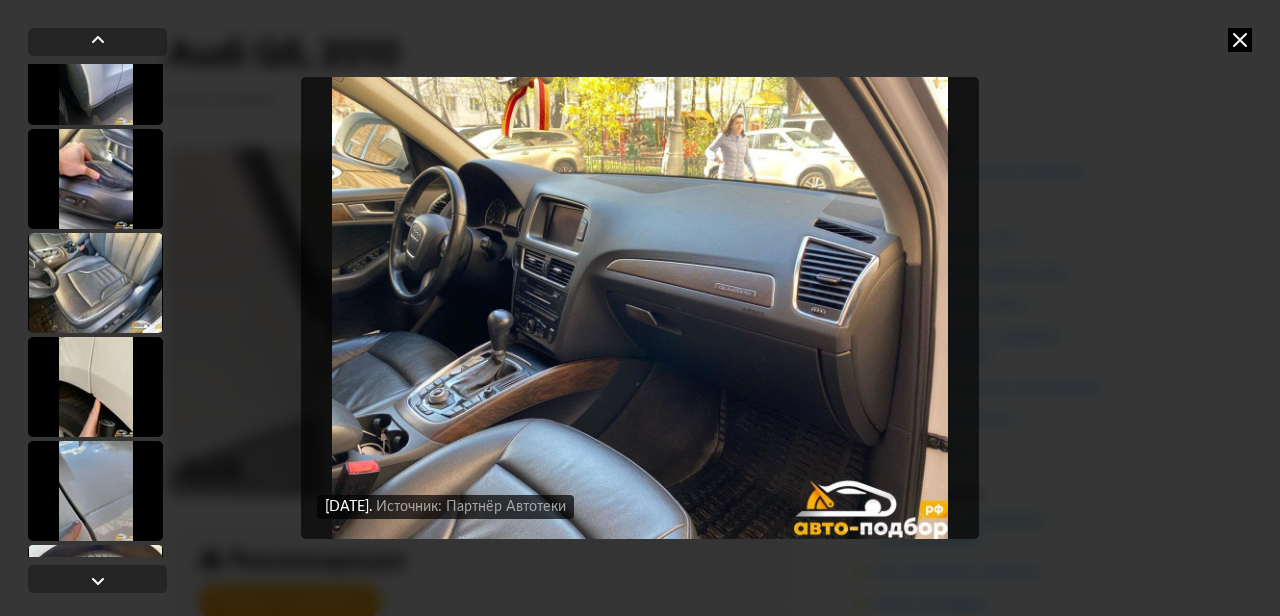 scroll, scrollTop: 18867, scrollLeft: 0, axis: vertical 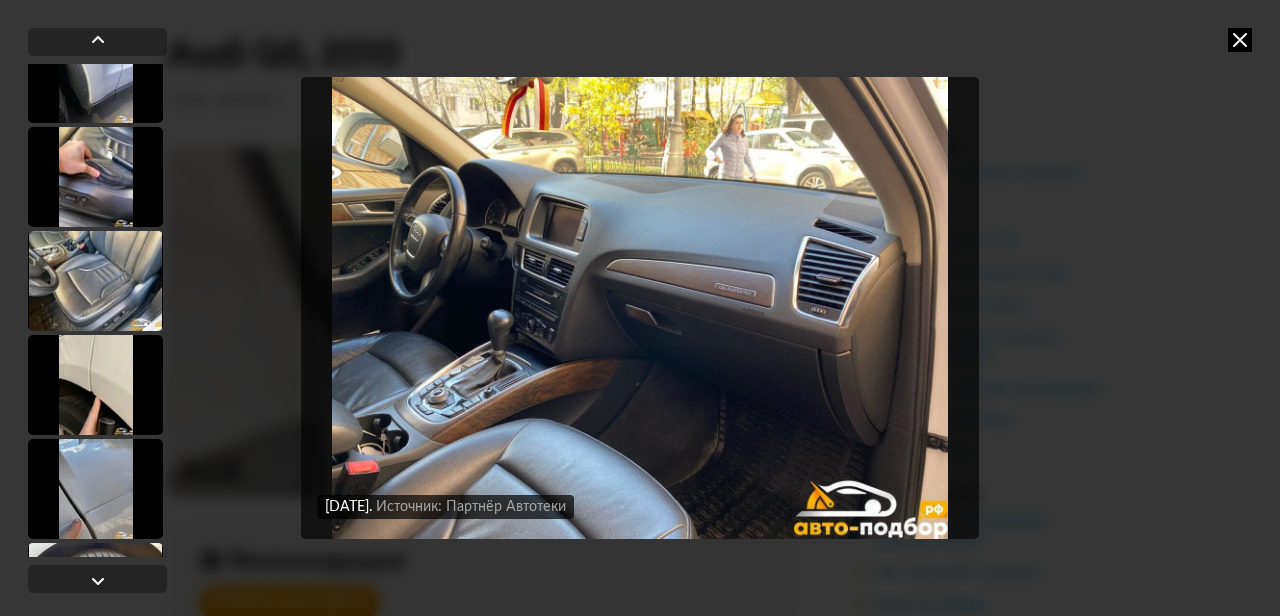 click at bounding box center (95, 281) 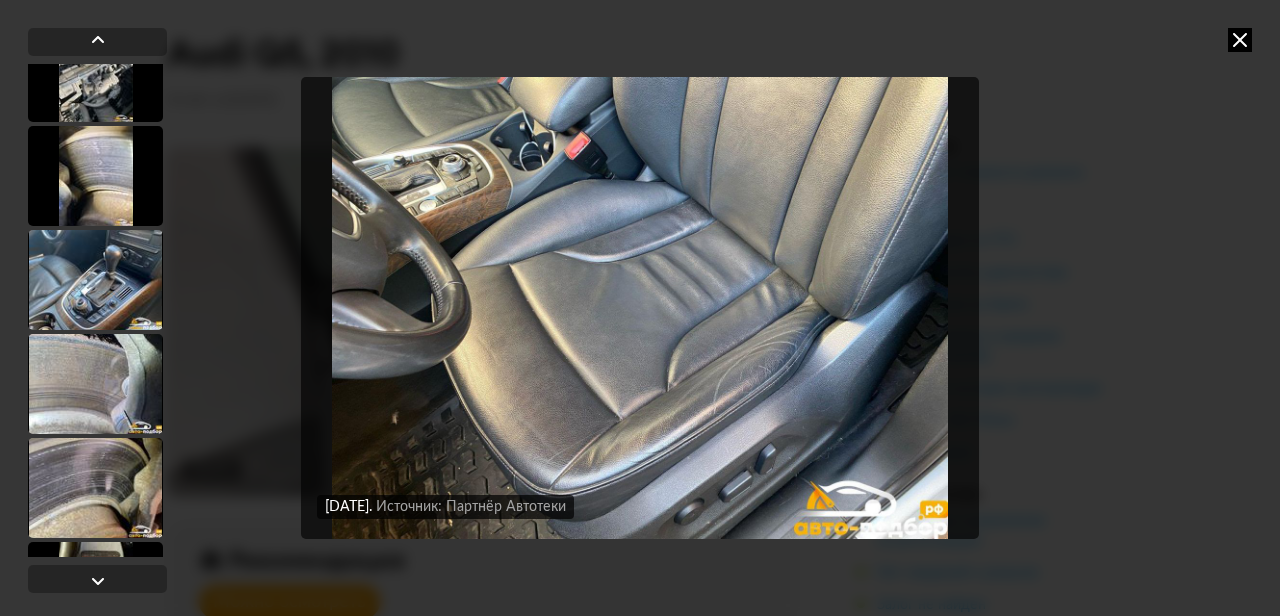 scroll, scrollTop: 19496, scrollLeft: 0, axis: vertical 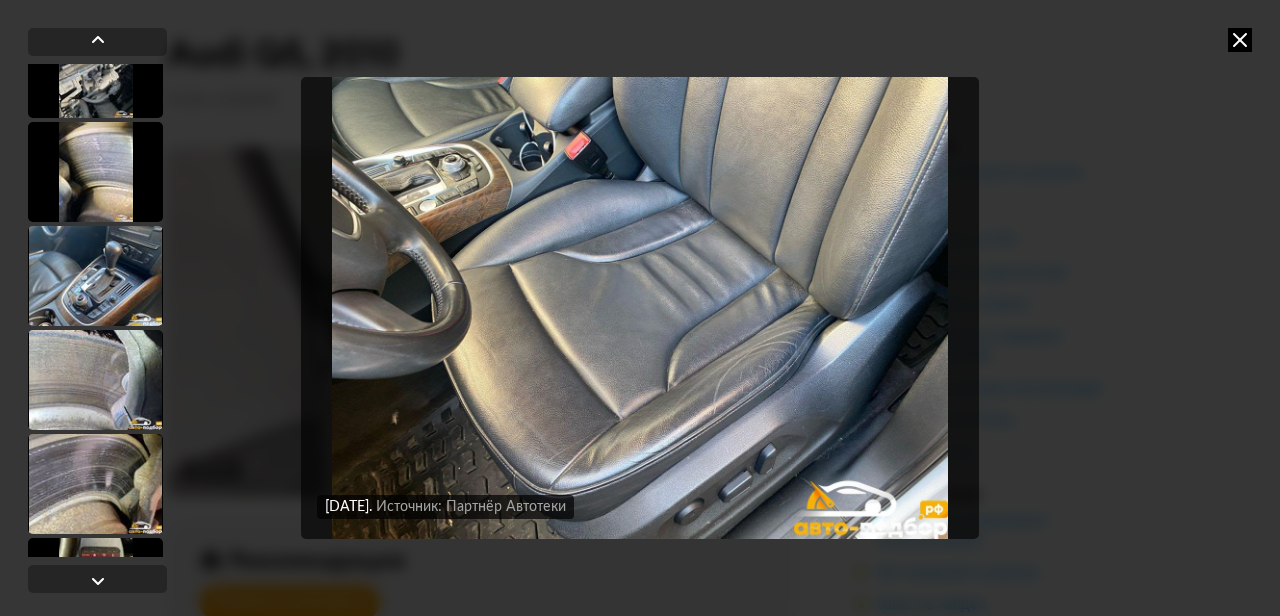 click at bounding box center [95, 276] 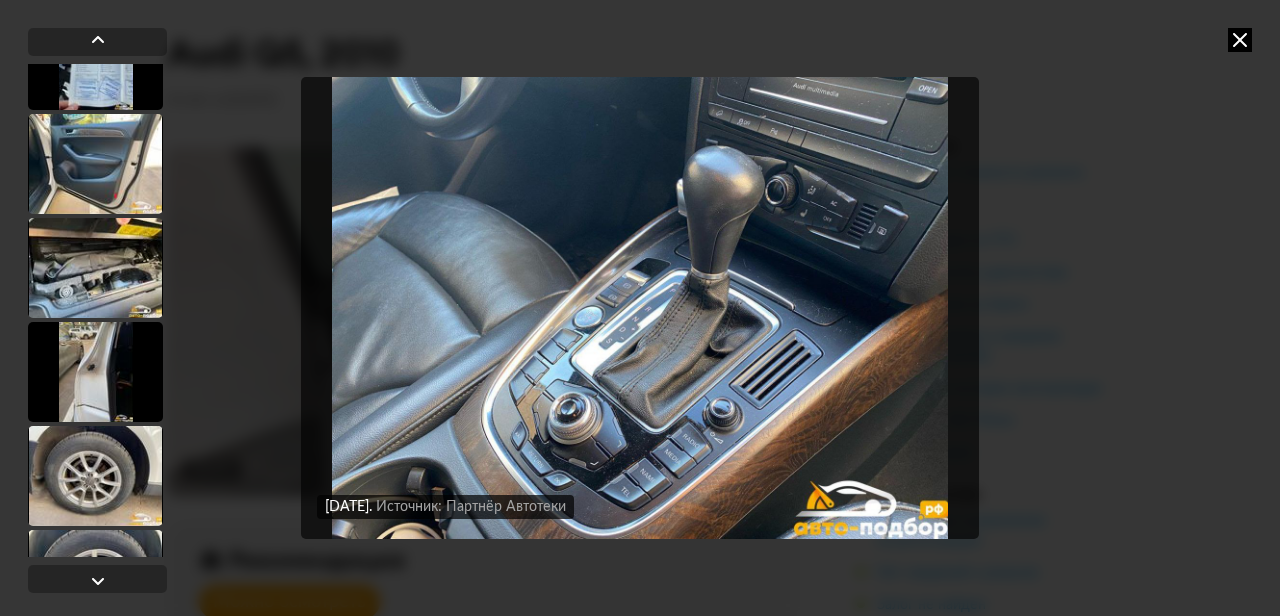 scroll, scrollTop: 20964, scrollLeft: 0, axis: vertical 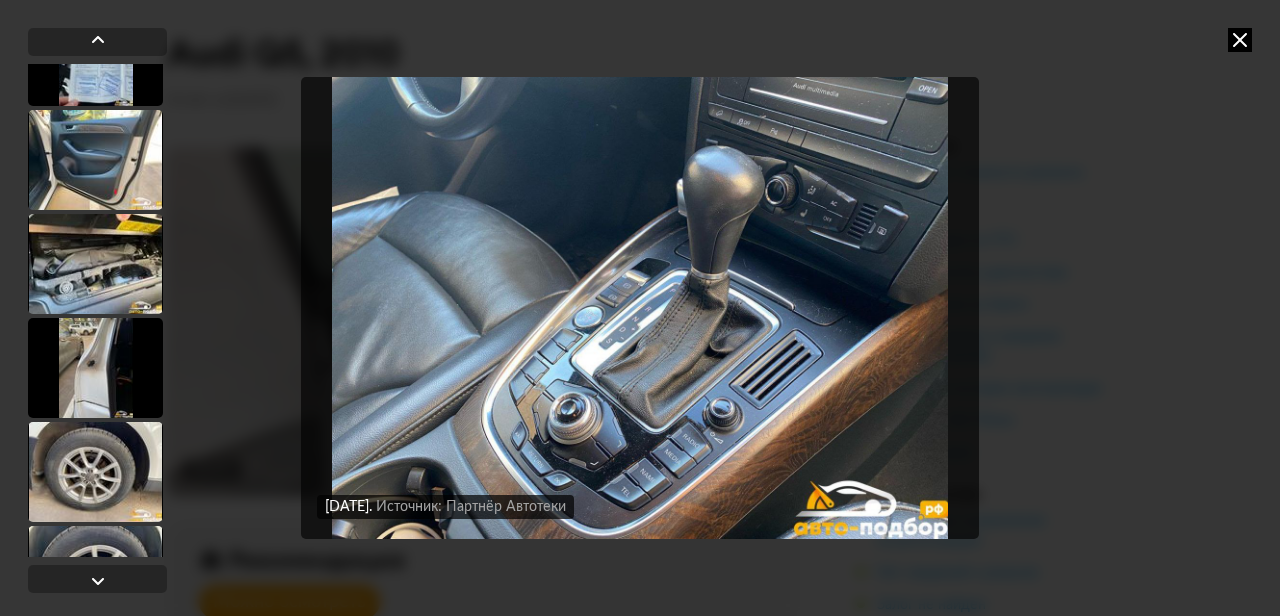 click at bounding box center (95, 264) 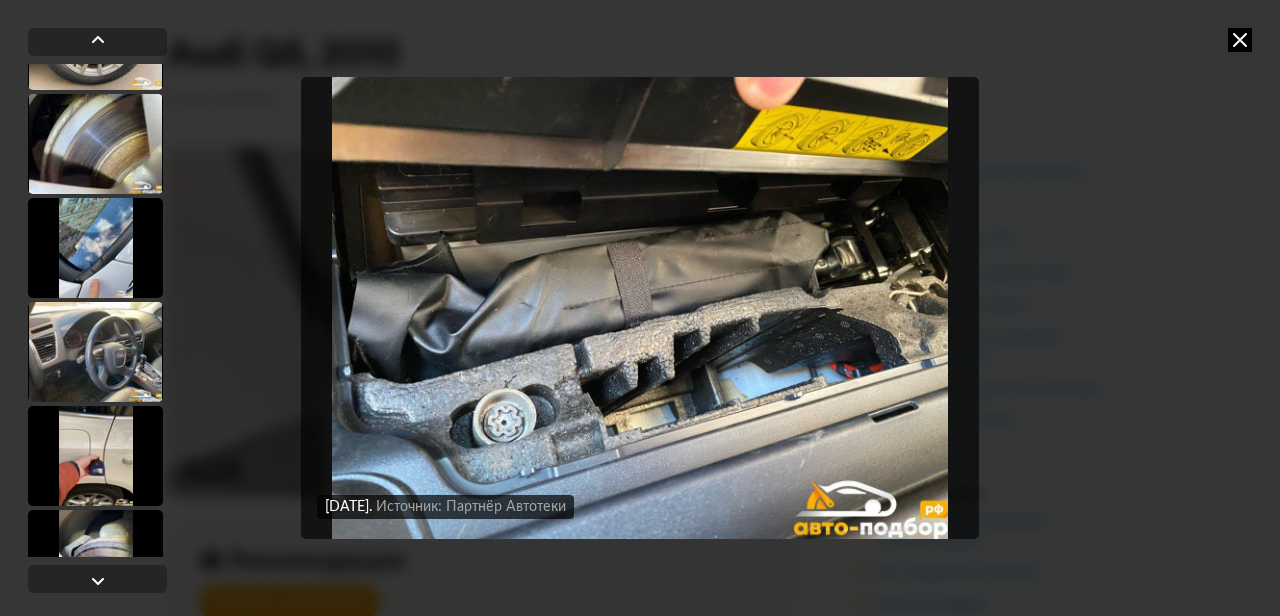 scroll, scrollTop: 21523, scrollLeft: 0, axis: vertical 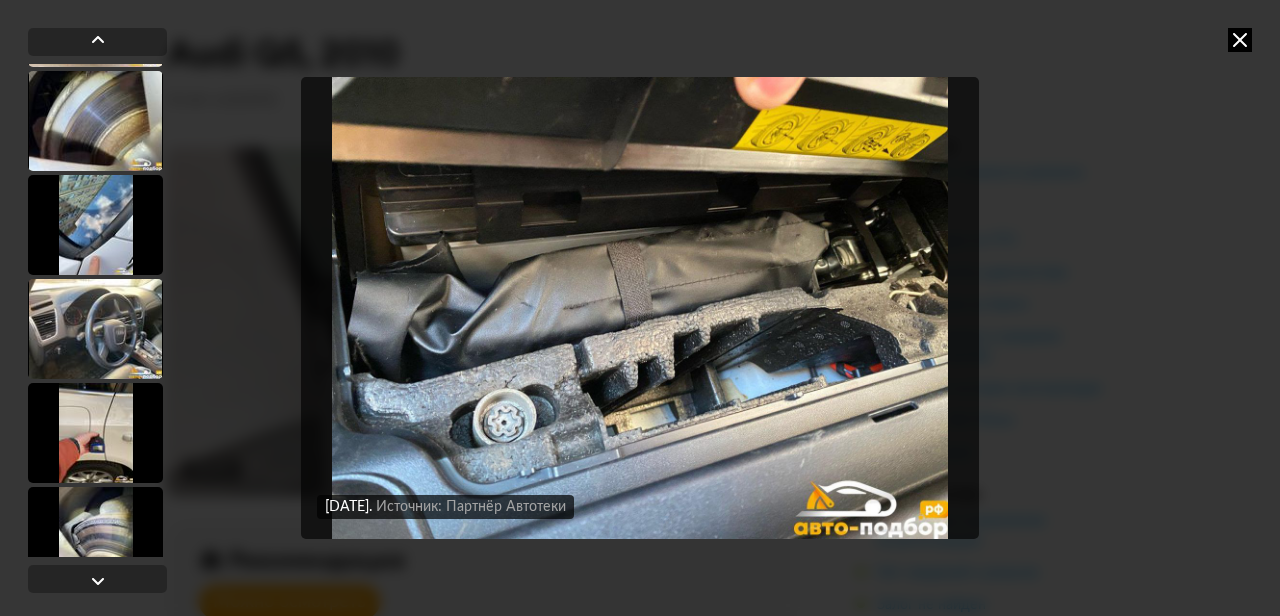 click at bounding box center (95, 329) 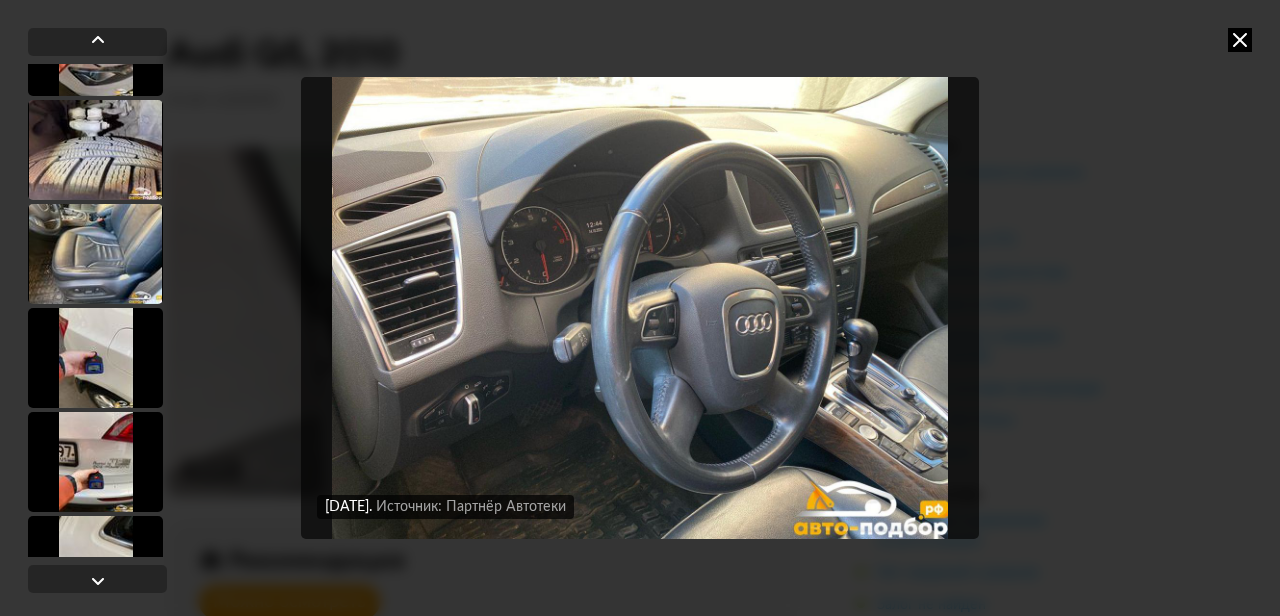 scroll, scrollTop: 22432, scrollLeft: 0, axis: vertical 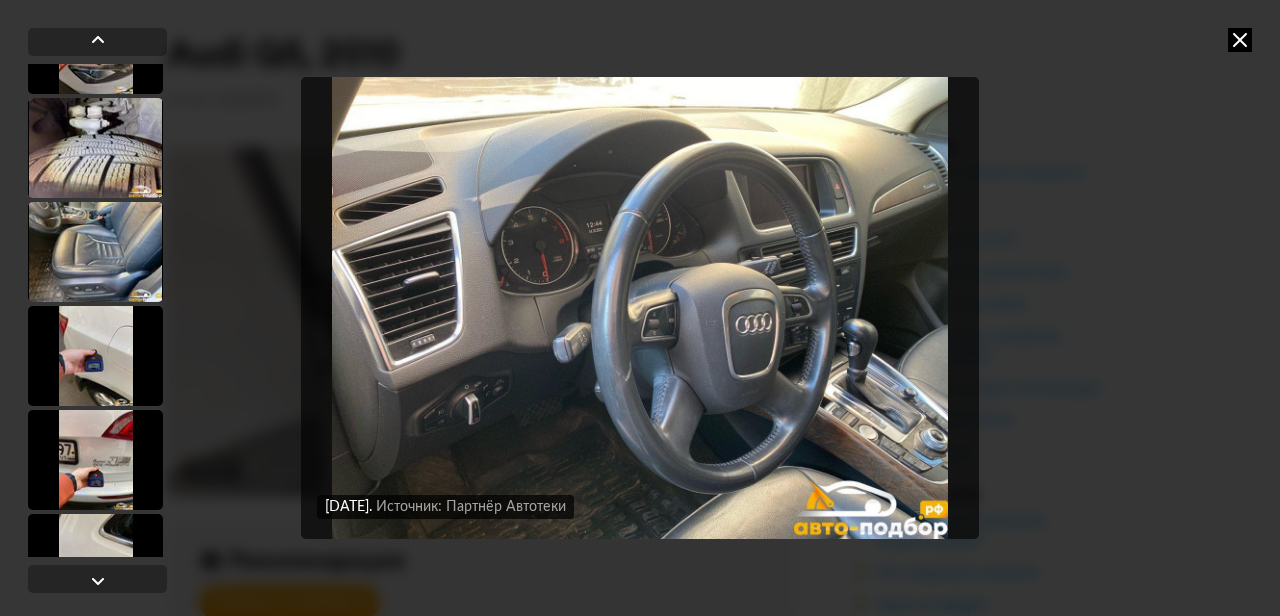 click at bounding box center [95, 252] 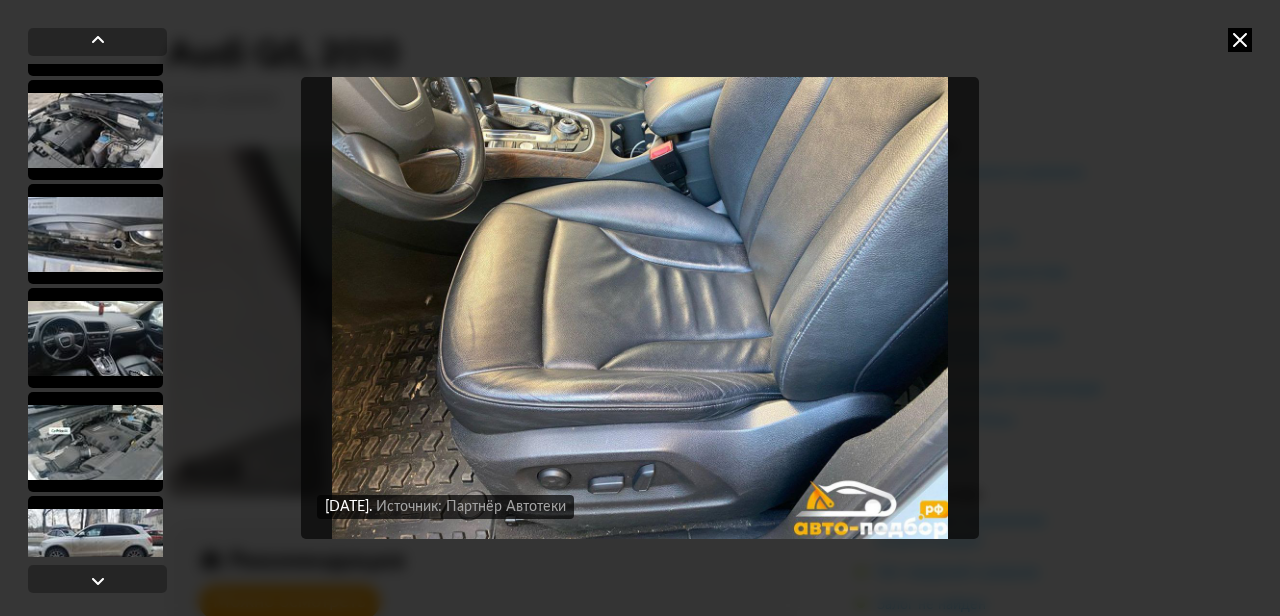 scroll, scrollTop: 23924, scrollLeft: 0, axis: vertical 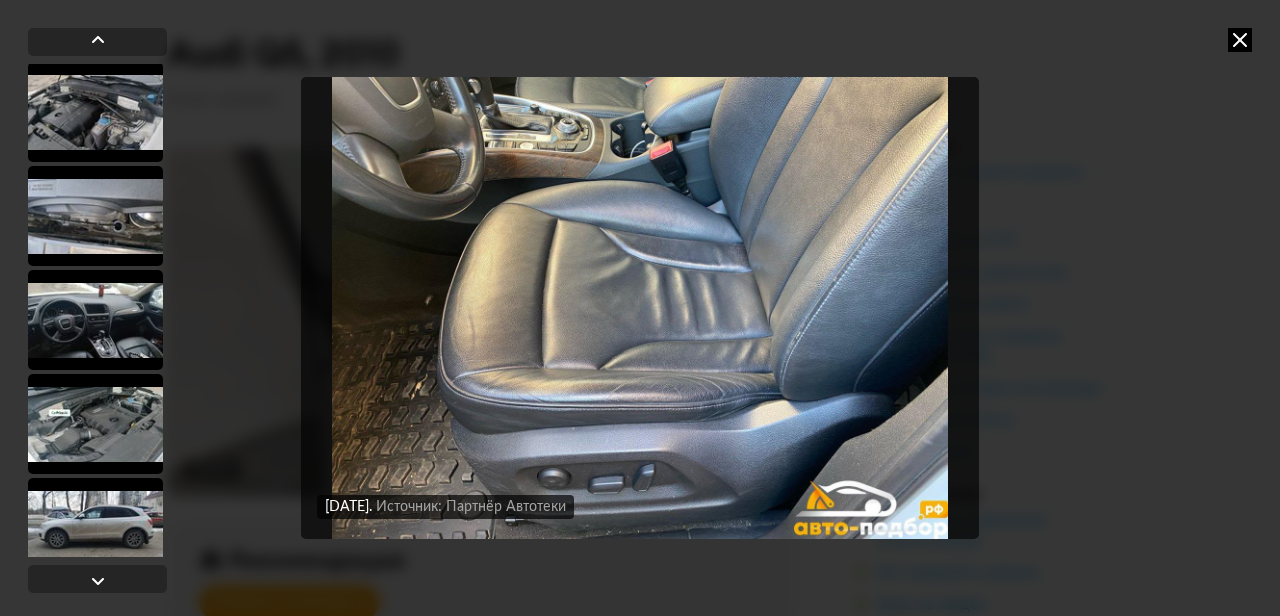 click at bounding box center (95, 320) 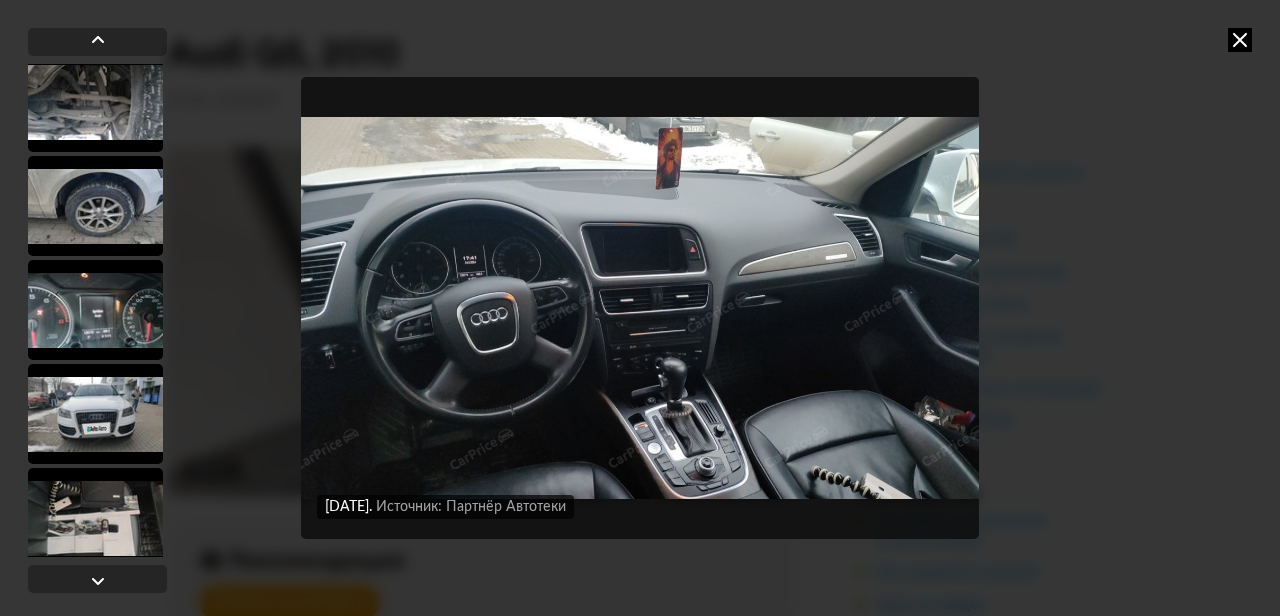 scroll, scrollTop: 24996, scrollLeft: 0, axis: vertical 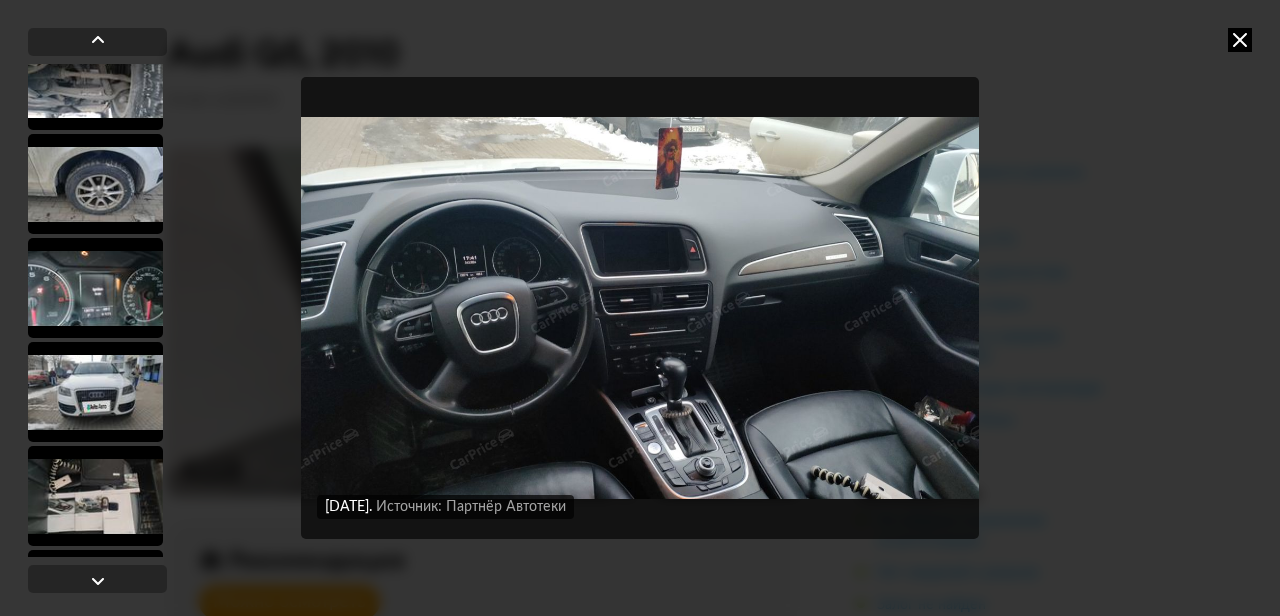 click at bounding box center [95, 288] 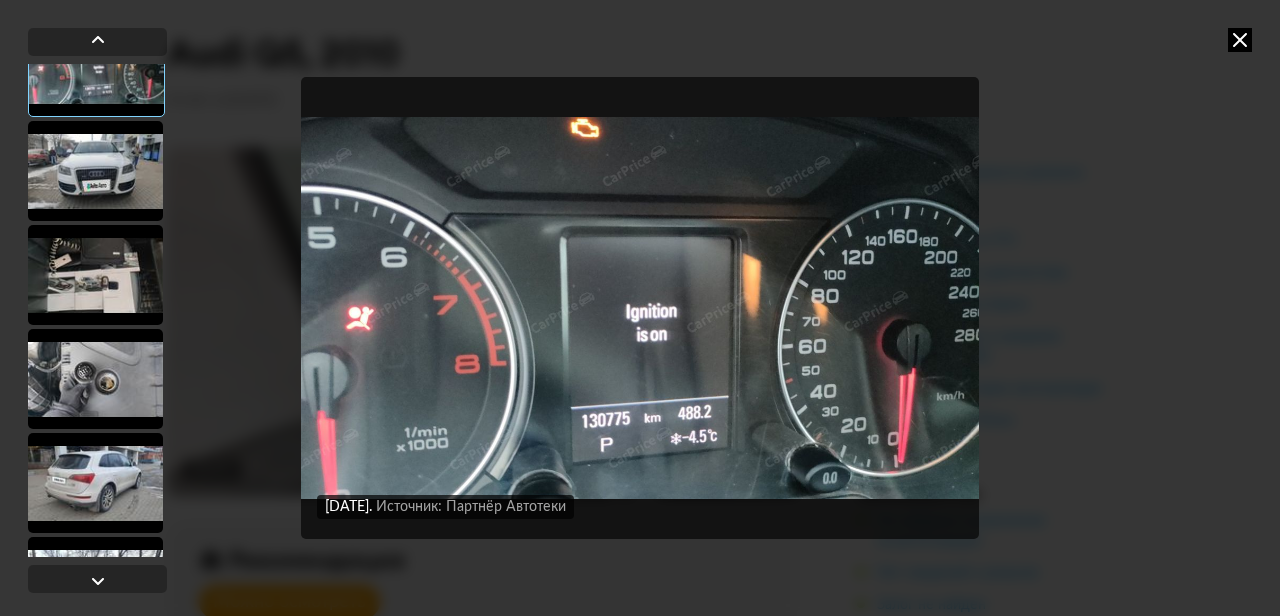 scroll, scrollTop: 25228, scrollLeft: 0, axis: vertical 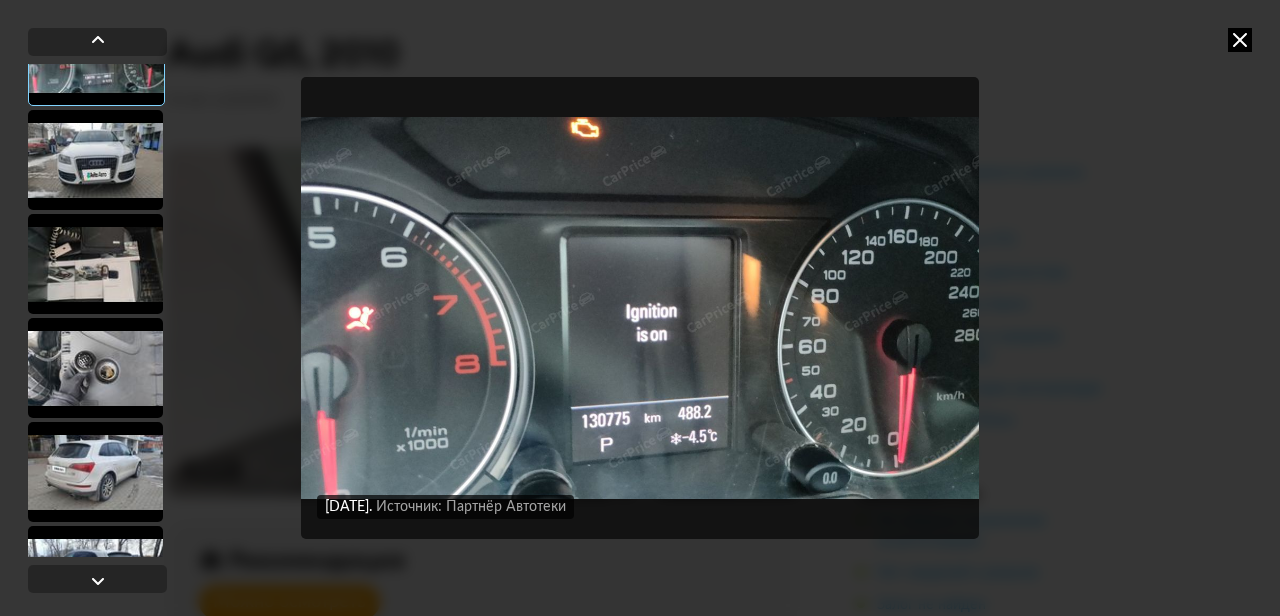 click at bounding box center (95, 264) 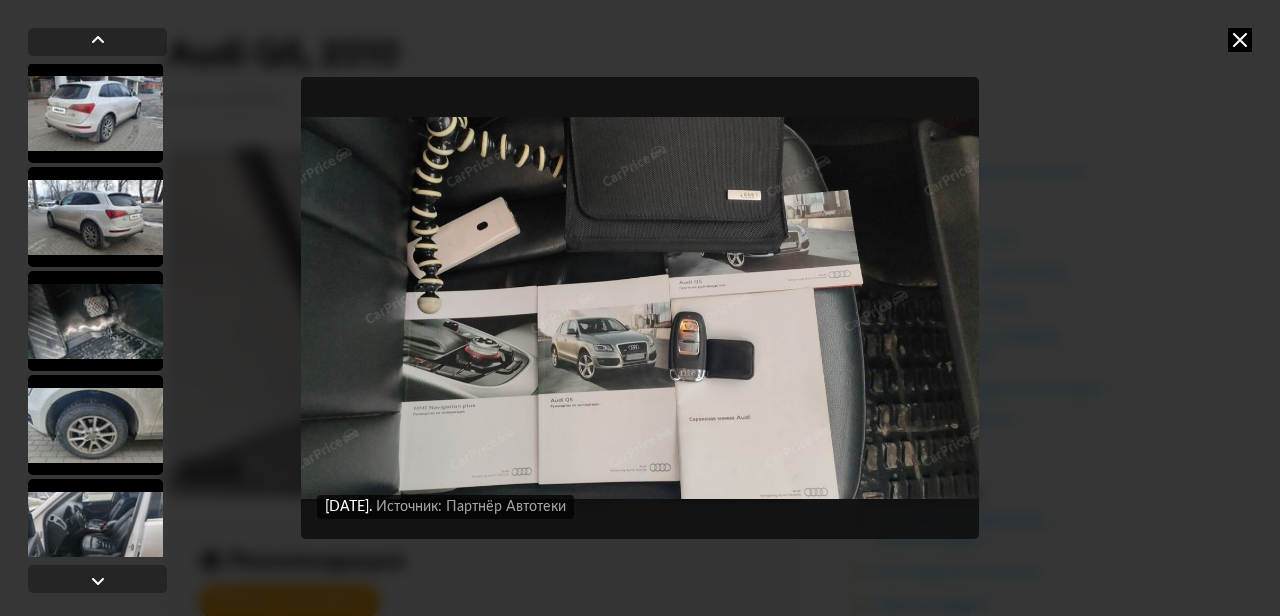 scroll, scrollTop: 25601, scrollLeft: 0, axis: vertical 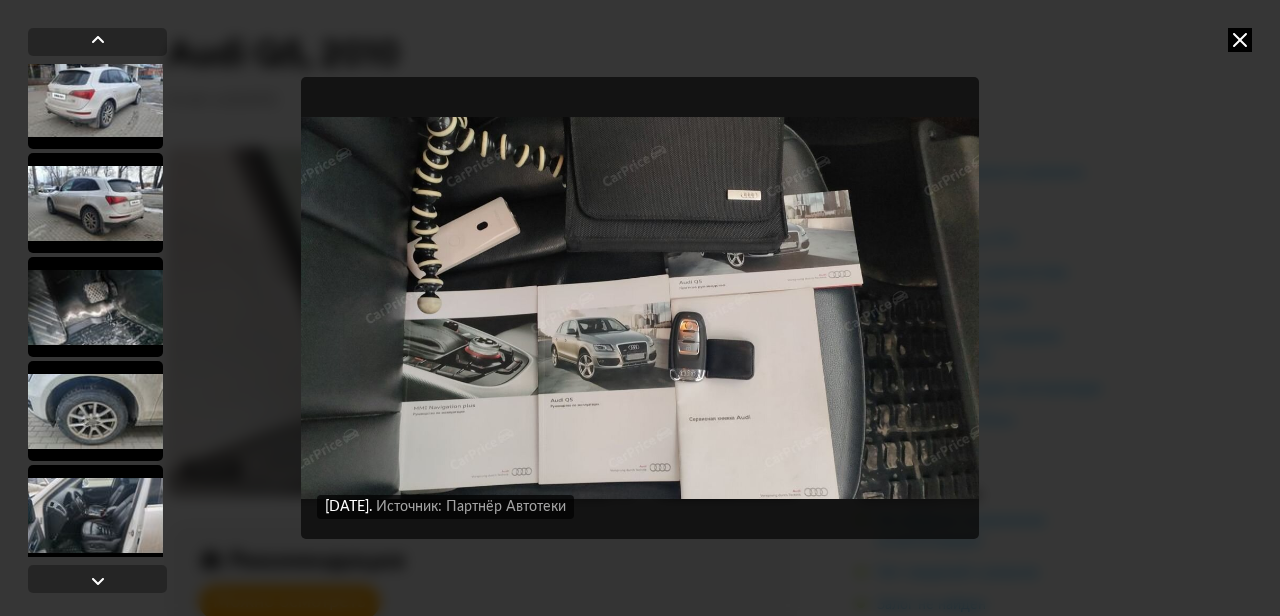 click at bounding box center (95, 307) 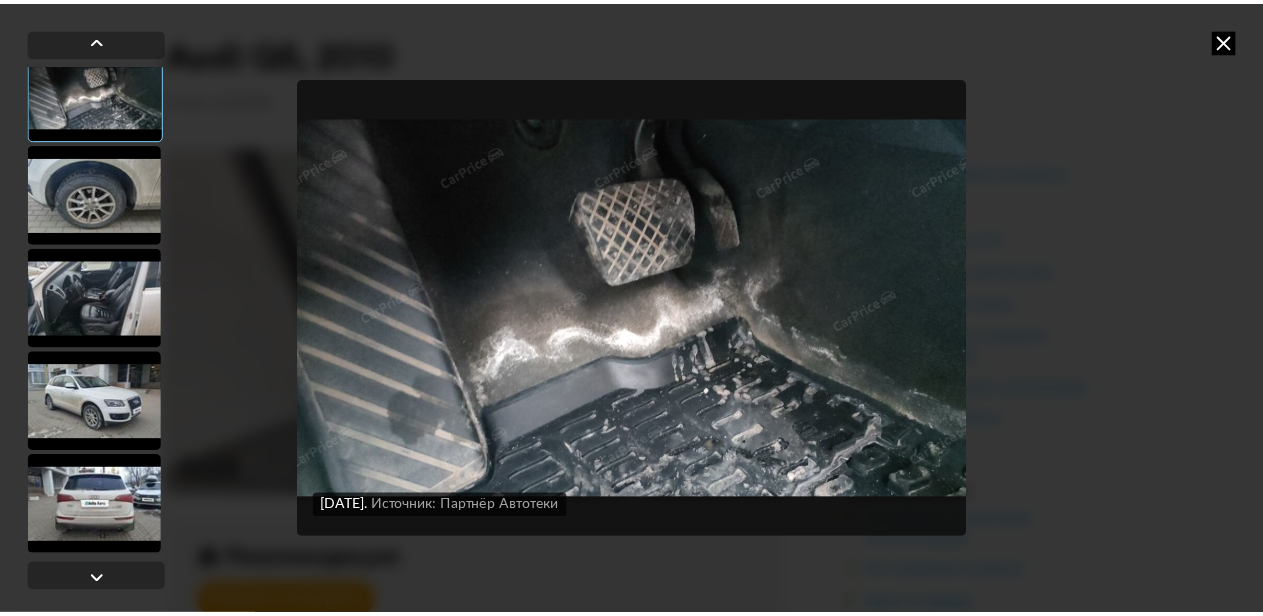 scroll, scrollTop: 25820, scrollLeft: 0, axis: vertical 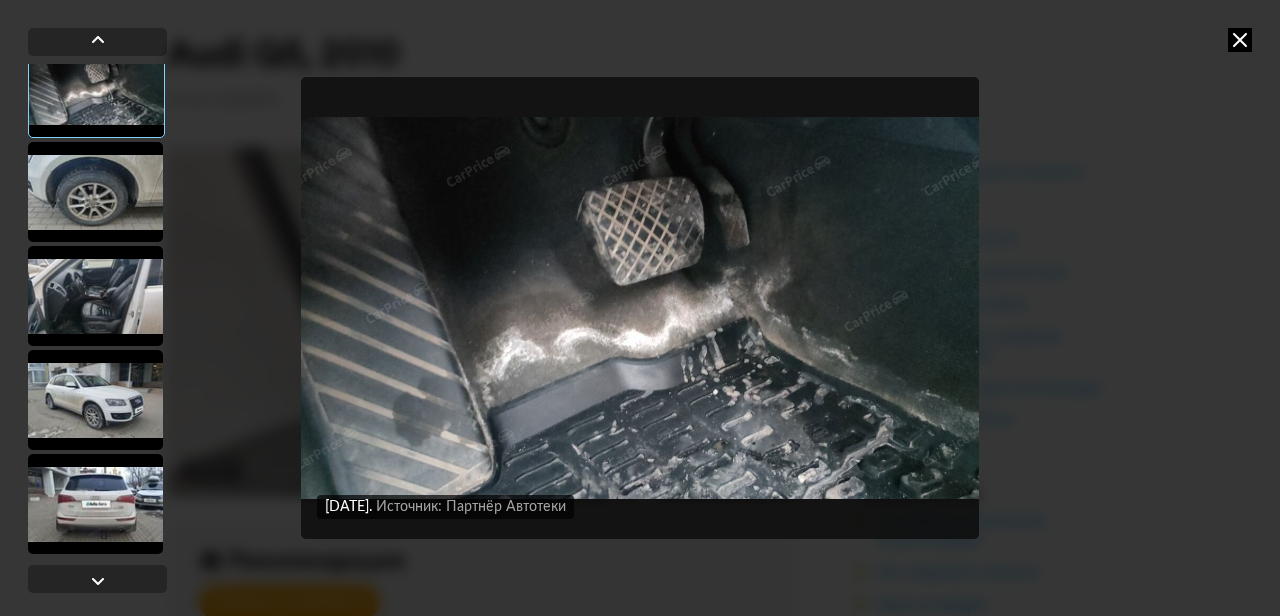 click at bounding box center [1240, 40] 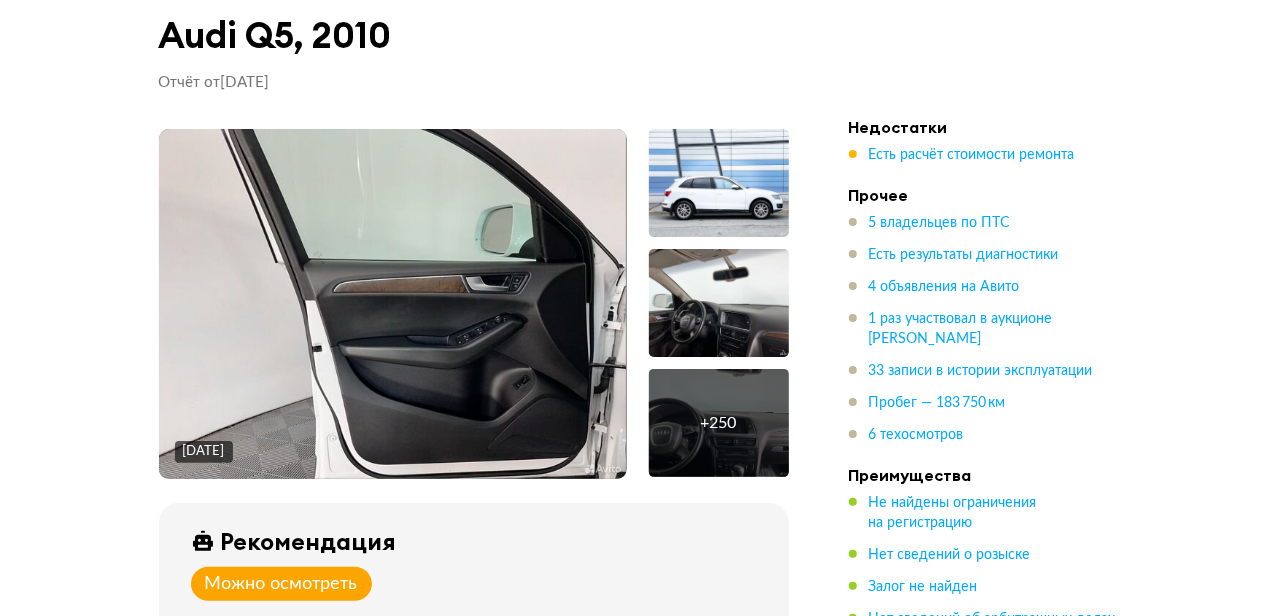 scroll, scrollTop: 0, scrollLeft: 0, axis: both 